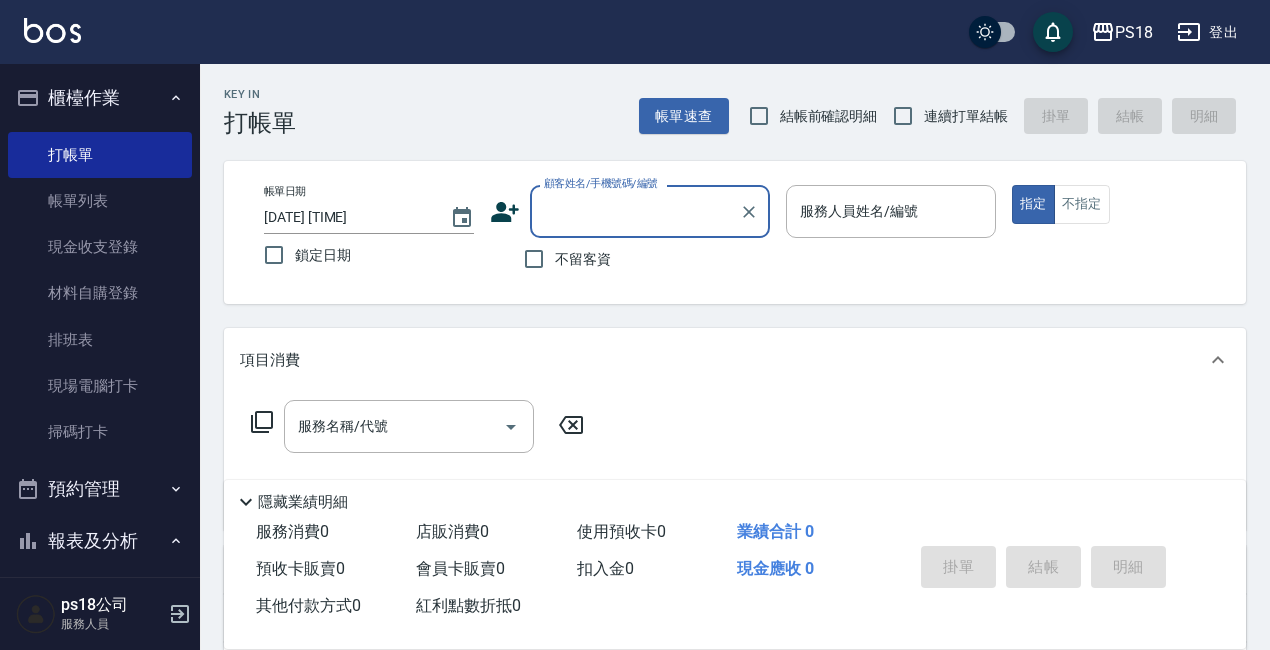 scroll, scrollTop: 0, scrollLeft: 0, axis: both 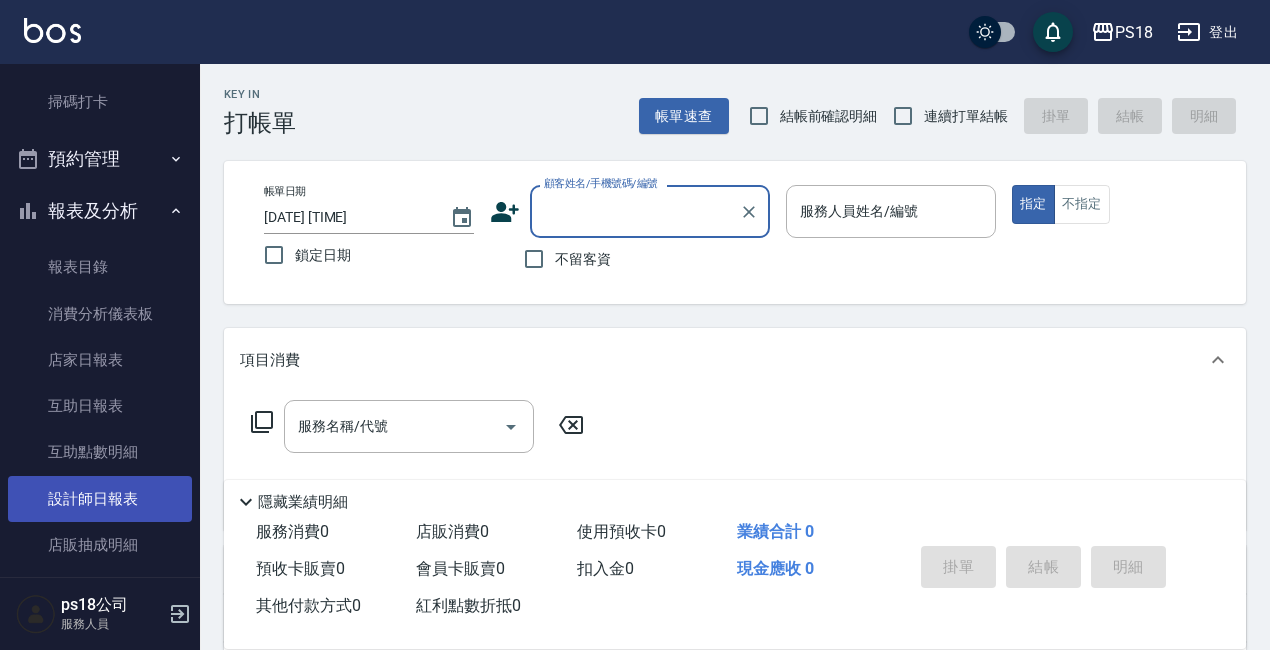 click on "設計師日報表" at bounding box center [100, 499] 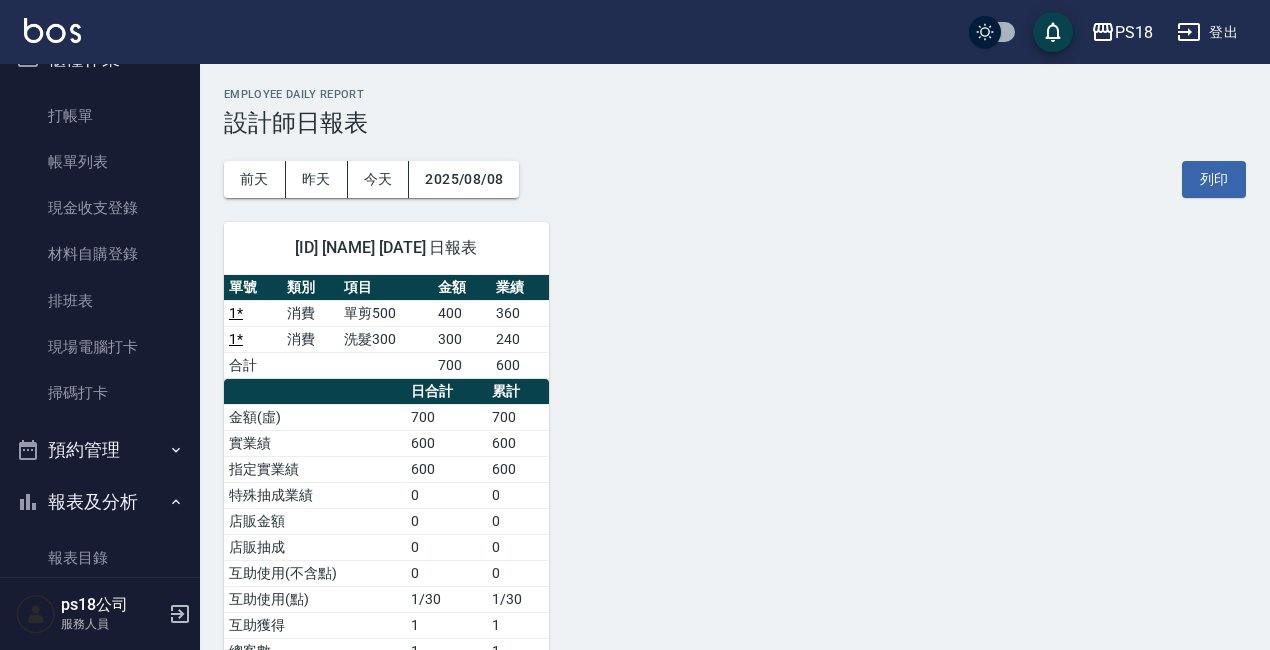 scroll, scrollTop: 30, scrollLeft: 0, axis: vertical 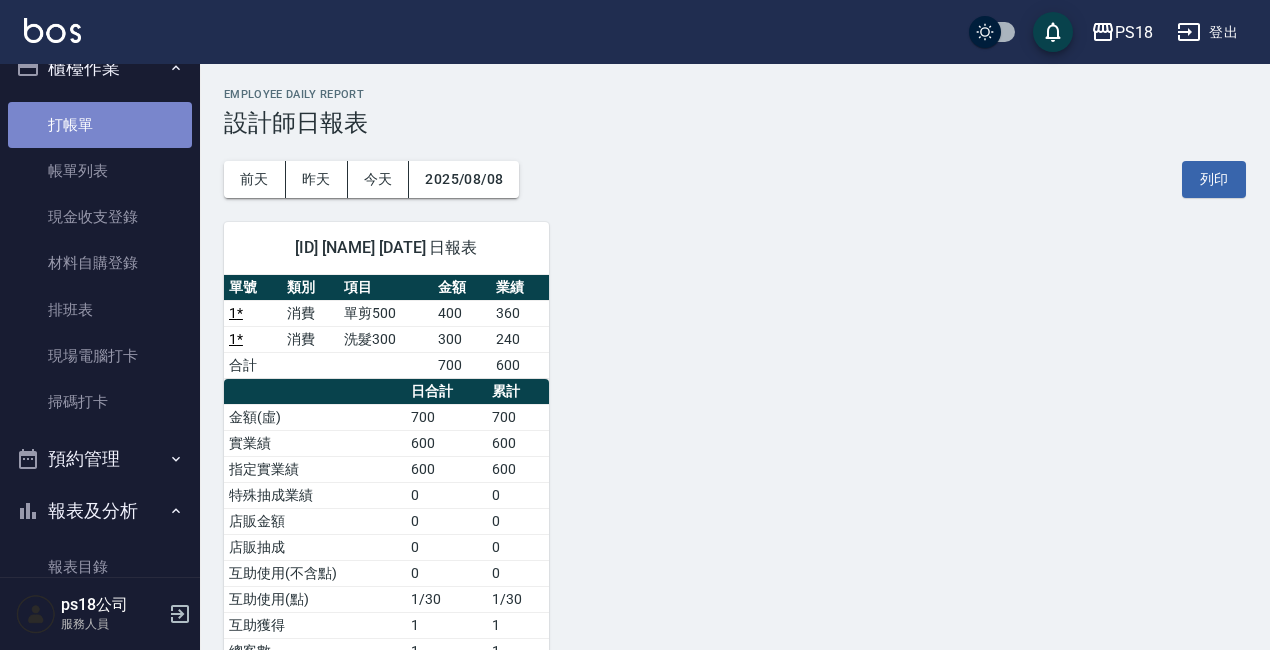 click on "打帳單" at bounding box center [100, 125] 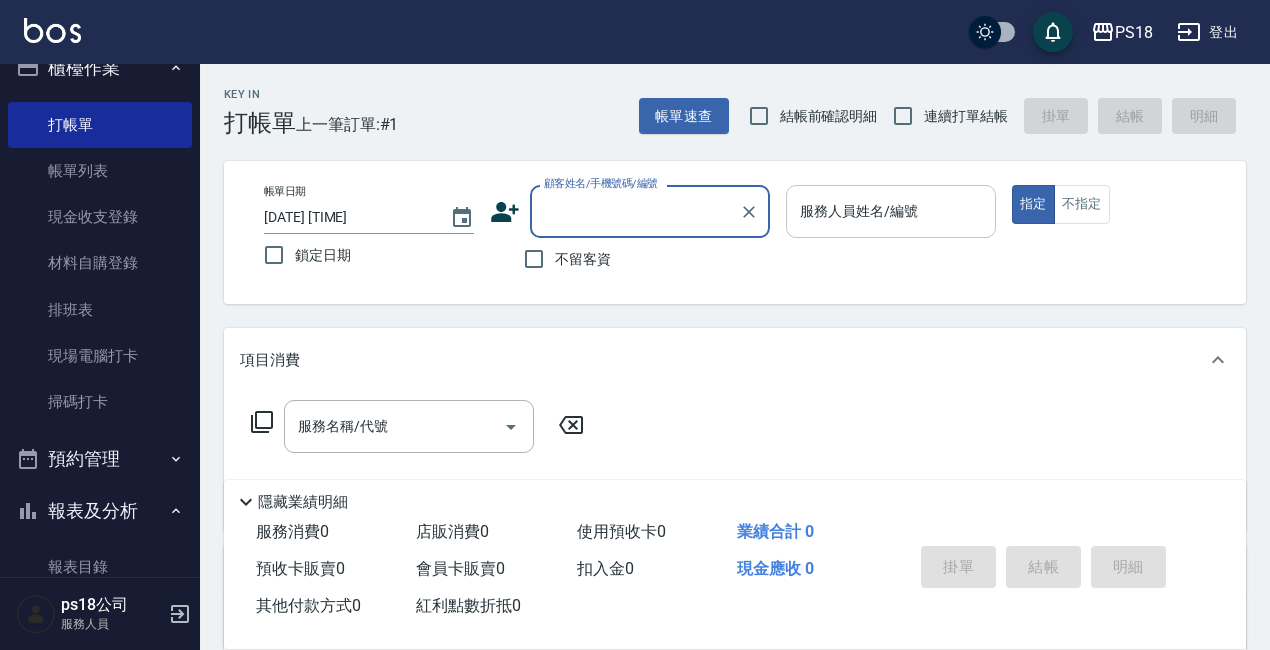 click on "服務人員姓名/編號 服務人員姓名/編號" at bounding box center (891, 211) 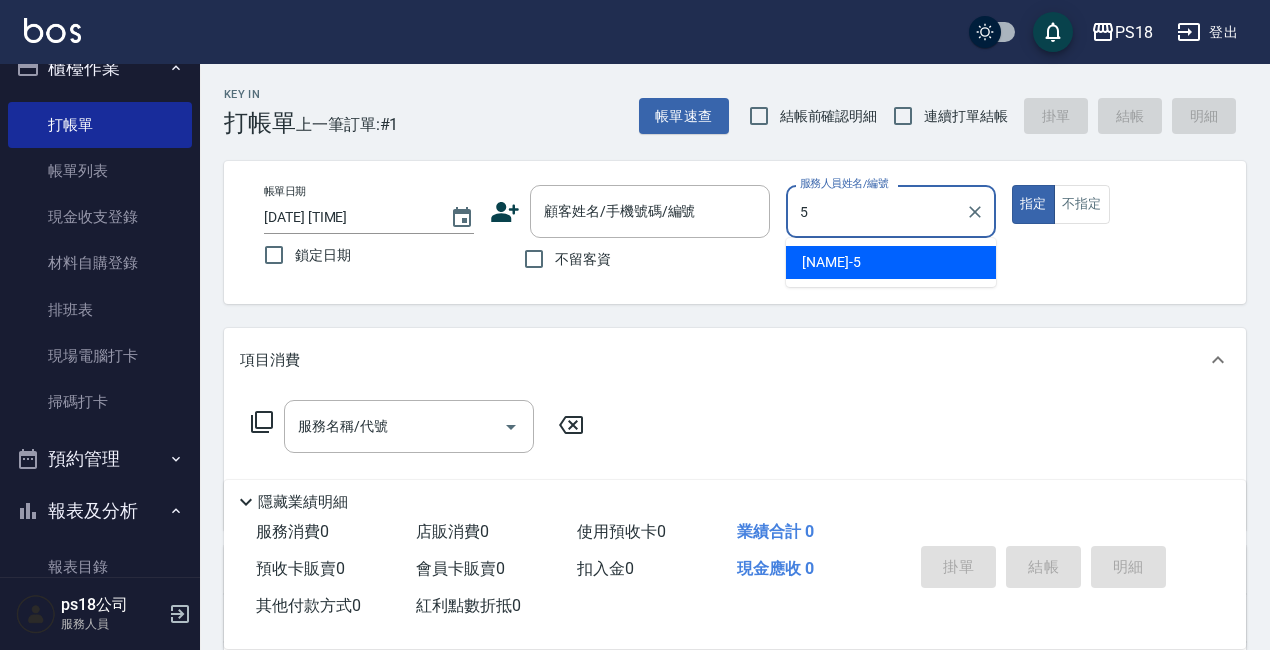 type on "怡諠-5" 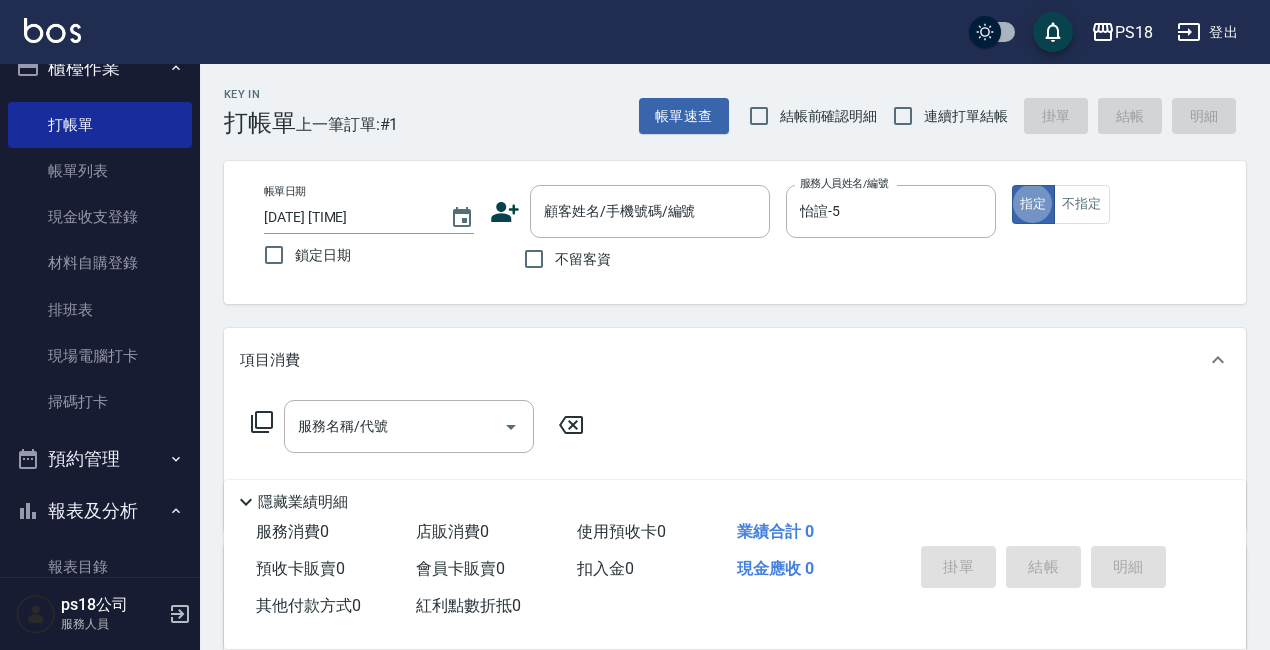 type on "true" 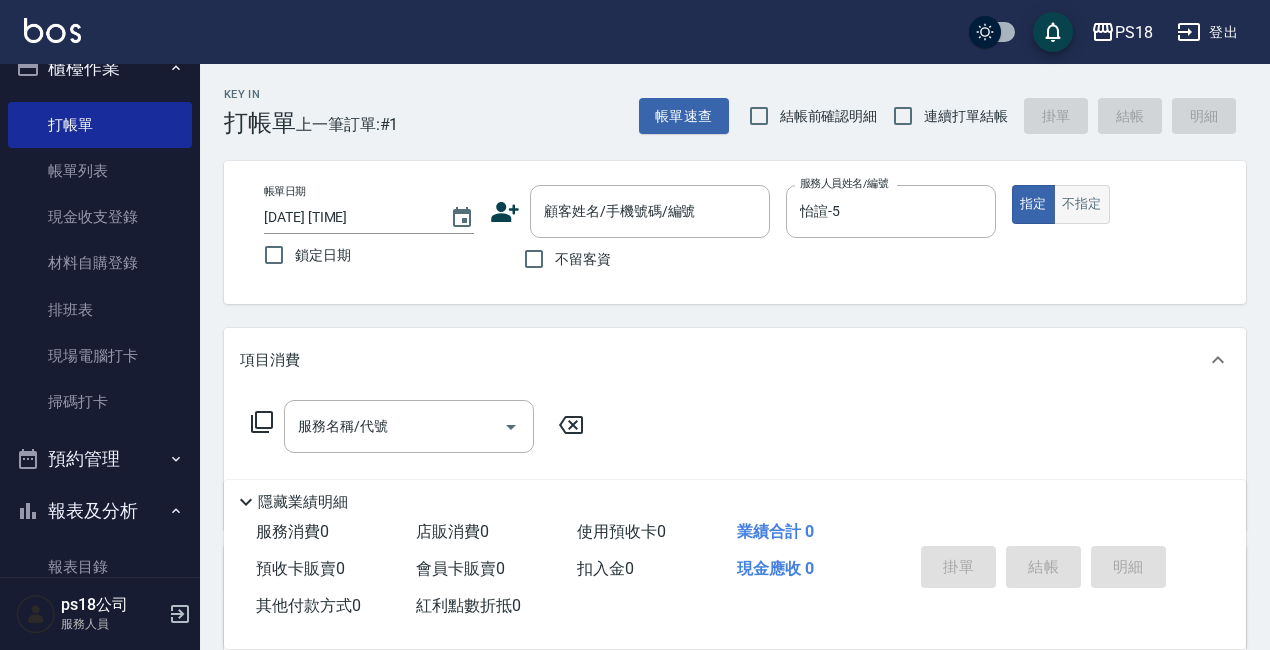 click on "不指定" at bounding box center (1082, 204) 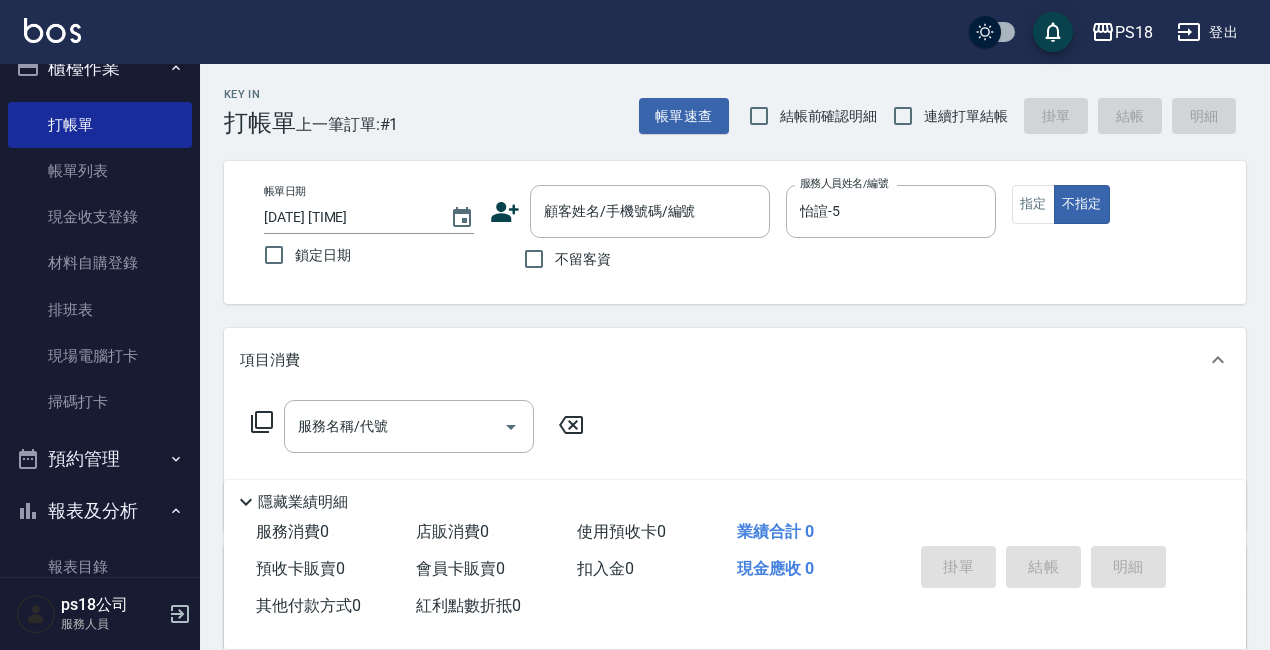 click 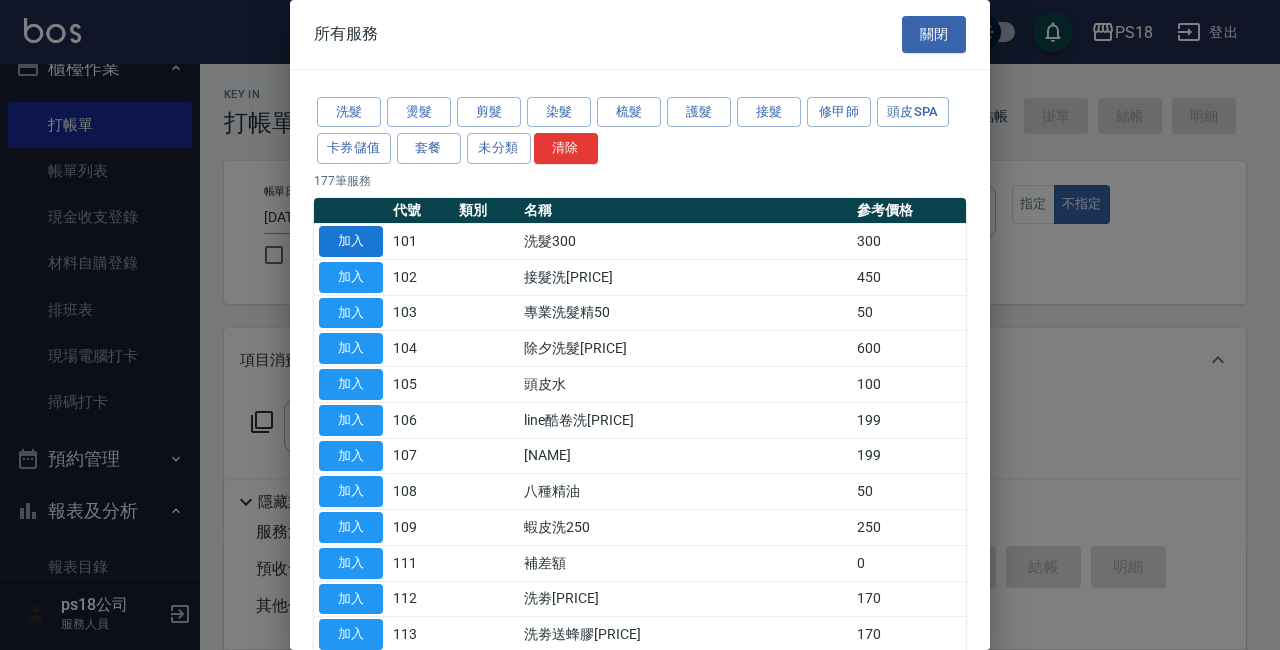 click on "加入" at bounding box center [351, 241] 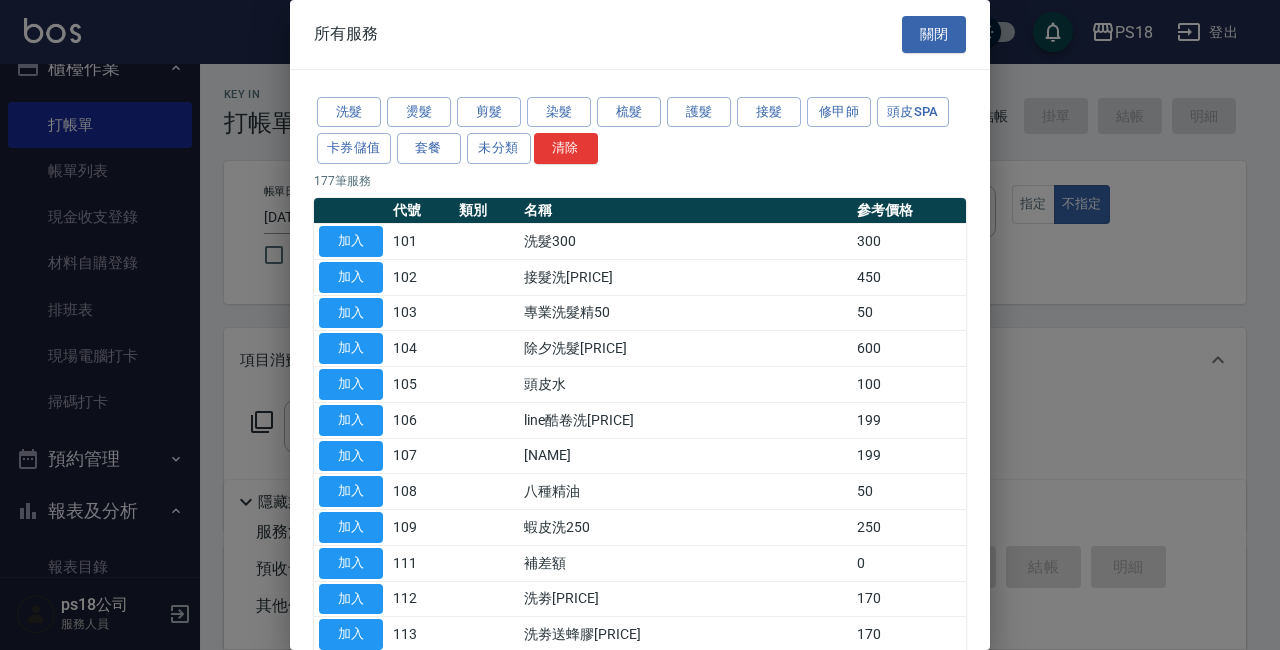 type on "洗髮300(101)" 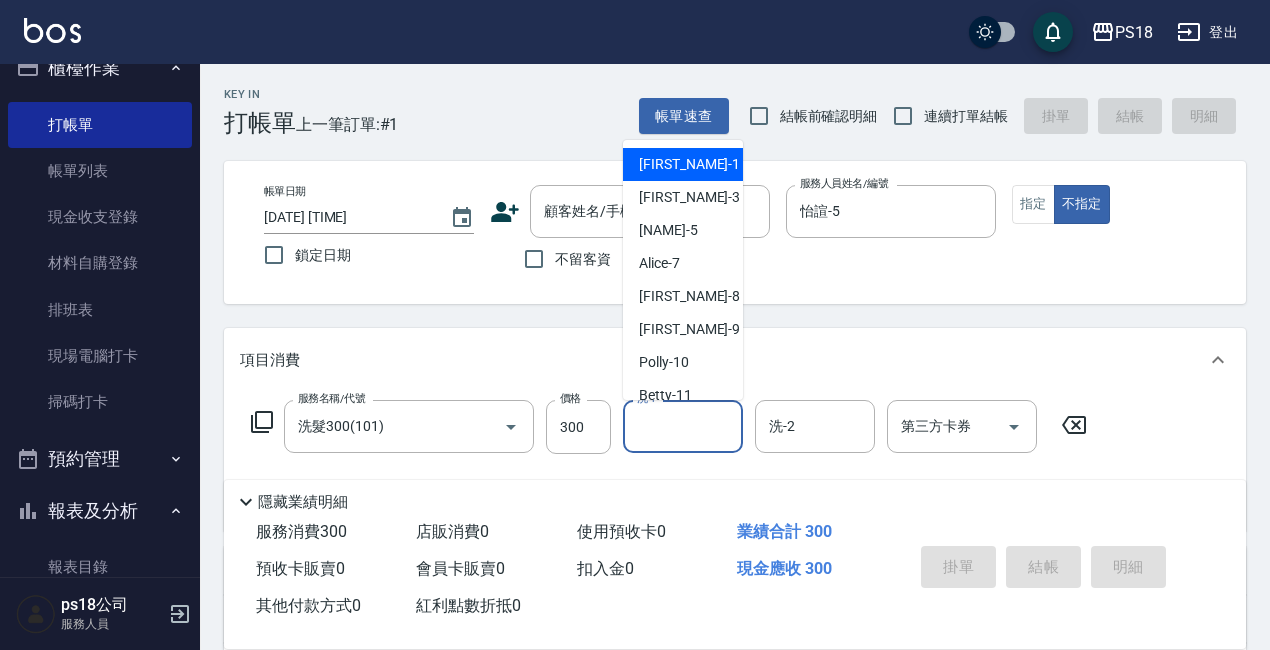 click on "洗-1" at bounding box center [683, 426] 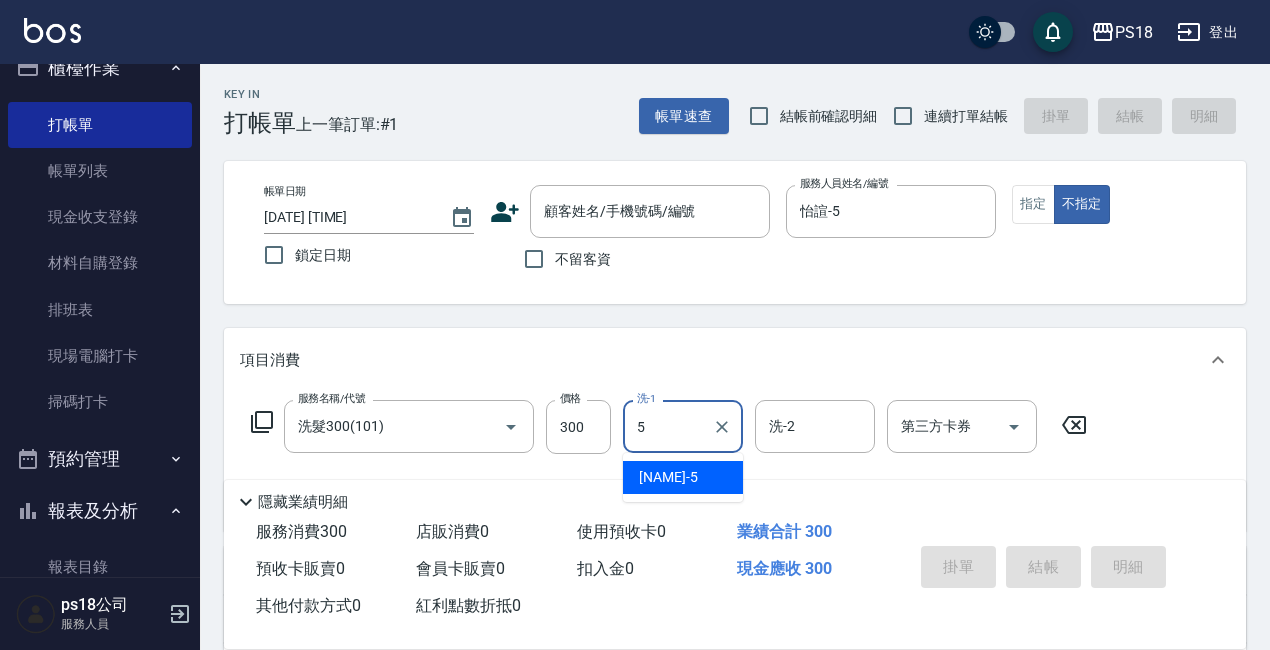 type on "怡諠-5" 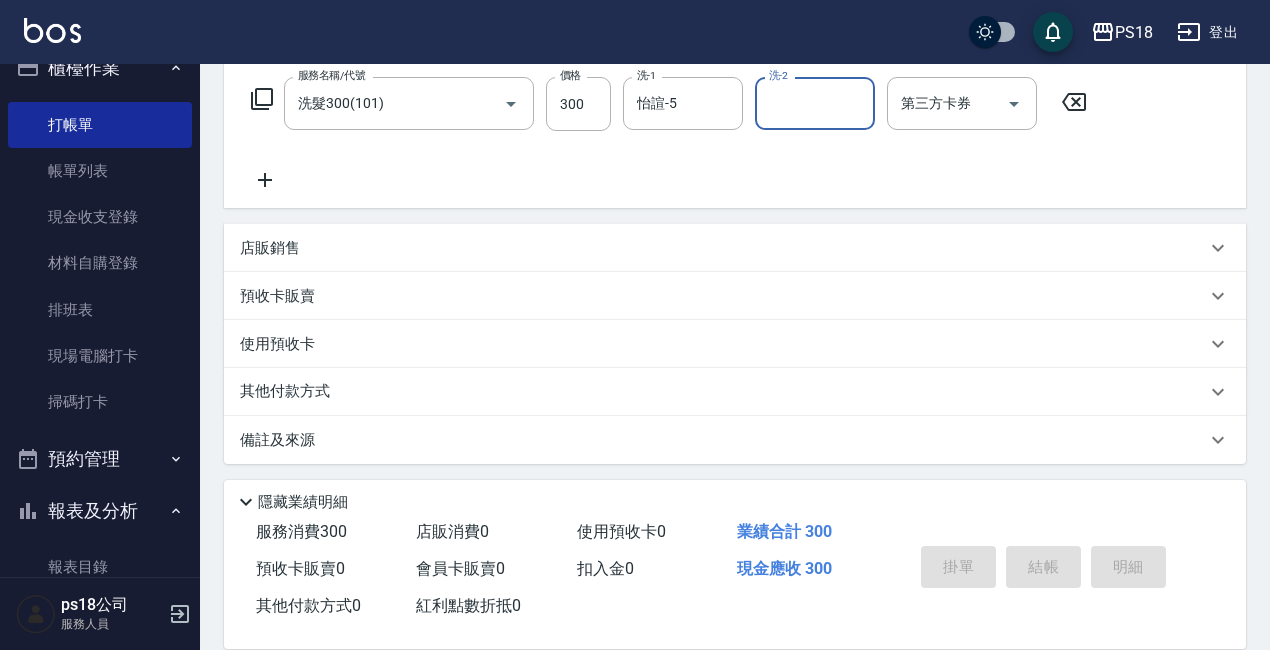 scroll, scrollTop: 329, scrollLeft: 0, axis: vertical 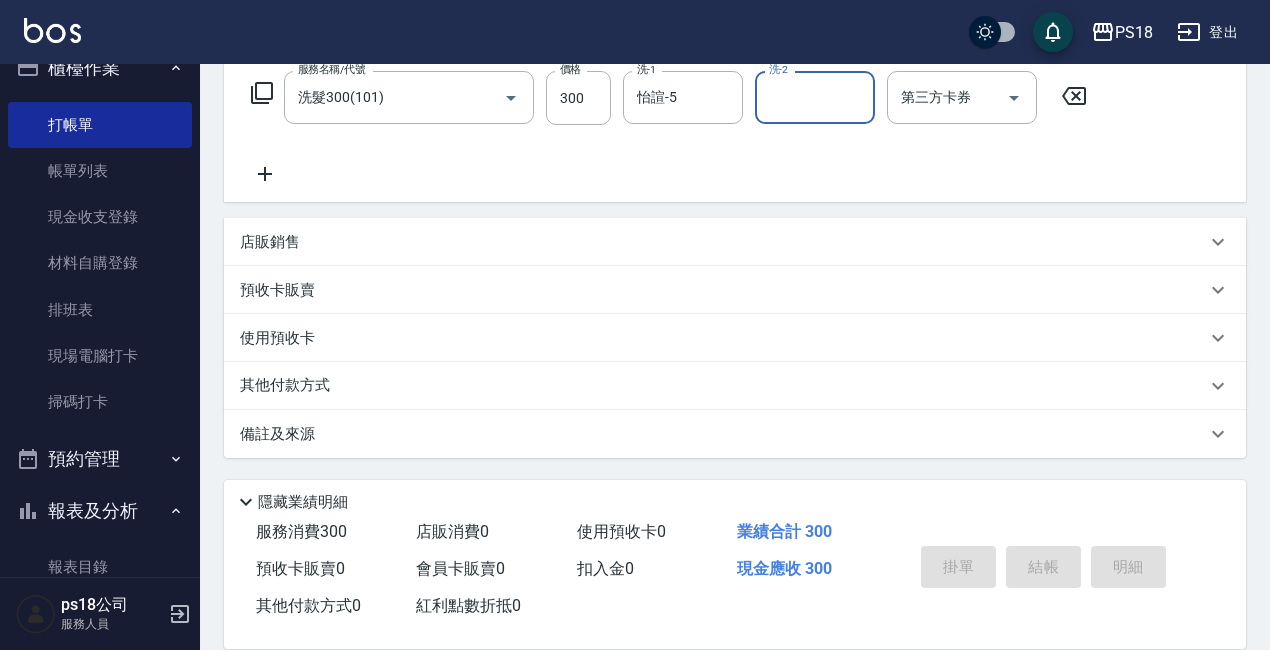 click on "備註及來源" at bounding box center (735, 434) 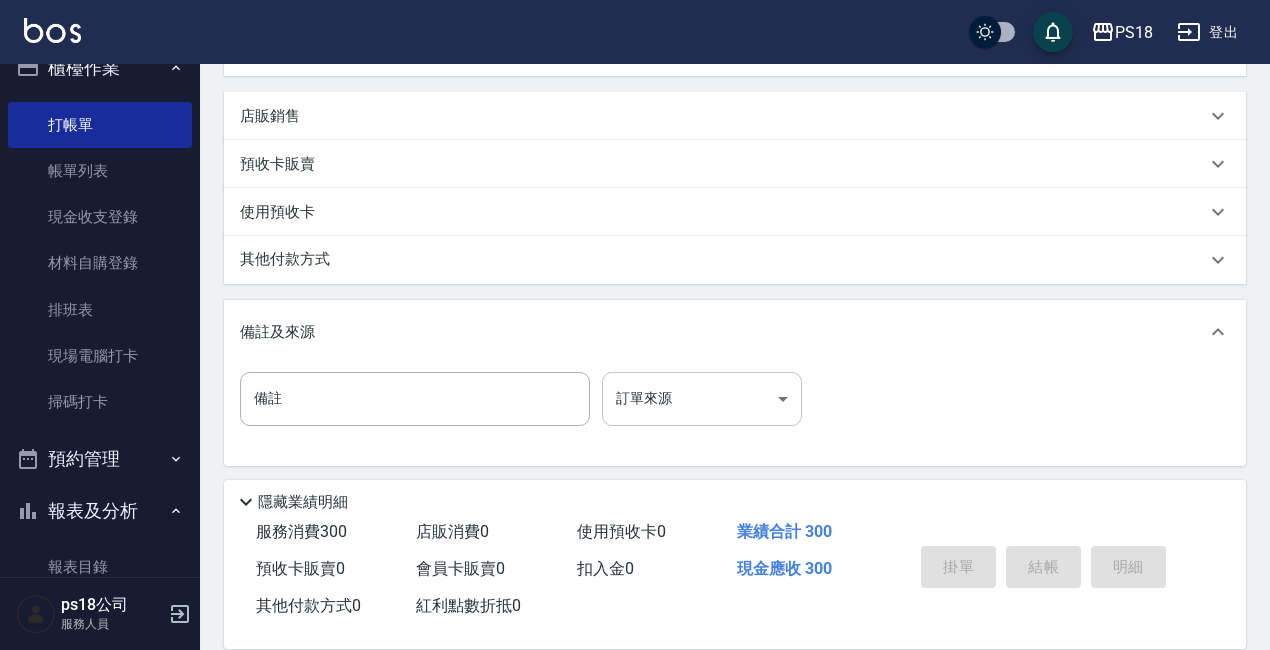 scroll, scrollTop: 463, scrollLeft: 0, axis: vertical 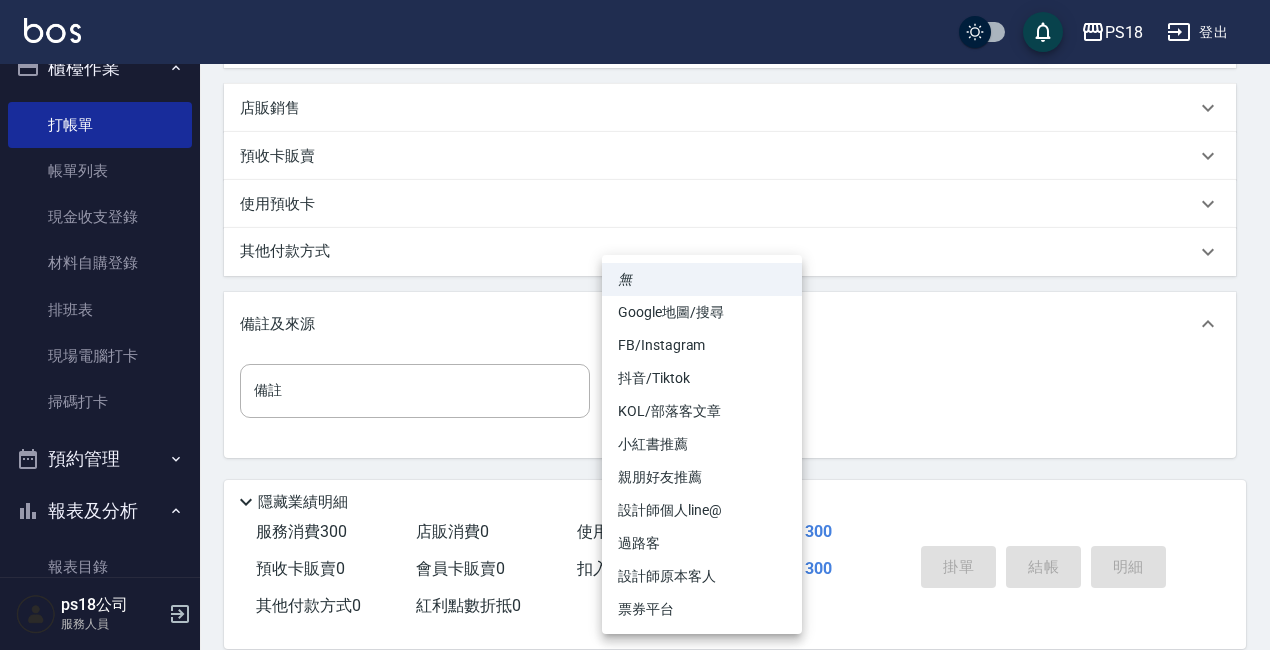 click on "PS18 登出 櫃檯作業 打帳單 帳單列表 現金收支登錄 材料自購登錄 排班表 現場電腦打卡 掃碼打卡 預約管理 預約管理 單日預約紀錄 單週預約紀錄 報表及分析 報表目錄 消費分析儀表板 店家日報表 互助日報表 互助點數明細 設計師日報表 店販抽成明細 客戶管理 客戶列表 員工及薪資 員工列表 全店打卡記錄 商品管理 商品列表 ps18公司 服務人員 Key In 打帳單 上一筆訂單:#1 帳單速查 結帳前確認明細 連續打單結帳 掛單 結帳 明細 帳單日期 [DATE] [TIME] 顧客姓名/手機號碼/編號 顧客姓名/手機號碼/編號 不留客資 服務人員姓名/編號 [NAME]-[ID] 服務人員姓名/編號 指定 不指定 項目消費 服務名稱/代號 洗髮300(101) 服務名稱/代號 價格 300 價格 洗-1 [NAME]-[ID] 洗-1 洗-2 洗-2 第三方卡券 第三方卡券 店販銷售 服務人員姓名/編號 服務人員姓名/編號 商品代號/名稱 商品代號/名稱 0" at bounding box center (635, 93) 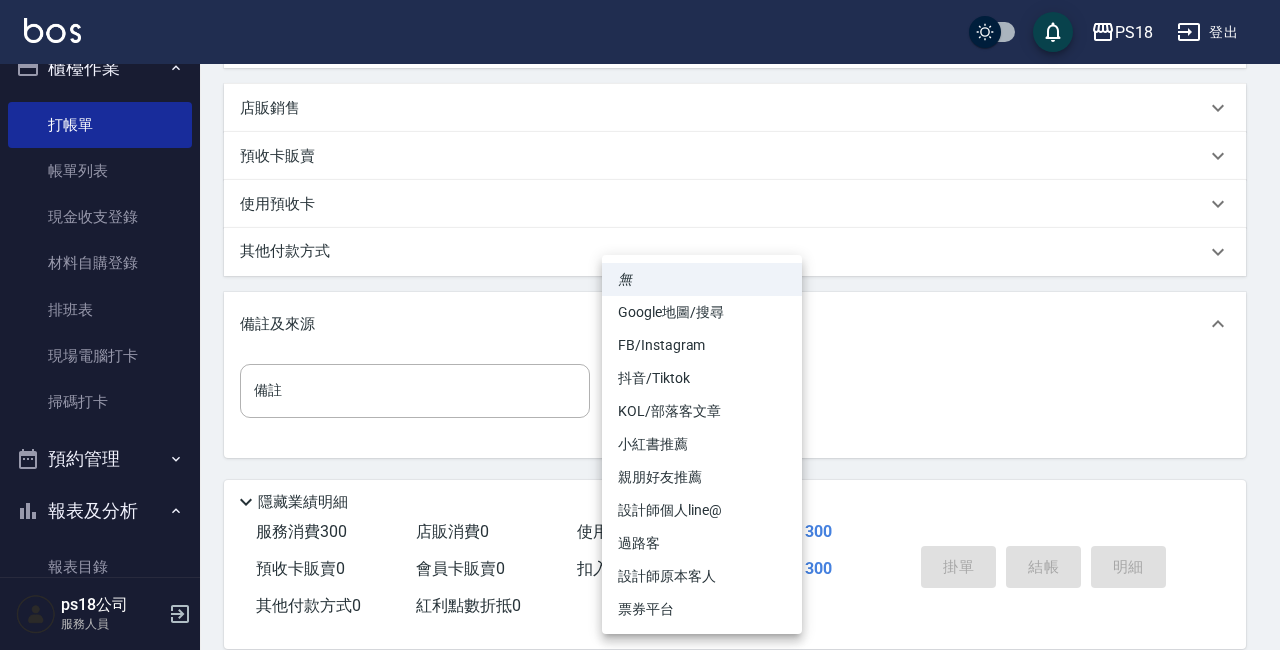 click on "過路客" at bounding box center [702, 543] 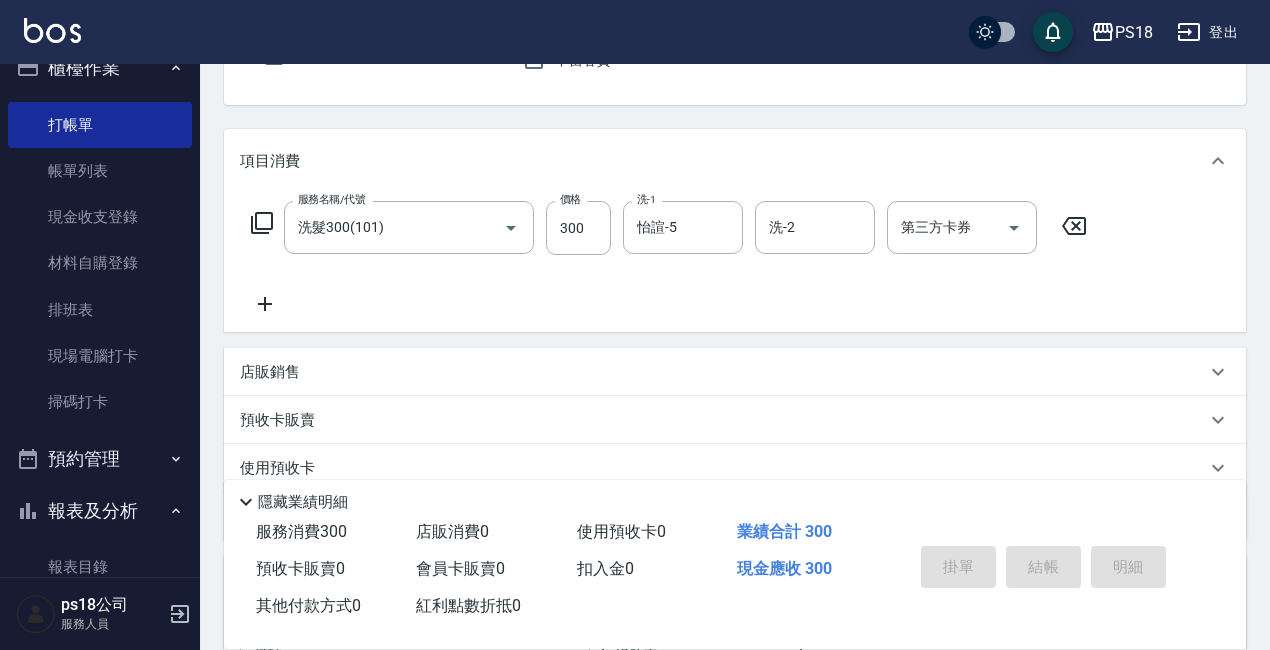 scroll, scrollTop: 0, scrollLeft: 0, axis: both 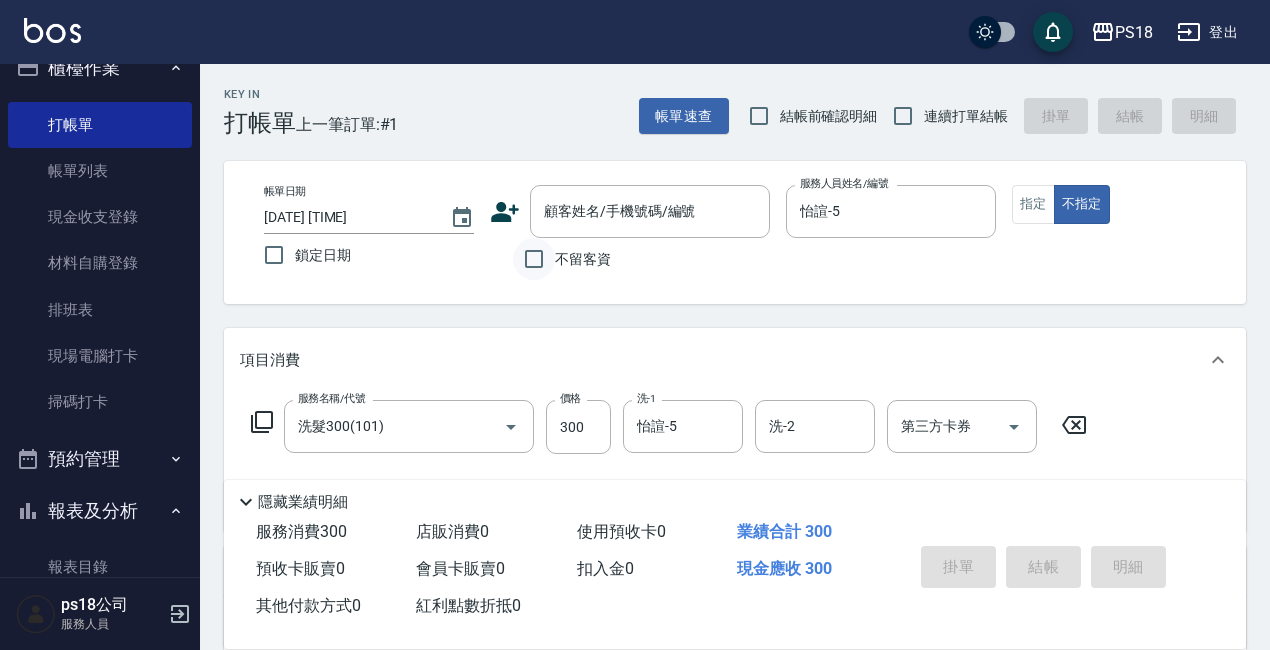 click on "不留客資" at bounding box center (534, 259) 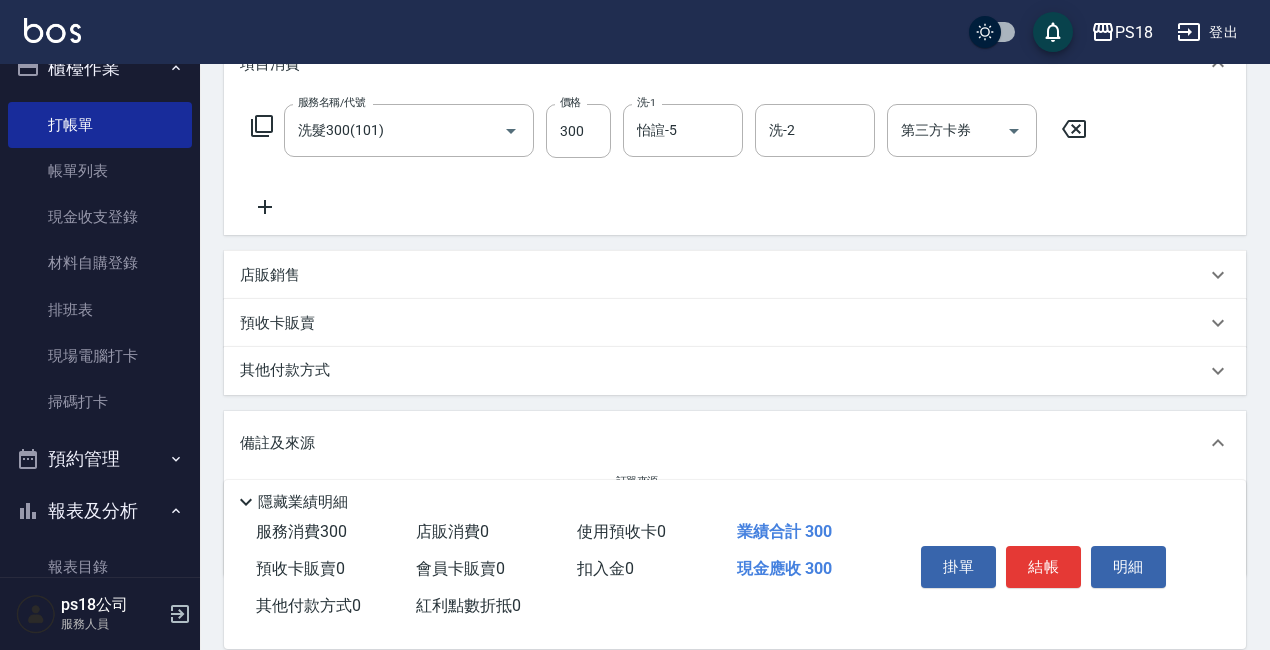 scroll, scrollTop: 300, scrollLeft: 0, axis: vertical 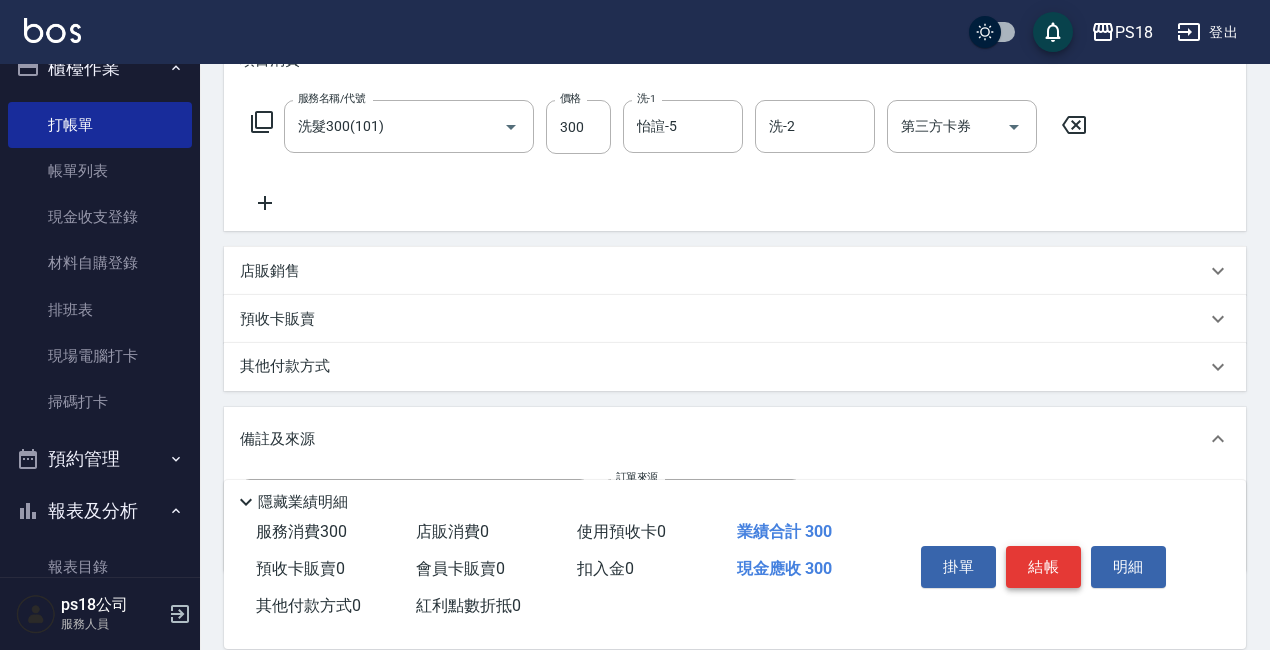 click on "結帳" at bounding box center (1043, 567) 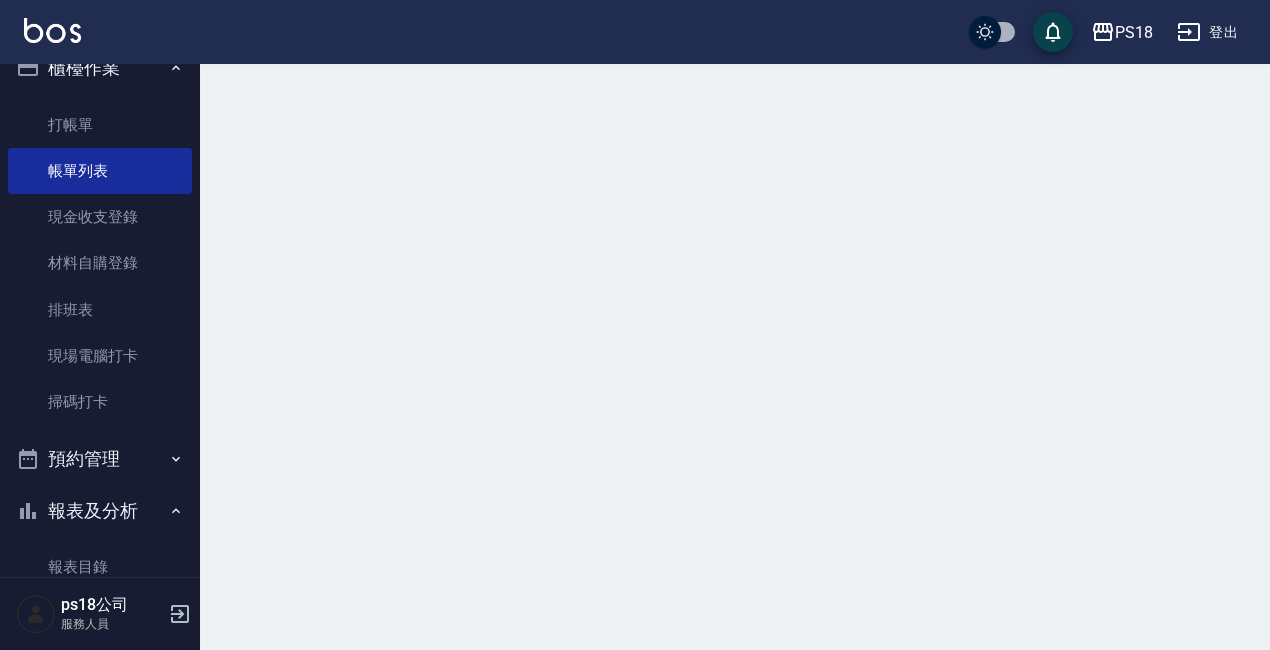 scroll, scrollTop: 0, scrollLeft: 0, axis: both 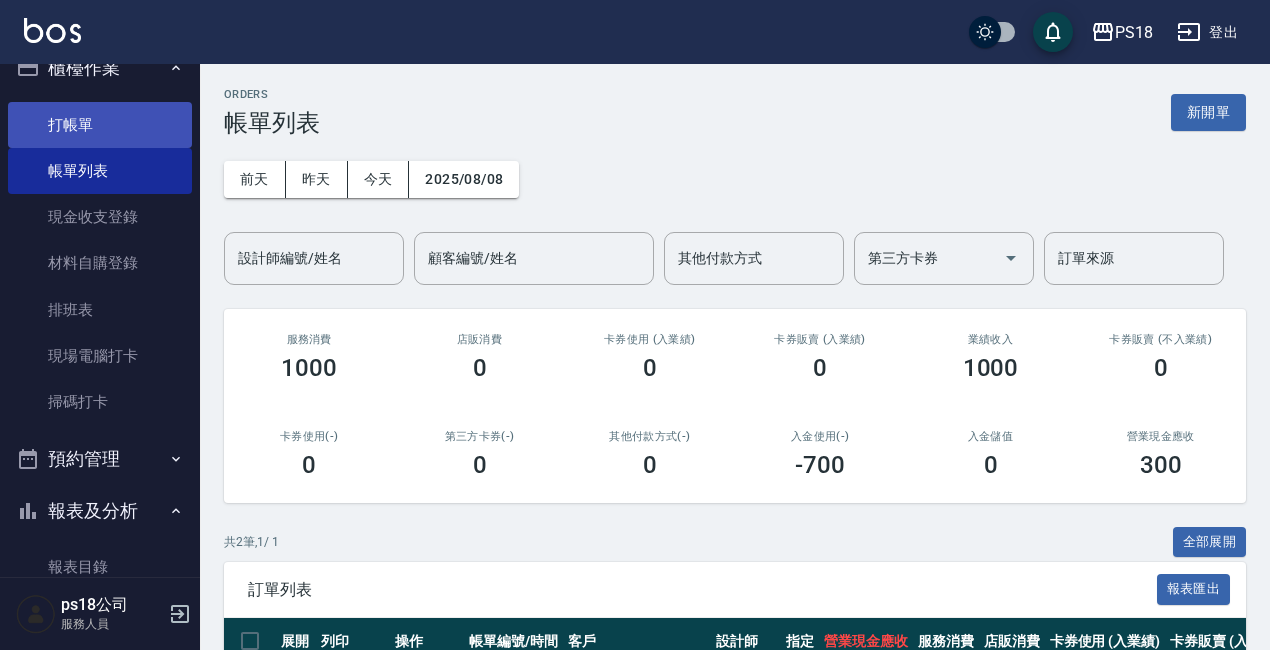 click on "打帳單" at bounding box center (100, 125) 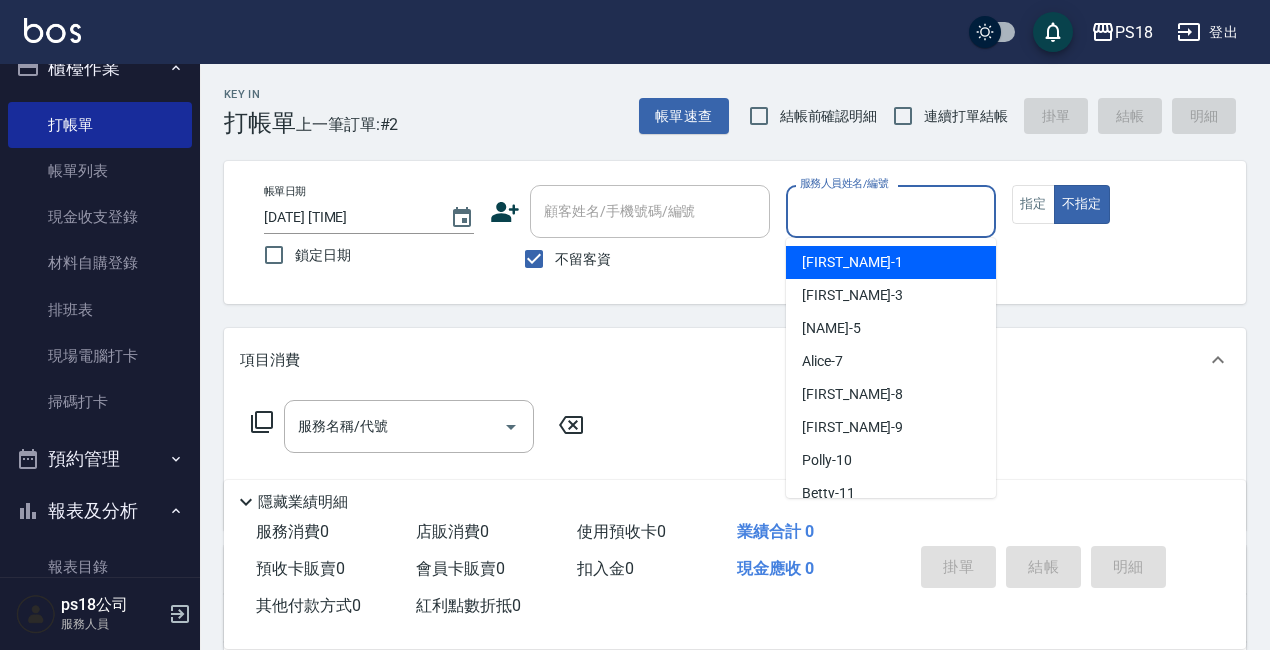 click on "服務人員姓名/編號" at bounding box center (891, 211) 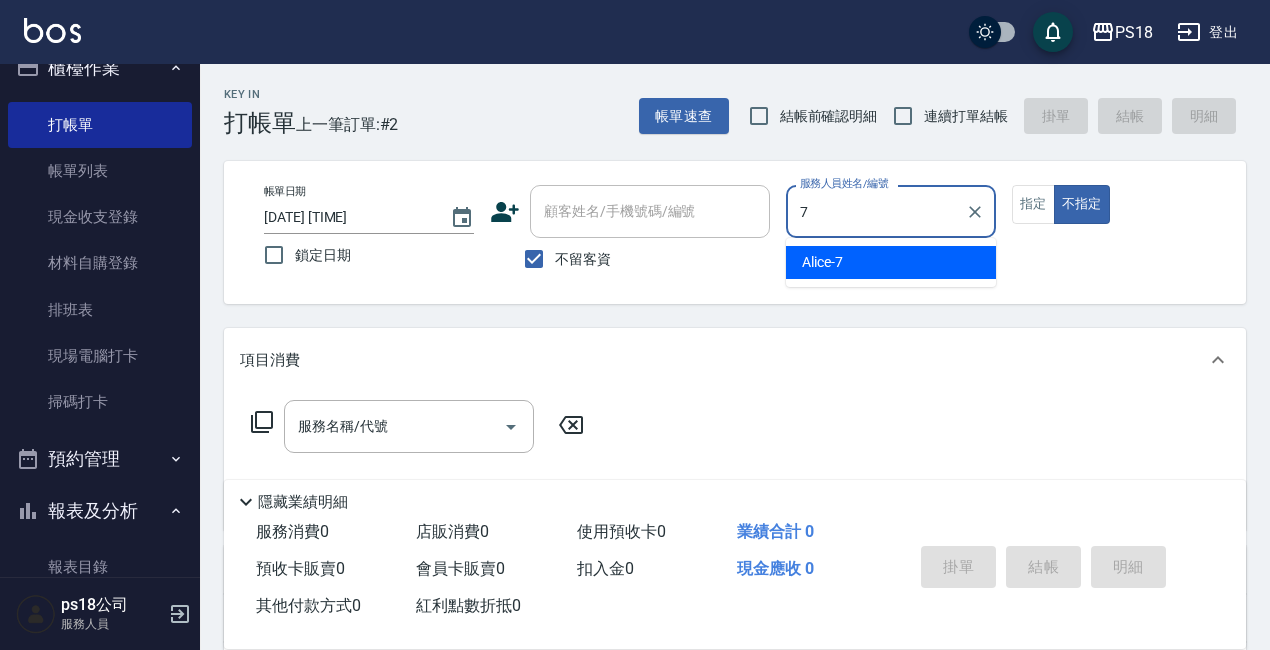 type on "Alice-7" 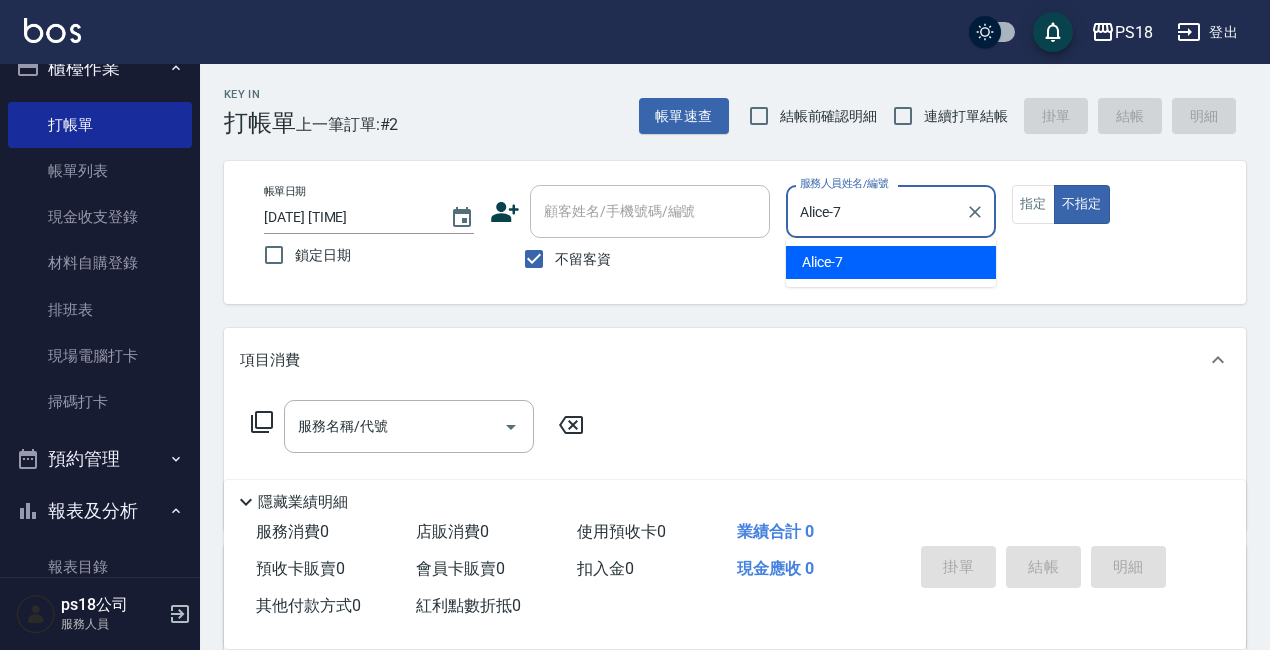 type on "false" 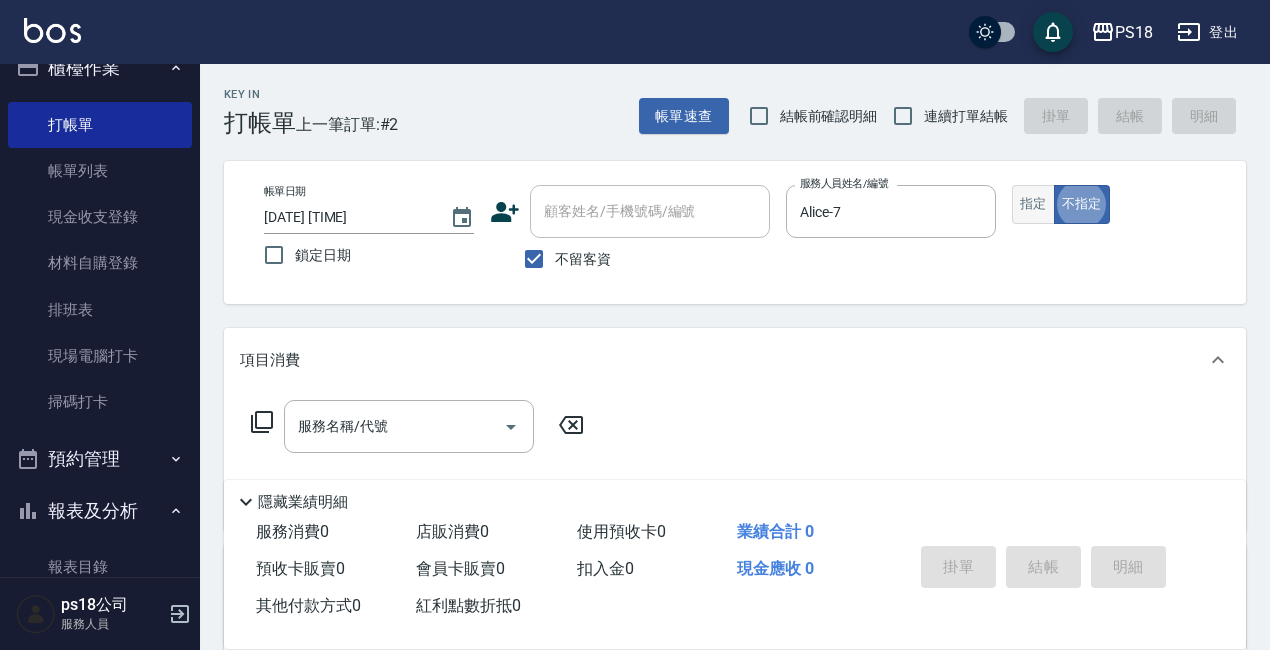 click on "指定" at bounding box center (1033, 204) 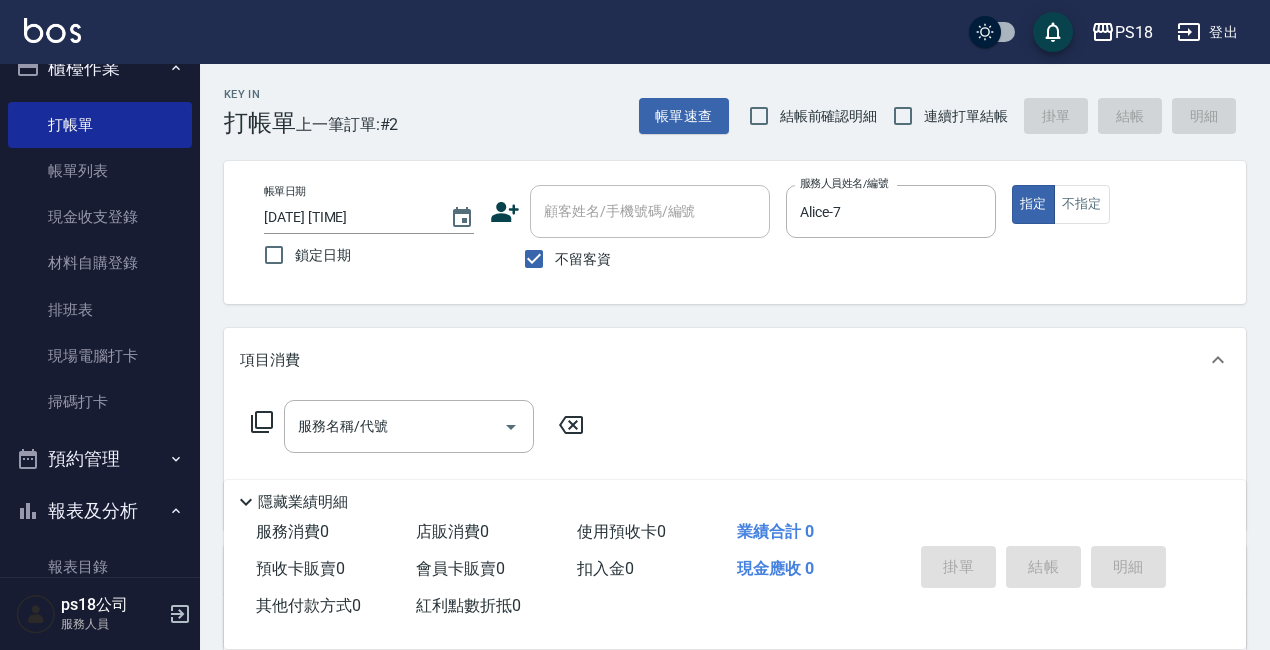 click 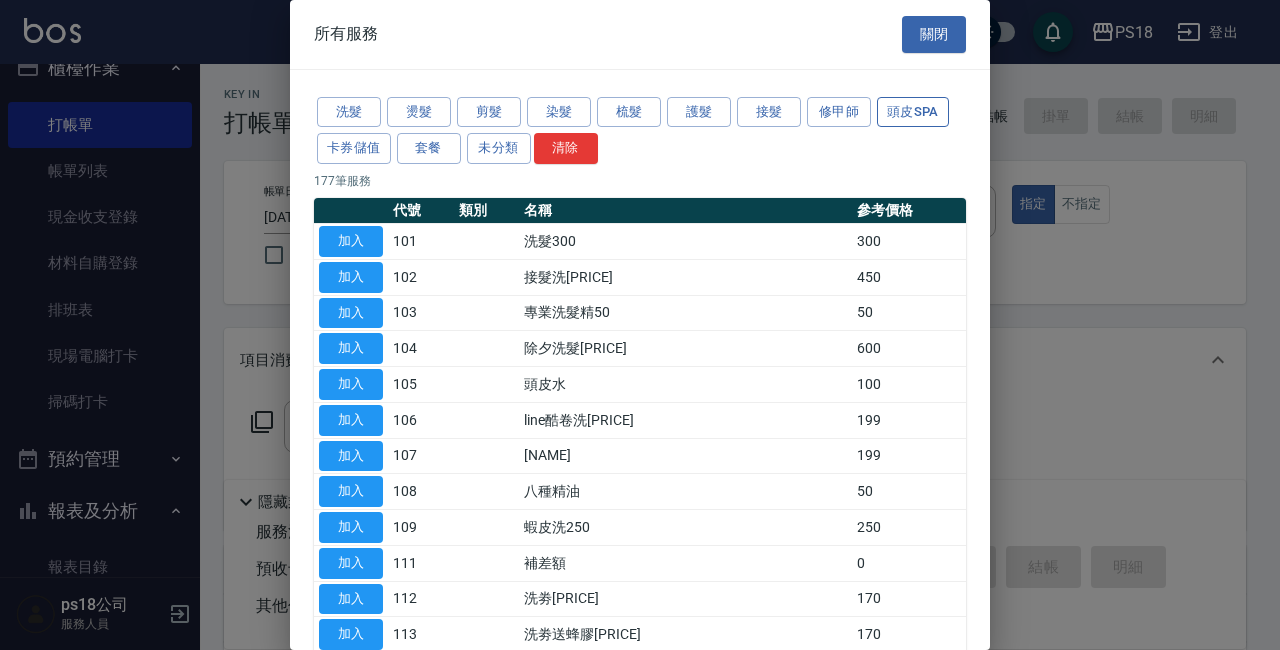click on "頭皮SPA" at bounding box center (913, 112) 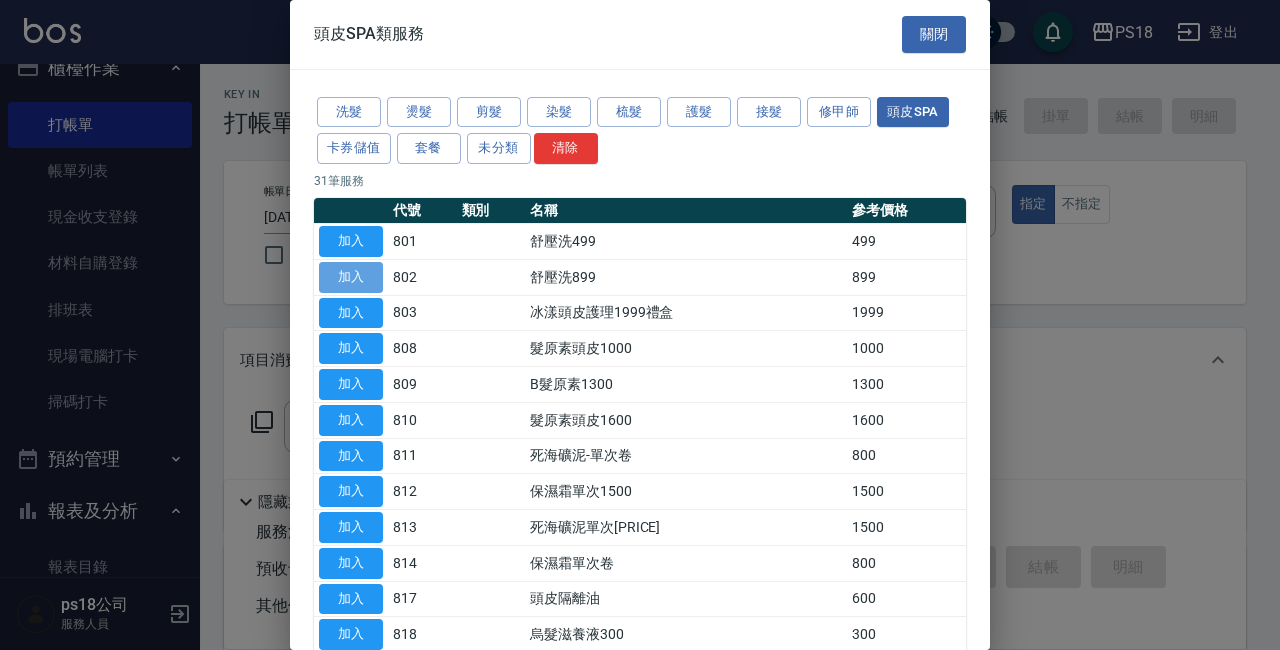 click on "加入" at bounding box center [351, 277] 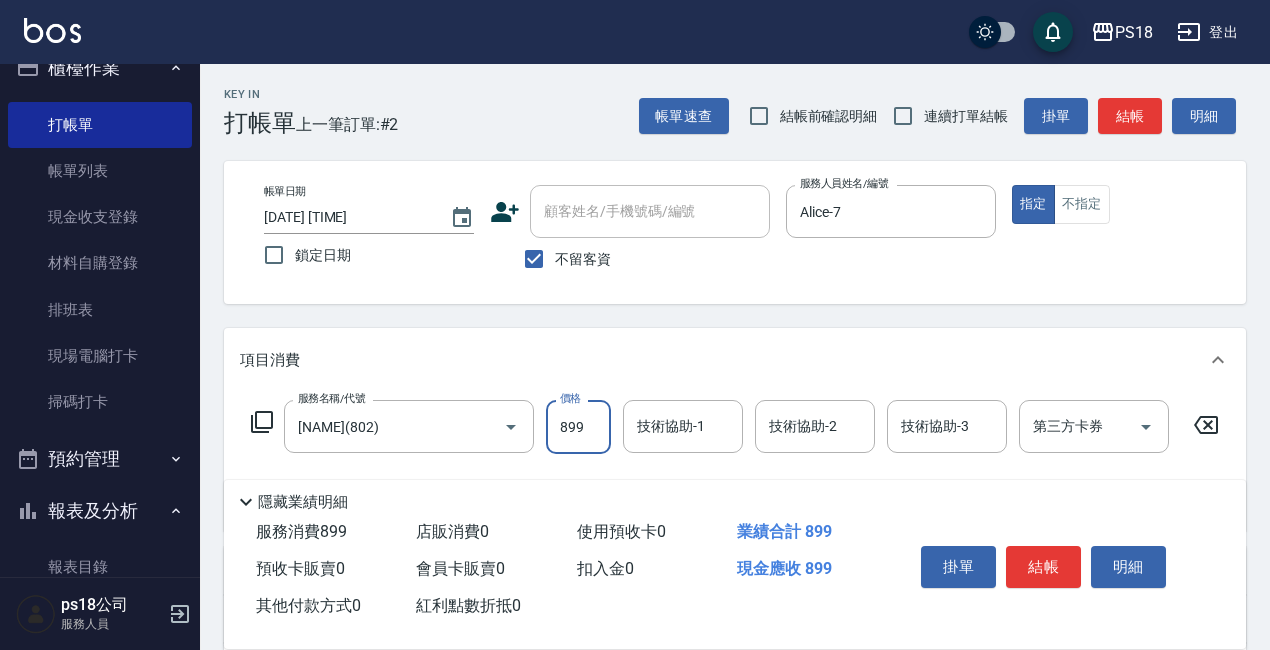 click on "899" at bounding box center [578, 427] 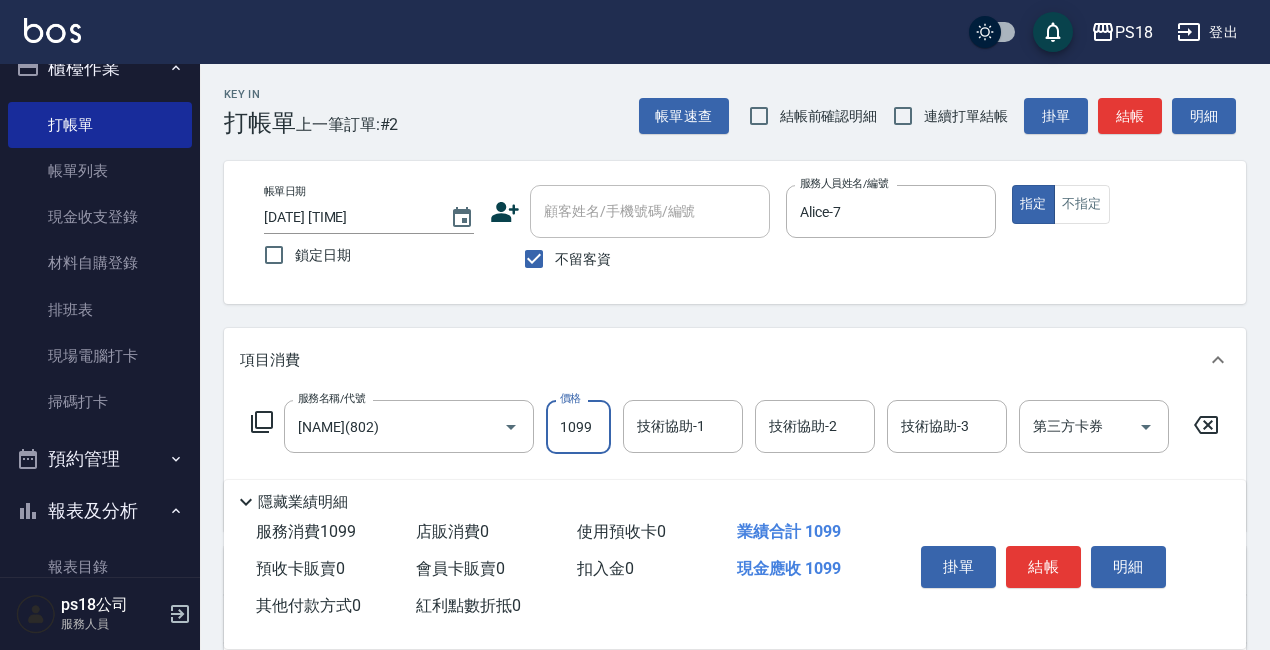 type on "1099" 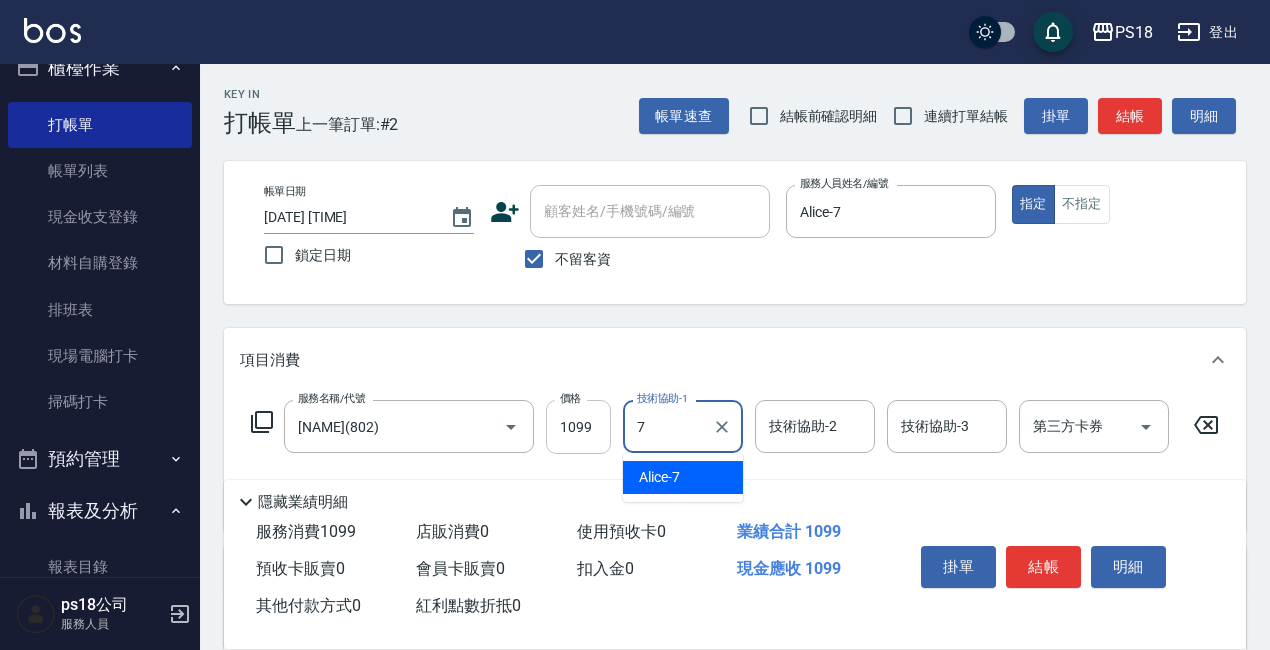type on "Alice-7" 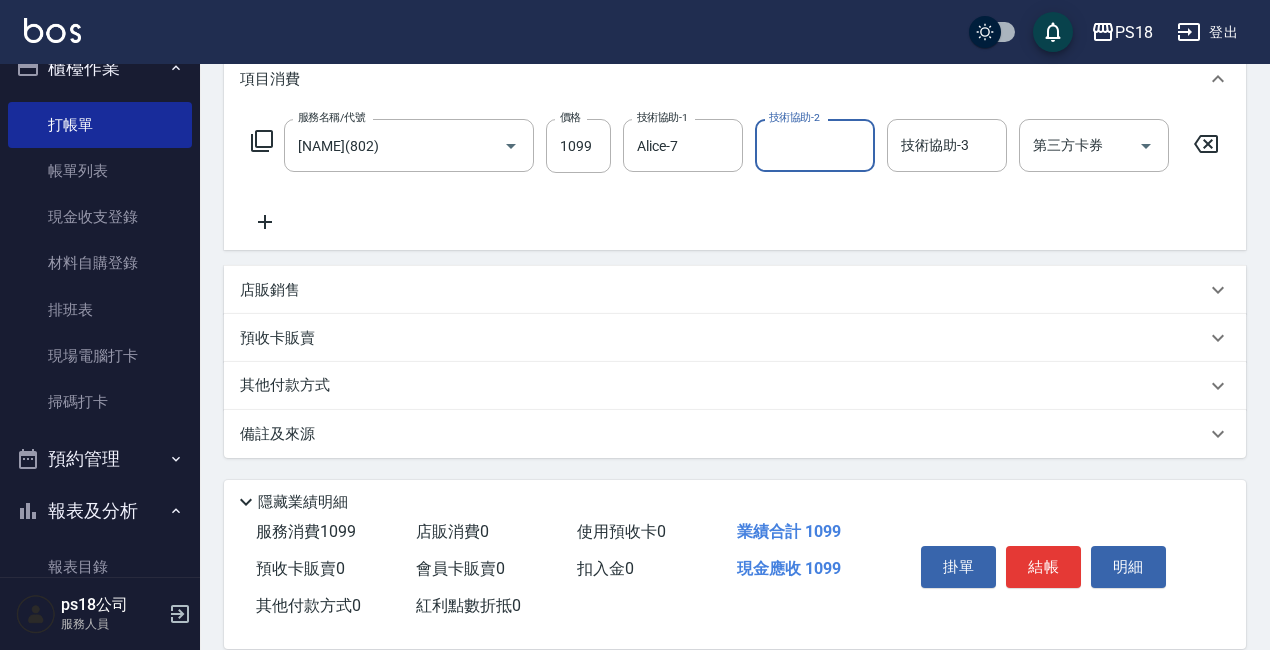 click 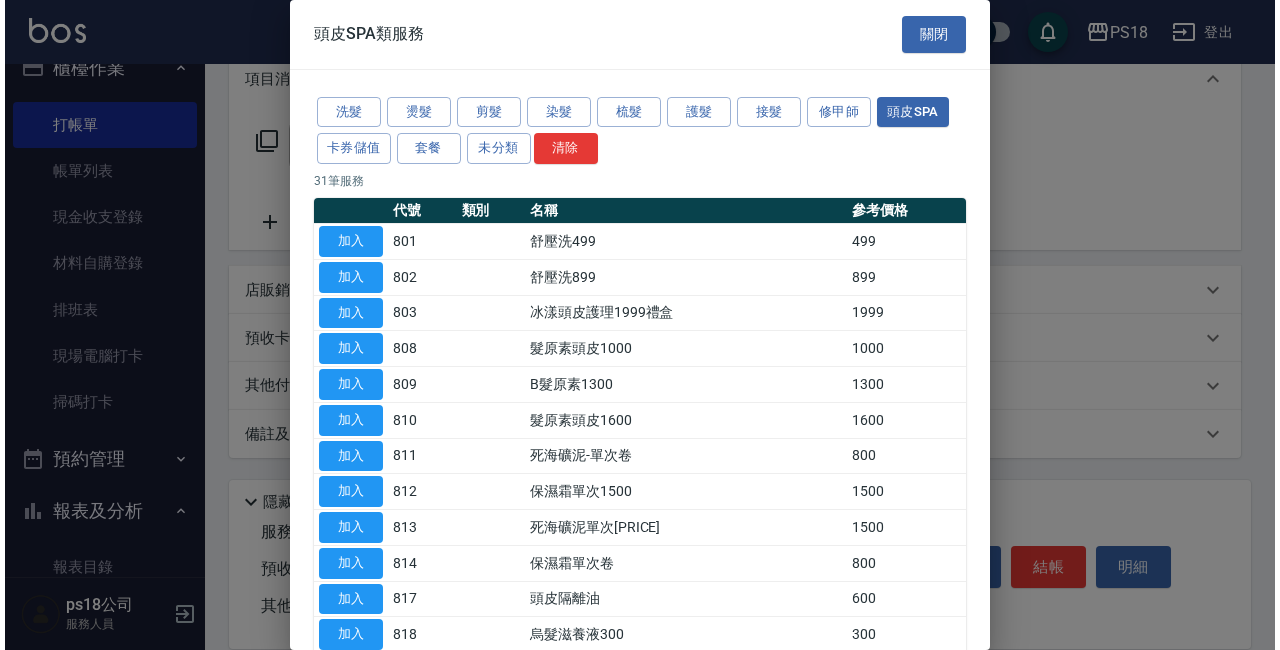 scroll, scrollTop: 281, scrollLeft: 0, axis: vertical 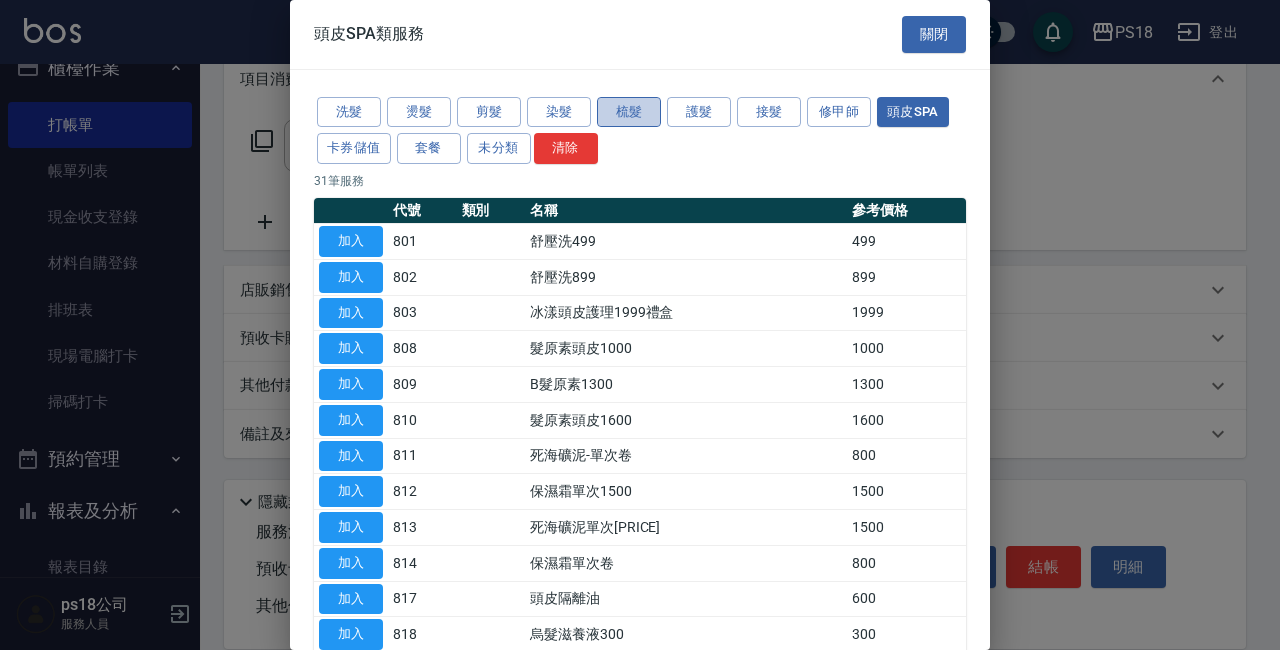 click on "梳髮" at bounding box center (629, 112) 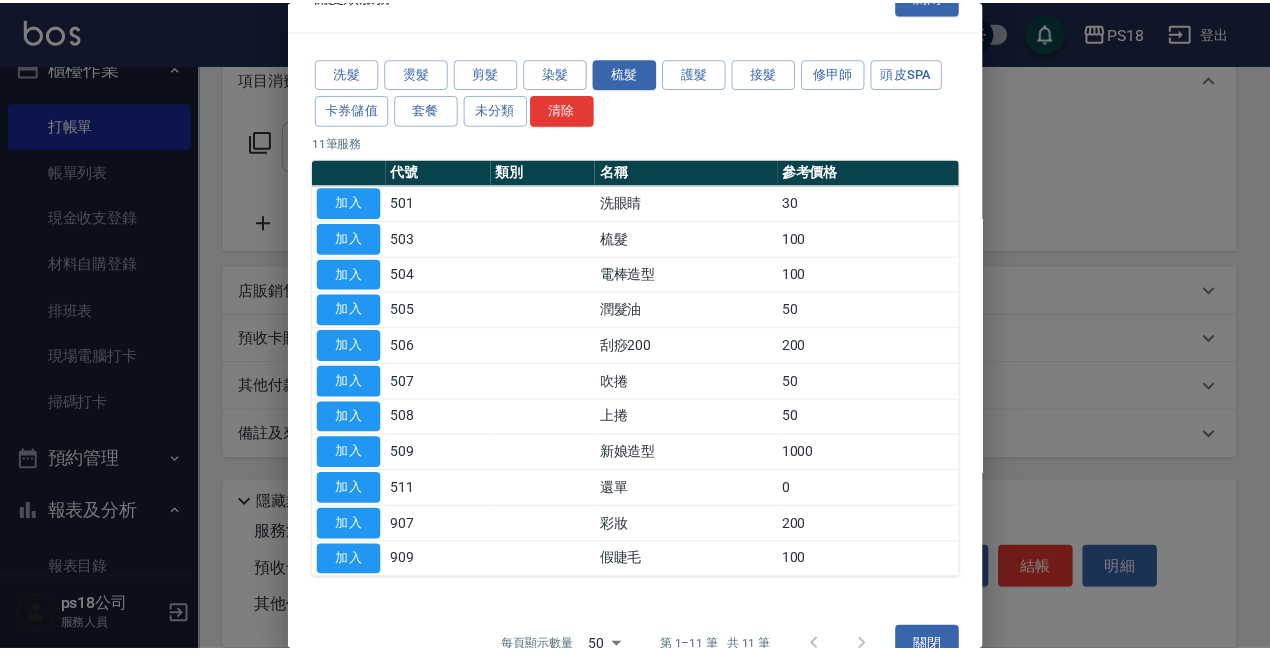 scroll, scrollTop: 77, scrollLeft: 0, axis: vertical 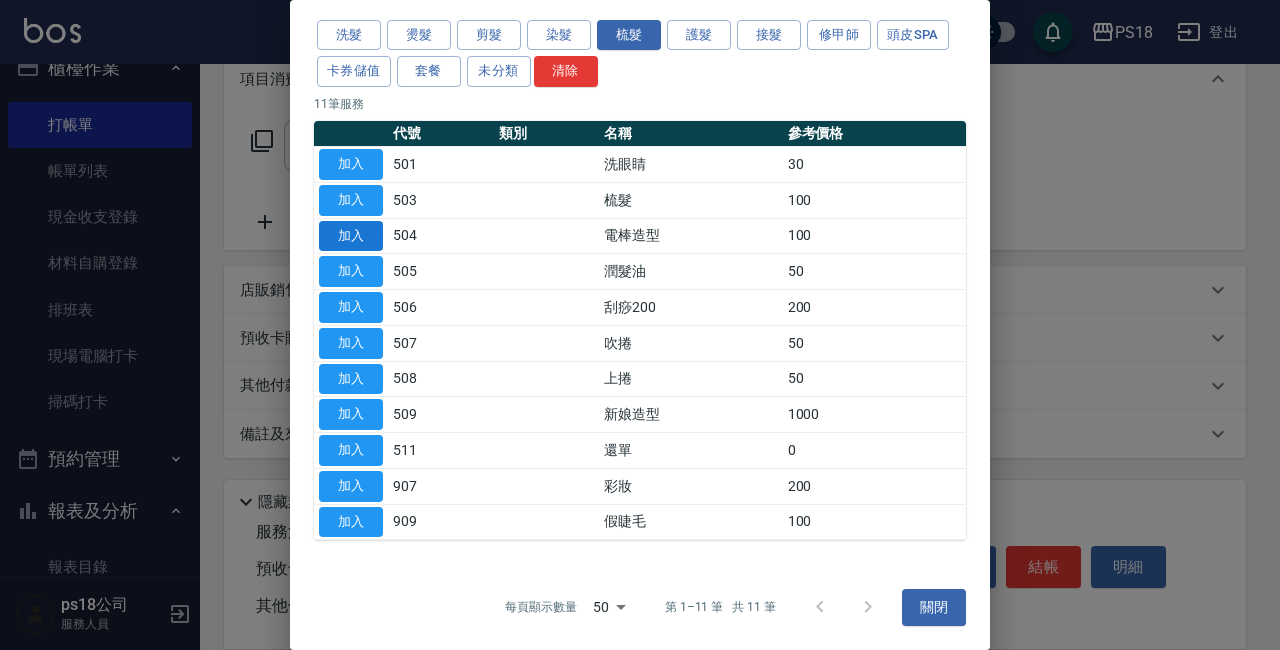 click on "加入" at bounding box center (351, 236) 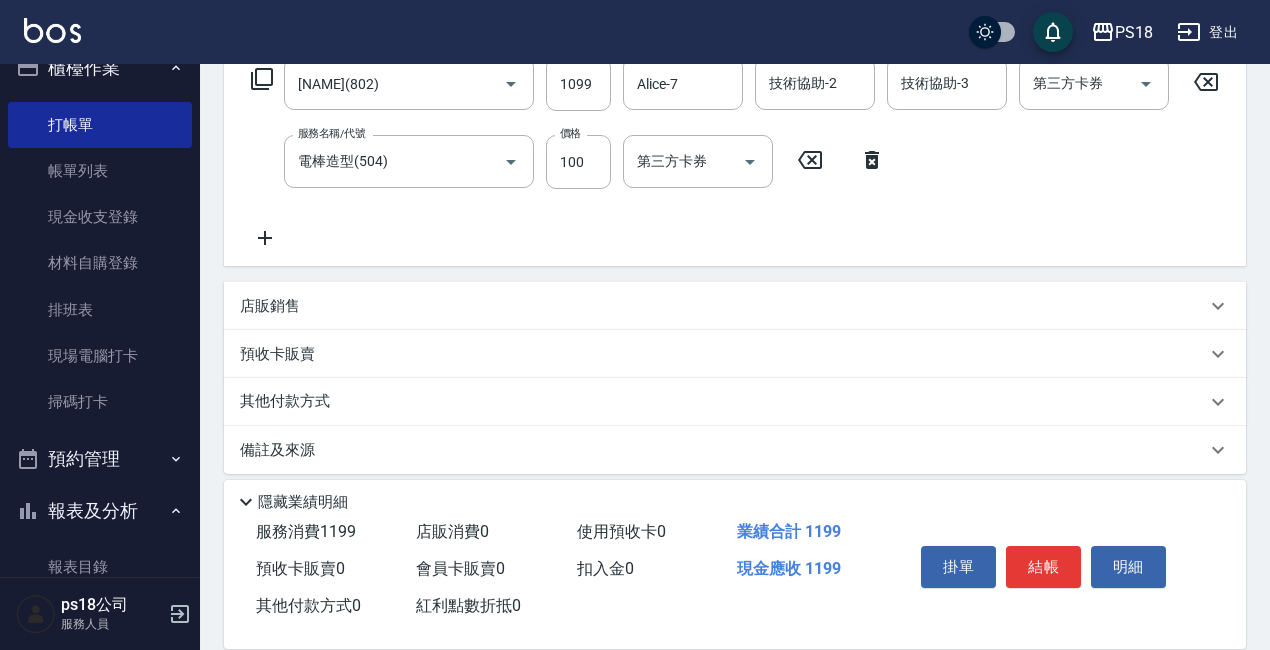 scroll, scrollTop: 376, scrollLeft: 0, axis: vertical 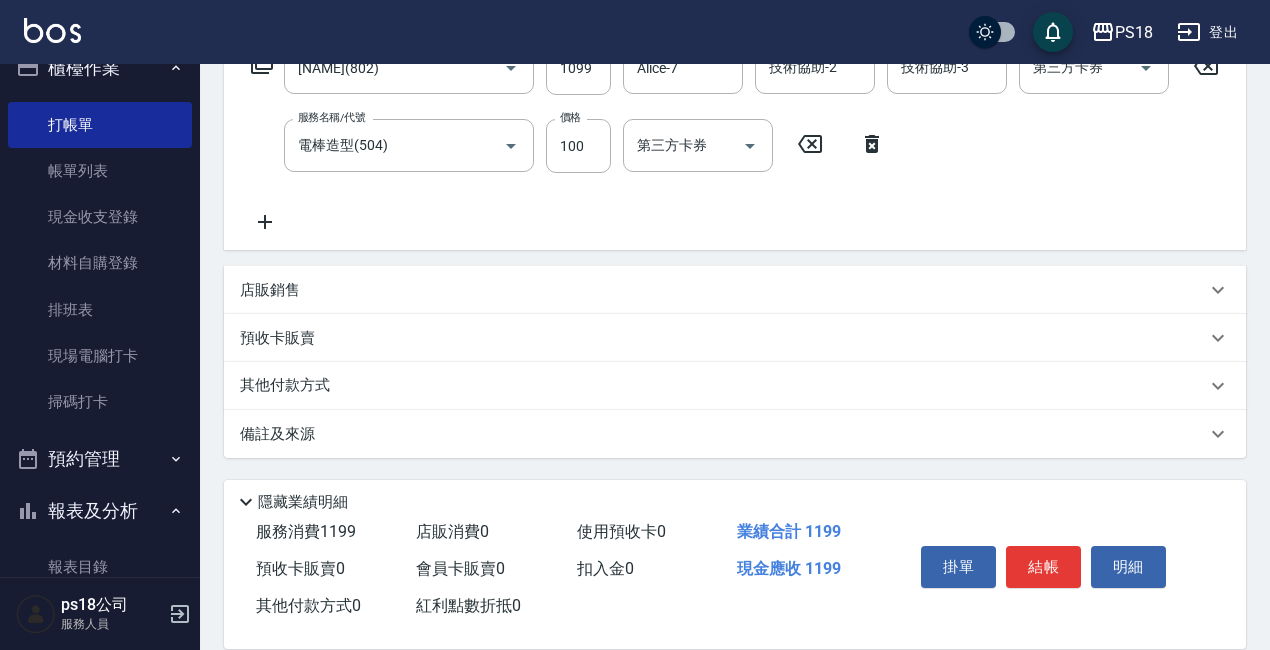 click on "備註及來源" at bounding box center [723, 434] 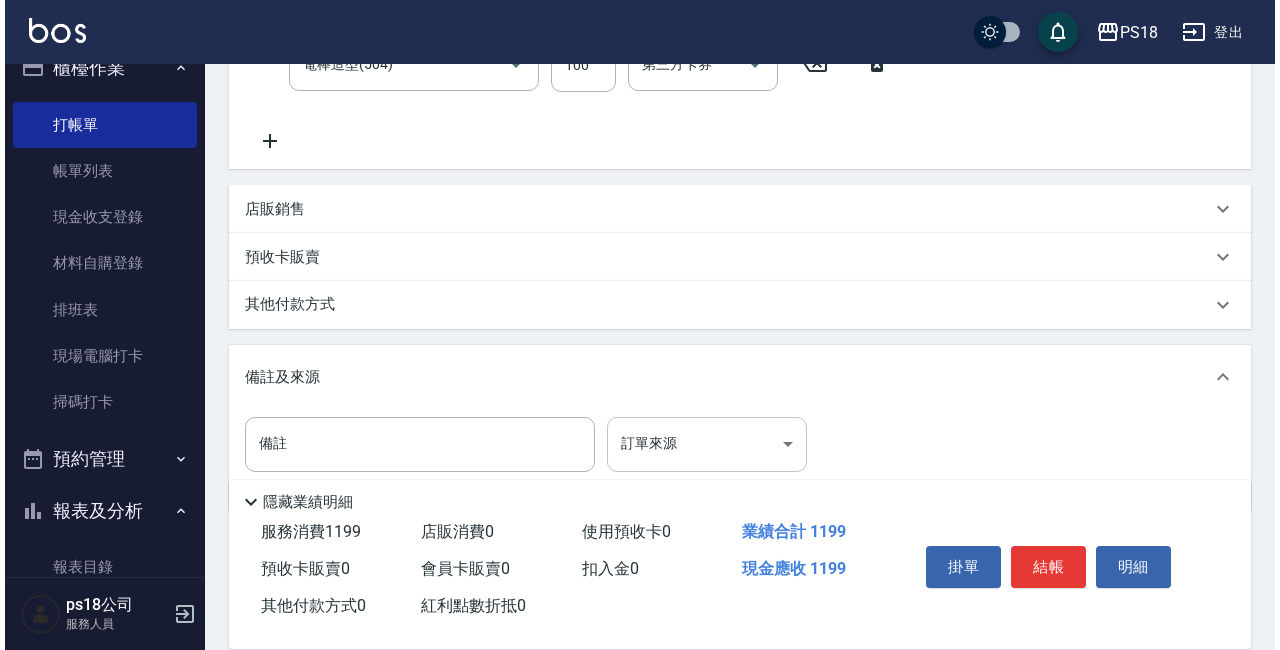 scroll, scrollTop: 511, scrollLeft: 0, axis: vertical 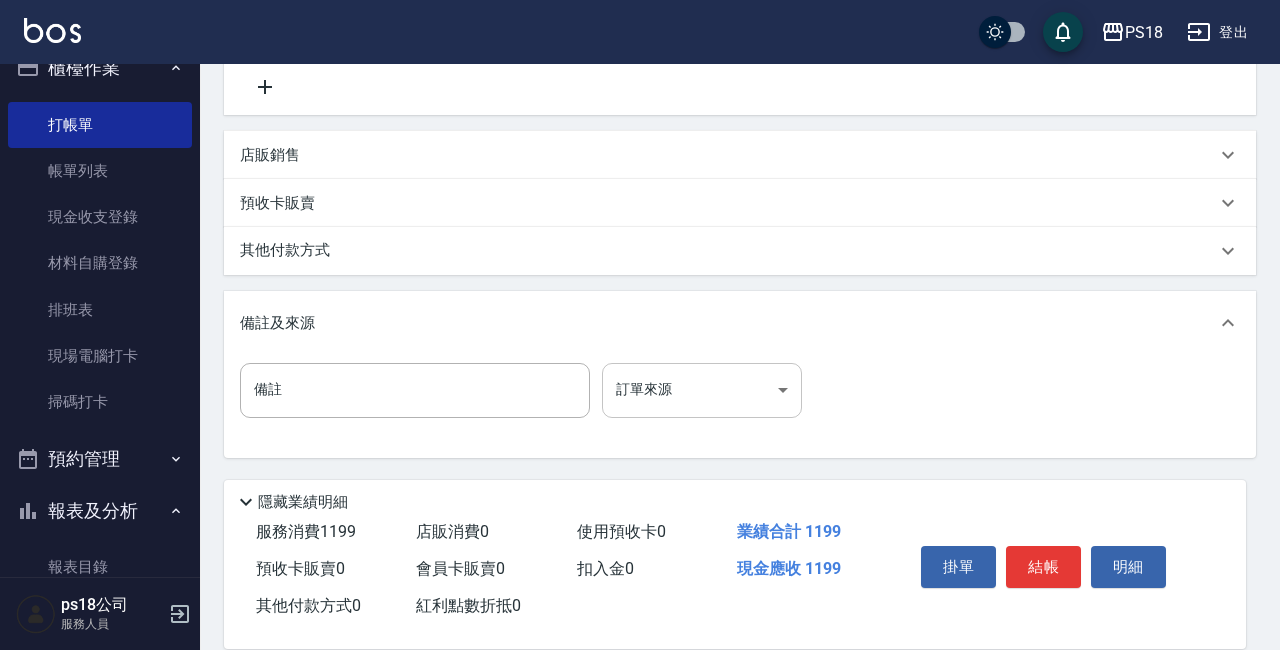 click on "PS18 登出 櫃檯作業 打帳單 帳單列表 現金收支登錄 材料自購登錄 排班表 現場電腦打卡 掃碼打卡 預約管理 預約管理 單日預約紀錄 單週預約紀錄 報表及分析 報表目錄 消費分析儀表板 店家日報表 互助日報表 互助點數明細 設計師日報表 店販抽成明細 客戶管理 客戶列表 員工及薪資 員工列表 全店打卡記錄 商品管理 商品列表 ps18公司 服務人員 Key In 打帳單 上一筆訂單:#2 帳單速查 結帳前確認明細 連續打單結帳 掛單 結帳 明細 帳單日期 [DATE] [TIME] 顧客姓名/手機號碼/編號 [NAME]/[PHONE]/[ID] 顧客姓名/手機號碼/編號 不留客資 服務人員姓名/編號 [NAME]-[ID] 服務人員姓名/編號 指定 不指定 項目消費 服務名稱/代號 舒壓洗899(802) 服務名稱/代號 價格 1099 價格 技術協助-1 [NAME]-[ID] 技術協助-1 技術協助-2 技術協助-2 技術協助-3 技術協助-3 第三方卡券 第三方卡券 服務名稱/代號 電棒造型(504)" at bounding box center [640, 78] 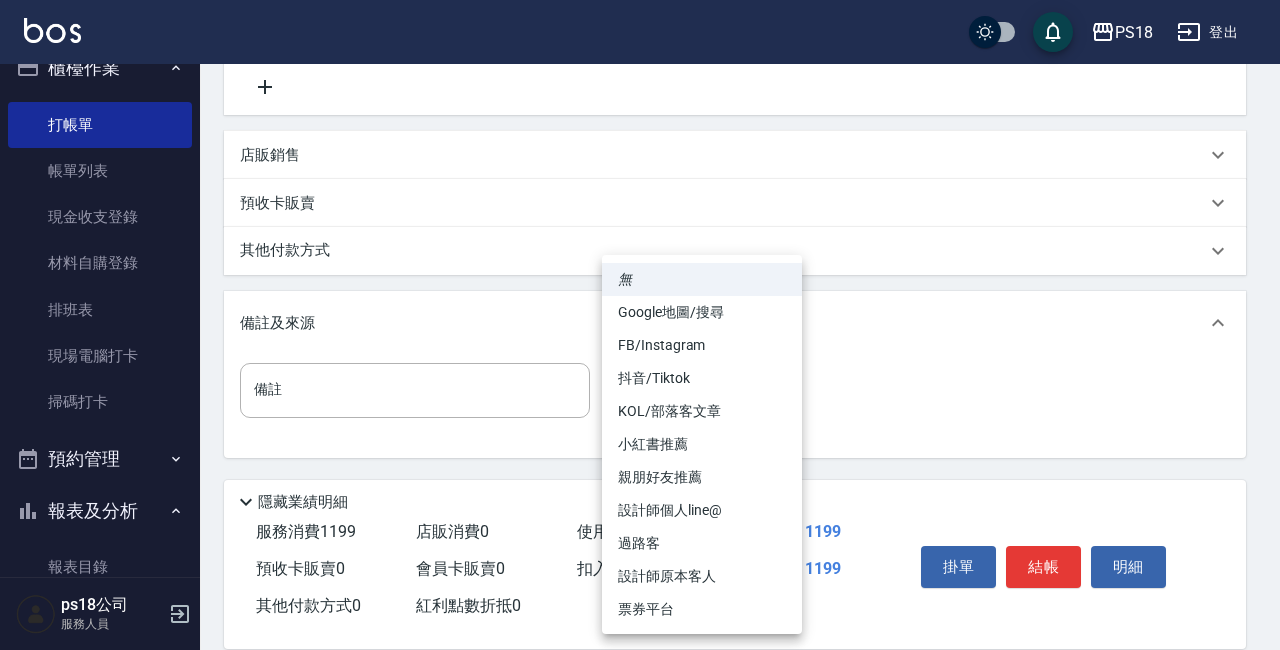 click on "設計師原本客人" at bounding box center [702, 576] 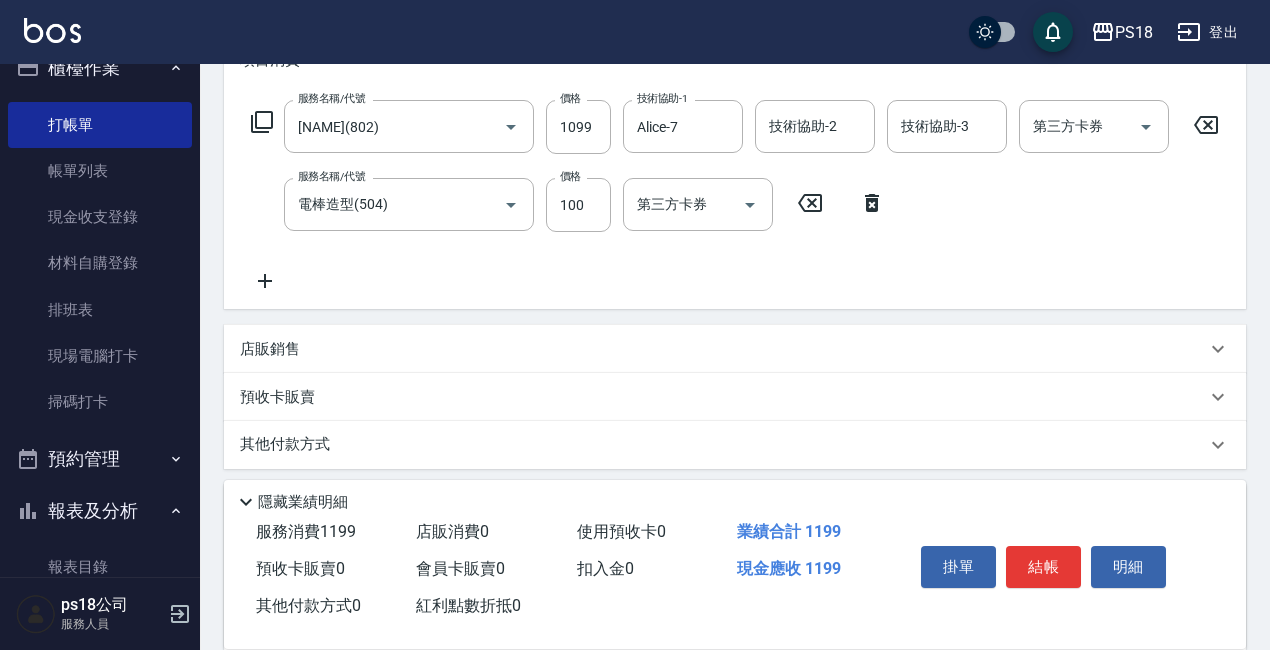 scroll, scrollTop: 494, scrollLeft: 0, axis: vertical 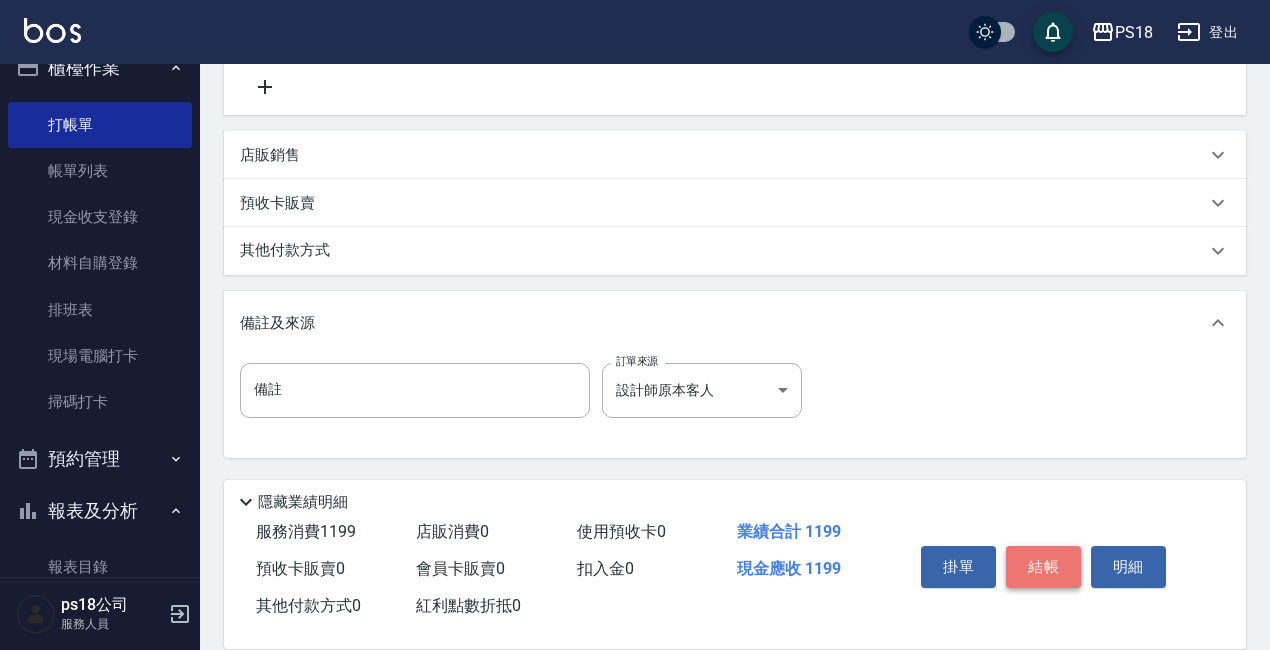 click on "結帳" at bounding box center (1043, 567) 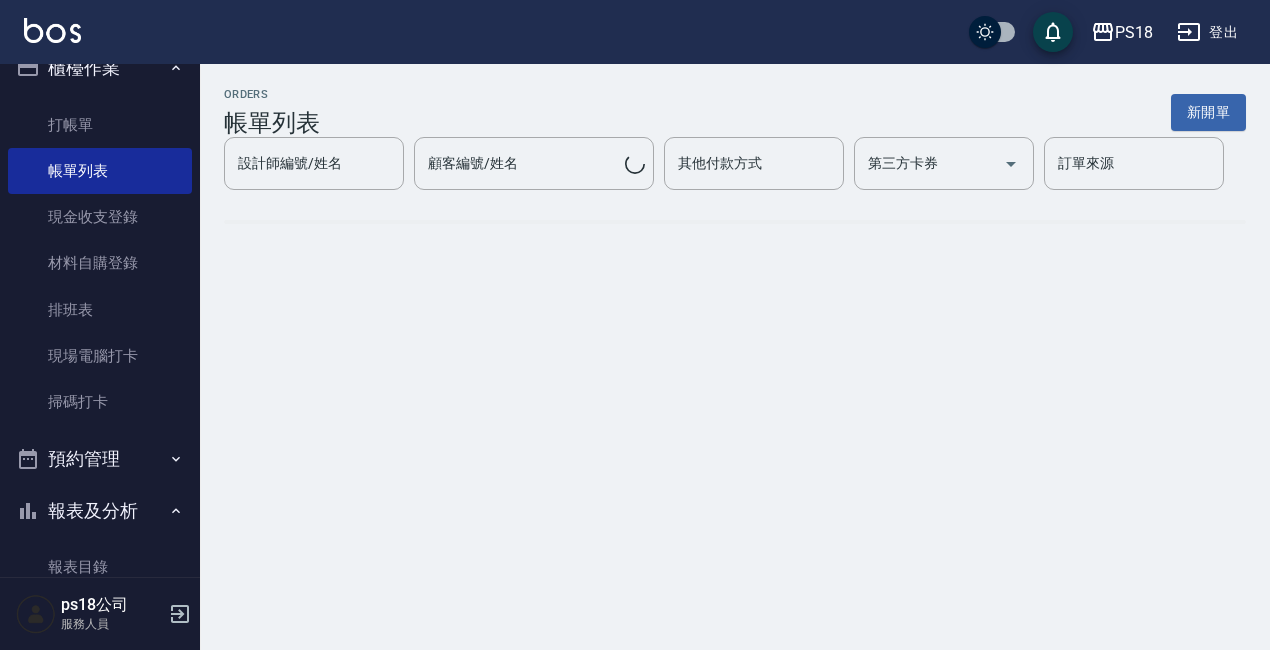 scroll, scrollTop: 0, scrollLeft: 0, axis: both 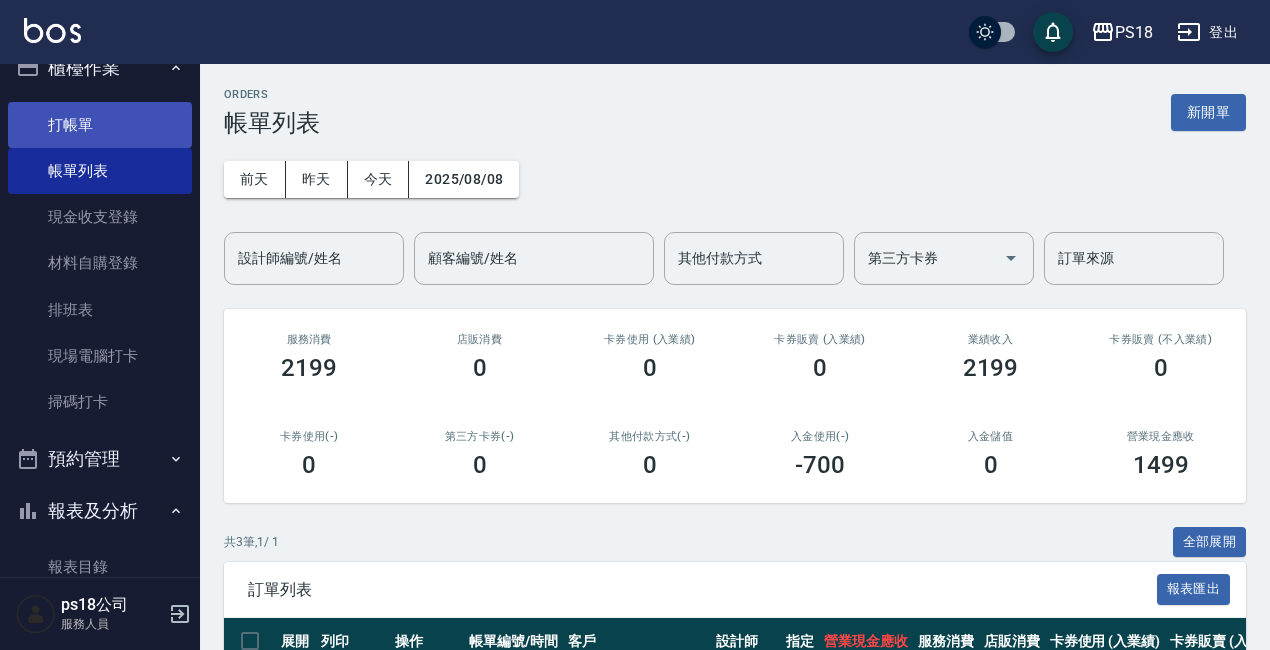 click on "打帳單" at bounding box center (100, 125) 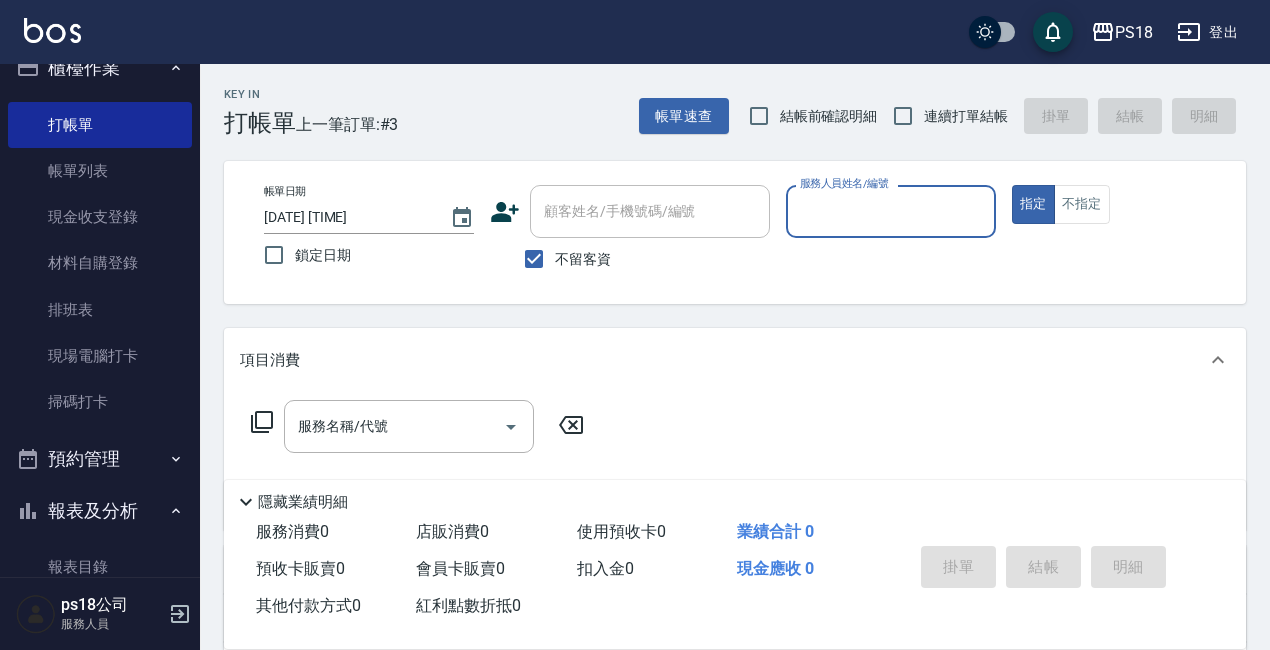click on "服務人員姓名/編號" at bounding box center (891, 211) 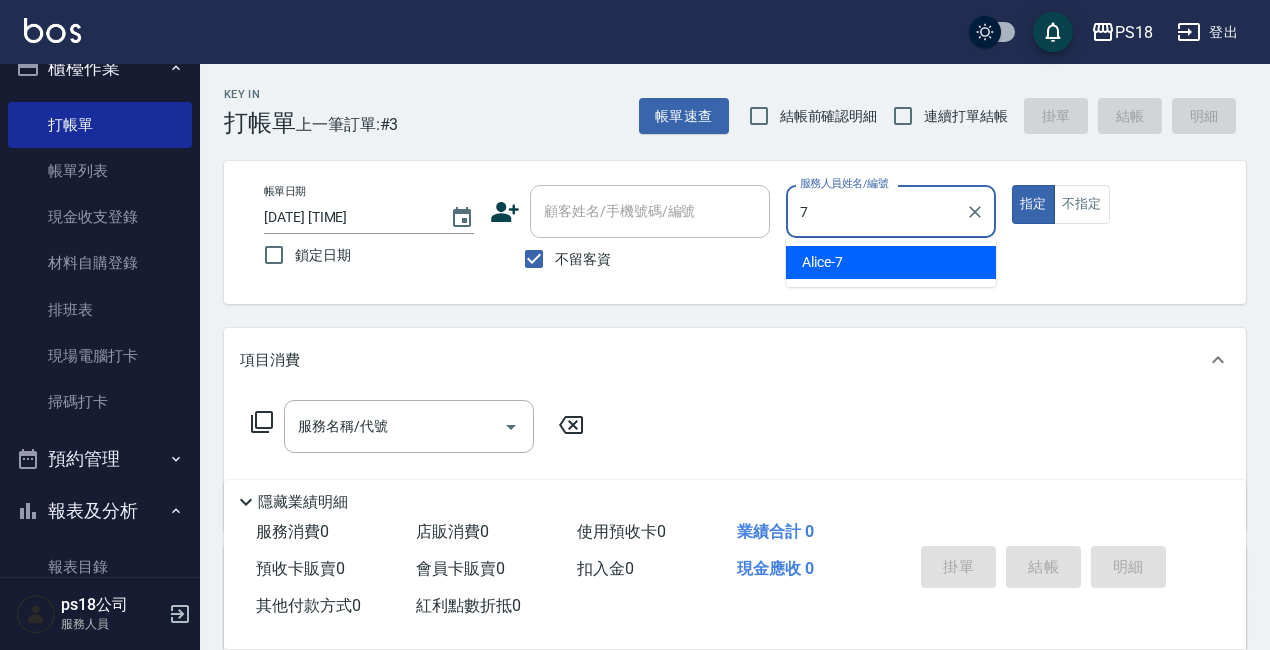 type on "Alice-7" 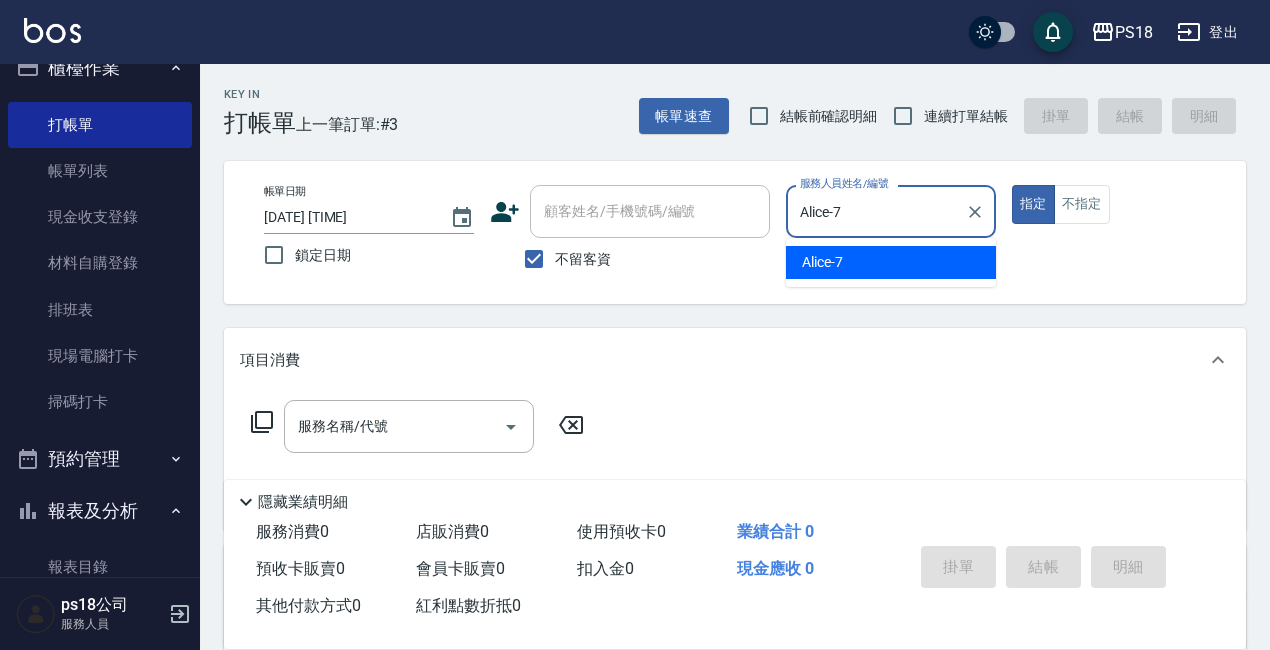 type on "true" 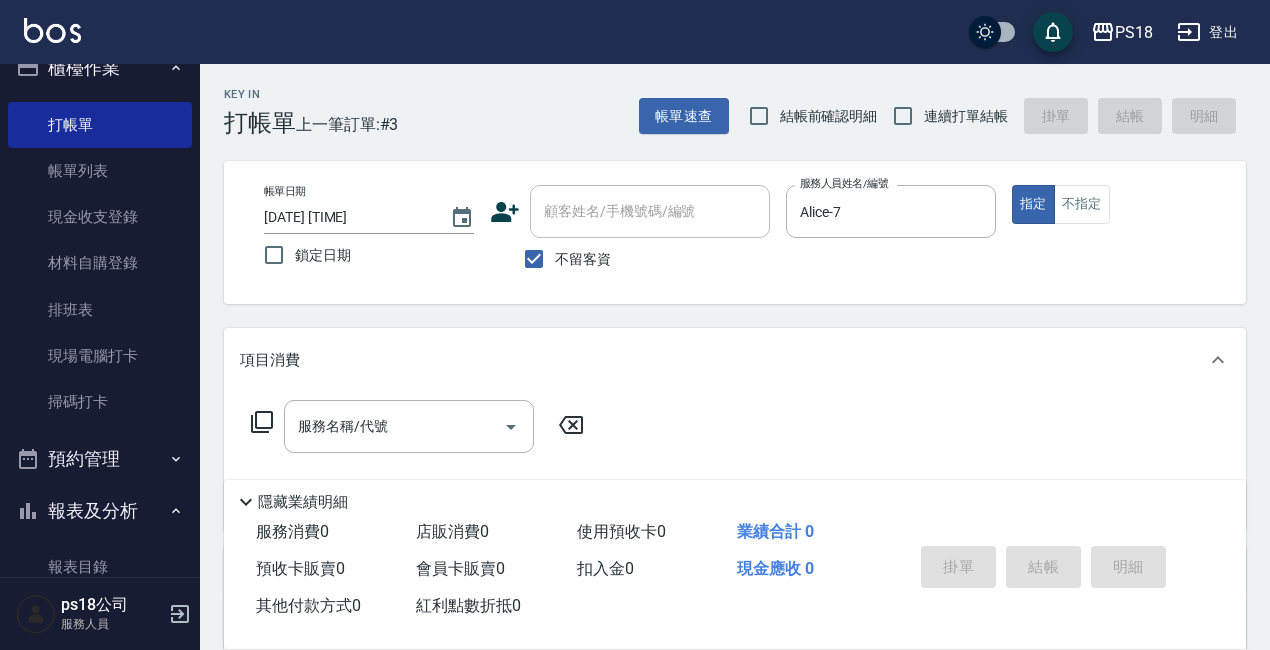 click 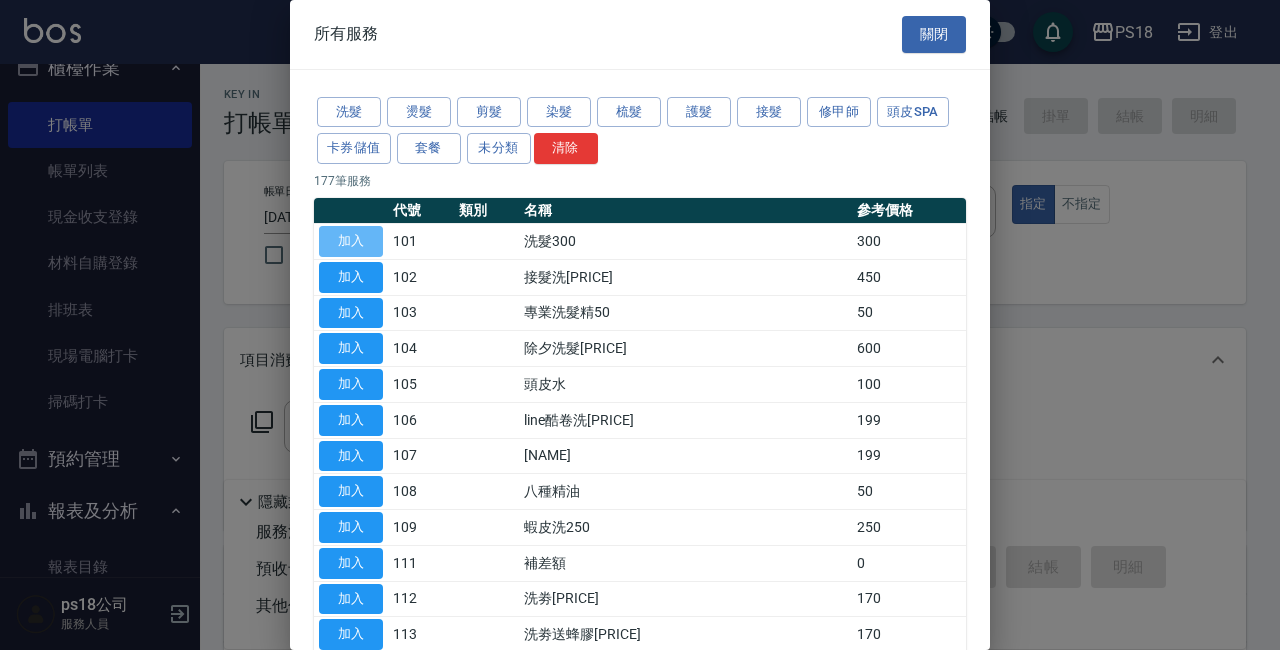 drag, startPoint x: 332, startPoint y: 241, endPoint x: 342, endPoint y: 252, distance: 14.866069 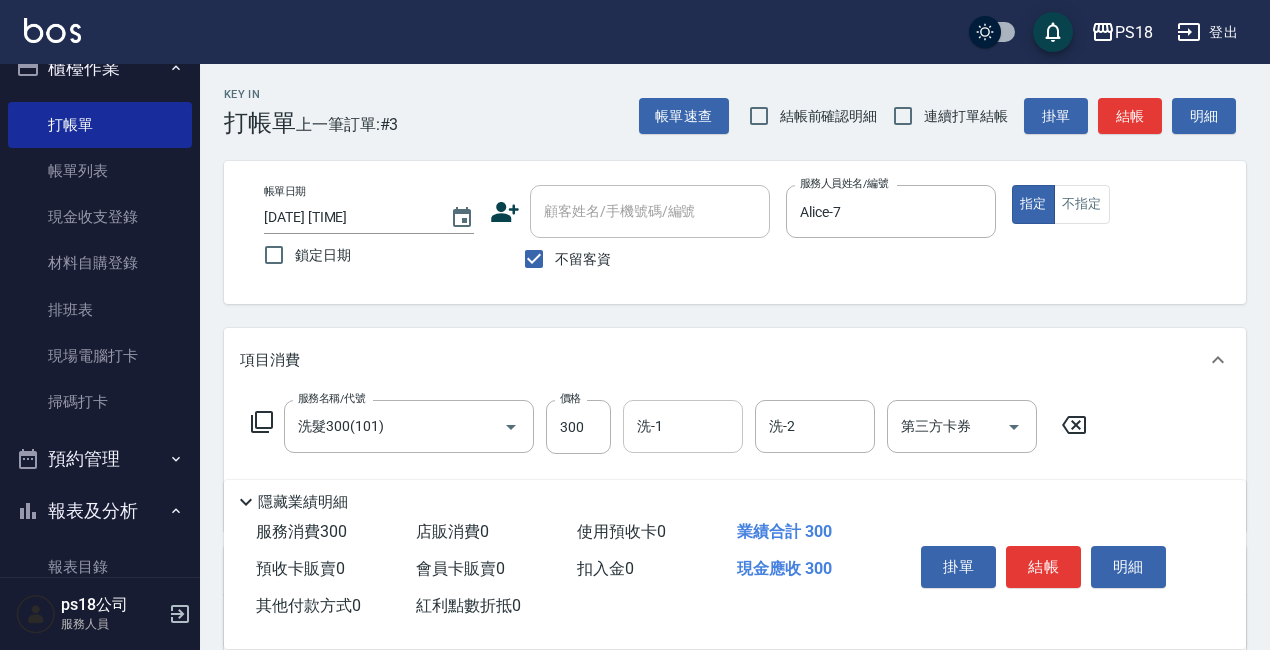 click on "洗-1" at bounding box center (683, 426) 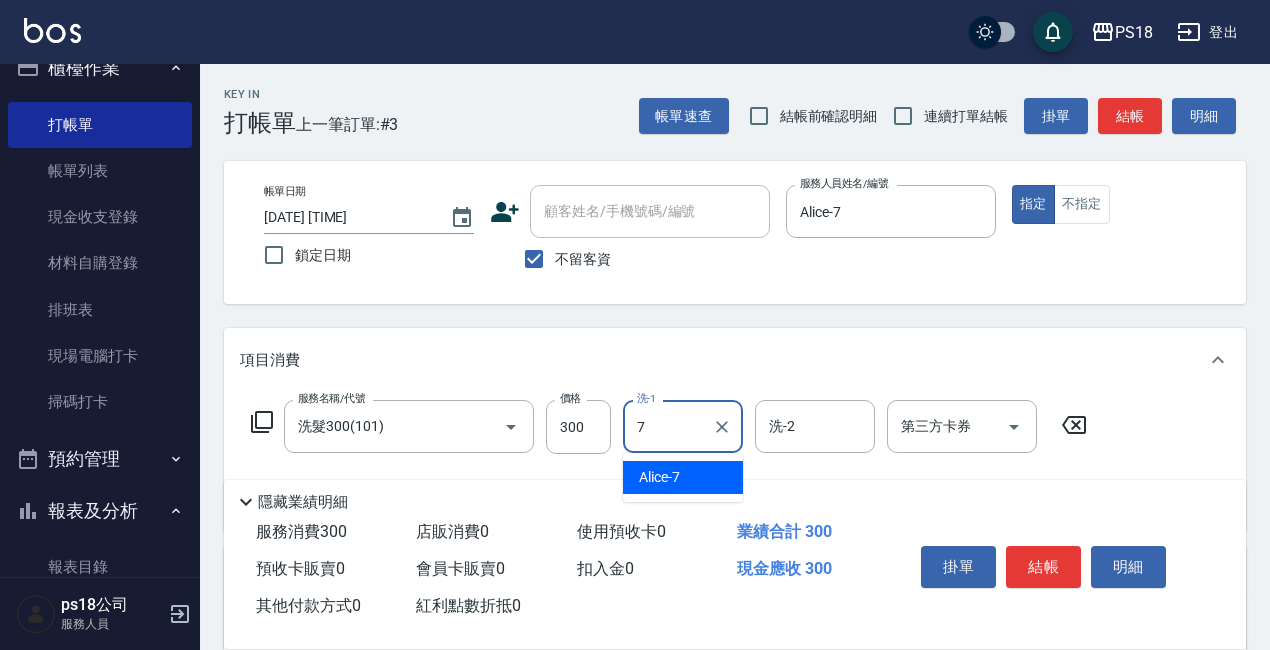 type on "Alice-7" 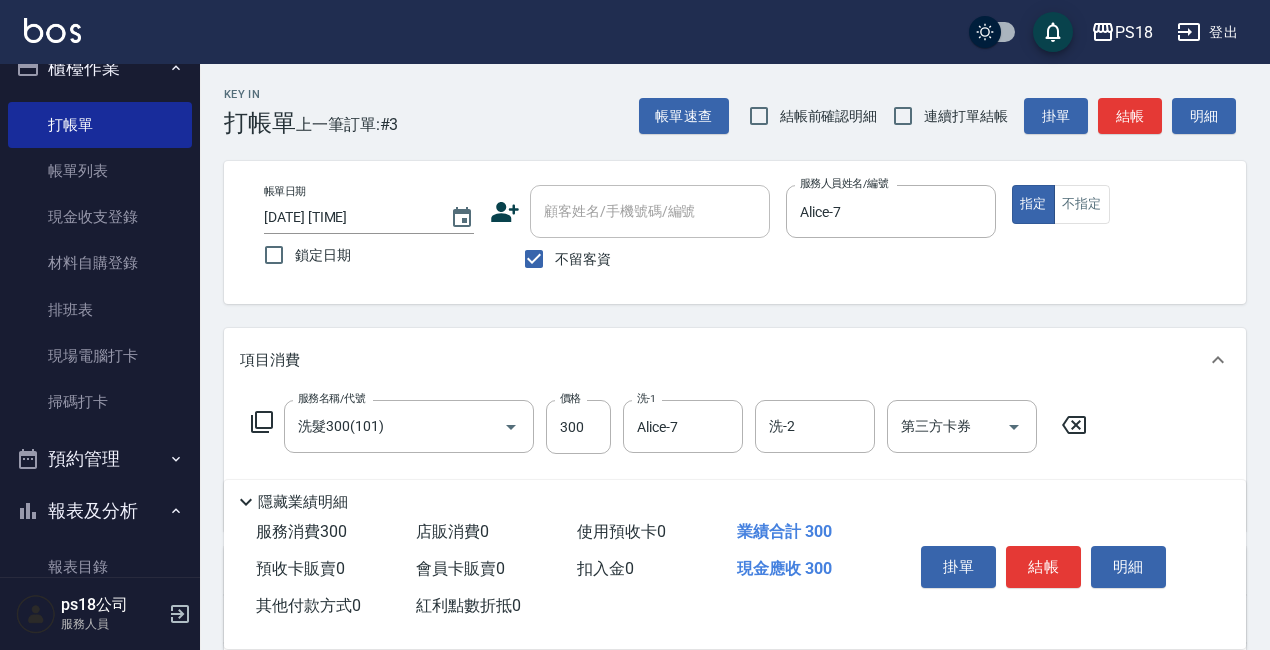 click 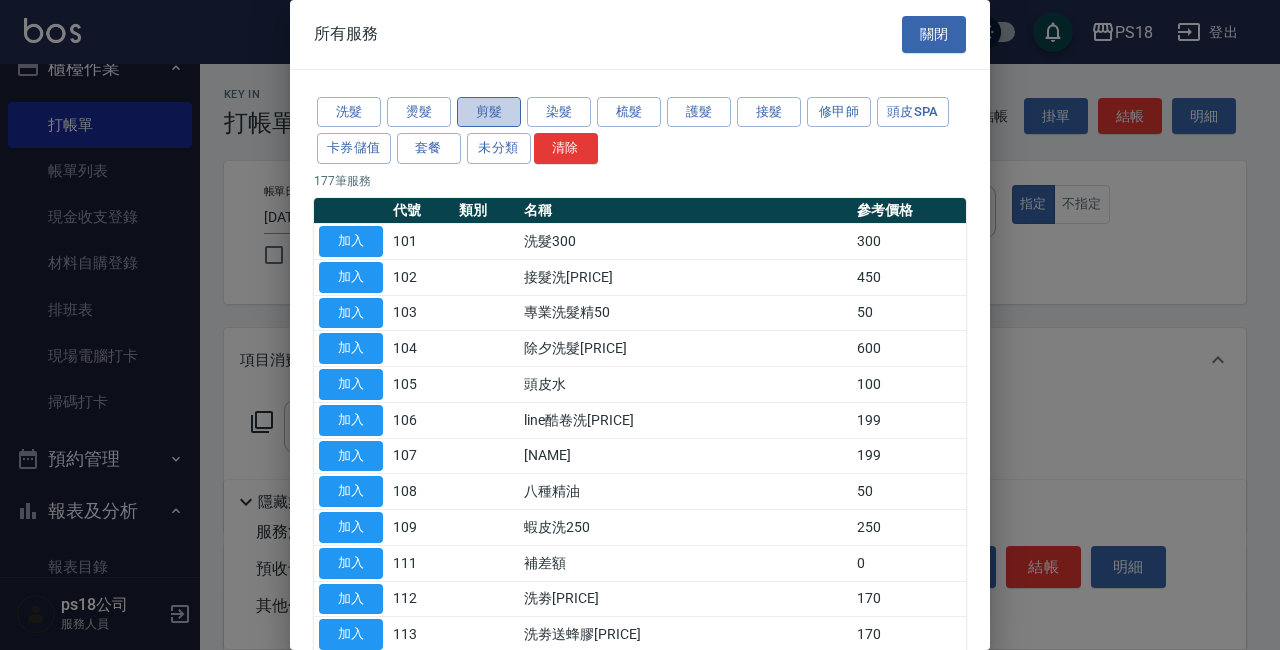 click on "剪髮" at bounding box center [489, 112] 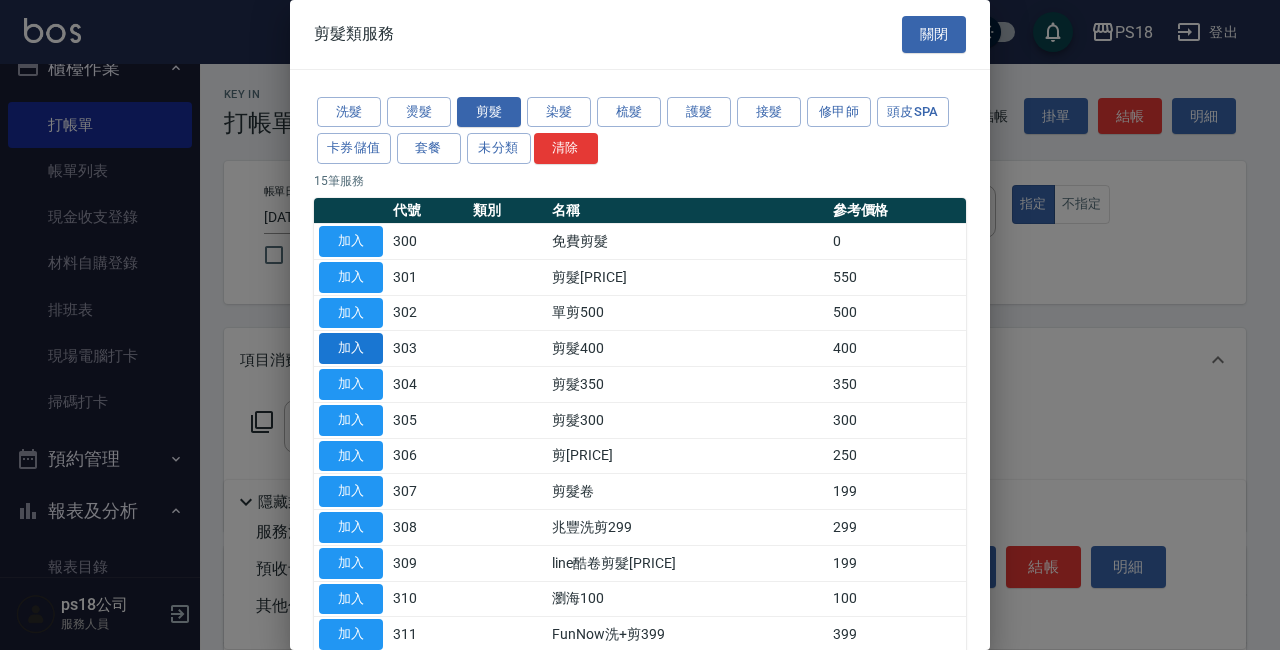 click on "加入" at bounding box center [351, 348] 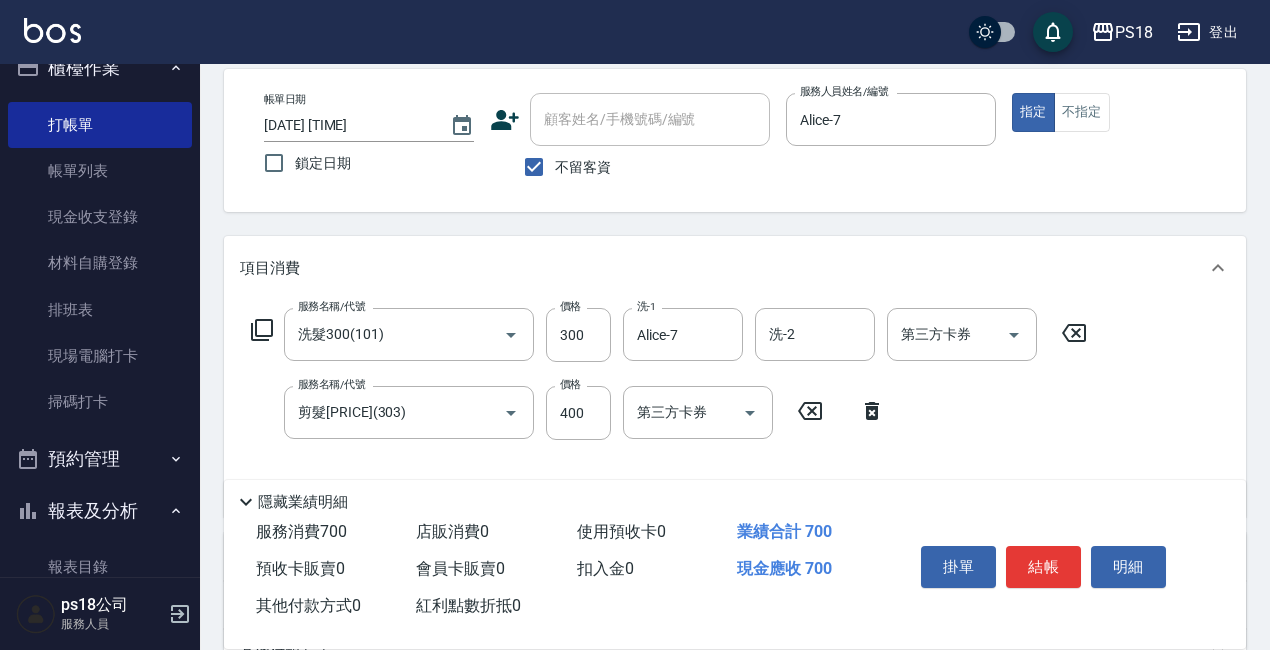 scroll, scrollTop: 200, scrollLeft: 0, axis: vertical 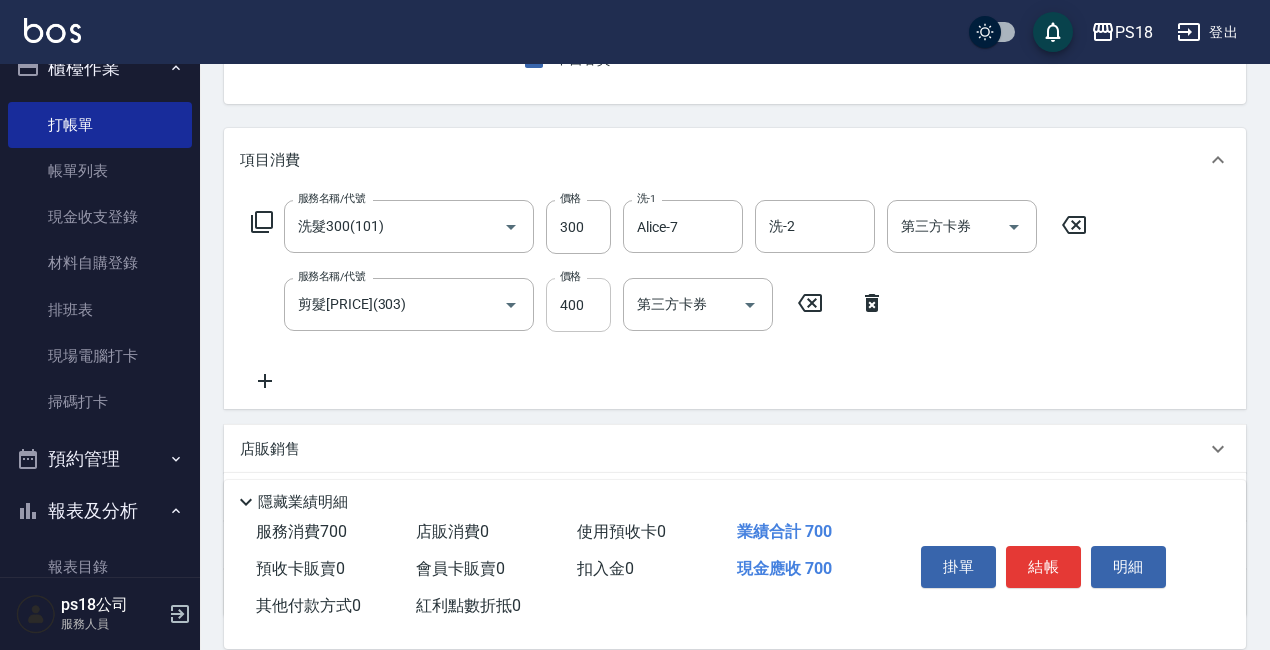 click on "400" at bounding box center [578, 305] 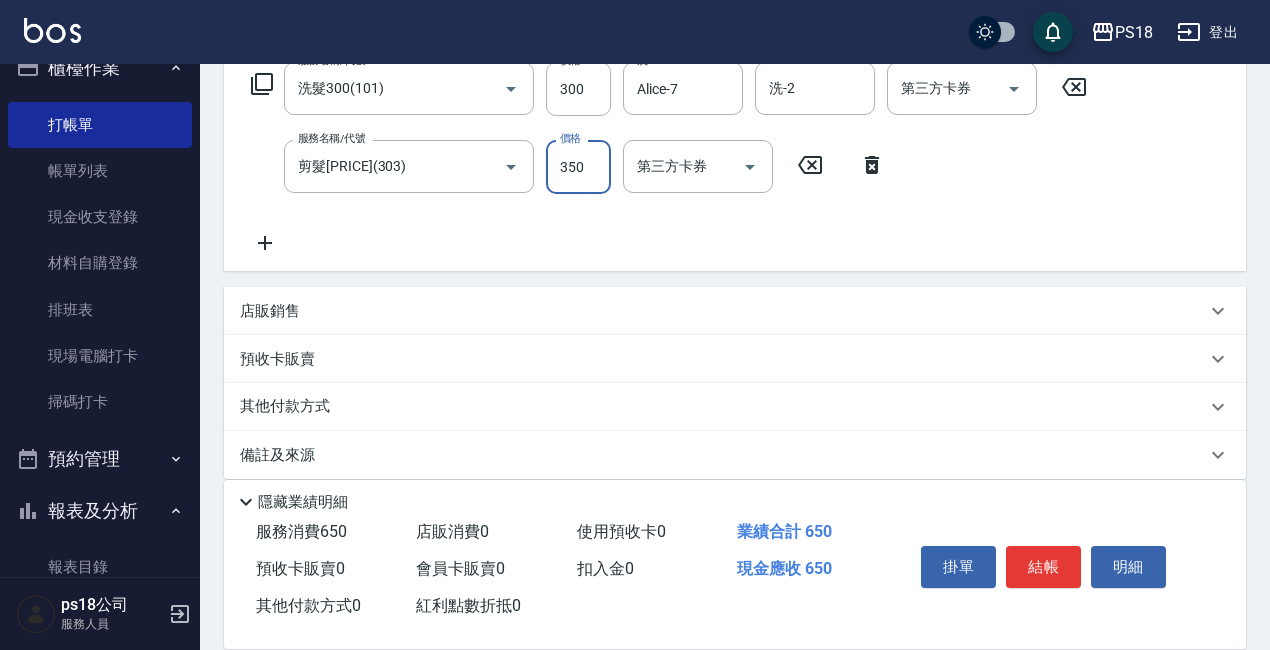 scroll, scrollTop: 359, scrollLeft: 0, axis: vertical 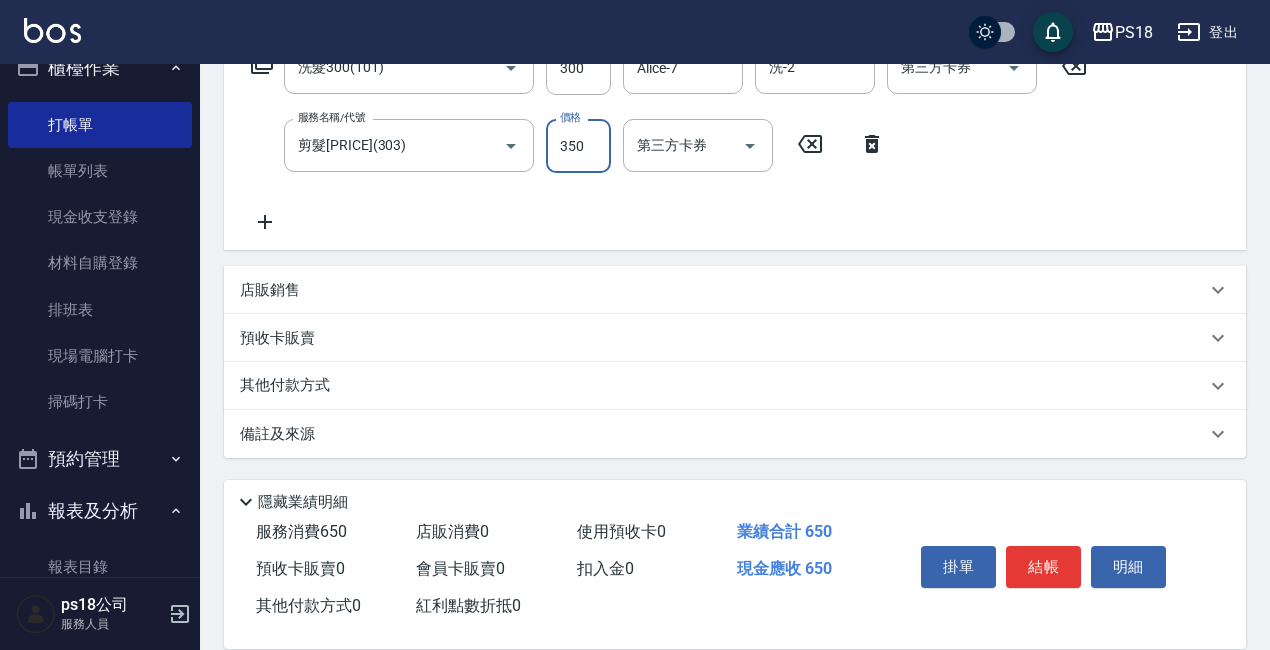 type on "350" 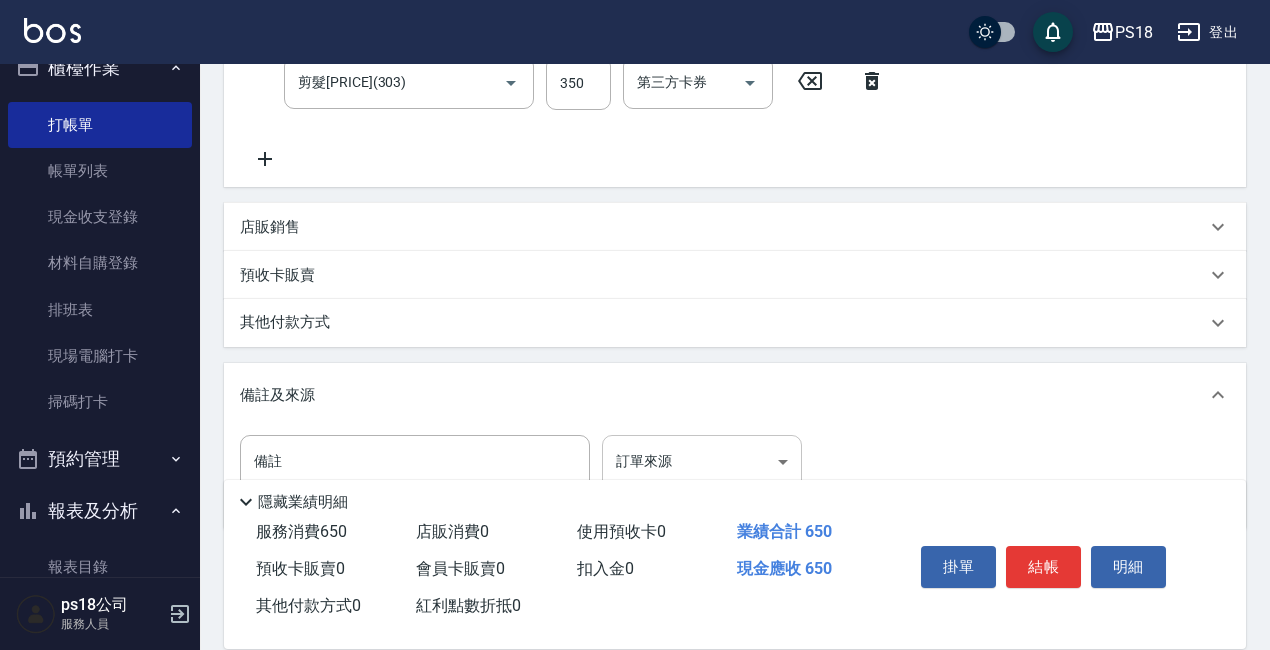 scroll, scrollTop: 494, scrollLeft: 0, axis: vertical 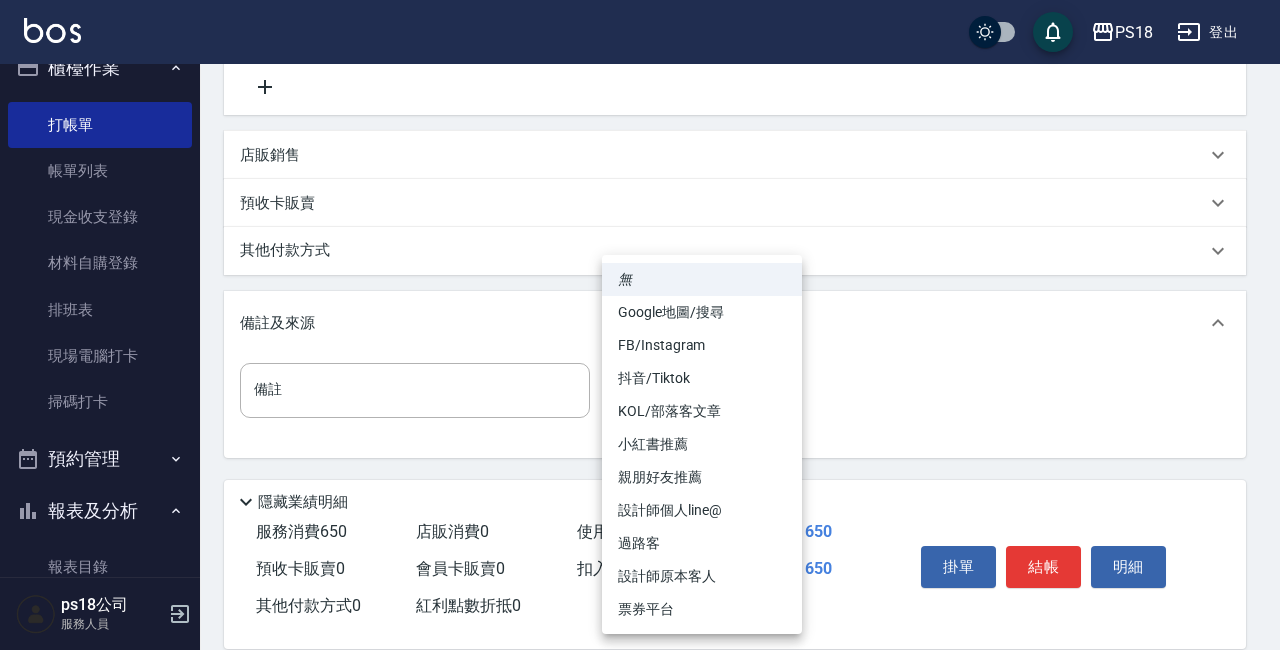 click on "PS18 登出 櫃檯作業 打帳單 帳單列表 現金收支登錄 材料自購登錄 排班表 現場電腦打卡 掃碼打卡 預約管理 預約管理 單日預約紀錄 單週預約紀錄 報表及分析 報表目錄 消費分析儀表板 店家日報表 互助日報表 互助點數明細 設計師日報表 店販抽成明細 客戶管理 客戶列表 員工及薪資 員工列表 全店打卡記錄 商品管理 商品列表 ps18公司 服務人員 Key In 打帳單 上一筆訂單:#3 帳單速查 結帳前確認明細 連續打單結帳 掛單 結帳 明細 帳單日期 2025/08/08 21:36 鎖定日期 顧客姓名/手機號碼/編號 顧客姓名/手機號碼/編號 不留客資 服務人員姓名/編號 Alice-7 服務人員姓名/編號 指定 不指定 項目消費 服務名稱/代號 洗髮300(101) 服務名稱/代號 價格 300 價格 洗-1 Alice-7 洗-1 洗-2 洗-2 第三方卡券 第三方卡券 服務名稱/代號 剪髮400(303) 服務名稱/代號 價格 350 價格 第三方卡券 第三方卡券 ​" at bounding box center (640, 78) 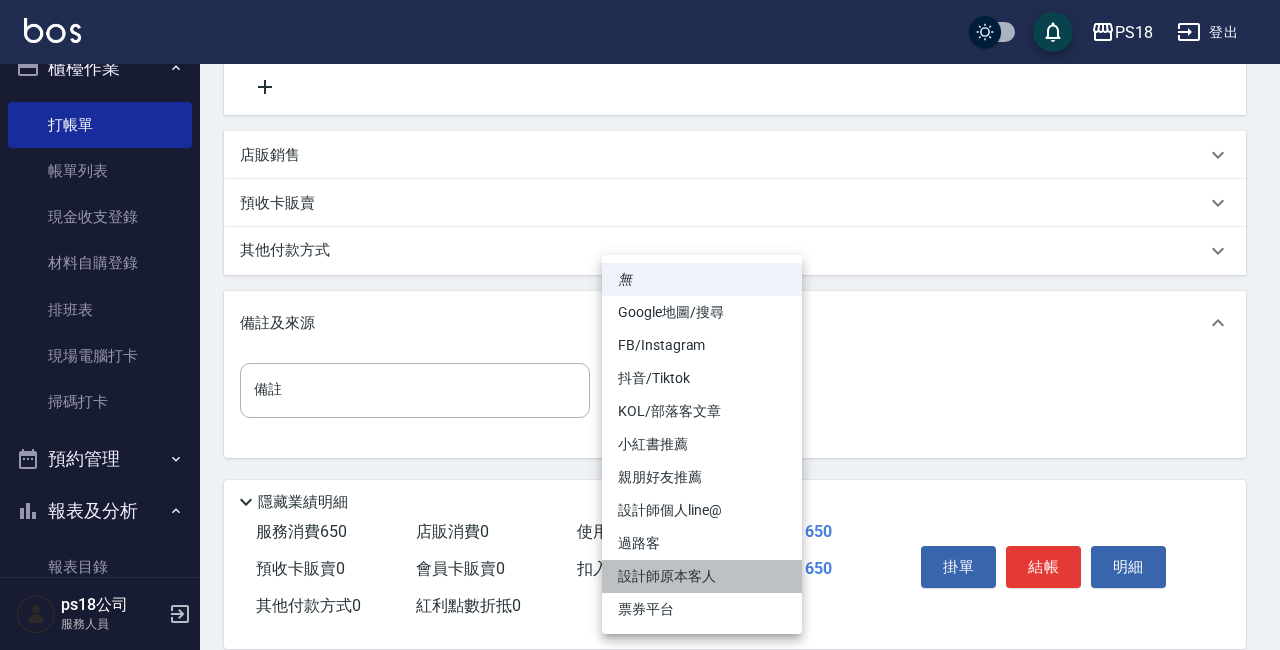 click on "設計師原本客人" at bounding box center [702, 576] 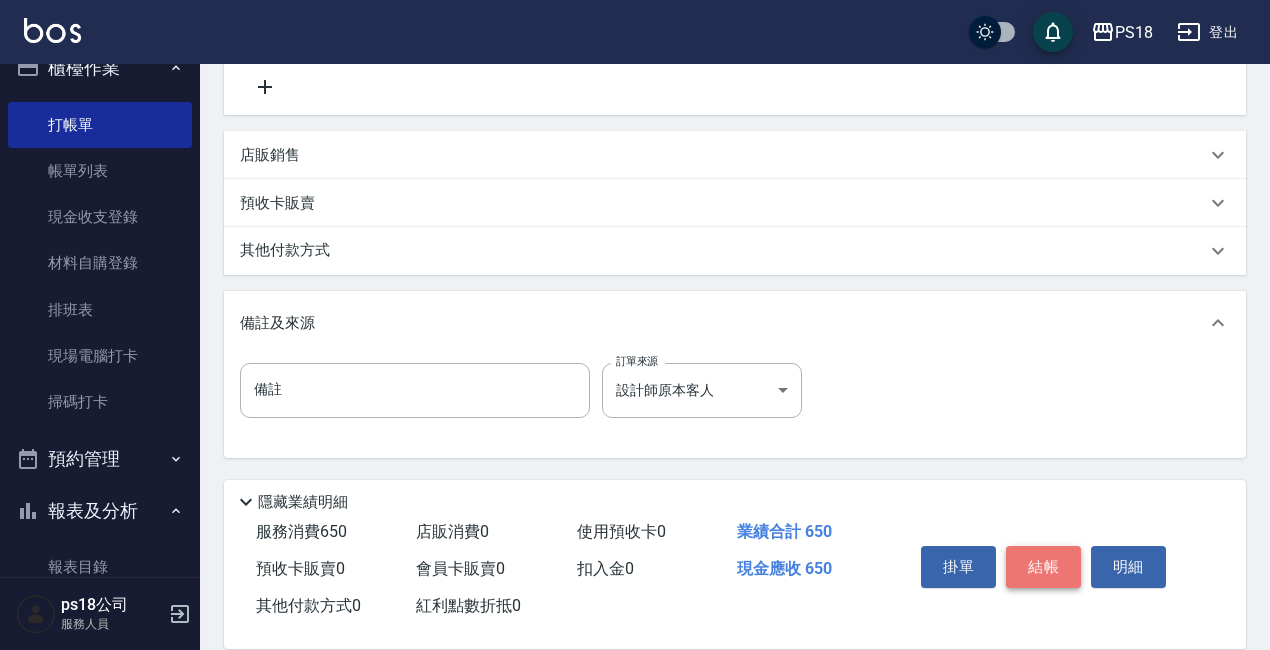 click on "結帳" at bounding box center [1043, 567] 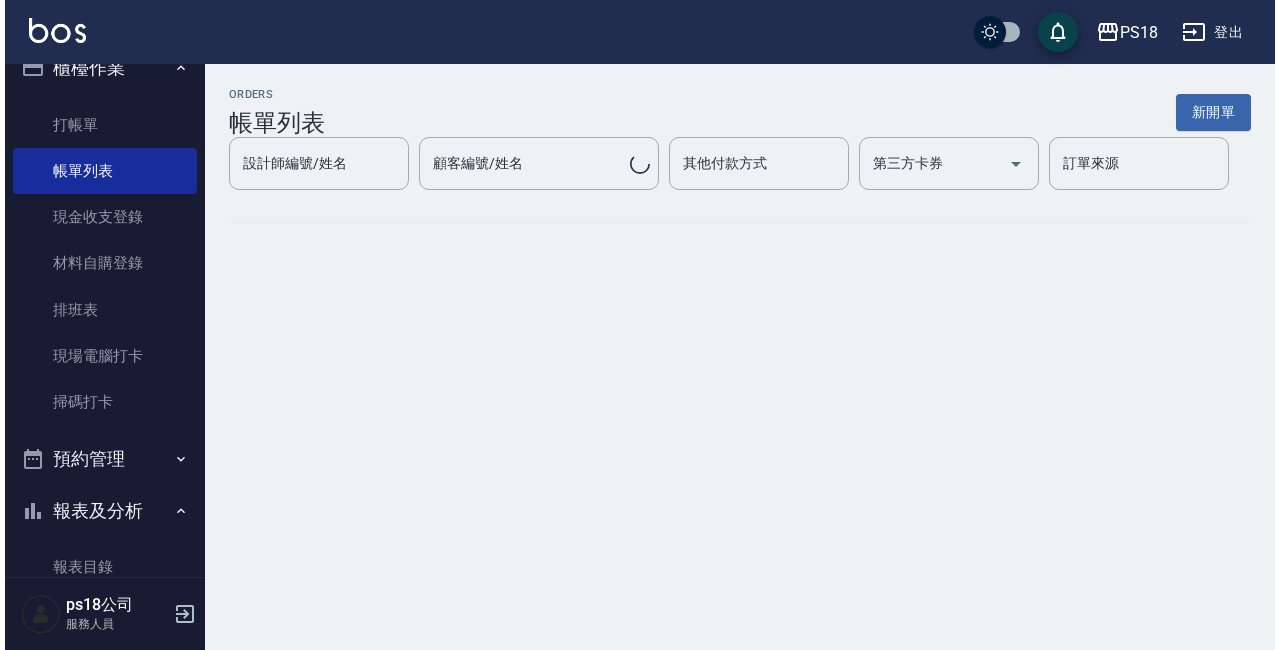 scroll, scrollTop: 0, scrollLeft: 0, axis: both 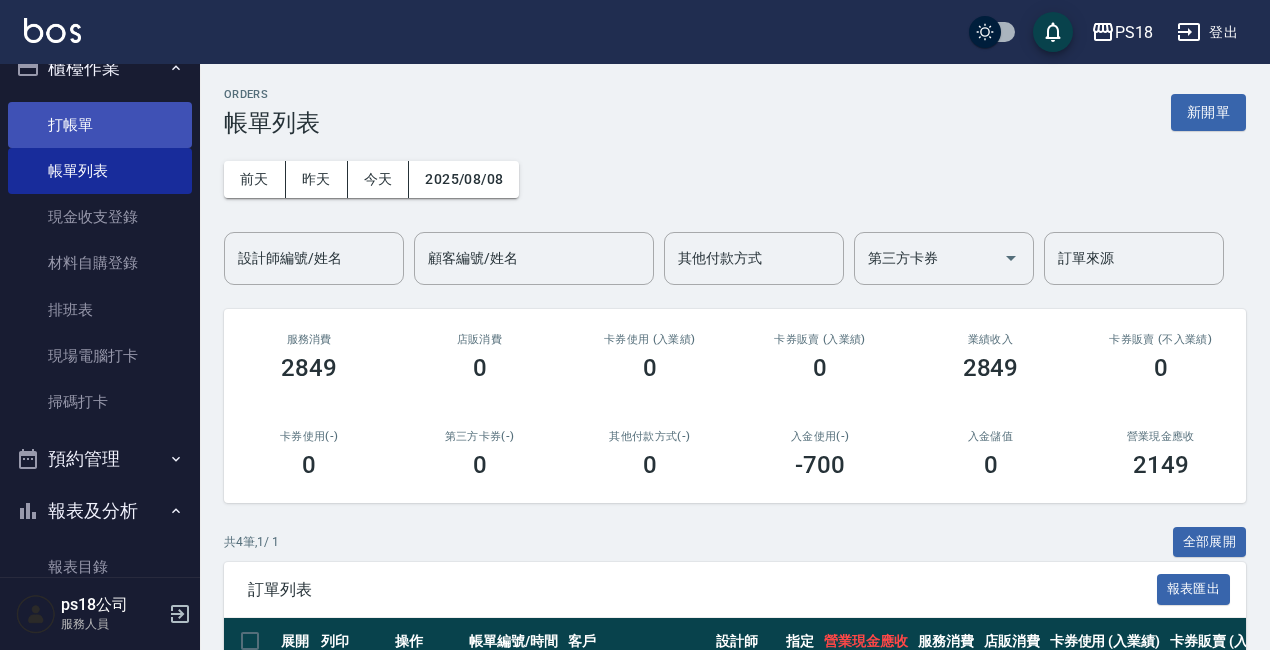 click on "打帳單" at bounding box center [100, 125] 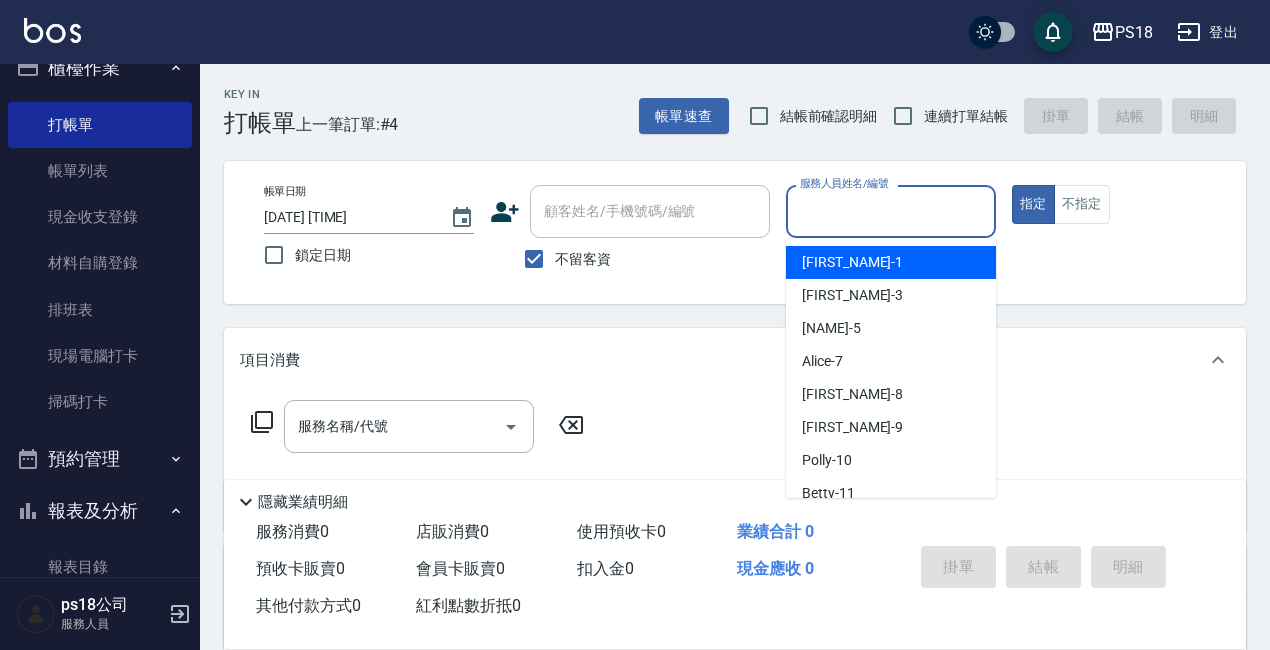 click on "服務人員姓名/編號" at bounding box center [891, 211] 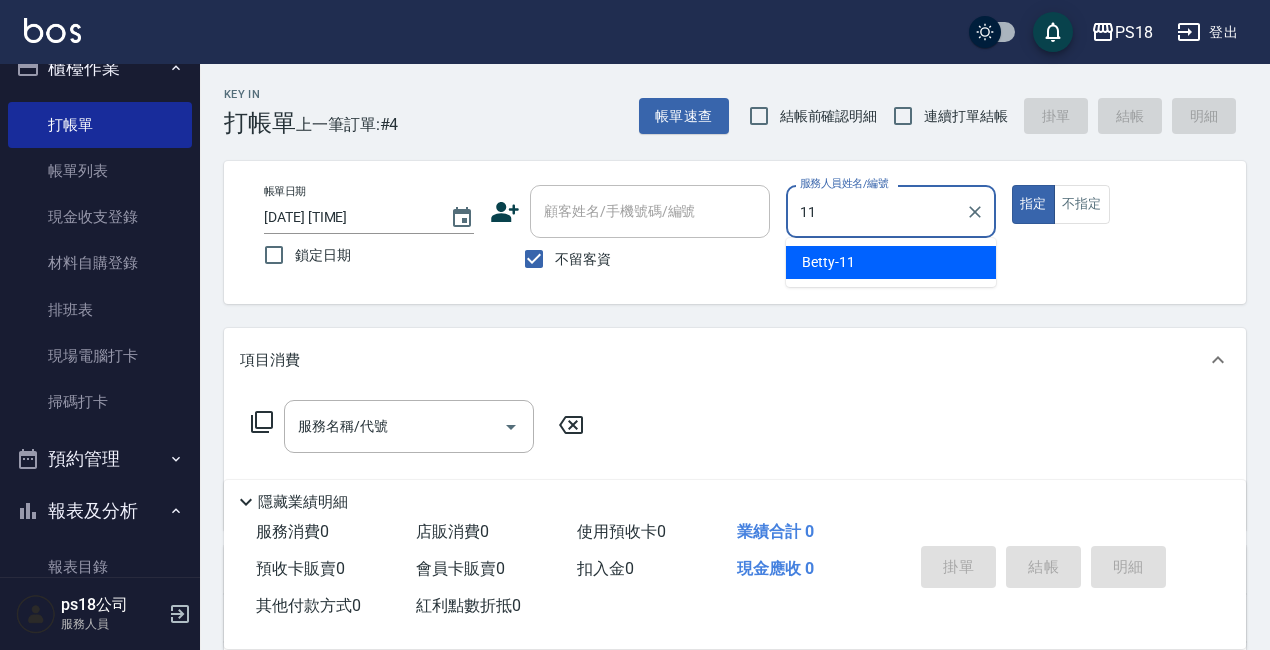 type on "11" 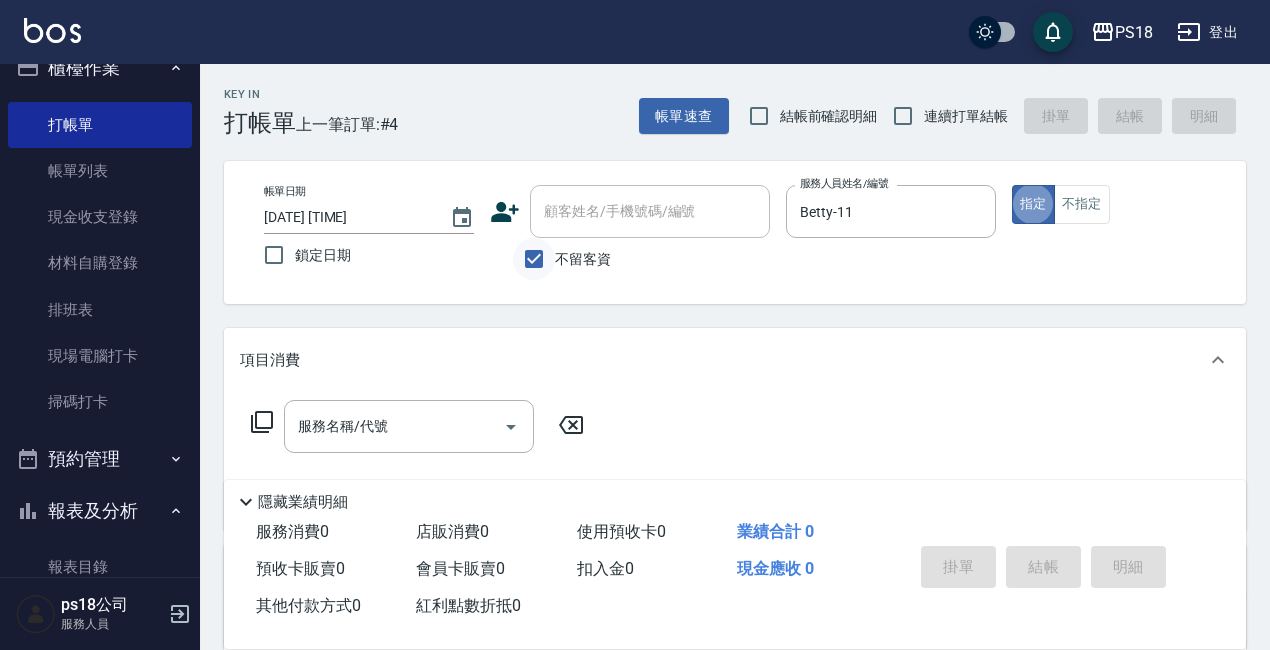 click on "不留客資" at bounding box center [534, 259] 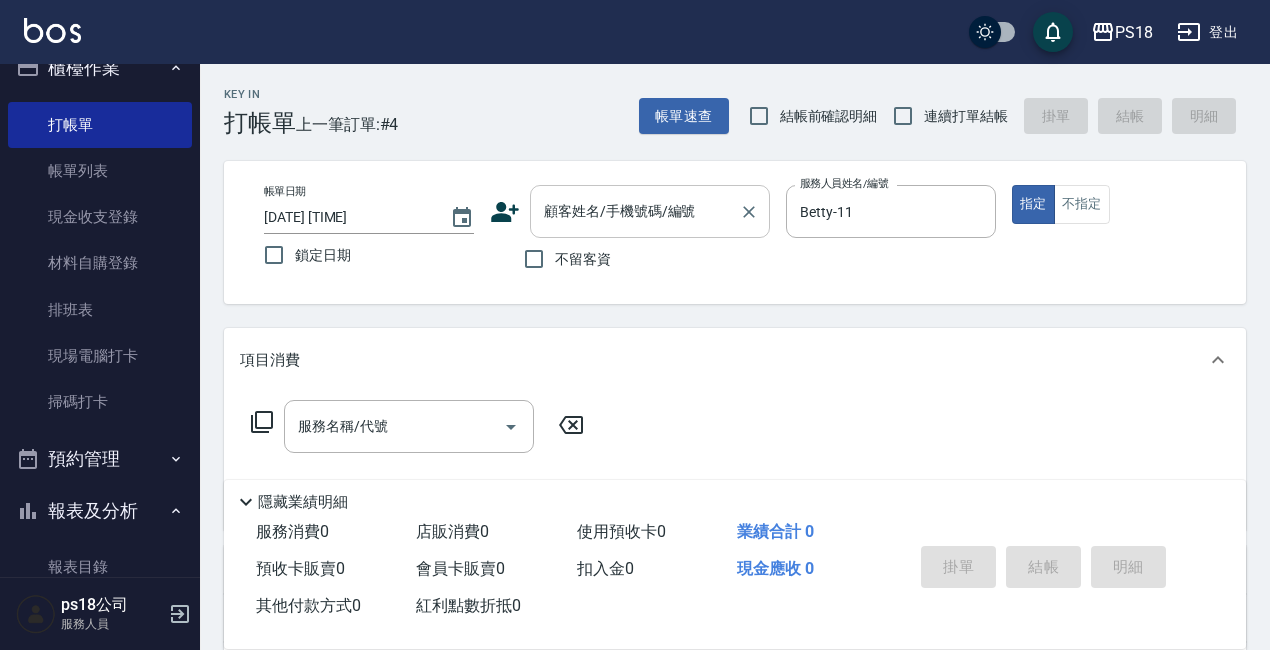 click on "顧客姓名/手機號碼/編號 顧客姓名/手機號碼/編號" at bounding box center (650, 211) 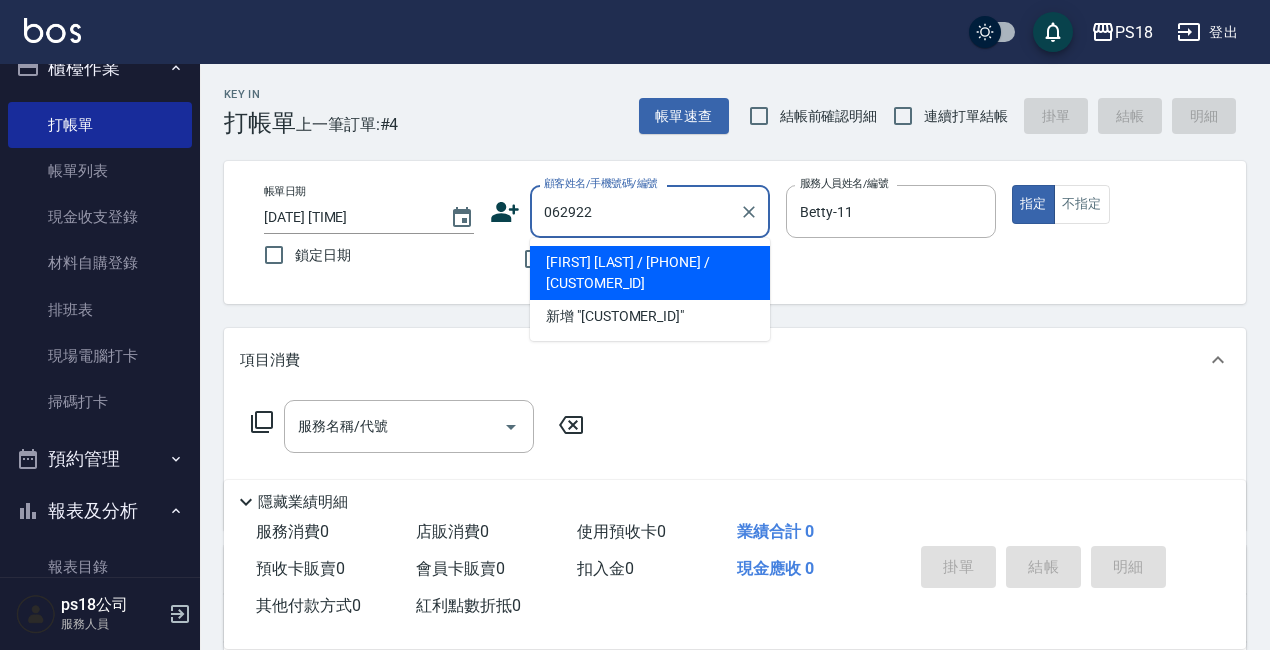 click on "[FIRST] [LAST] / [PHONE] / [CUSTOMER_ID]" at bounding box center (650, 273) 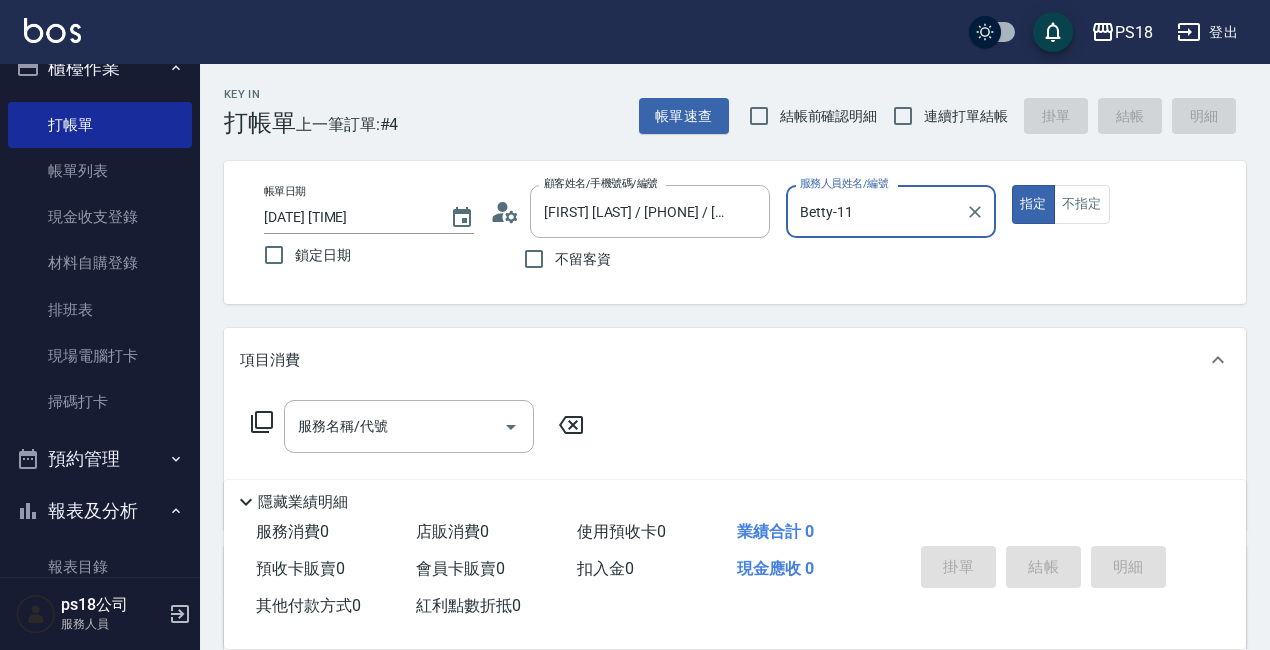 click 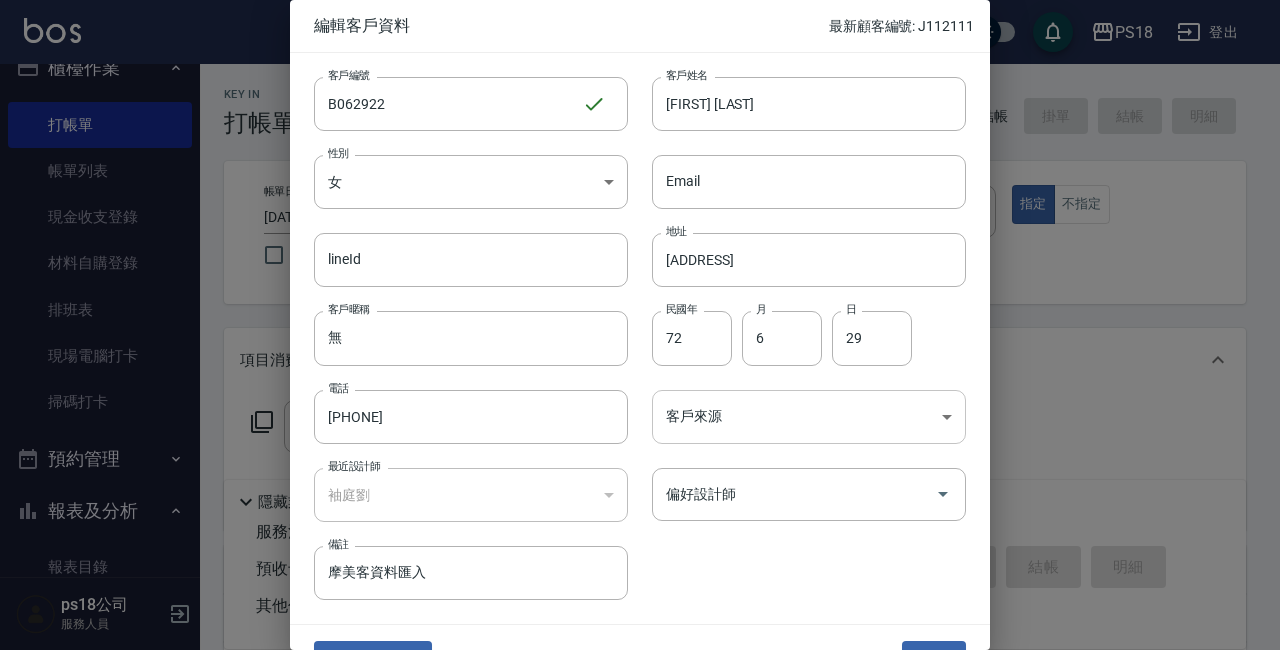 click on "PS18 登出 櫃檯作業 打帳單 帳單列表 現金收支登錄 材料自購登錄 排班表 現場電腦打卡 掃碼打卡 預約管理 預約管理 單日預約紀錄 單週預約紀錄 報表及分析 報表目錄 消費分析儀表板 店家日報表 互助日報表 互助點數明細 設計師日報表 店販抽成明細 客戶管理 客戶列表 員工及薪資 員工列表 全店打卡記錄 商品管理 商品列表 ps18公司 服務人員 Key In 打帳單 上一筆訂單:#[NUMBER] 帳單速查 結帳前確認明細 連續打單結帳 掛單 結帳 明細 帳單日期 [DATE] [TIME] 鎖定日期 顧客姓名/手機號碼/編號 [FIRST] [LAST] / [PHONE] / [CUSTOMER_ID] 顧客姓名/手機號碼/編號 不留客資 服務人員姓名/編號 Betty-11 服務人員姓名/編號 指定 不指定 項目消費 服務名稱/代號 服務名稱/代號 店販銷售 服務人員姓名/編號 服務人員姓名/編號 商品代號/名稱 商品代號/名稱 預收卡販賣 卡券名稱/代號 卡券名稱/代號 [PRICE]元 [PRICE] ​" at bounding box center [640, 489] 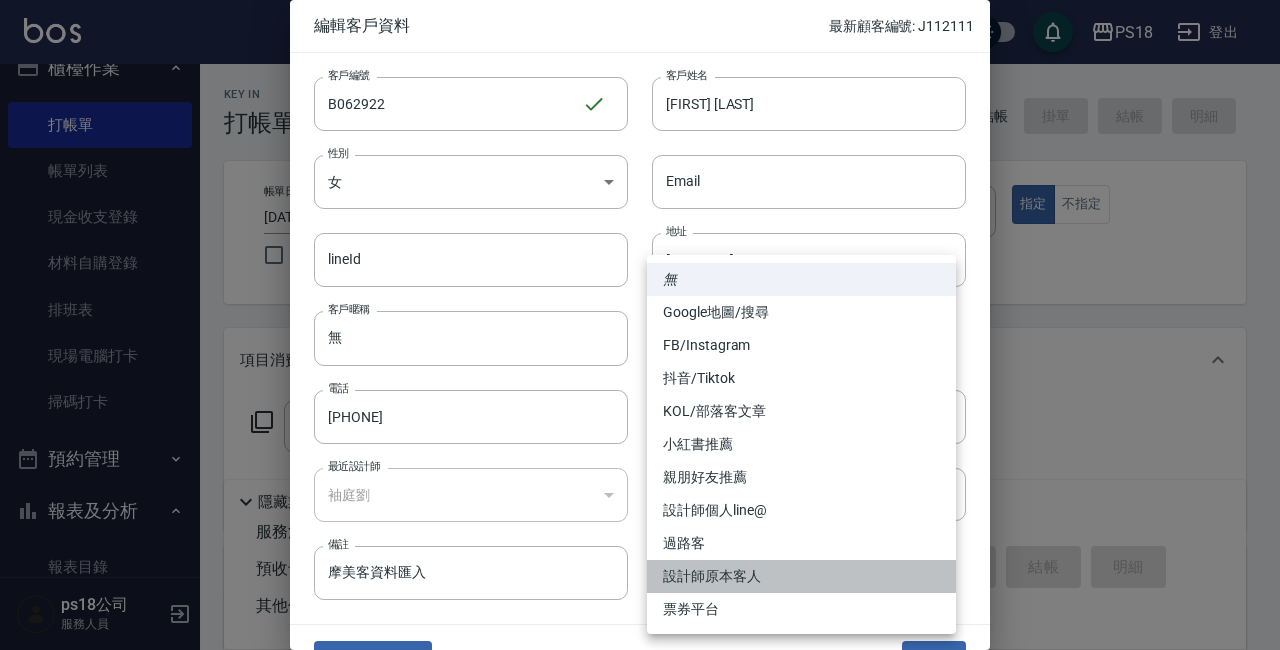 drag, startPoint x: 735, startPoint y: 574, endPoint x: 746, endPoint y: 574, distance: 11 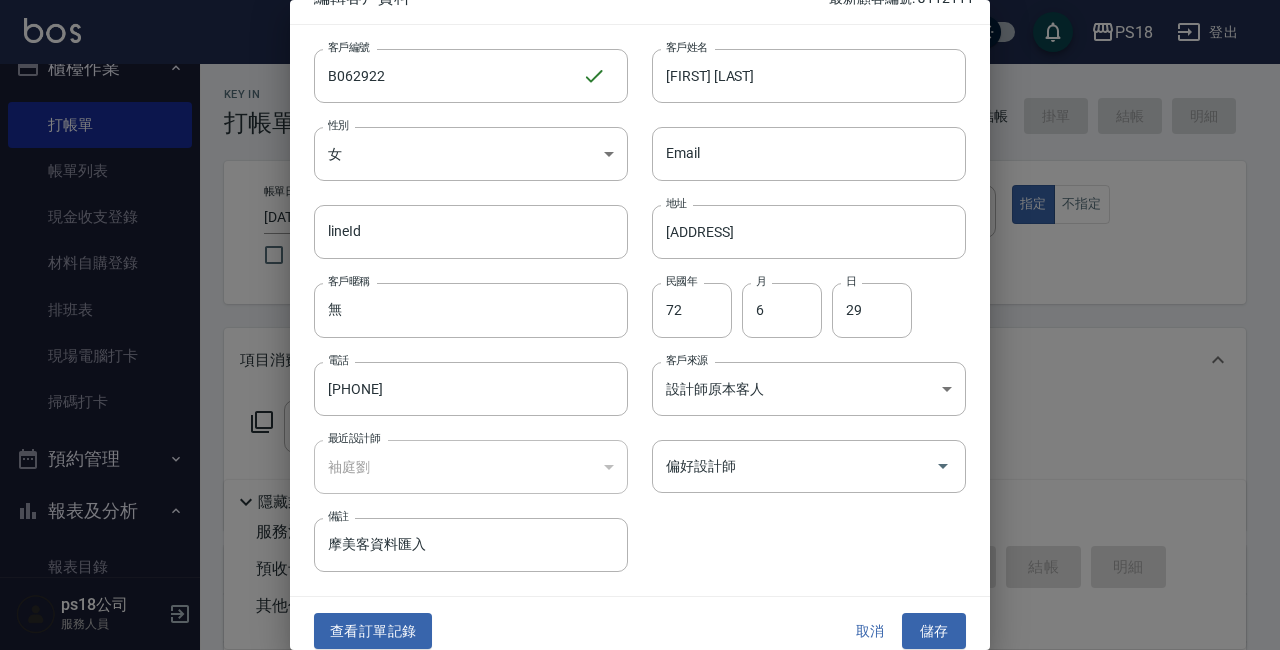 scroll, scrollTop: 43, scrollLeft: 0, axis: vertical 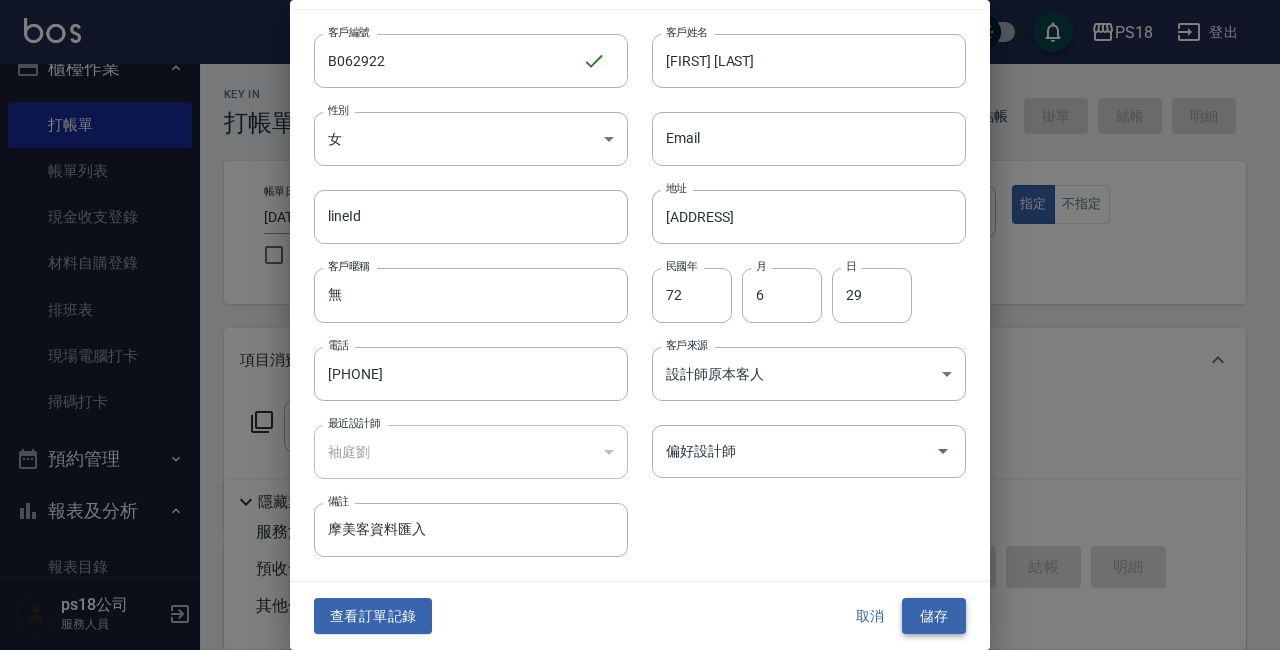 click on "儲存" at bounding box center [934, 616] 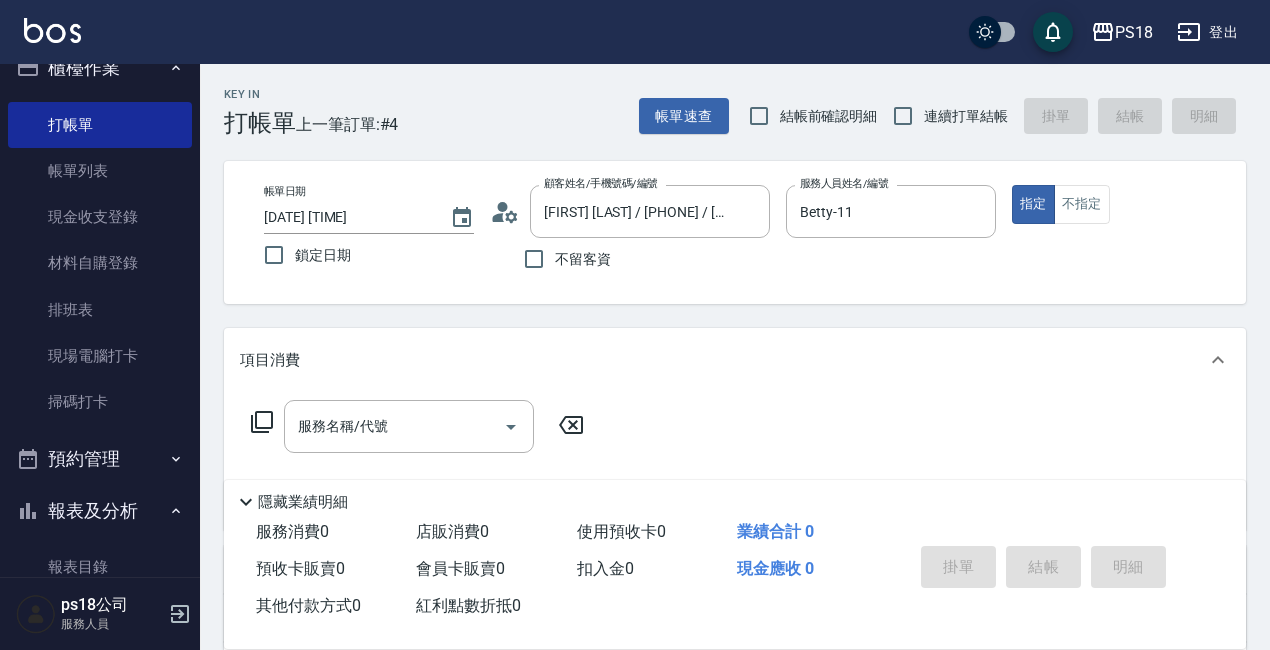 click 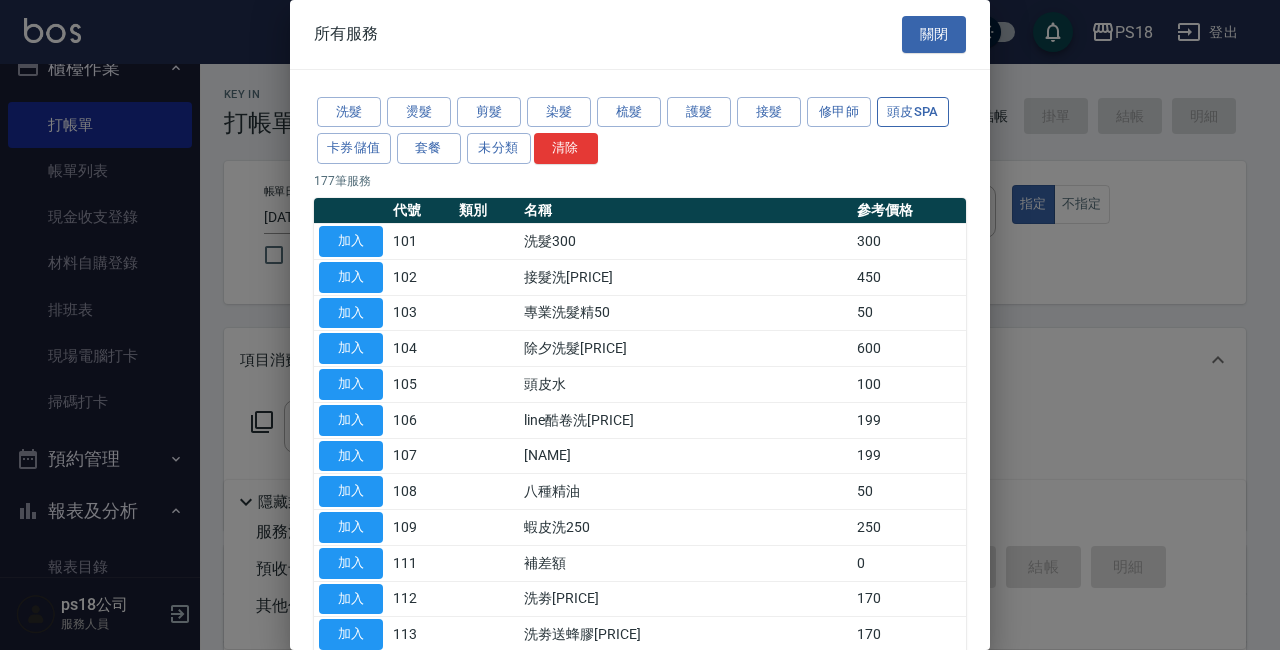 click on "頭皮SPA" at bounding box center [913, 112] 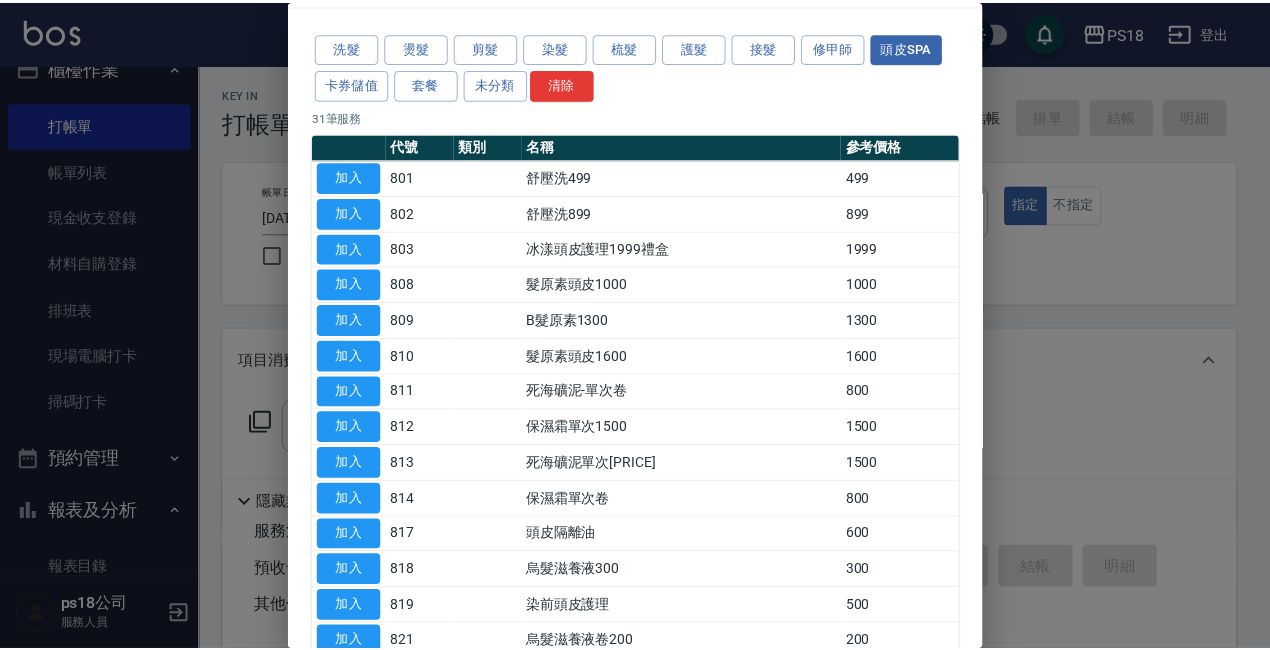 scroll, scrollTop: 100, scrollLeft: 0, axis: vertical 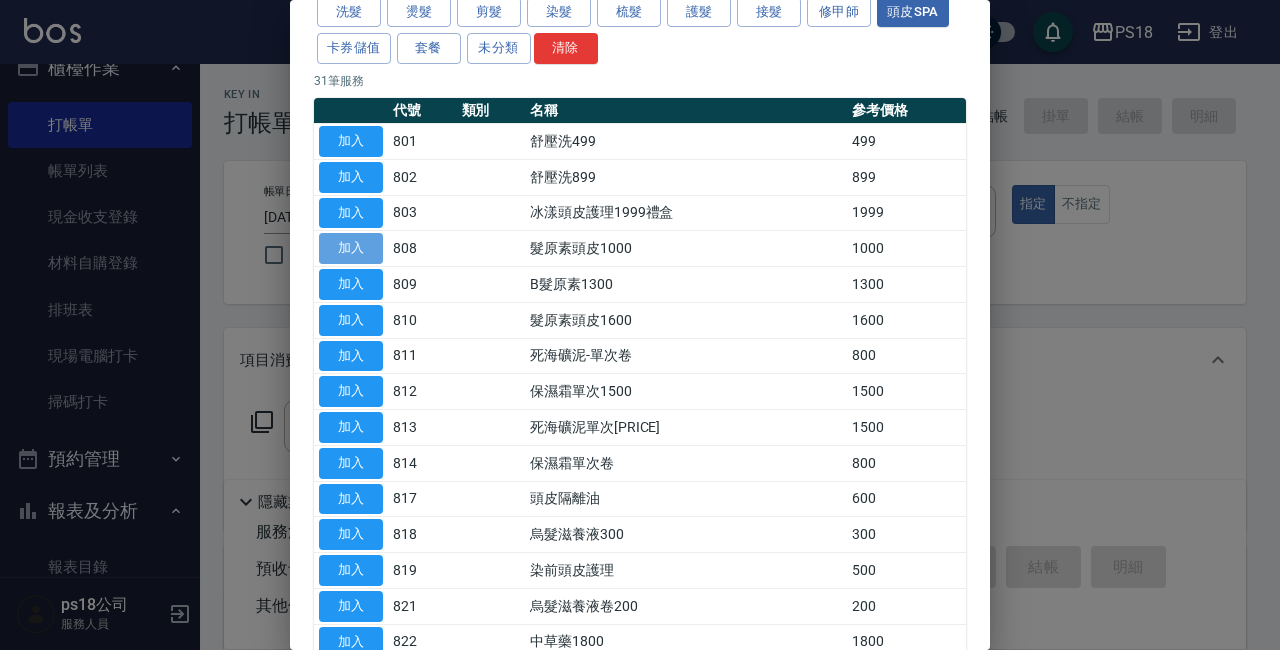 click on "加入" at bounding box center (351, 248) 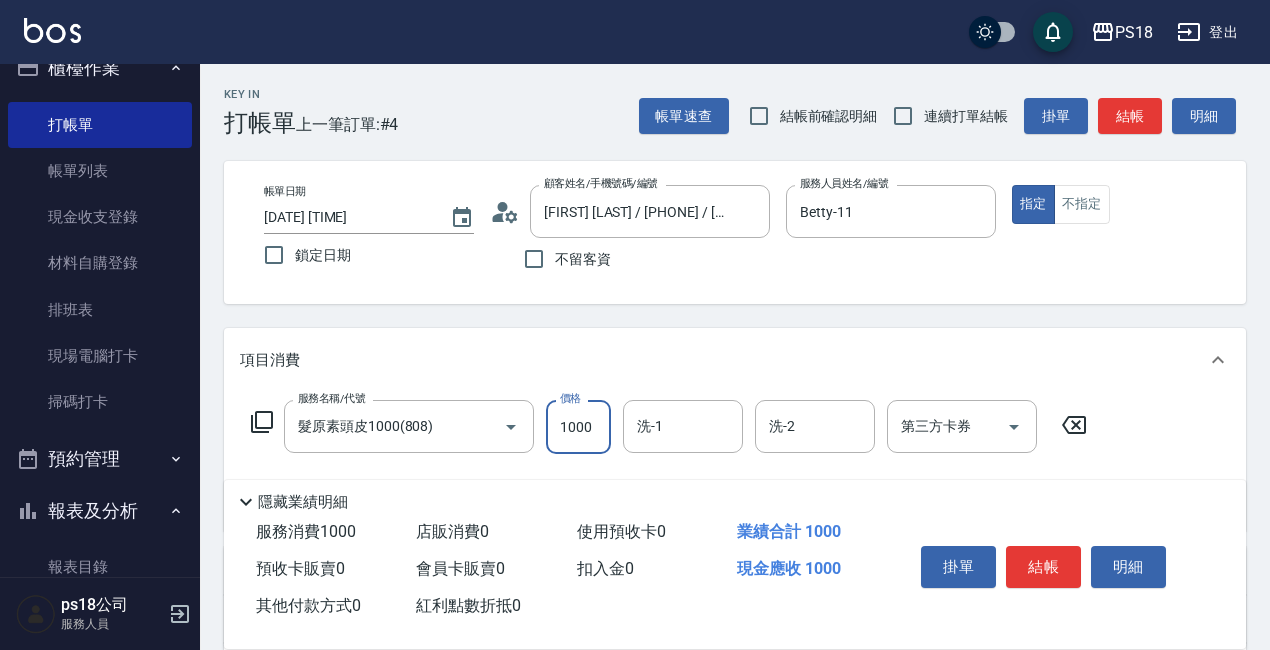 click on "1000" at bounding box center [578, 427] 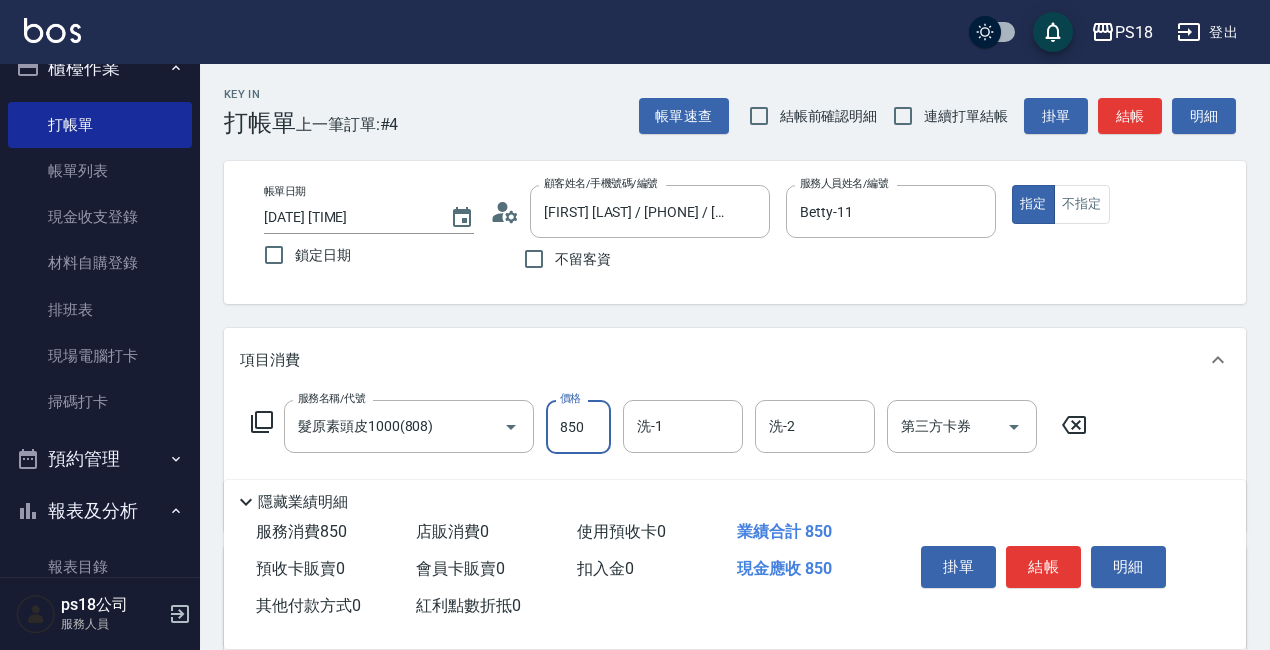 type on "850" 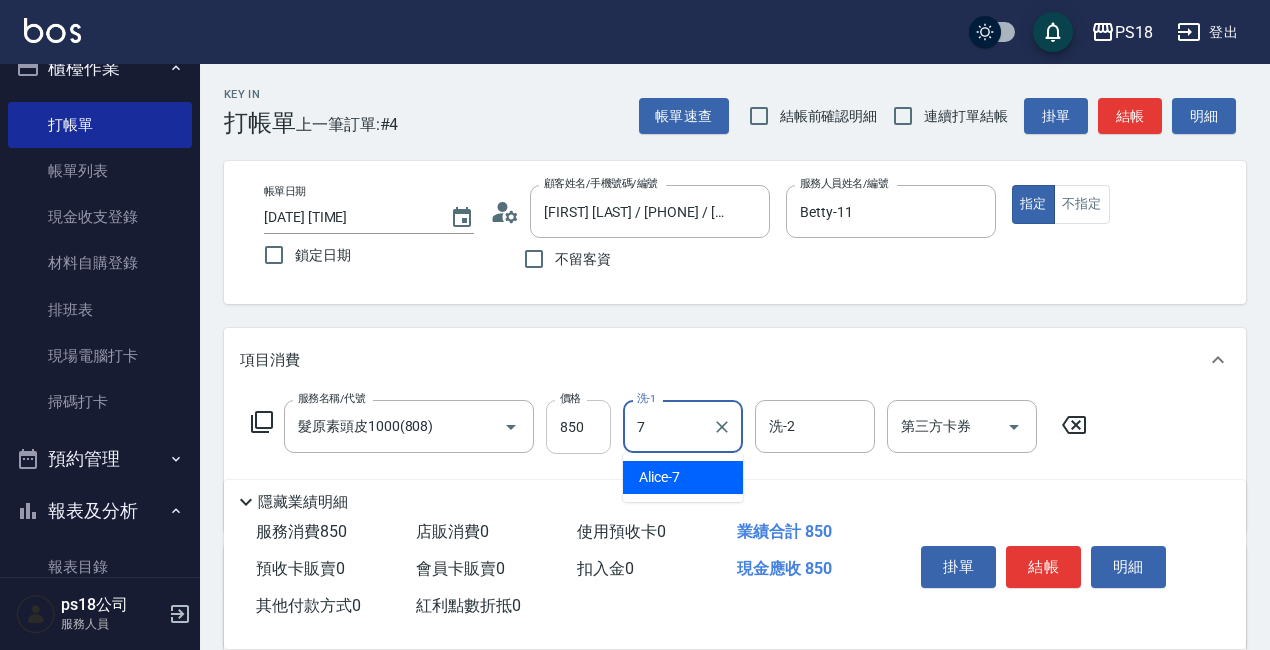 type on "Alice-7" 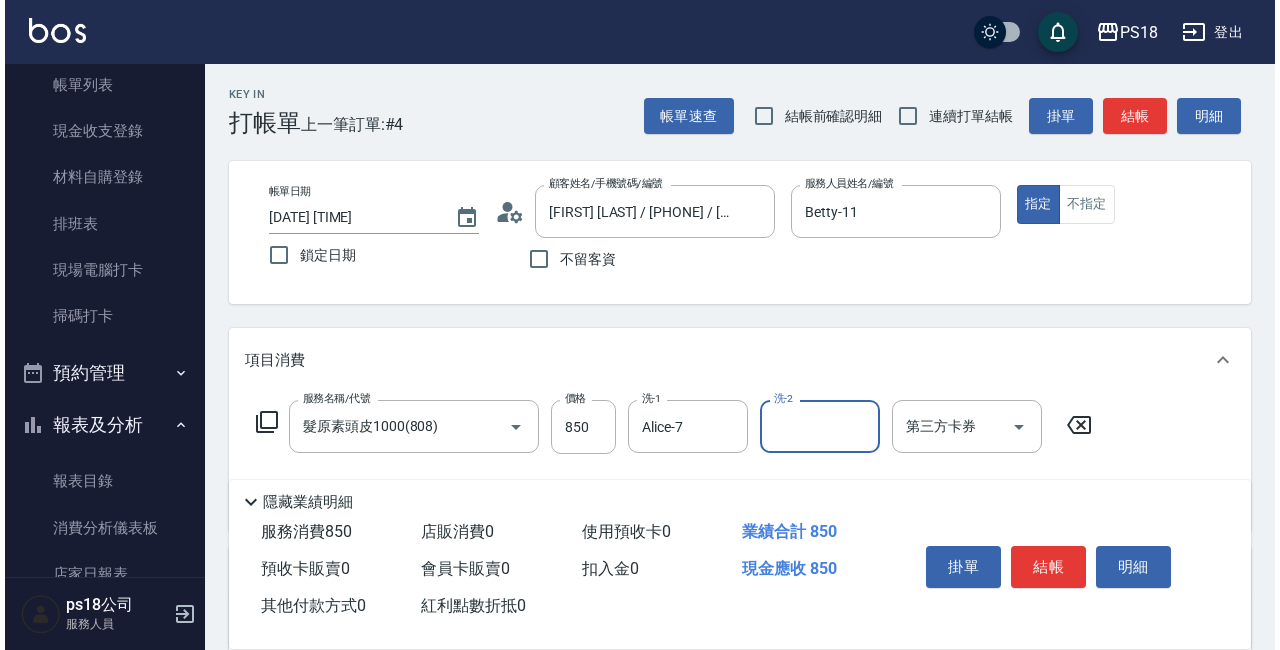 scroll, scrollTop: 230, scrollLeft: 0, axis: vertical 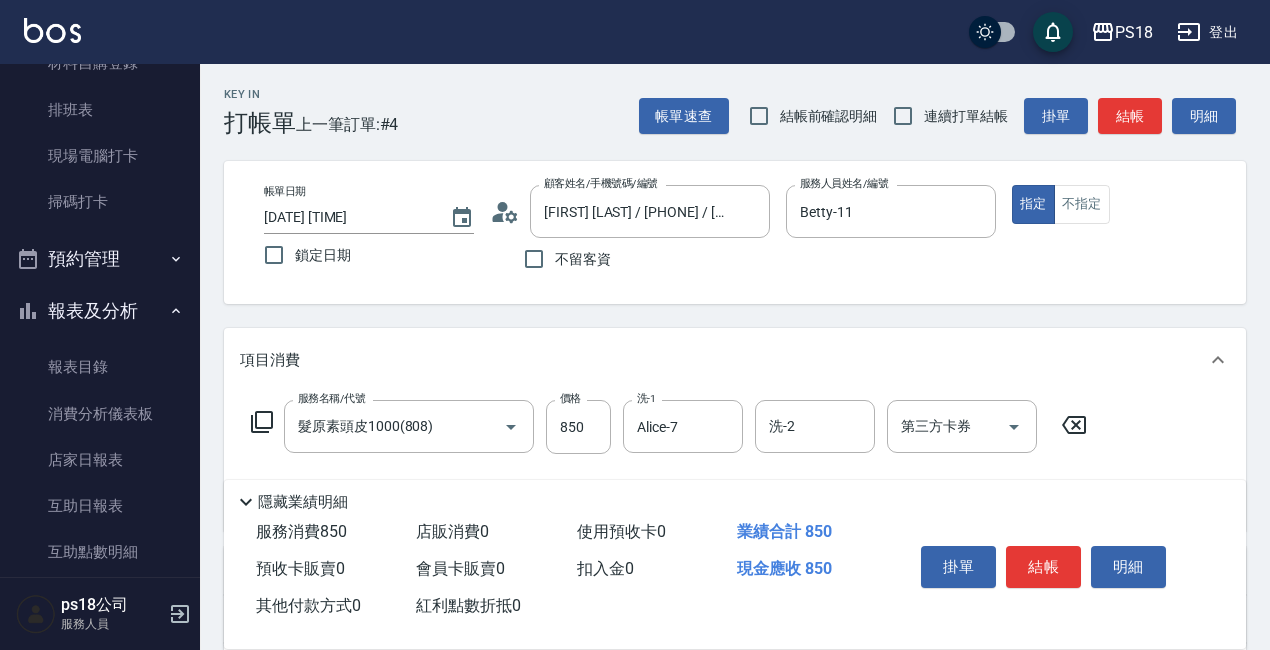 click 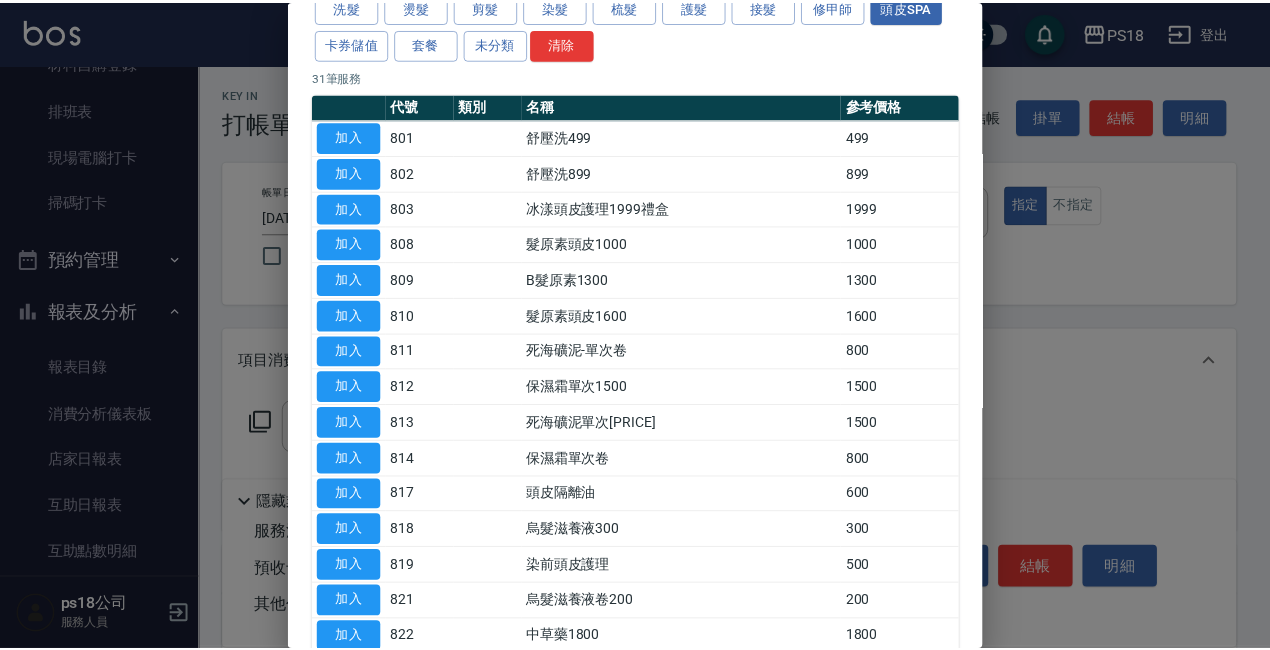scroll, scrollTop: 0, scrollLeft: 0, axis: both 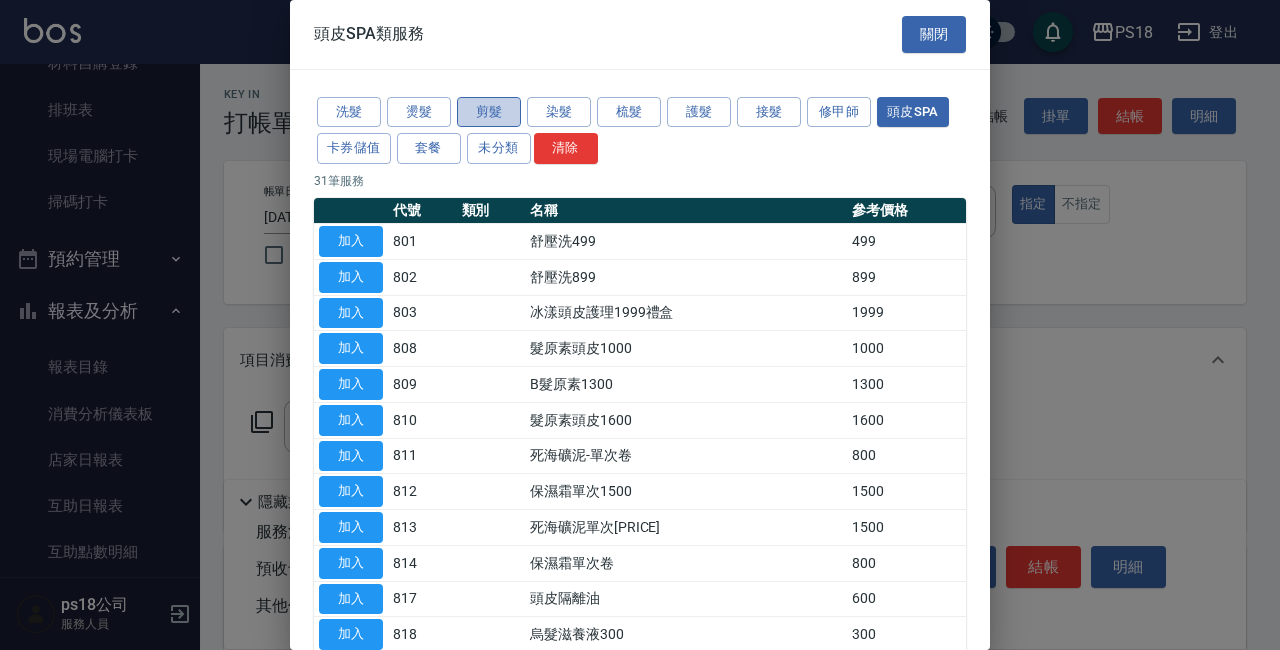 click on "剪髮" at bounding box center [489, 112] 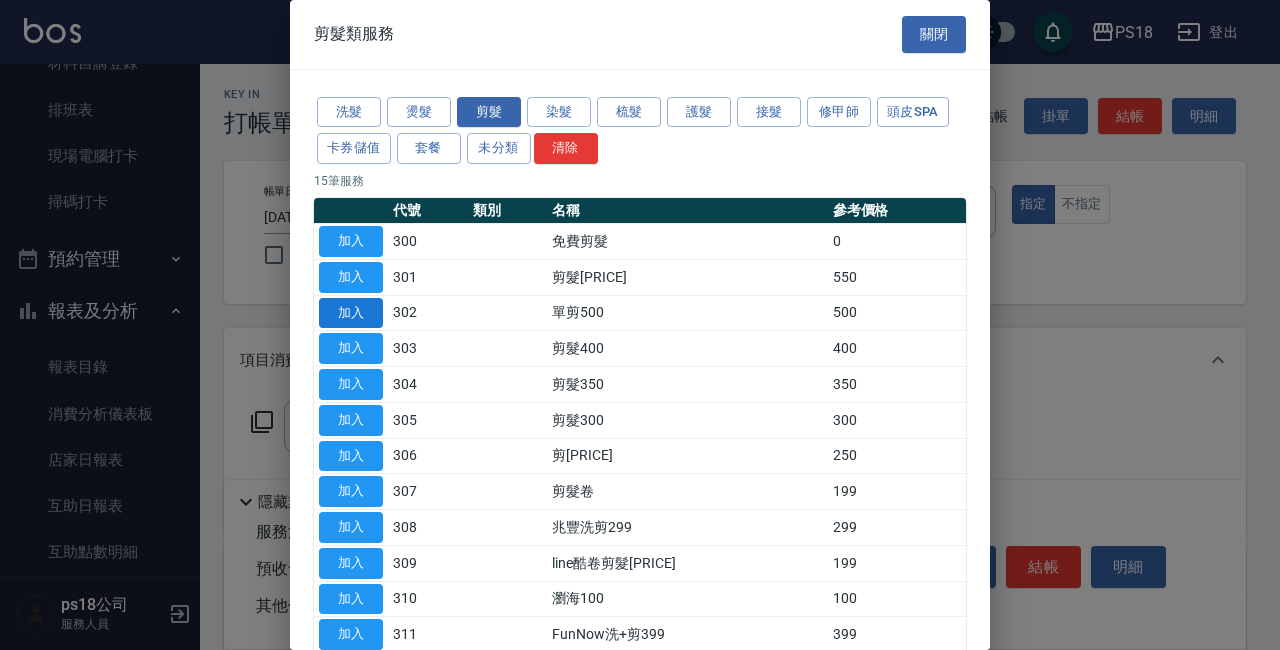 click on "加入" at bounding box center [351, 313] 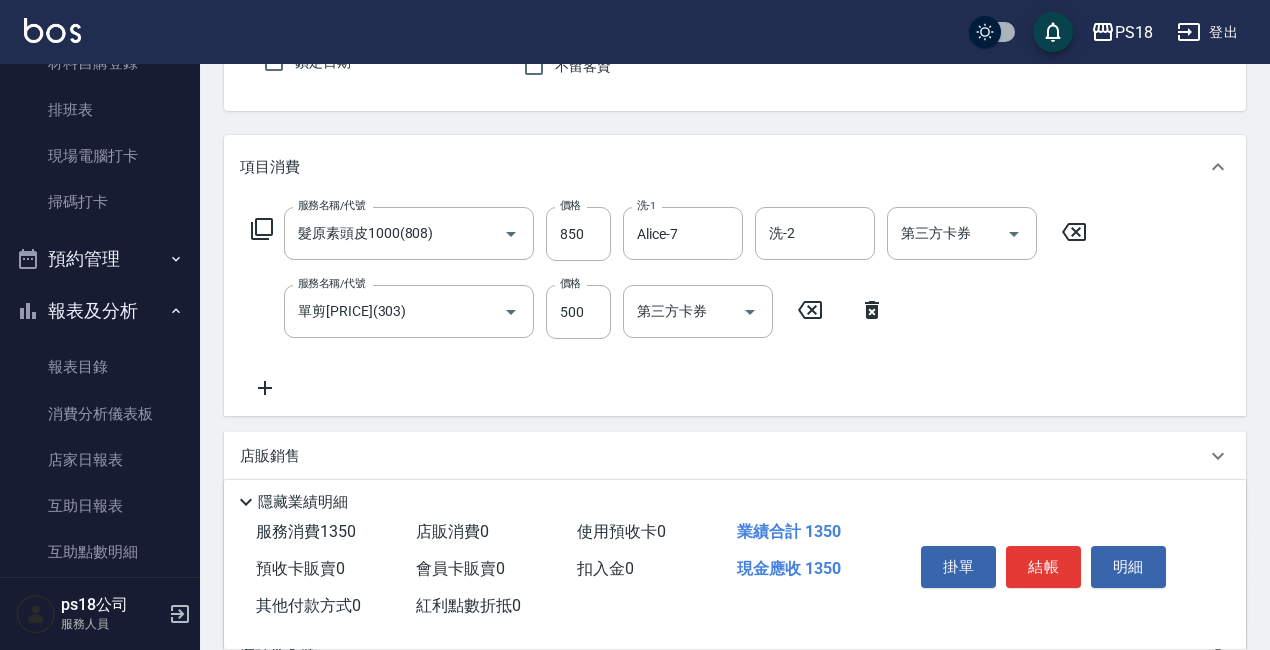 scroll, scrollTop: 300, scrollLeft: 0, axis: vertical 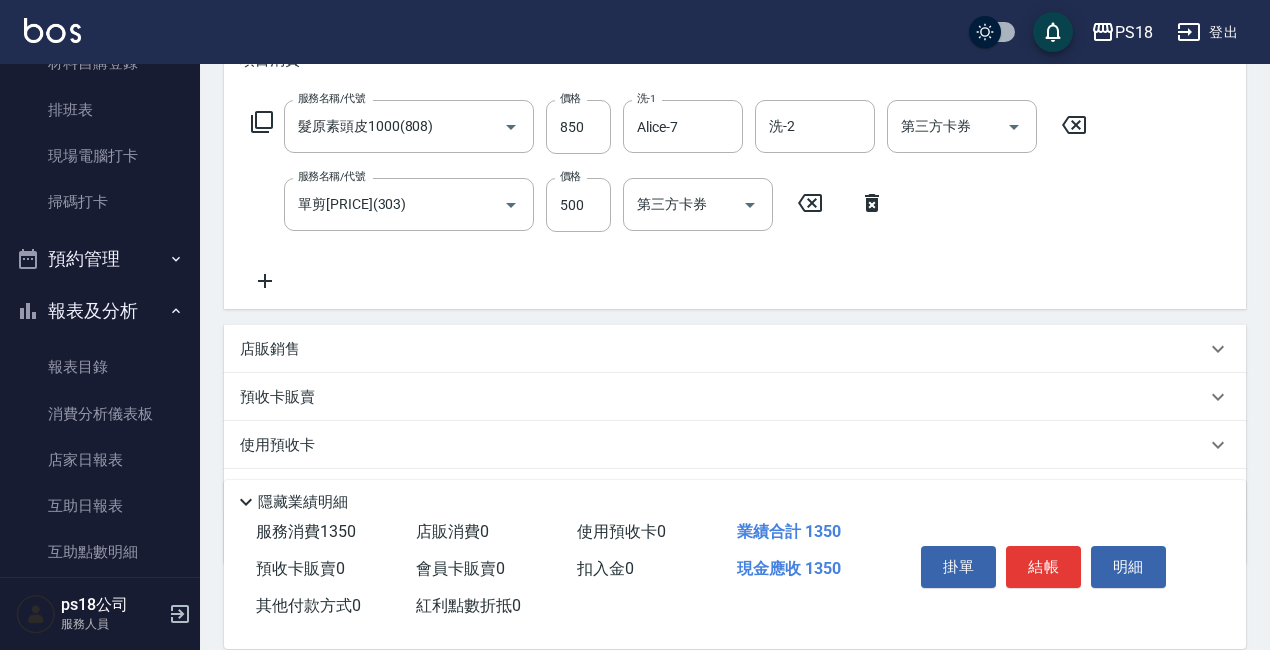 click 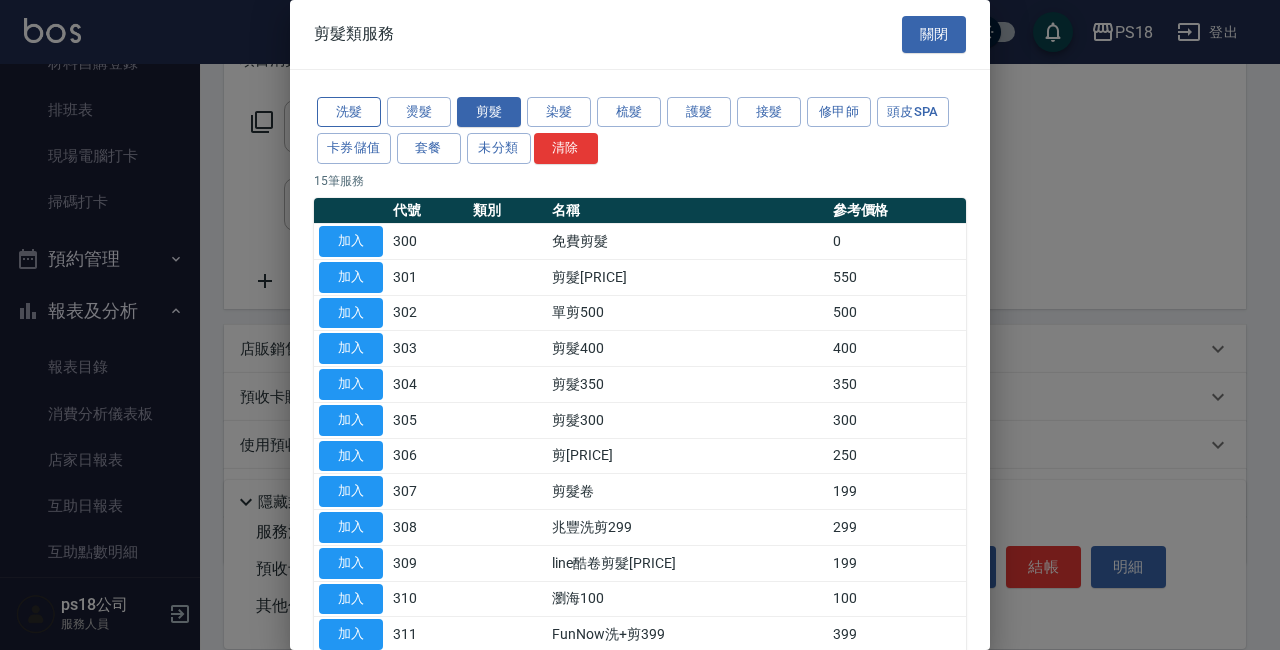 click on "洗髮" at bounding box center [349, 112] 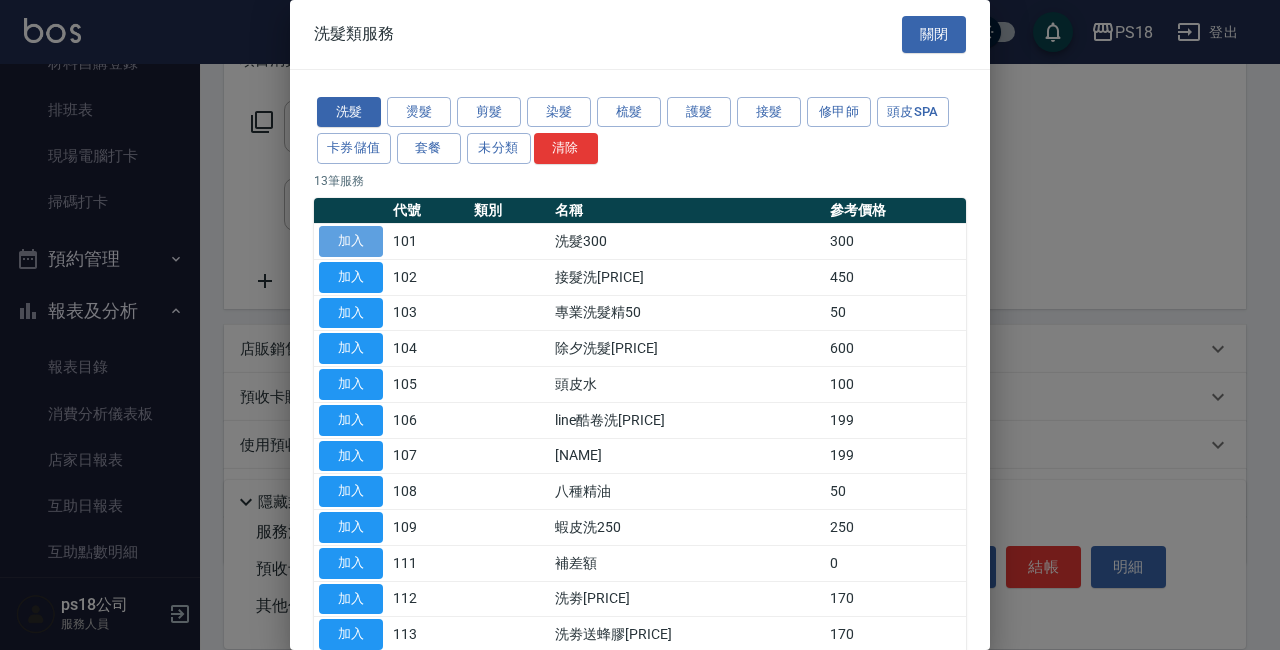 click on "加入" at bounding box center (351, 241) 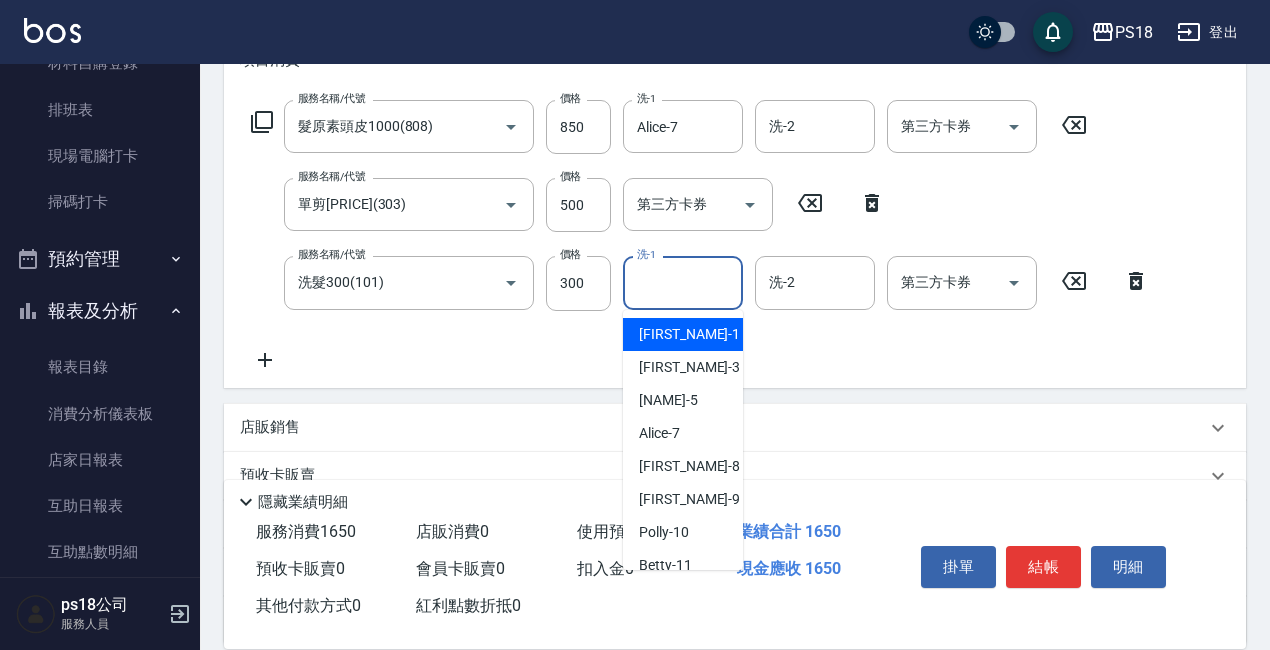 click on "洗-1" at bounding box center [683, 282] 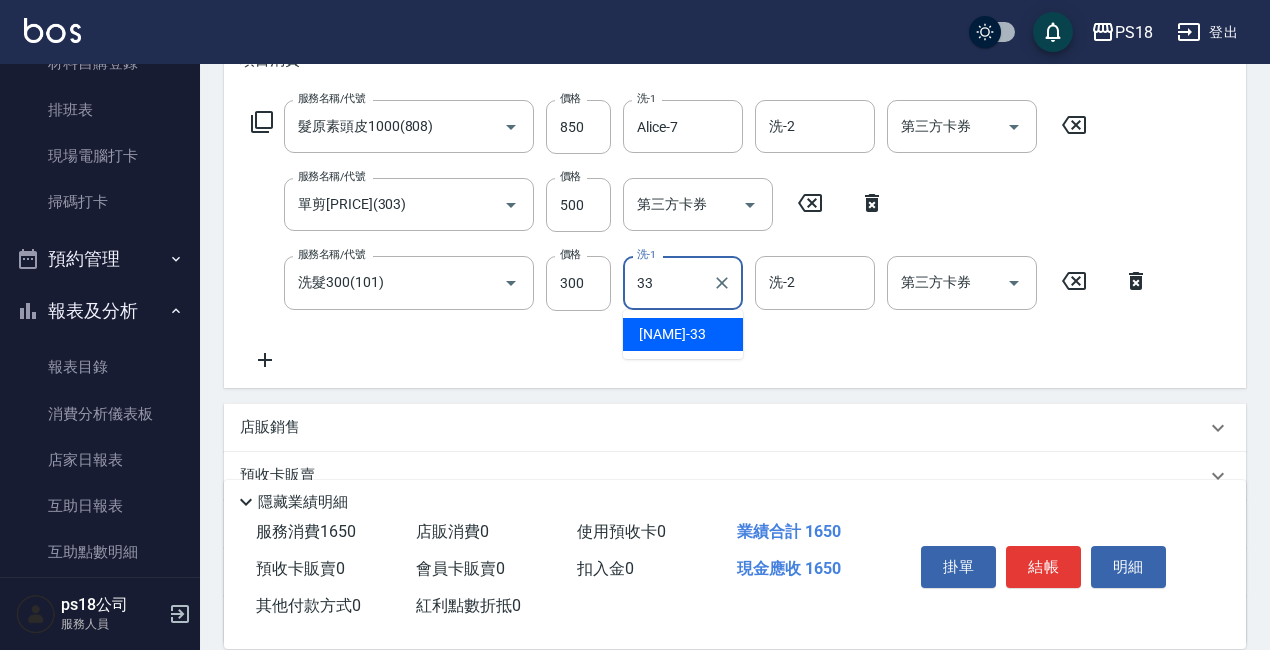 type on "[FIRST] [LAST] -33" 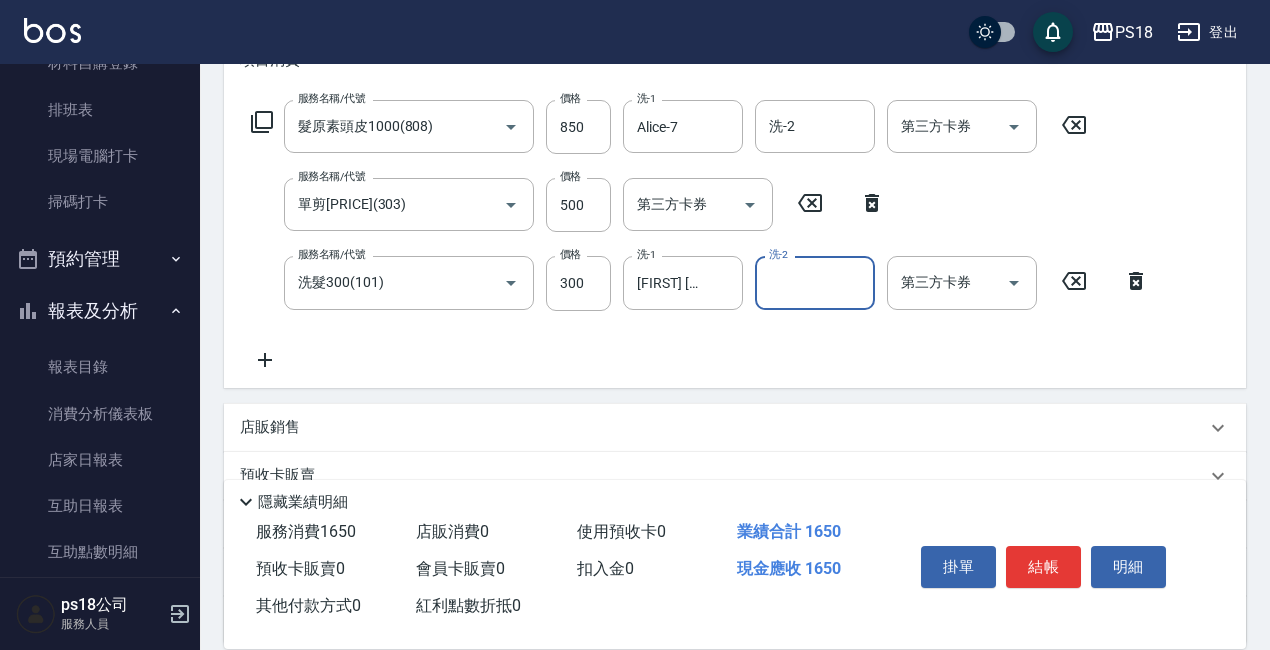 click 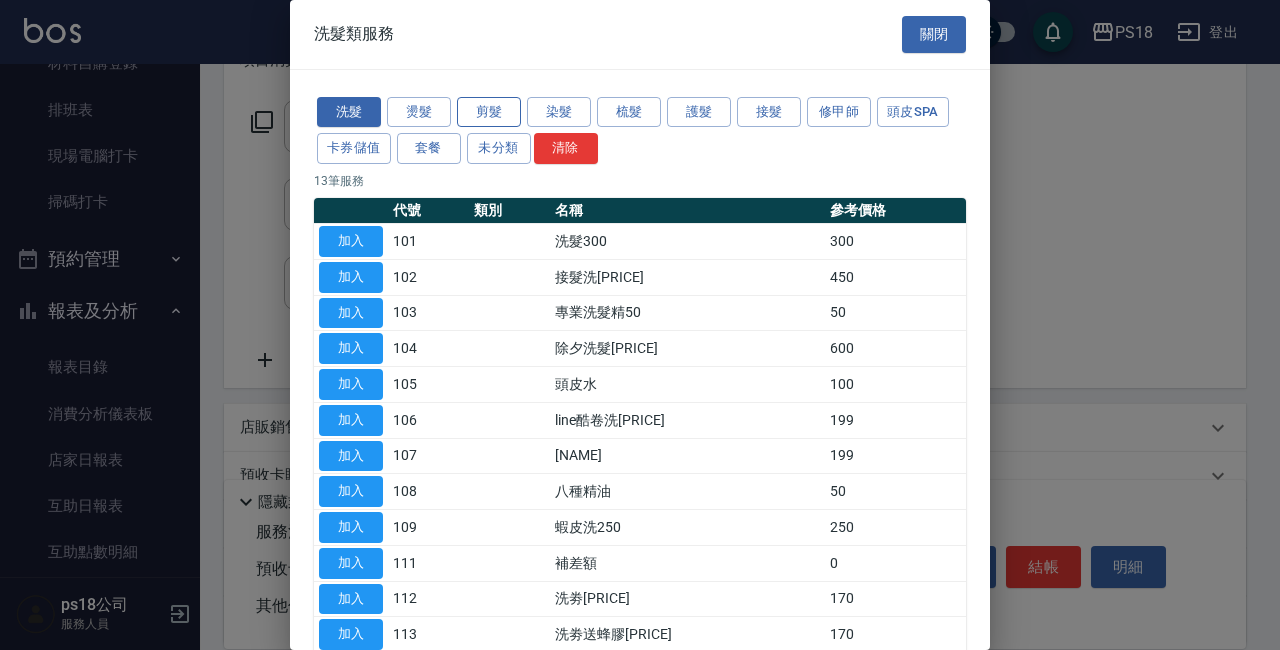 click on "剪髮" at bounding box center [489, 112] 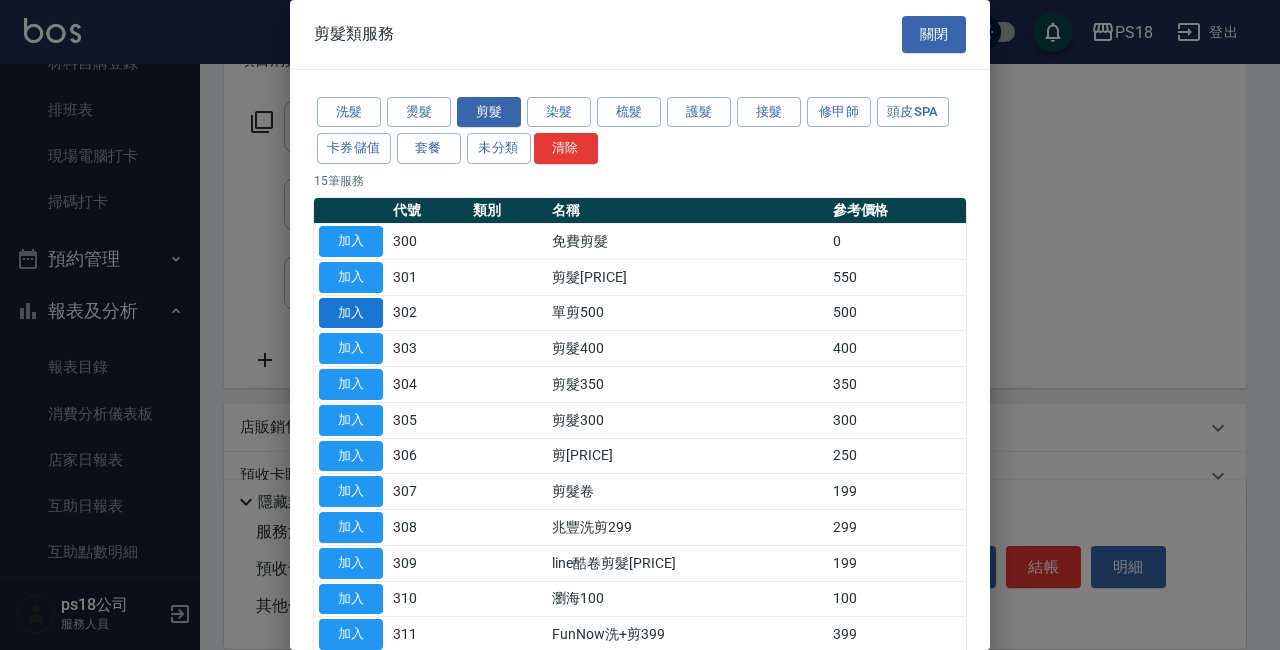click on "加入" at bounding box center [351, 313] 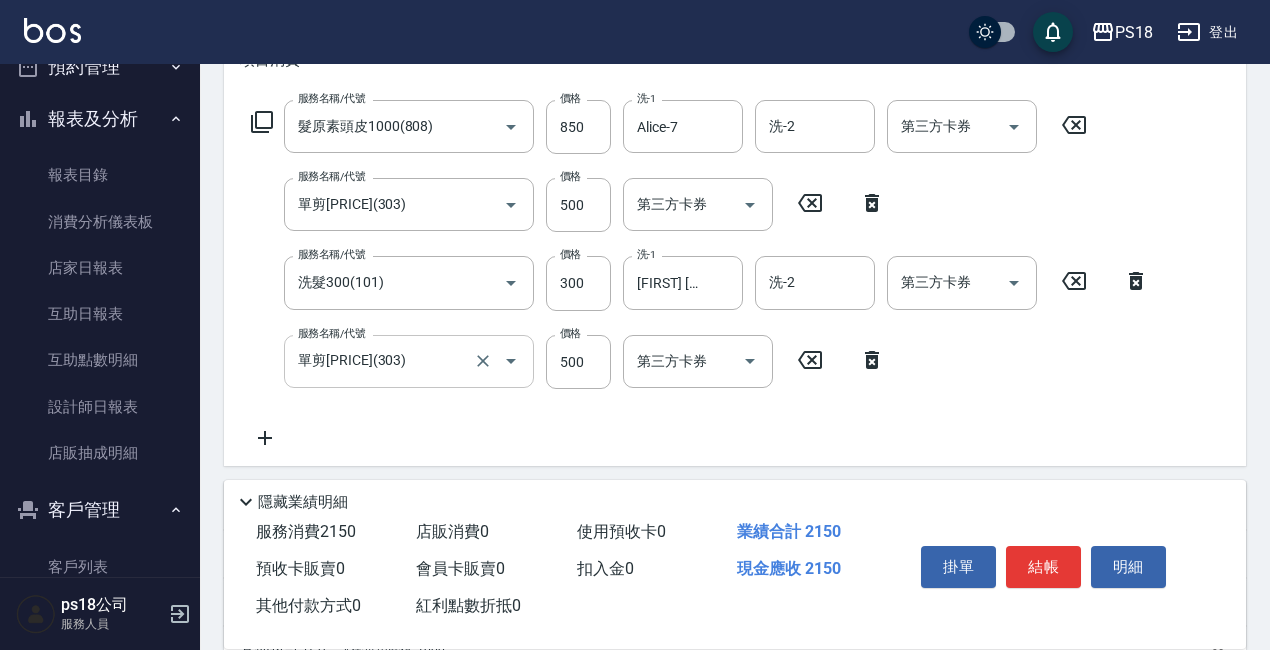 scroll, scrollTop: 430, scrollLeft: 0, axis: vertical 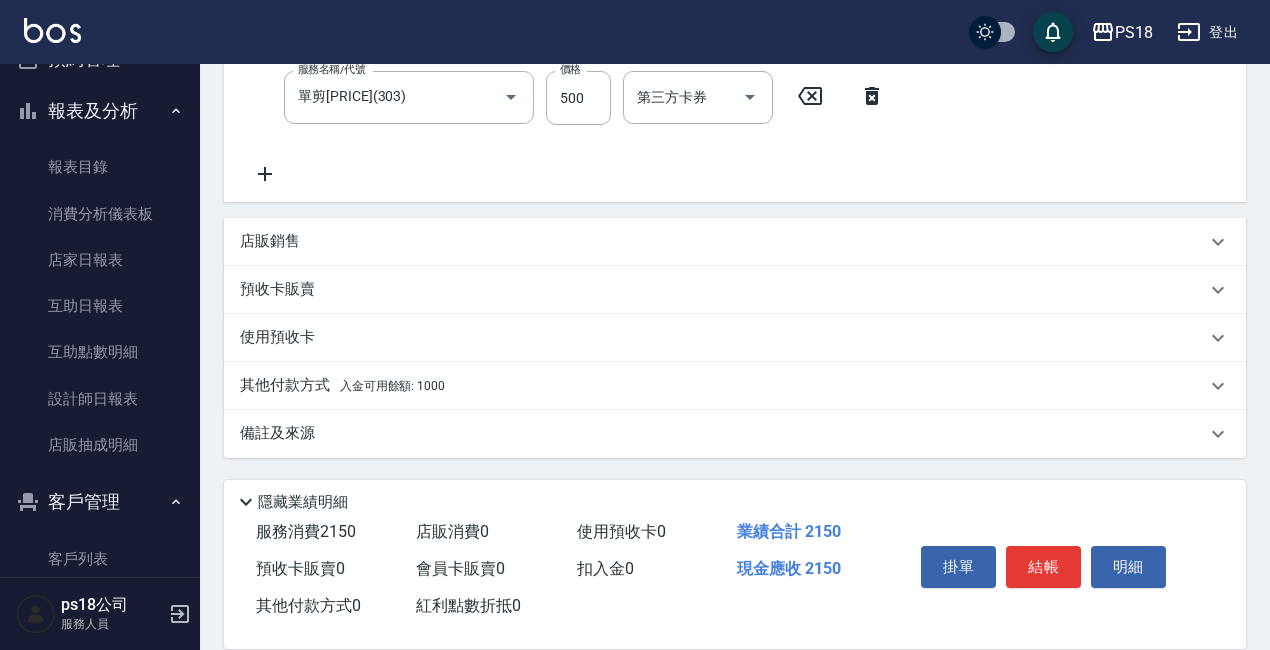 click on "入金可用餘額: 1000" at bounding box center [392, 386] 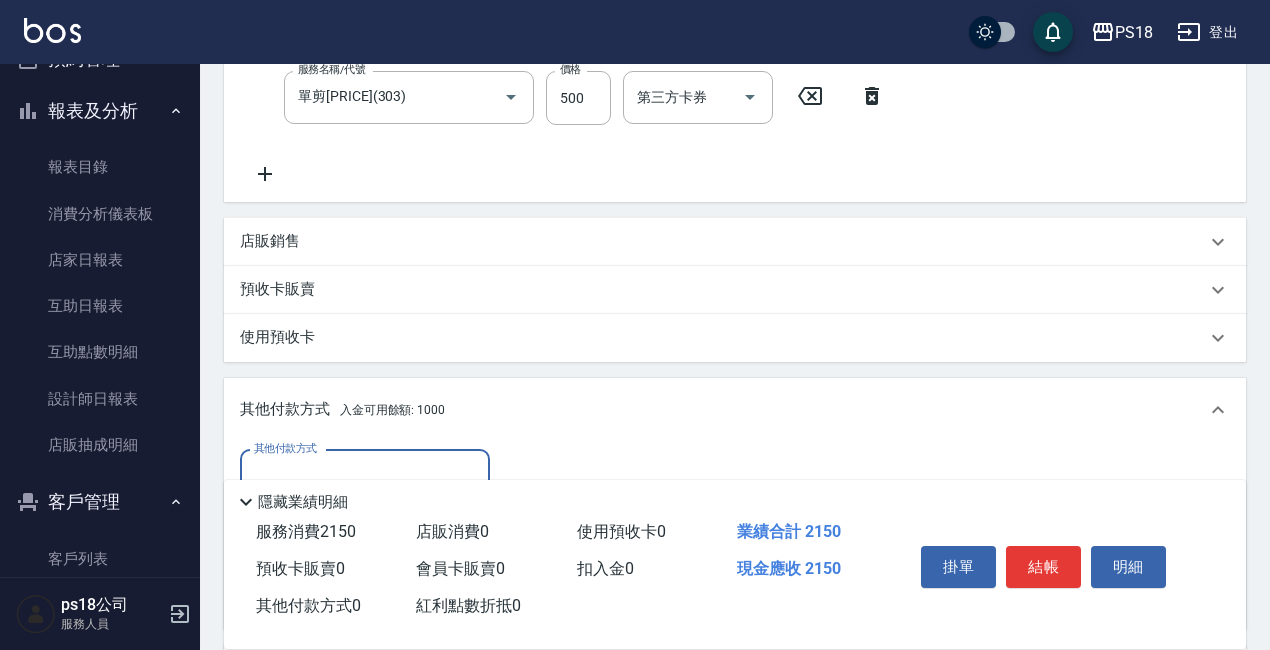 scroll, scrollTop: 0, scrollLeft: 0, axis: both 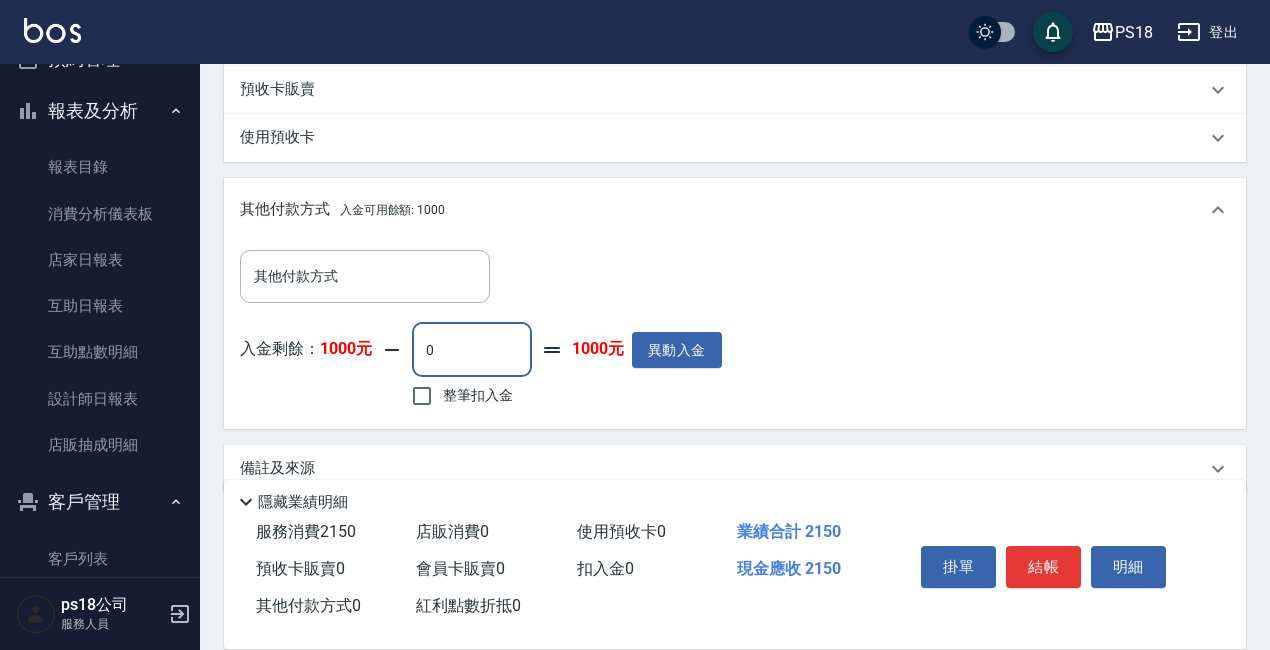 click on "0" at bounding box center [472, 350] 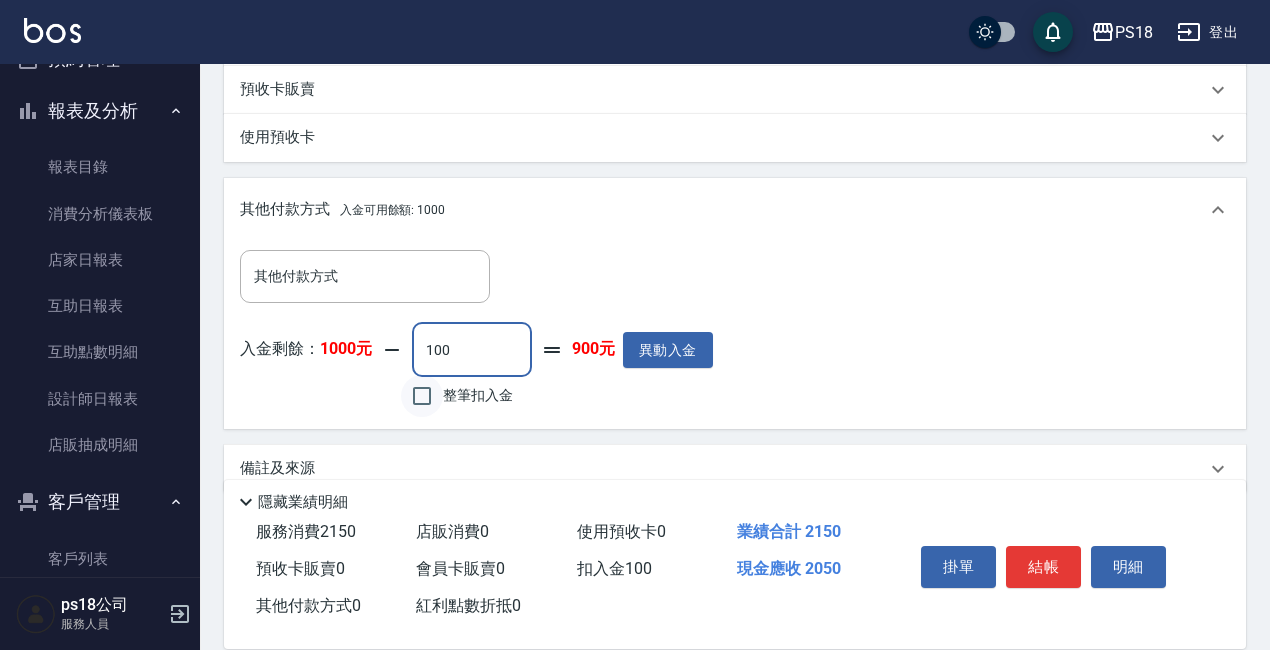 type on "100" 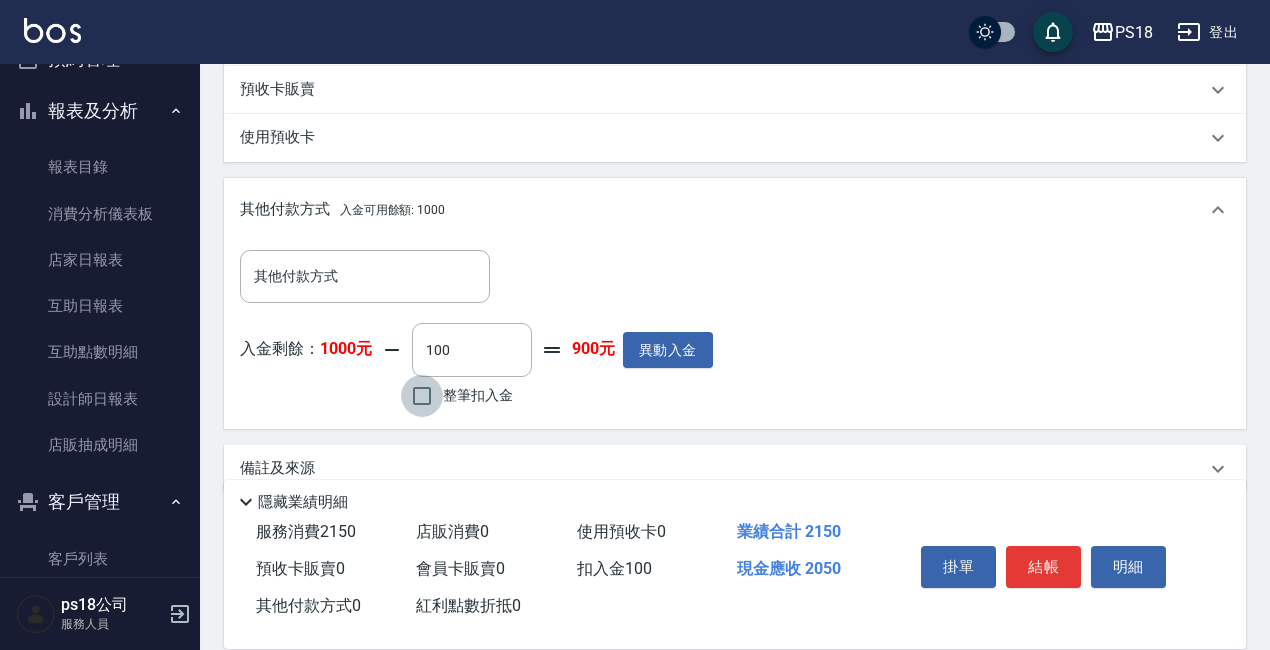 click on "整筆扣入金" at bounding box center [422, 396] 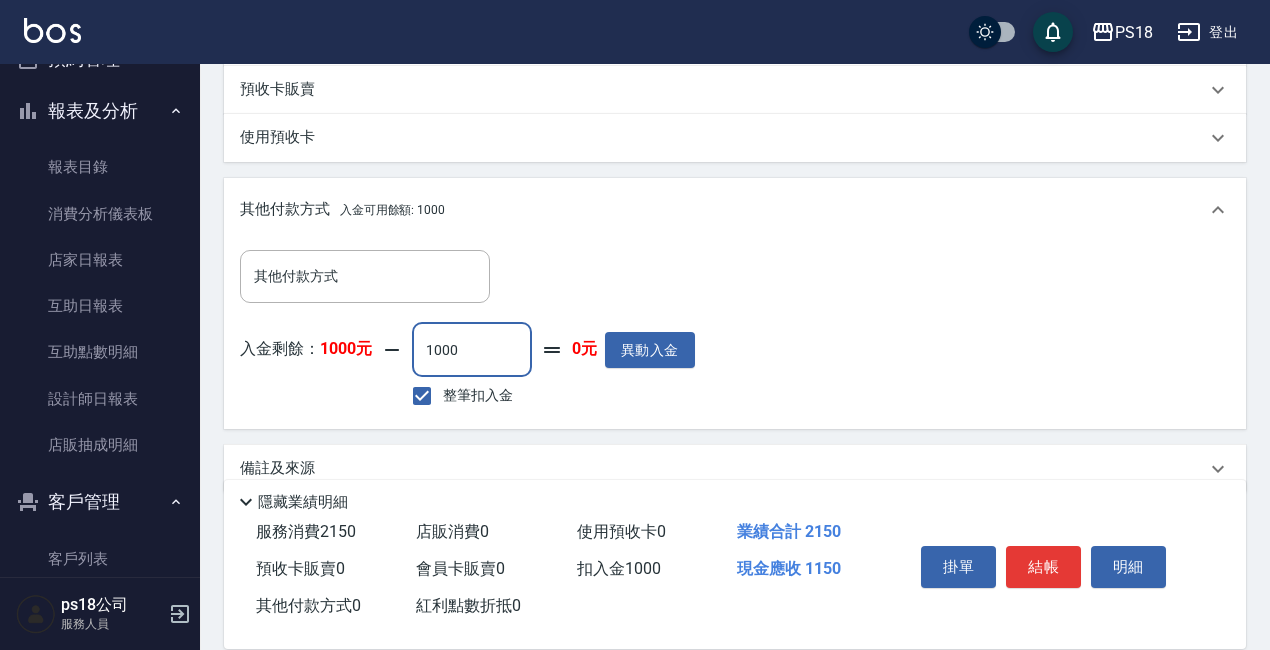 click on "1000" at bounding box center [472, 350] 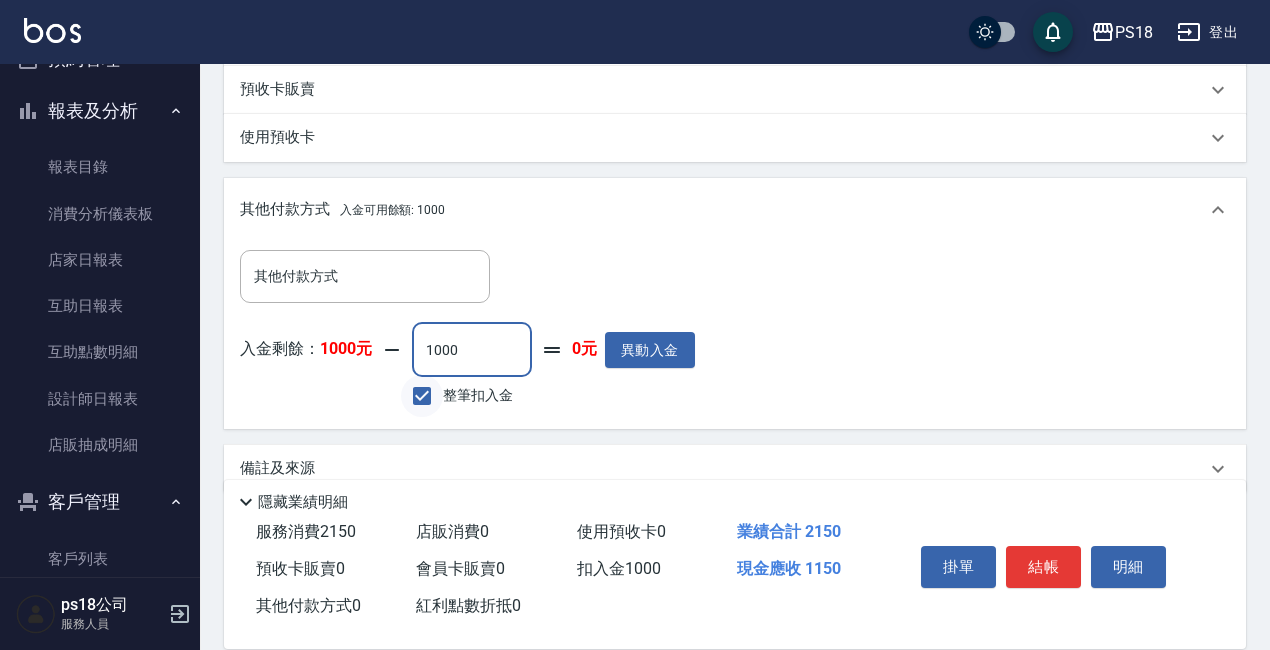 click on "整筆扣入金" at bounding box center [422, 396] 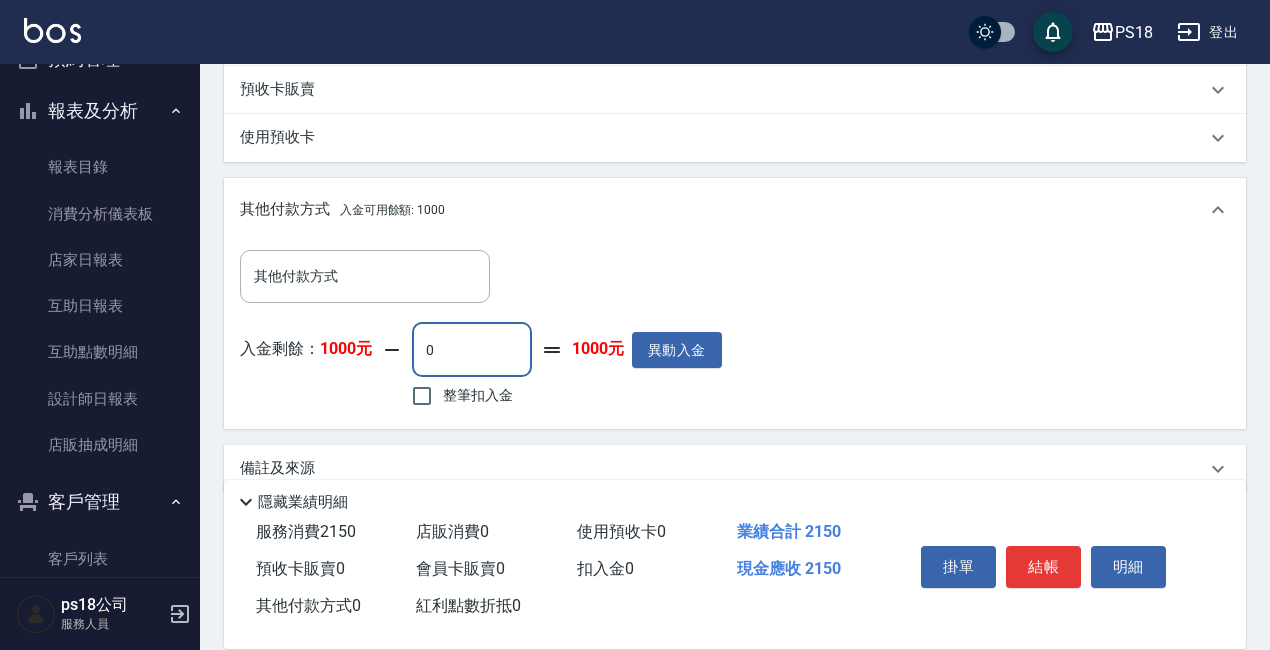 click on "0" at bounding box center (472, 350) 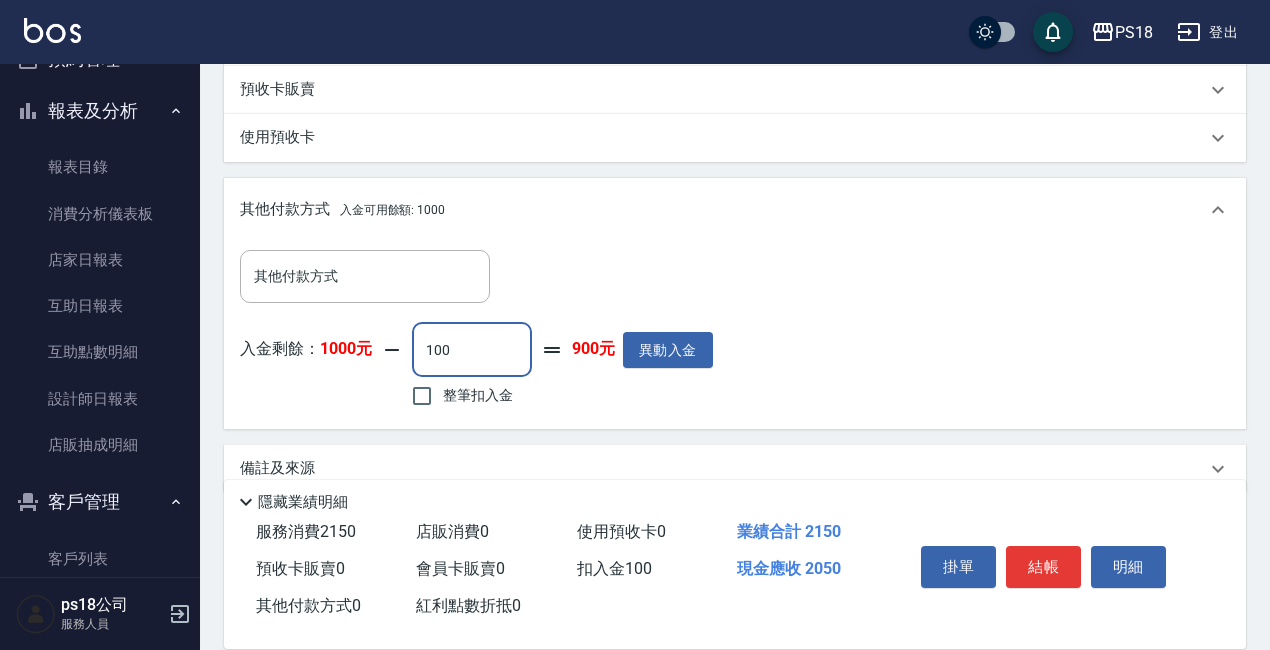 type on "100" 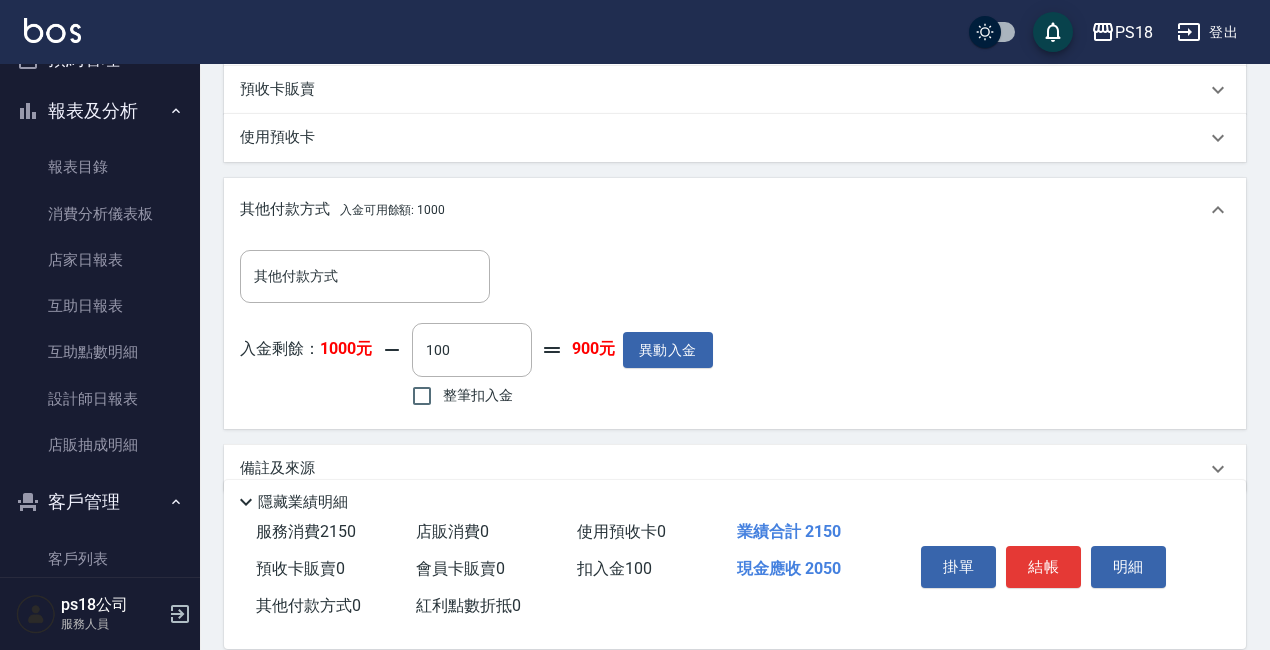 click on "入金剩餘： [PRICE]元 [PRICE] ​ 整筆扣入金 [PRICE]元 異動入金" at bounding box center [476, 368] 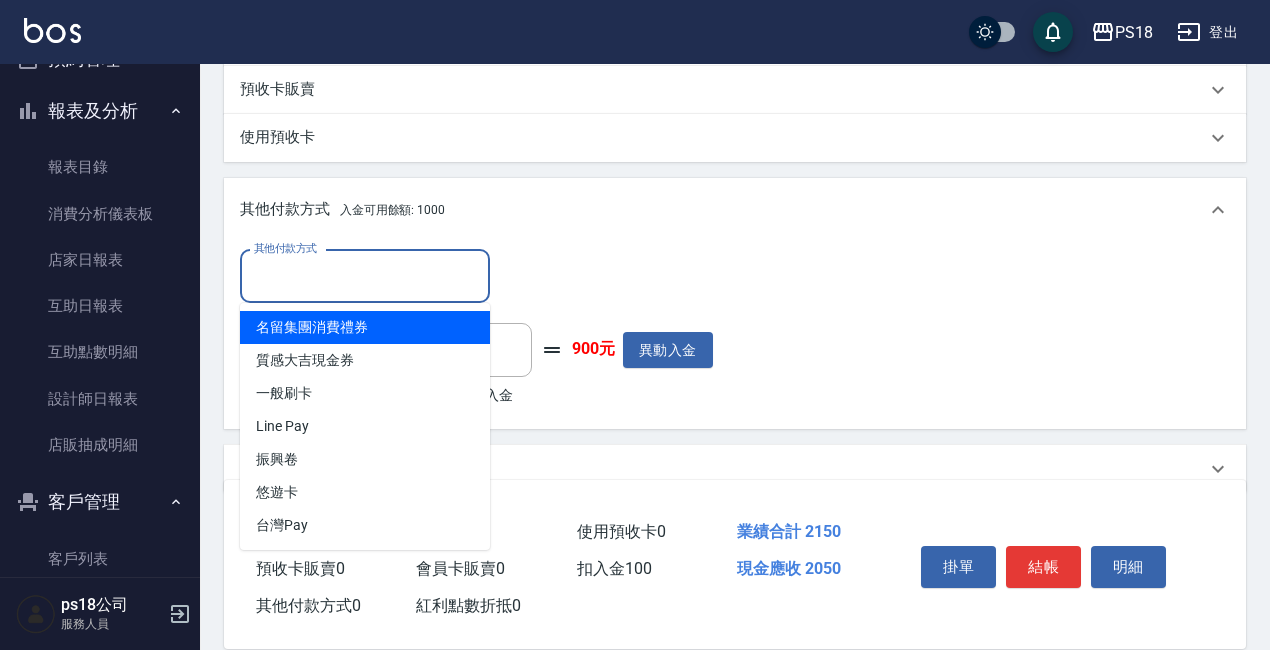 click on "其他付款方式" at bounding box center [365, 276] 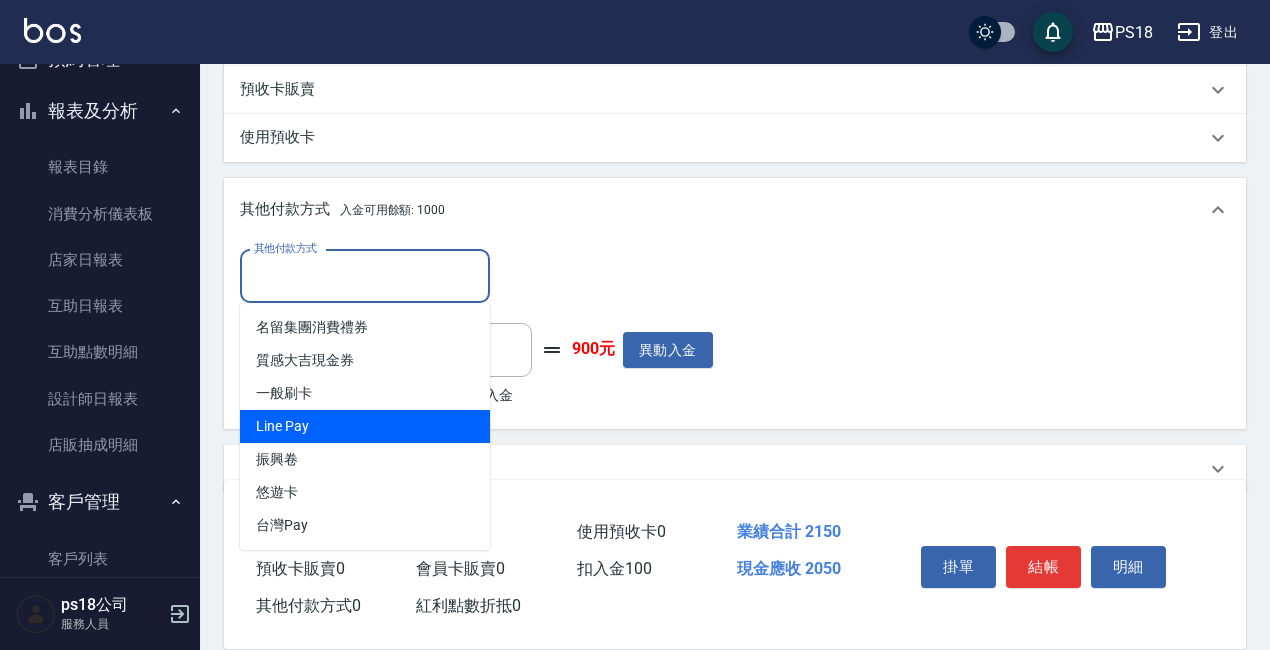 click on "Line Pay" at bounding box center [365, 426] 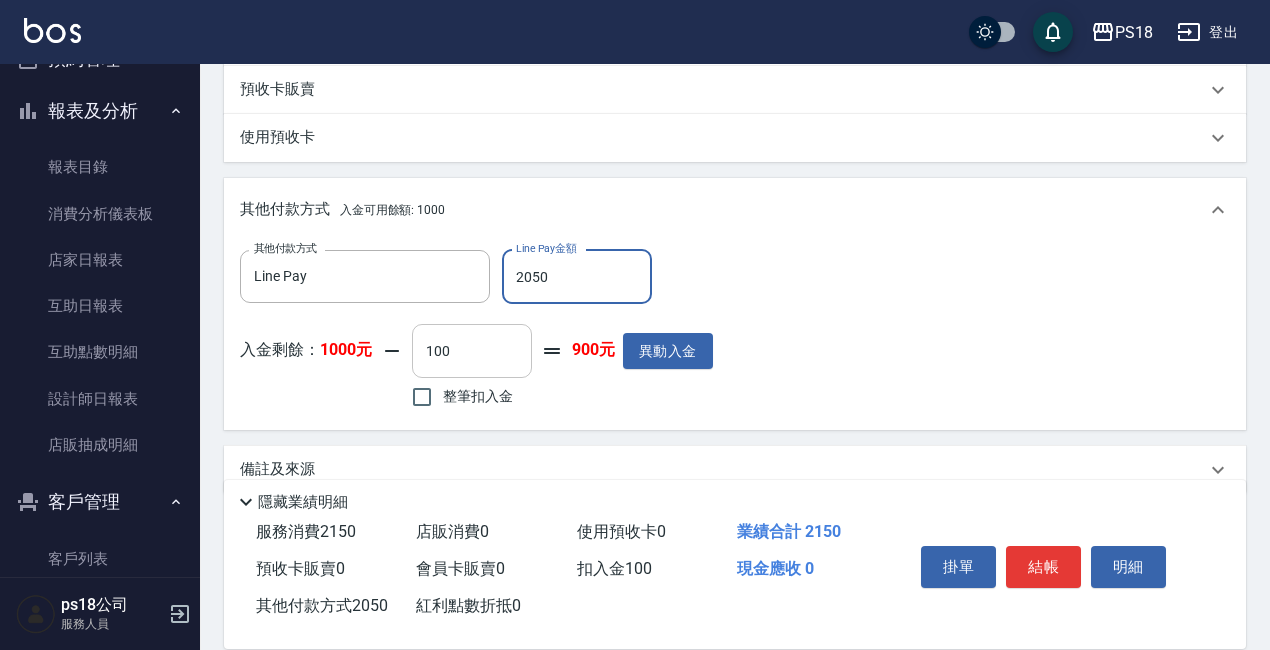 type on "2050" 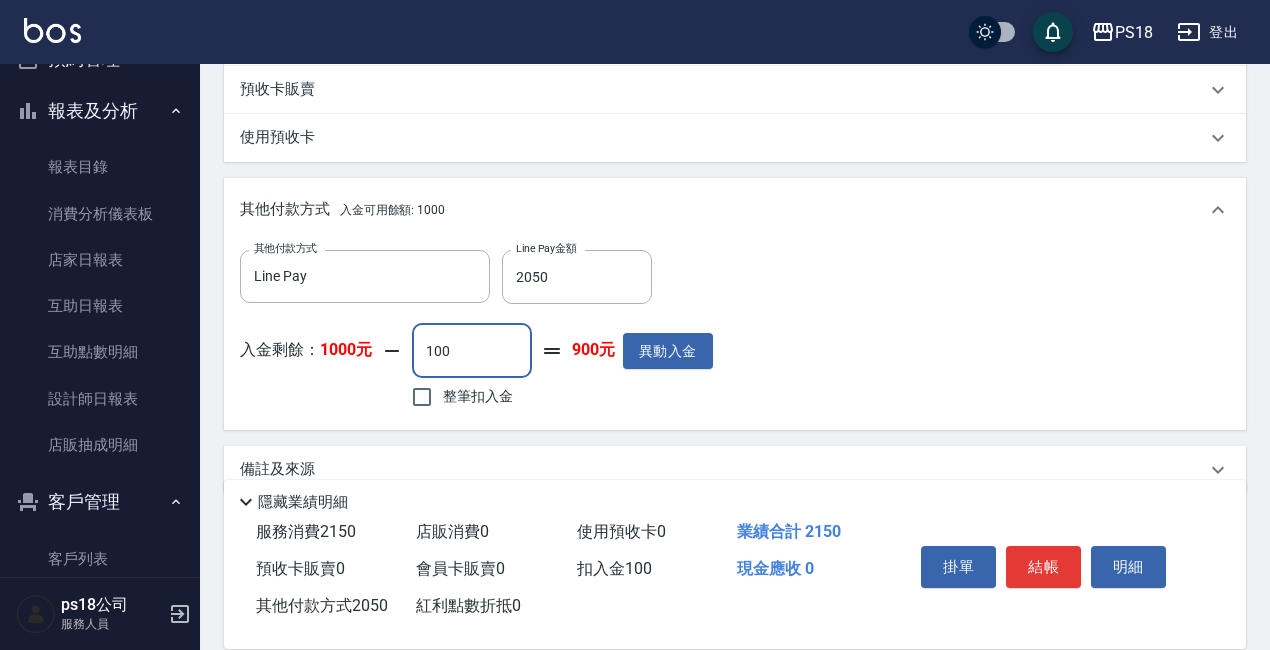 click on "100" at bounding box center (472, 351) 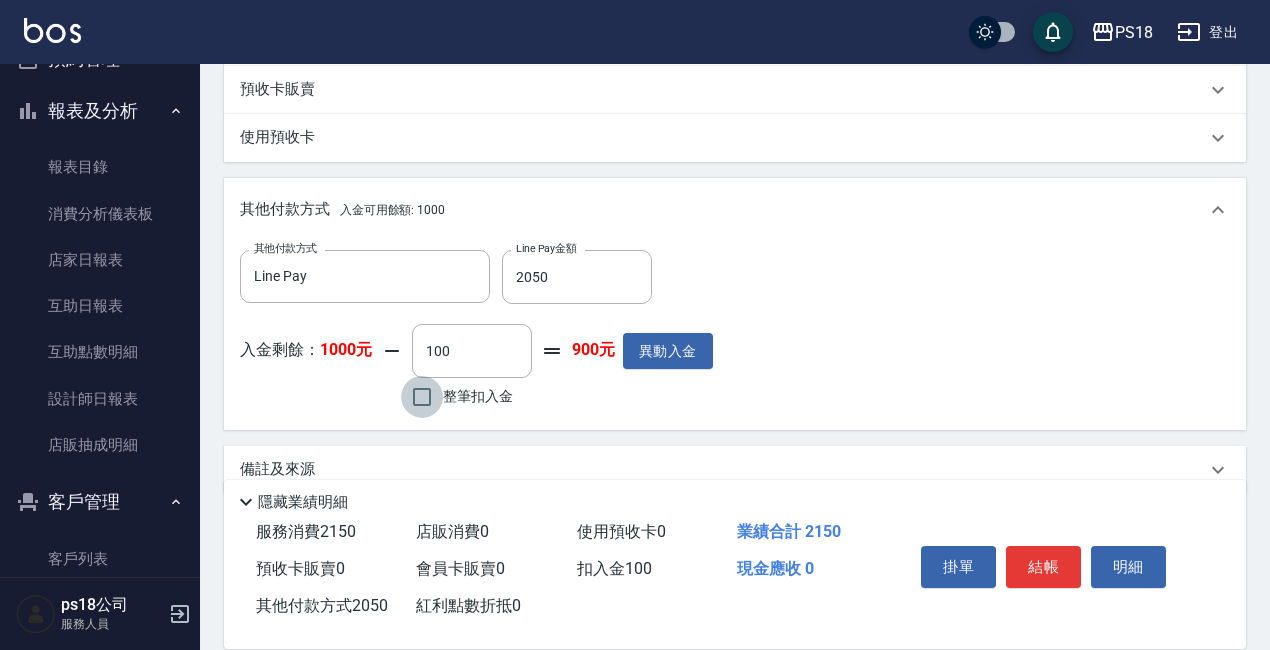 click on "整筆扣入金" at bounding box center (422, 397) 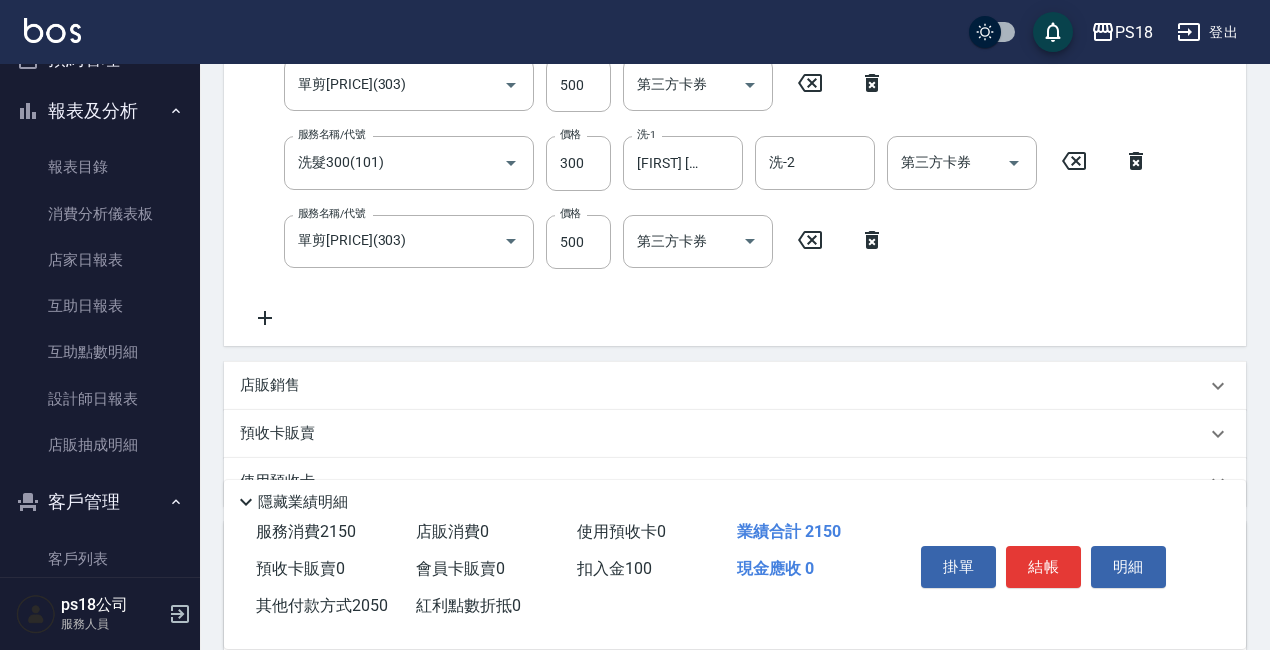 scroll, scrollTop: 564, scrollLeft: 0, axis: vertical 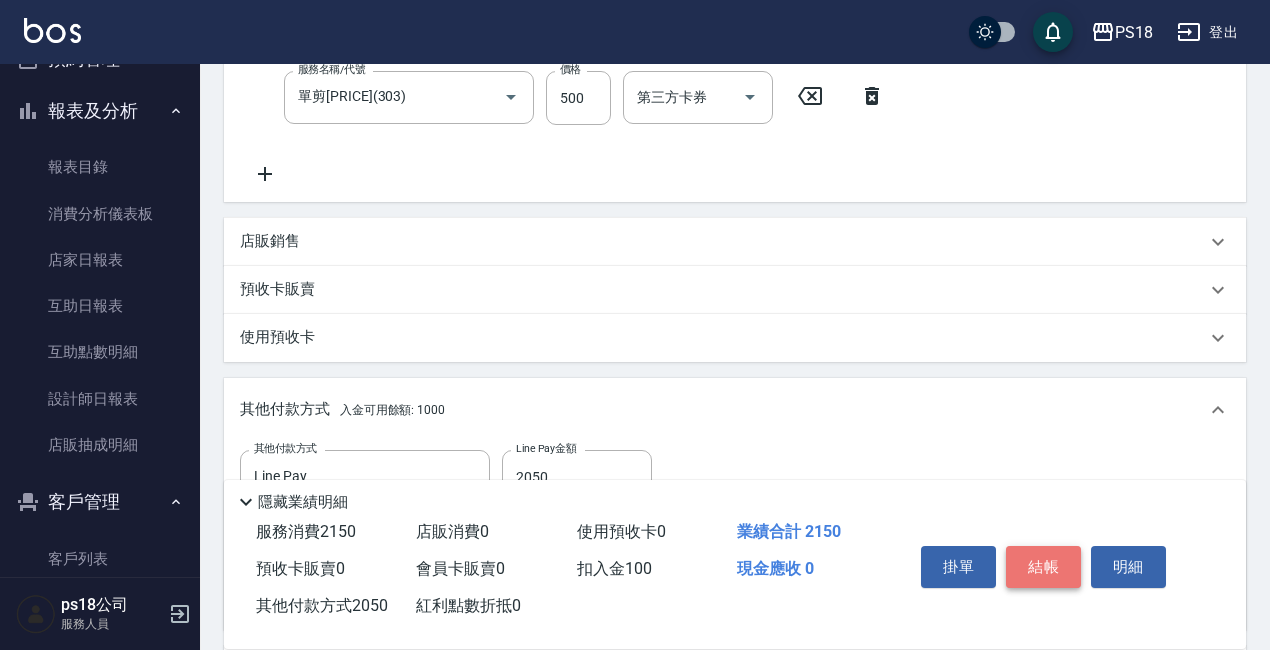 click on "結帳" at bounding box center (1043, 567) 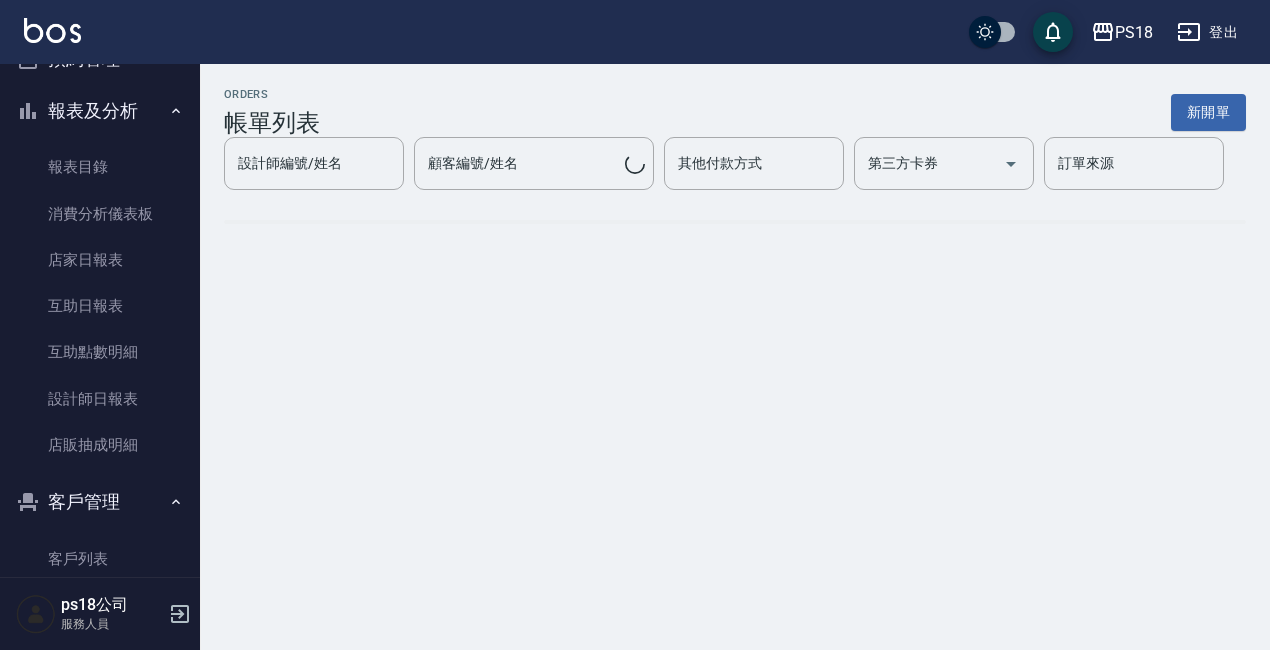 scroll, scrollTop: 0, scrollLeft: 0, axis: both 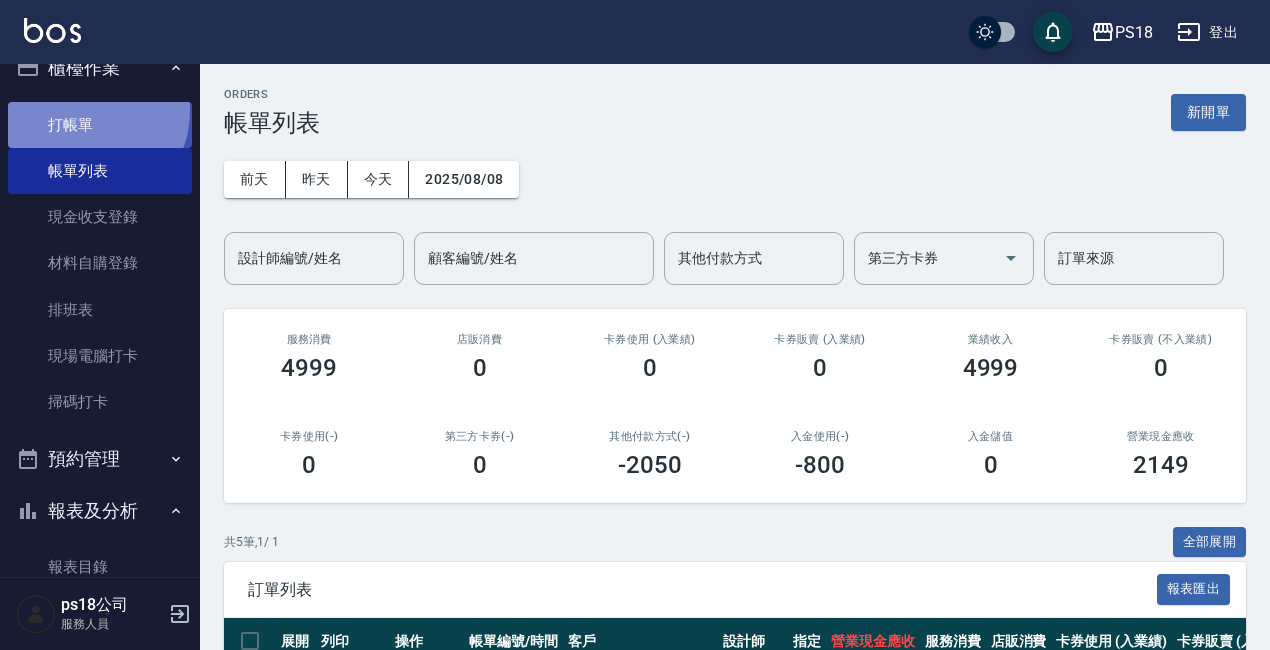 click on "打帳單" at bounding box center [100, 125] 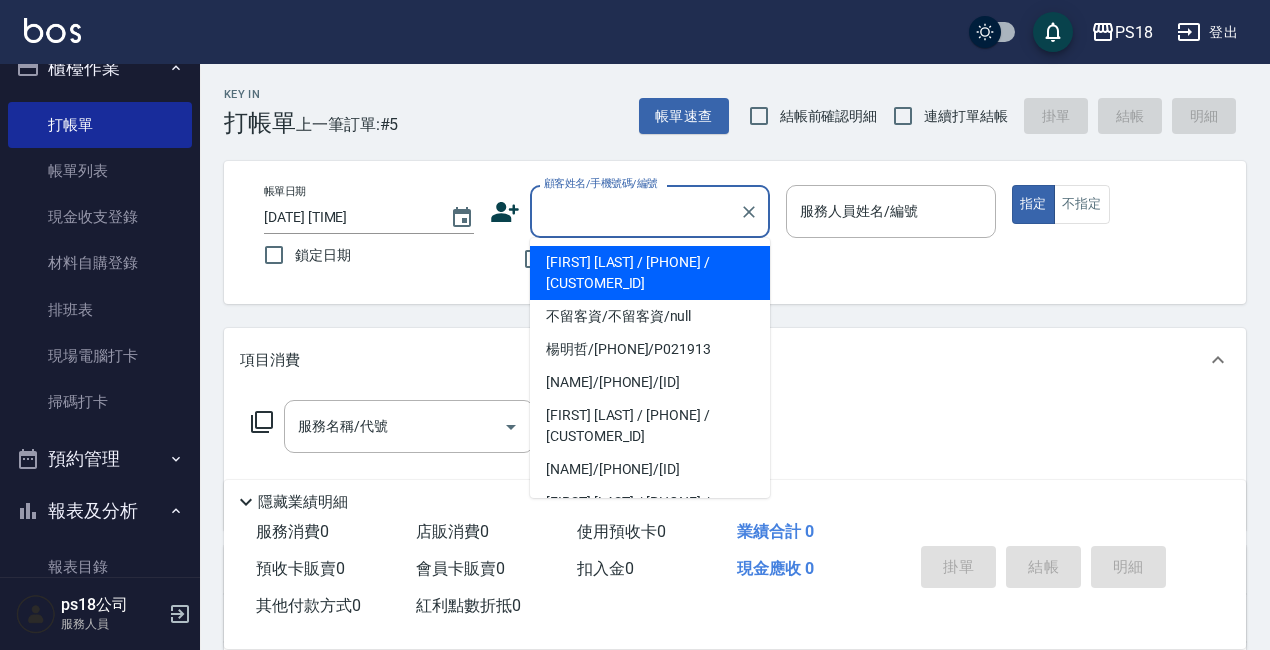 click on "顧客姓名/手機號碼/編號" at bounding box center (635, 211) 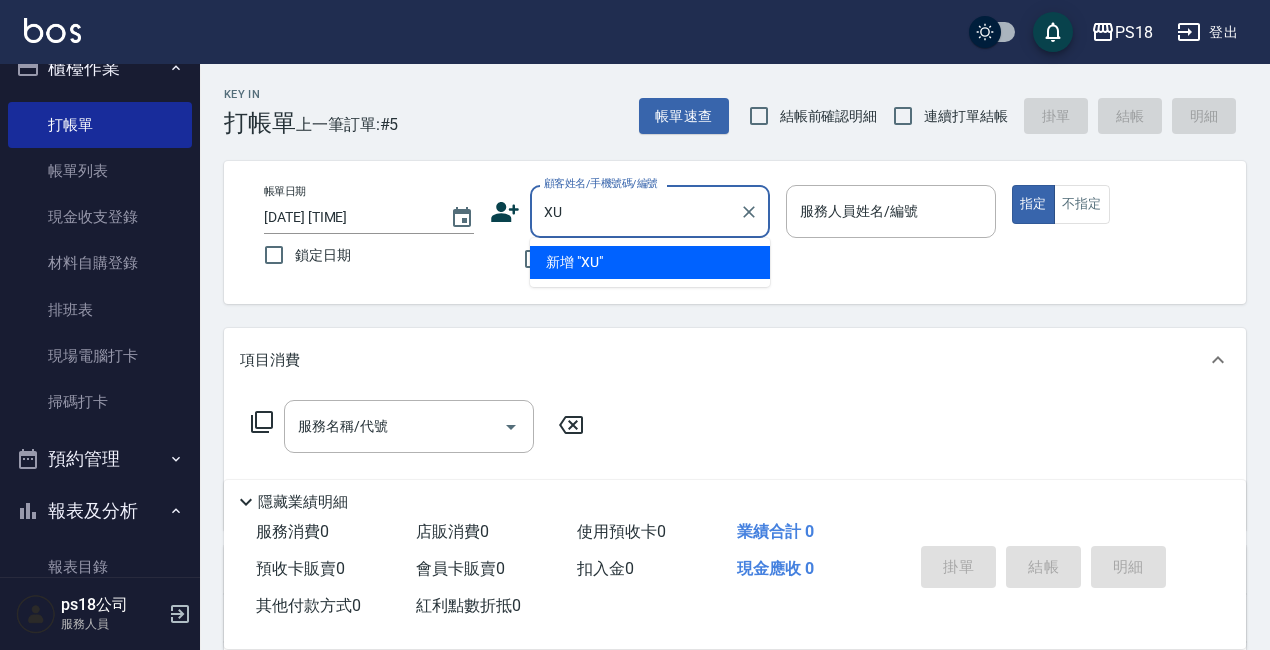 type on "X" 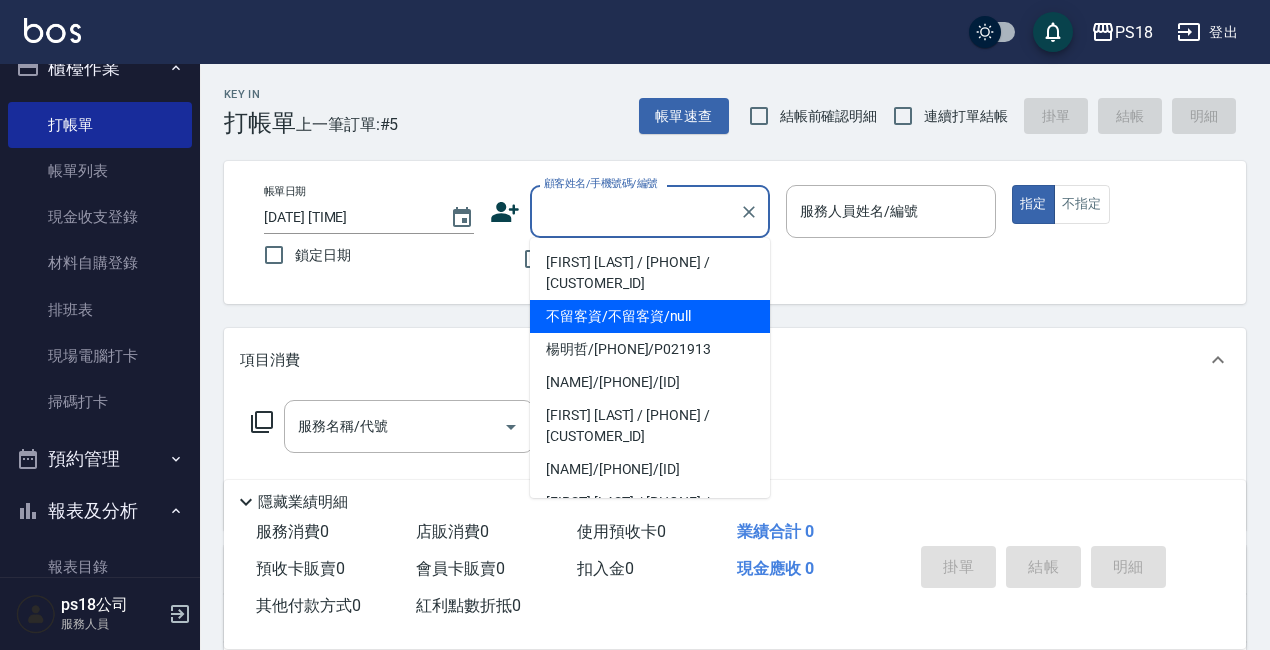 click on "顧客姓名/手機號碼/編號" at bounding box center (635, 211) 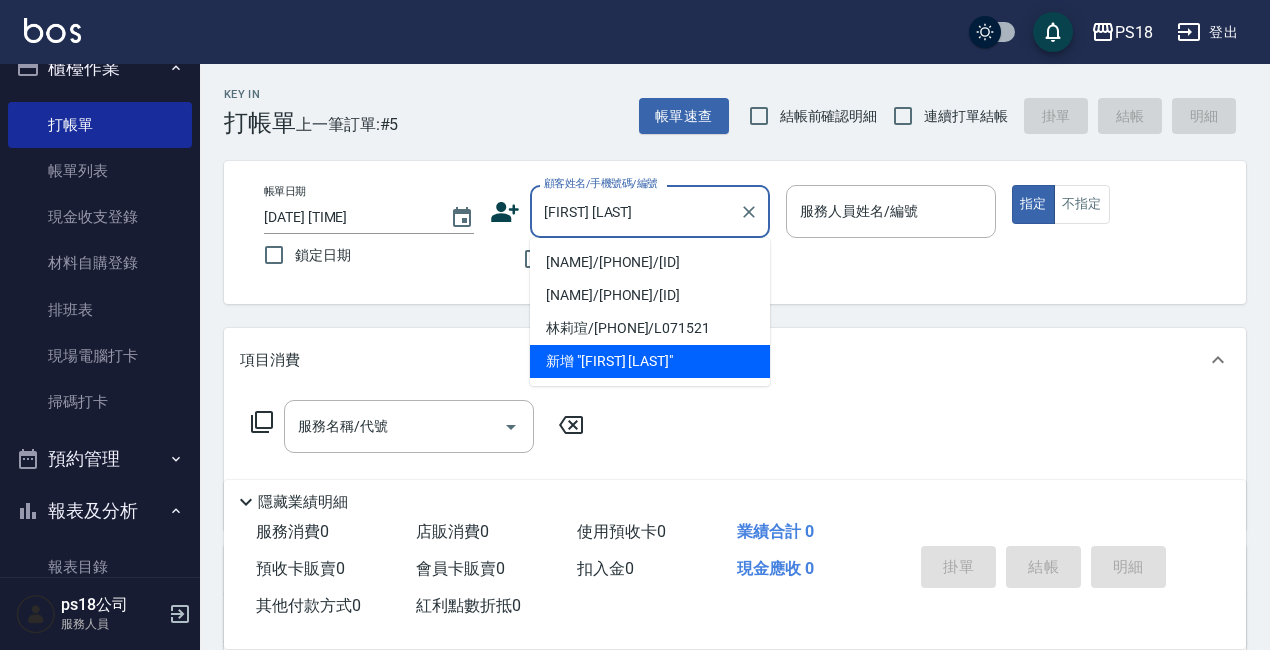 click on "[NAME]/[PHONE]/[ID]" at bounding box center (650, 262) 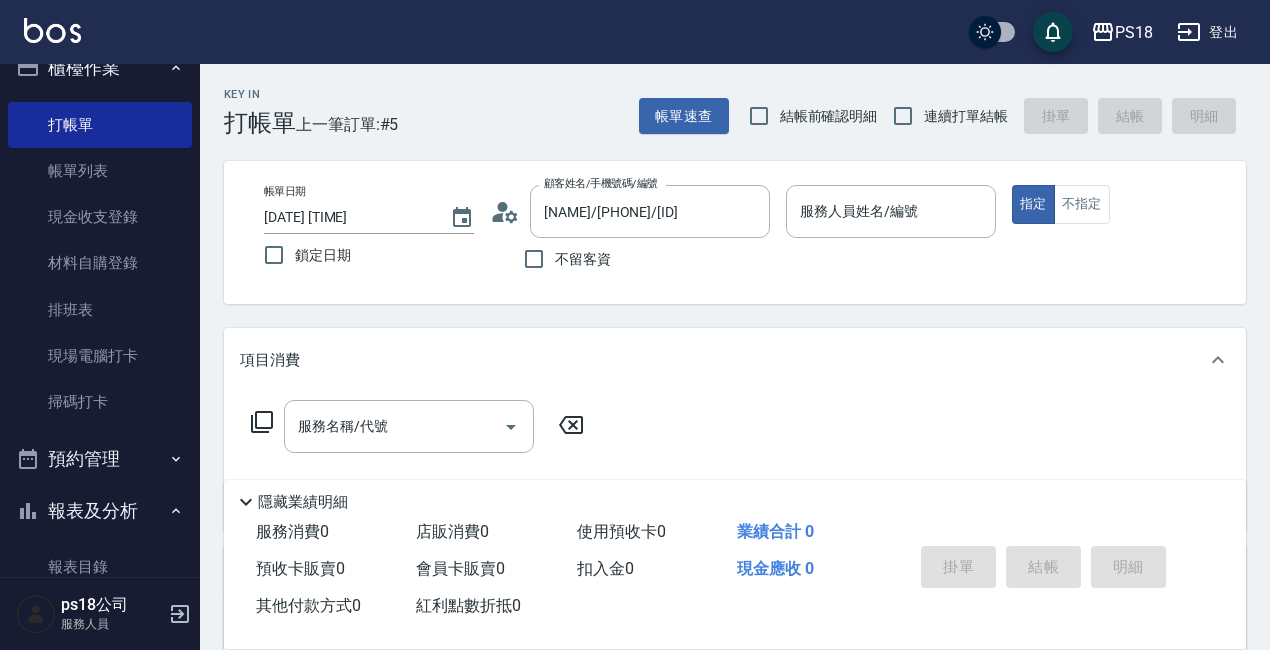 click 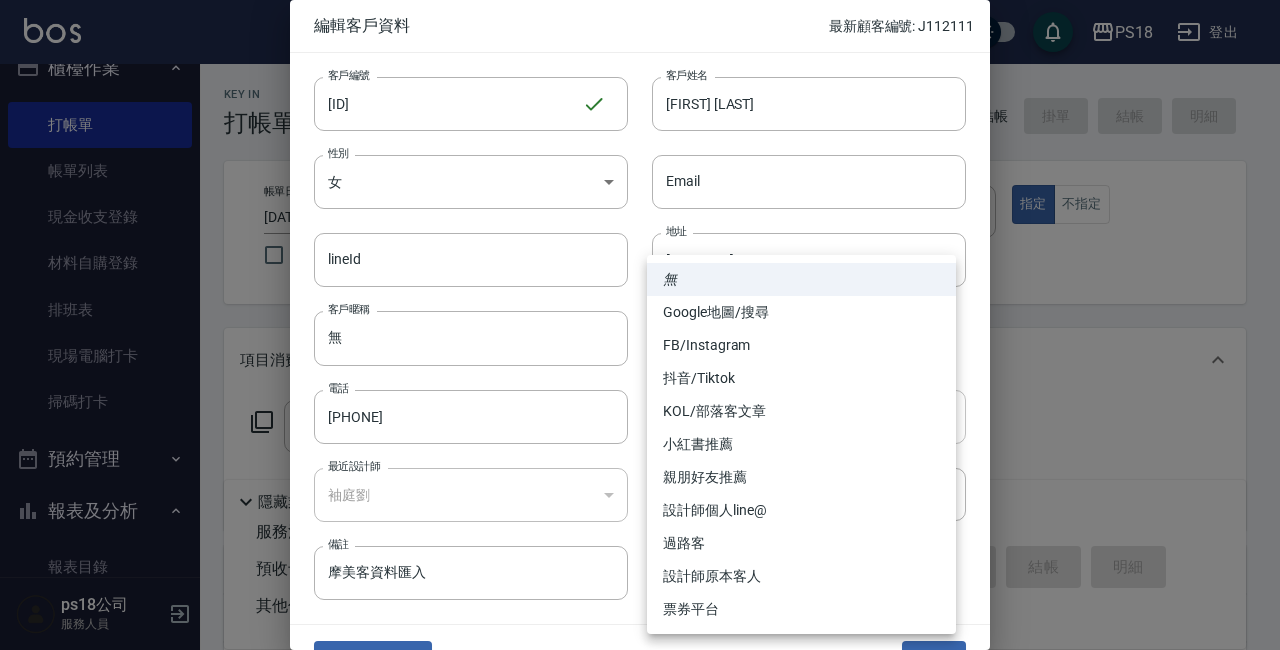 click on "PS18 登出 櫃檯作業 打帳單 帳單列表 現金收支登錄 材料自購登錄 排班表 現場電腦打卡 掃碼打卡 預約管理 預約管理 單日預約紀錄 單週預約紀錄 報表及分析 報表目錄 消費分析儀表板 店家日報表 互助日報表 互助點數明細 設計師日報表 店販抽成明細 客戶管理 客戶列表 員工及薪資 員工列表 全店打卡記錄 商品管理 商品列表 ps18公司 服務人員 Key In 打帳單 上一筆訂單:#5 帳單速查 結帳前確認明細 連續打單結帳 掛單 結帳 明細 帳單日期 2025/08/08 21:49 鎖定日期 顧客姓名/手機號碼/編號 林莉文/[PHONE]/B092121 顧客姓名/手機號碼/編號 不留客資 服務人員姓名/編號 服務人員姓名/編號 指定 不指定 項目消費 服務名稱/代號 服務名稱/代號 店販銷售 服務人員姓名/編號 服務人員姓名/編號 商品代號/名稱 商品代號/名稱 預收卡販賣 卡券名稱/代號 卡券名稱/代號 使用預收卡 0元 0" at bounding box center [640, 489] 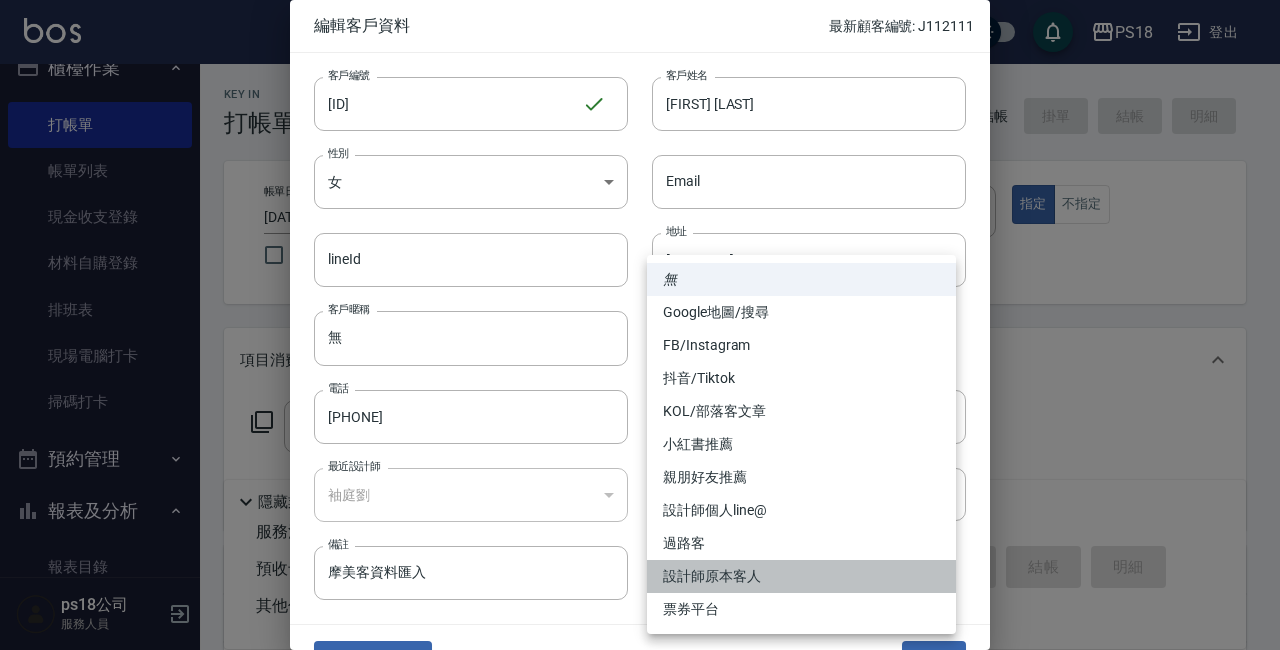 click on "設計師原本客人" at bounding box center (801, 576) 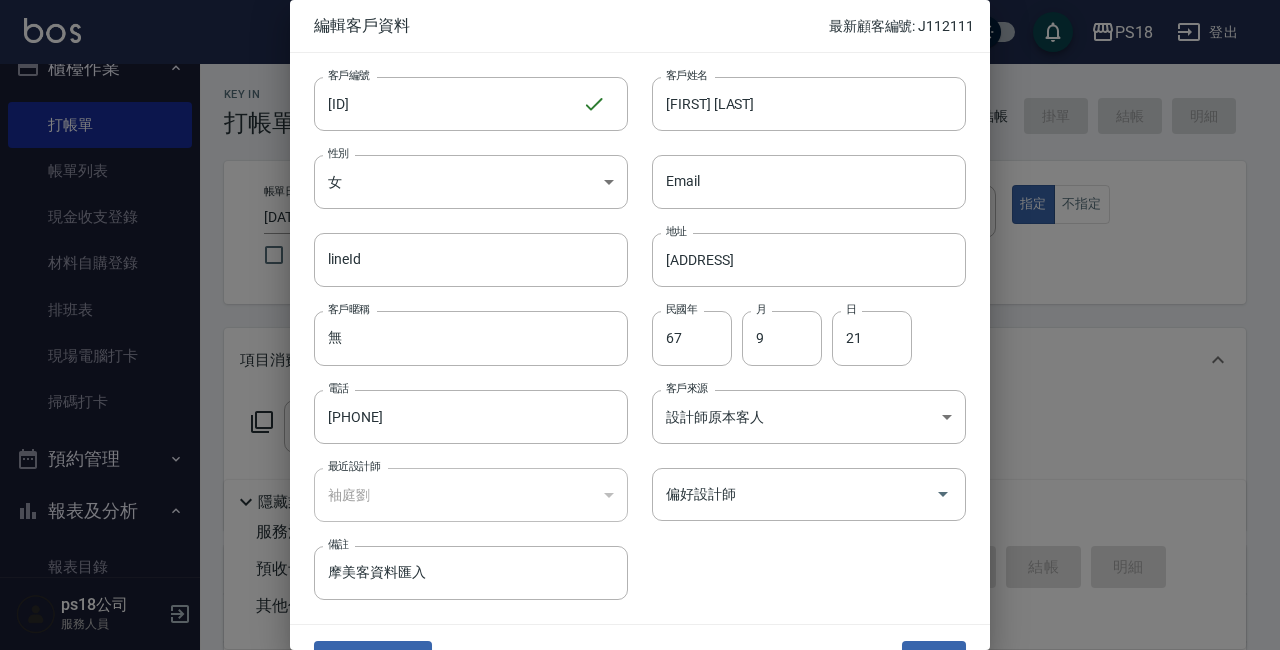 scroll, scrollTop: 43, scrollLeft: 0, axis: vertical 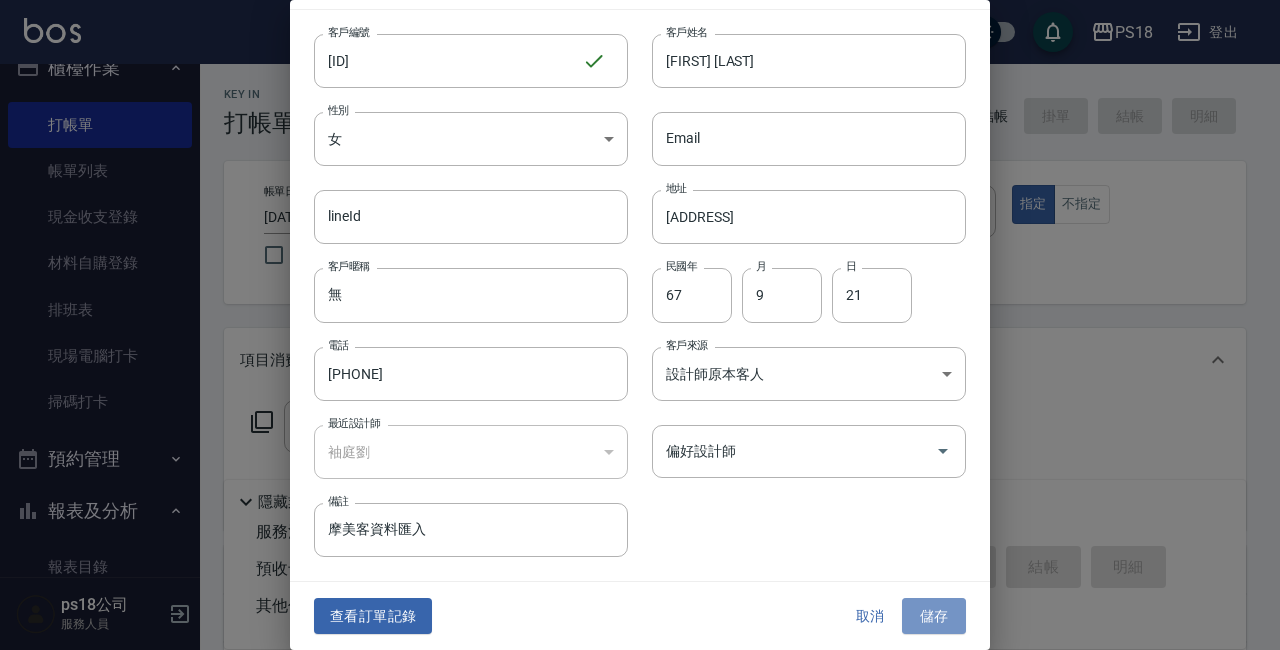 click on "儲存" at bounding box center (934, 616) 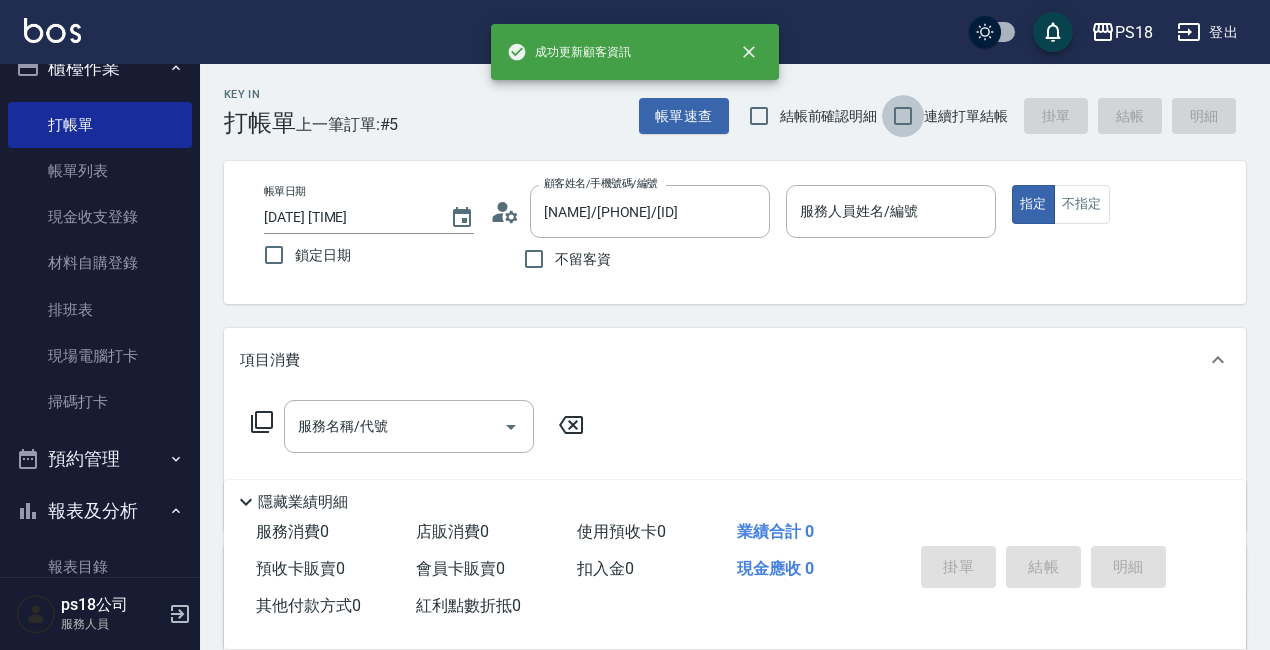 click on "連續打單結帳" at bounding box center (903, 116) 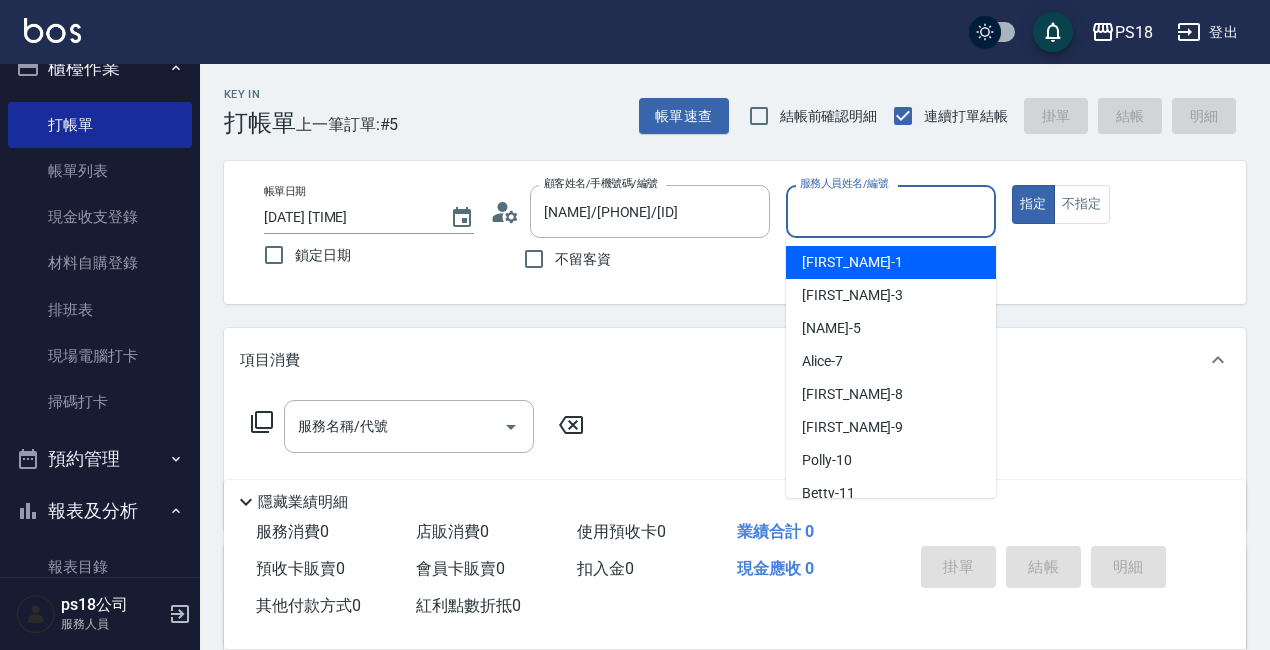 click on "服務人員姓名/編號" at bounding box center (891, 211) 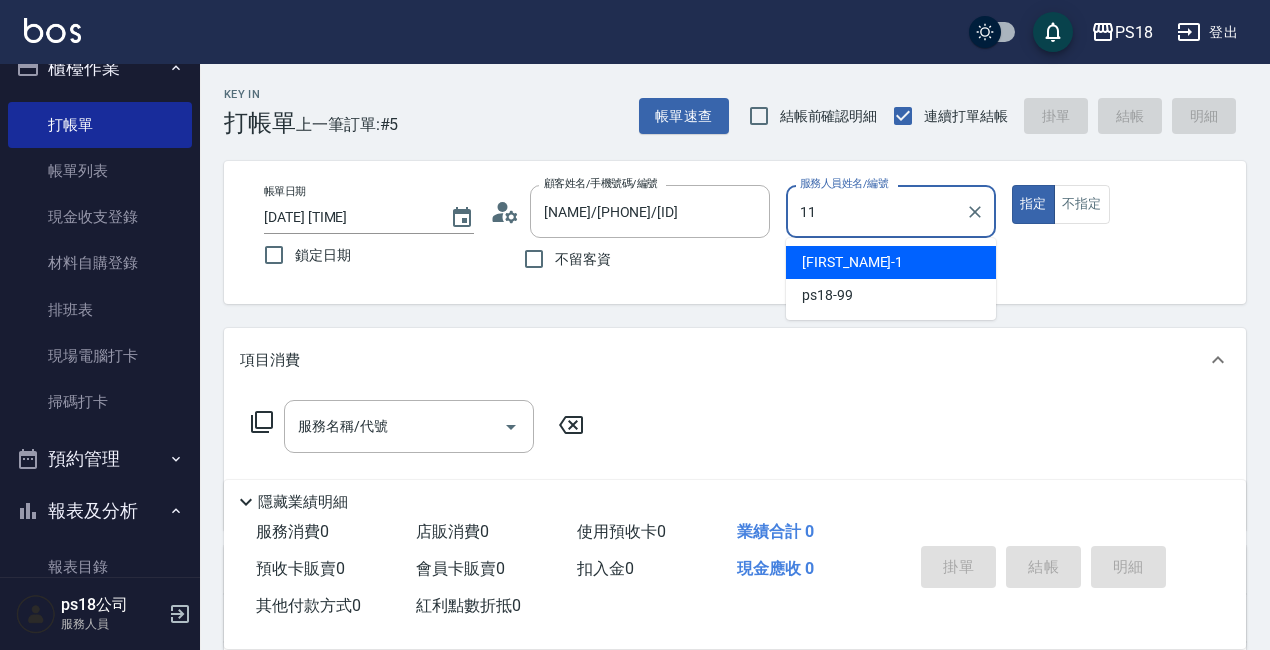 type on "11" 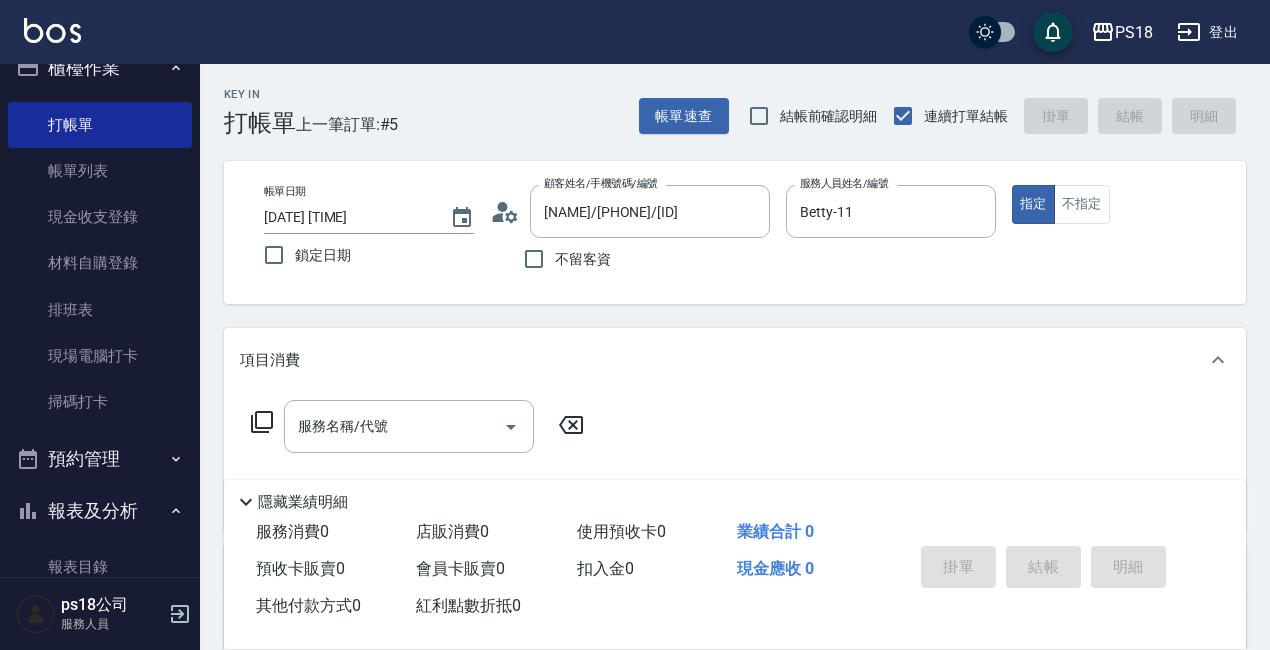 click on "服務名稱/代號 服務名稱/代號" at bounding box center [418, 426] 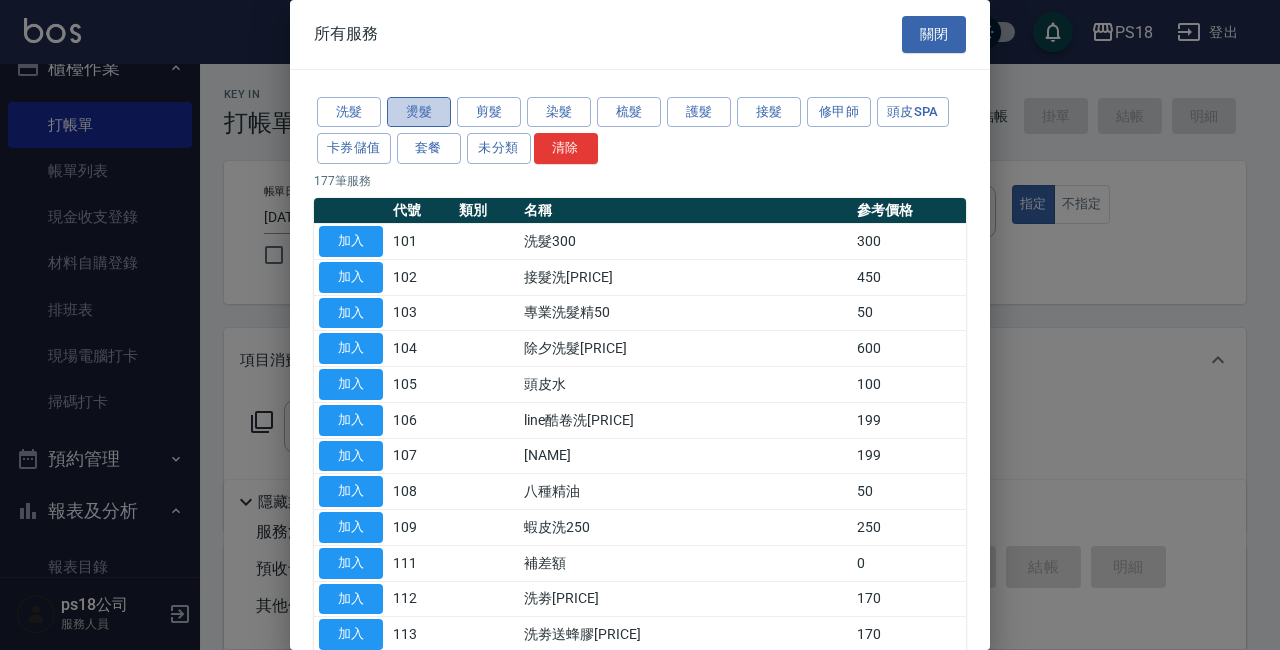 click on "燙髮" at bounding box center [419, 112] 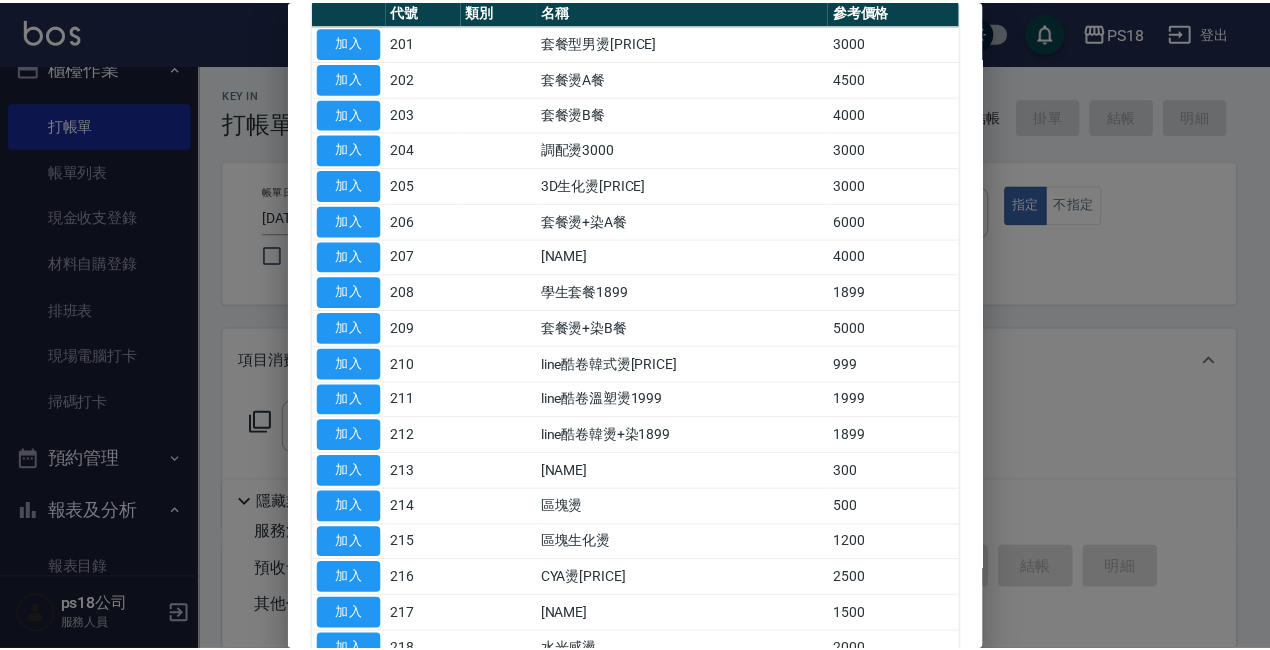 scroll, scrollTop: 400, scrollLeft: 0, axis: vertical 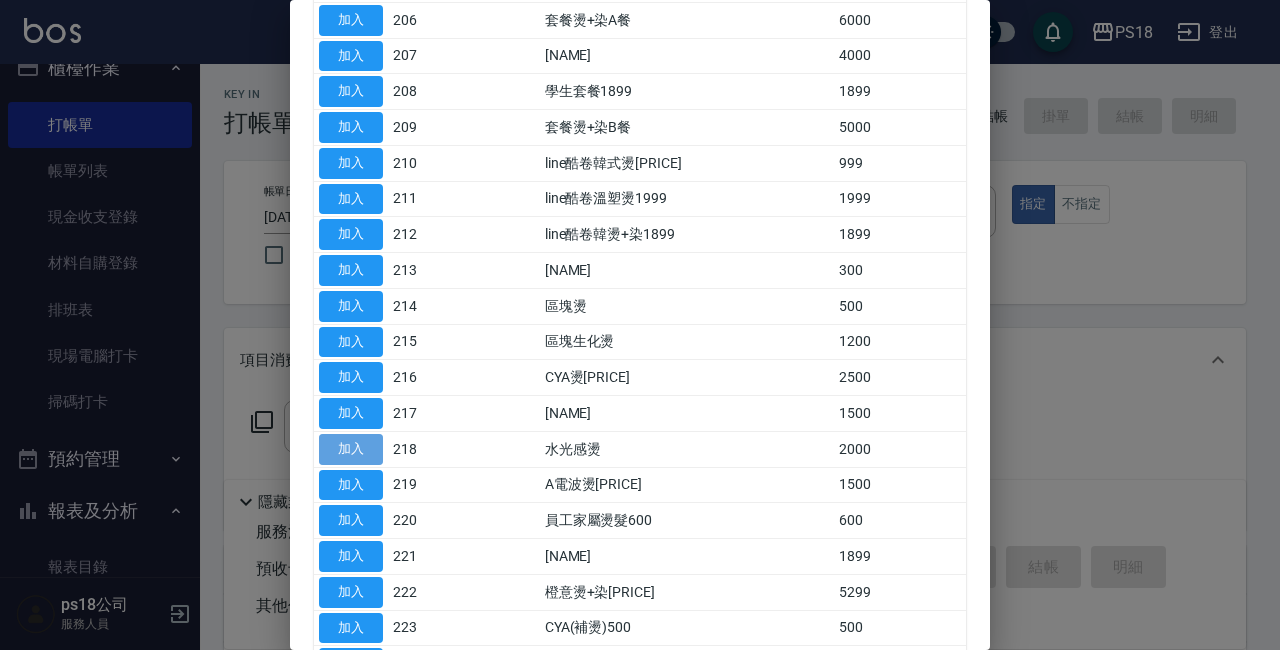 click on "加入" at bounding box center [351, 449] 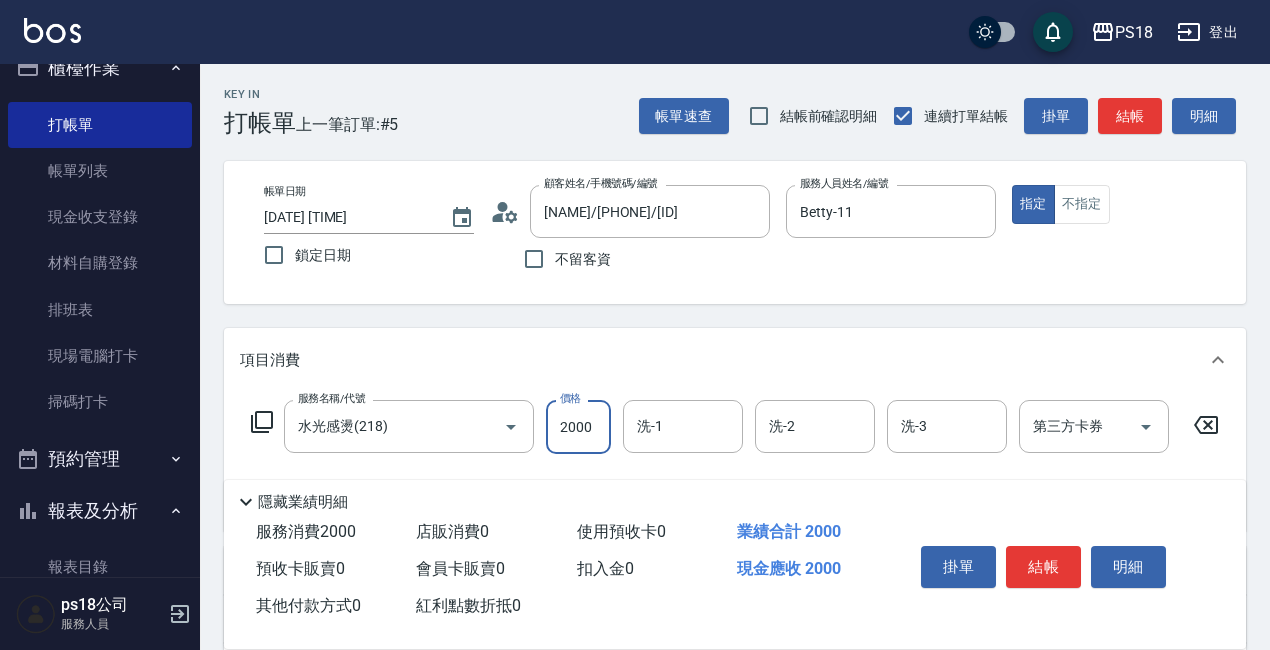 click on "2000" at bounding box center [578, 427] 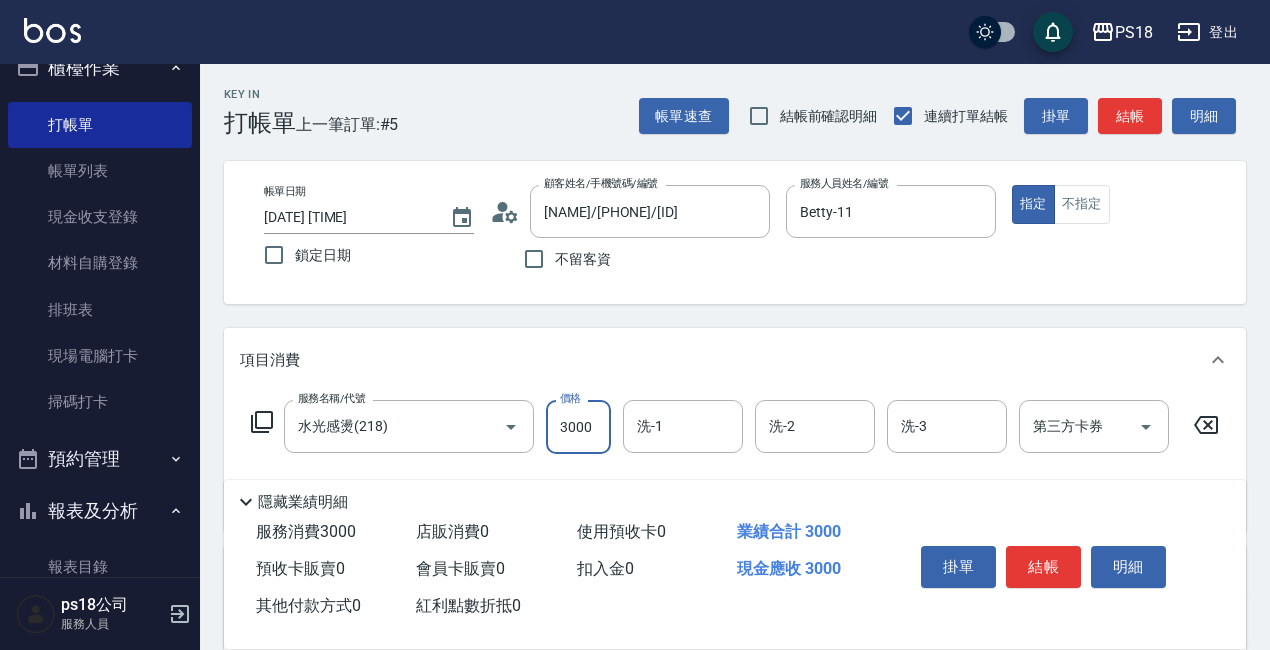 type on "3000" 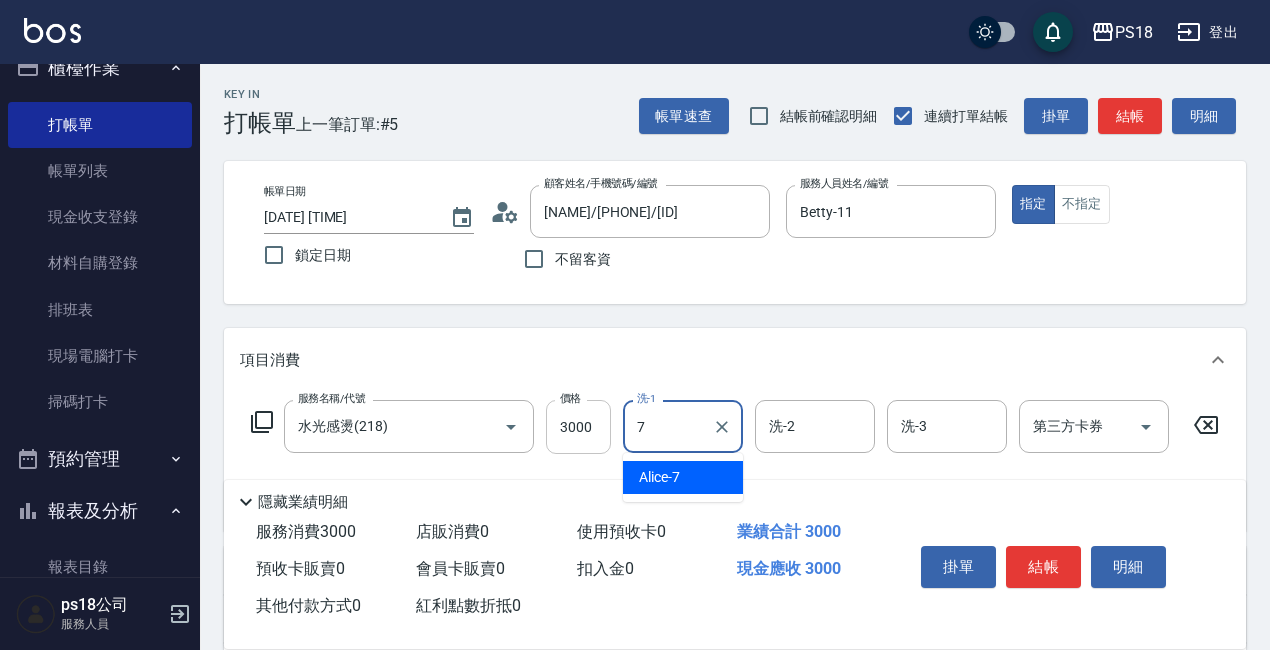 type on "Alice-7" 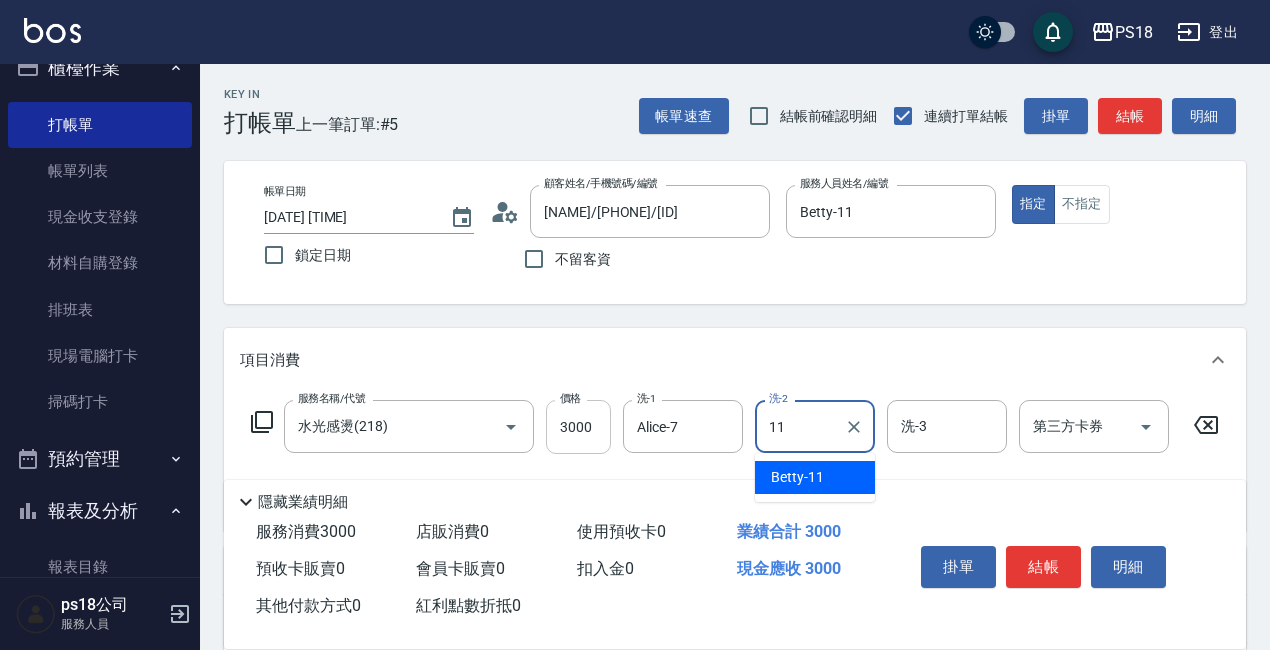 type on "Betty-11" 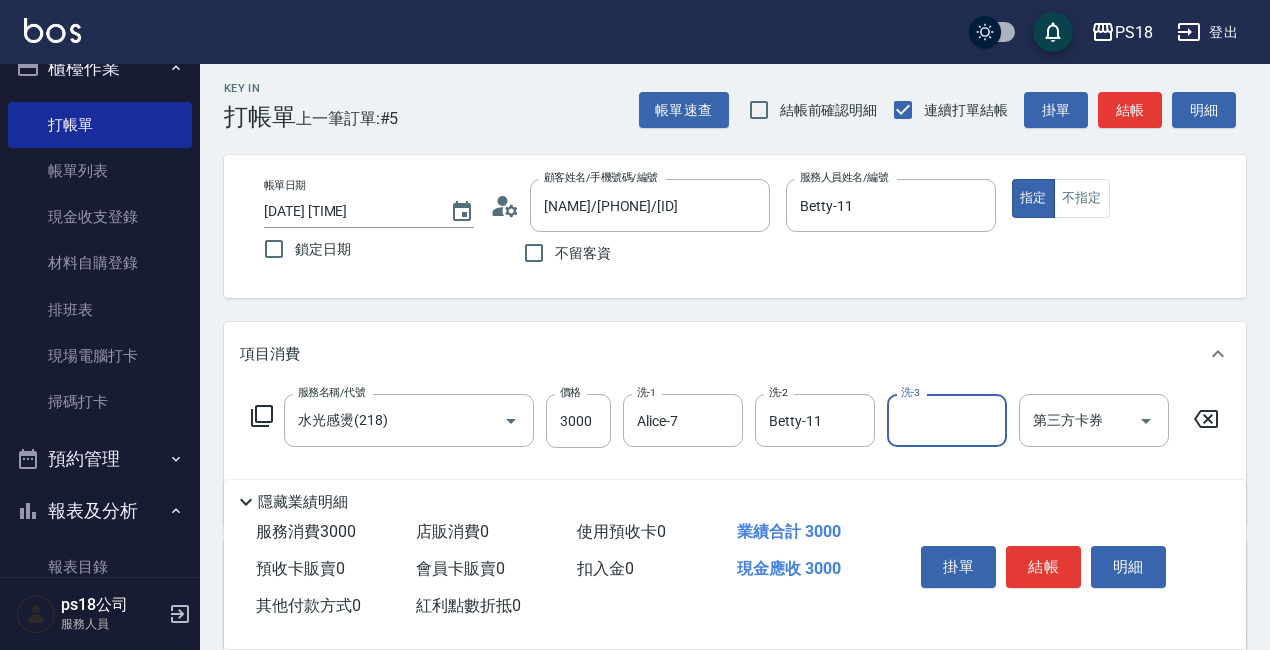 scroll, scrollTop: 346, scrollLeft: 0, axis: vertical 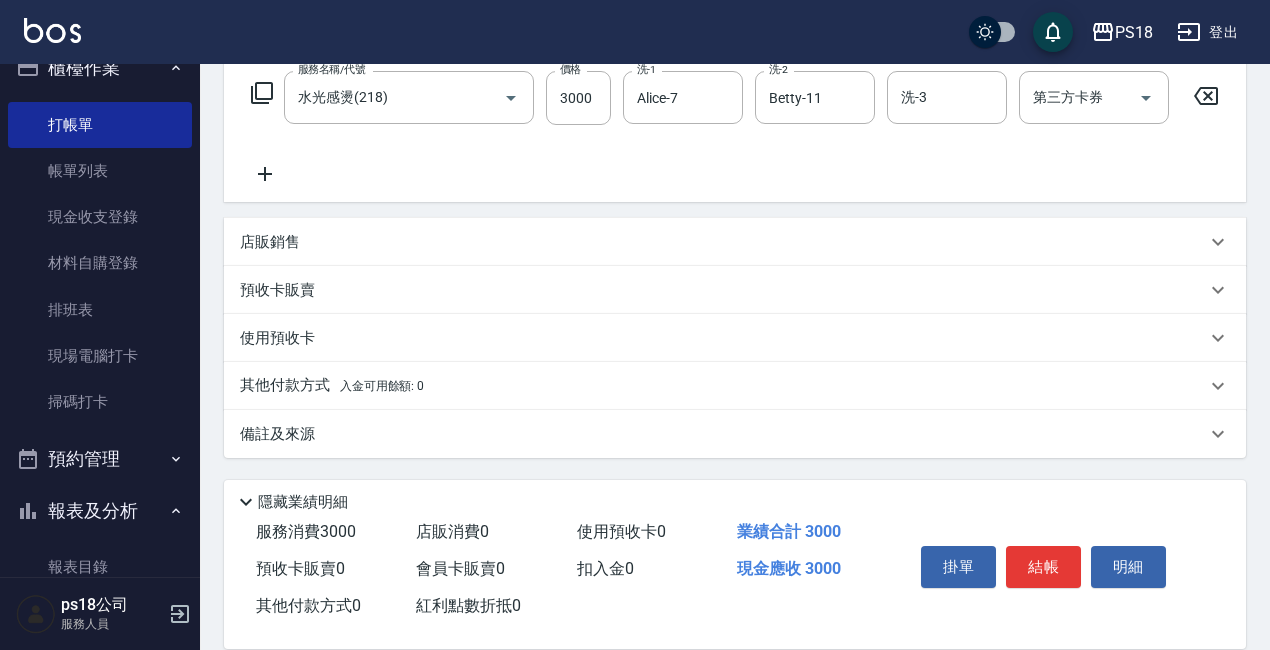 click on "備註及來源" at bounding box center (277, 434) 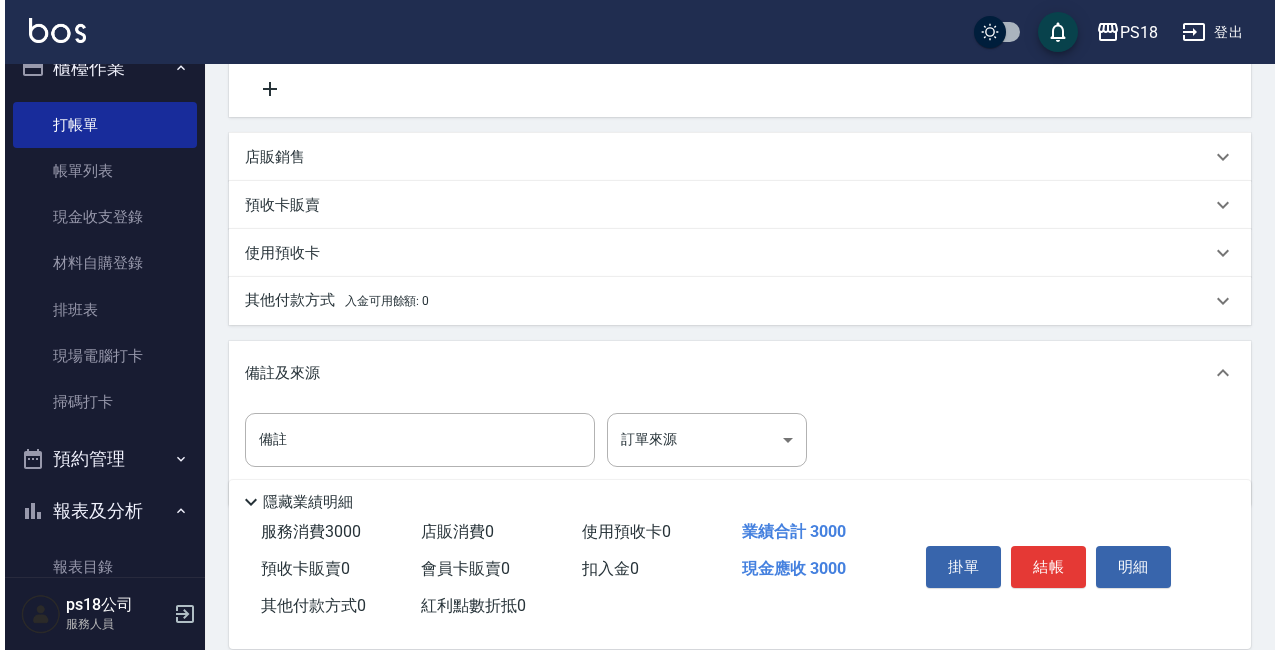 scroll, scrollTop: 480, scrollLeft: 0, axis: vertical 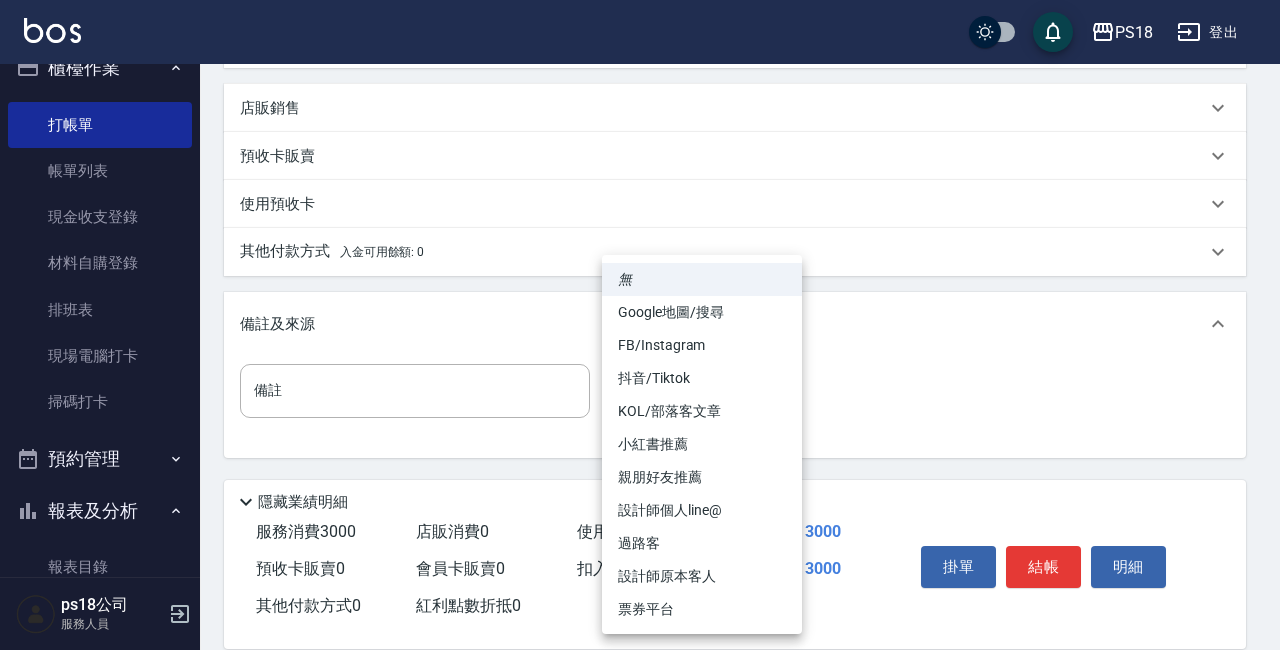 click on "PS18 登出 櫃檯作業 打帳單 帳單列表 現金收支登錄 材料自購登錄 排班表 現場電腦打卡 掃碼打卡 預約管理 預約管理 單日預約紀錄 單週預約紀錄 報表及分析 報表目錄 消費分析儀表板 店家日報表 互助日報表 互助點數明細 設計師日報表 店販抽成明細 客戶管理 客戶列表 員工及薪資 員工列表 全店打卡記錄 商品管理 商品列表 ps18公司 服務人員 Key In 打帳單 上一筆訂單:#[NUMBER] 帳單速查 結帳前確認明細 連續打單結帳 掛單 結帳 明細 帳單日期 [DATE] [TIME] 鎖定日期 顧客姓名/手機號碼/編號 [FIRST] [LAST] / [PHONE] / [CUSTOMER_ID] 顧客姓名/手機號碼/編號 不留客資 服務人員姓名/編號 Betty-11 服務人員姓名/編號 指定 不指定 項目消費 服務名稱/代號 水光感燙(218) 服務名稱/代號 價格 [PRICE] 價格 洗-1 [FIRST_NAME]-7 洗-1 洗-2 [FIRST_NAME]-11 洗-2 洗-3 洗-3 第三方卡券 第三方卡券 店販銷售 服務人員姓名/編號 [PRICE] ​" at bounding box center [640, 93] 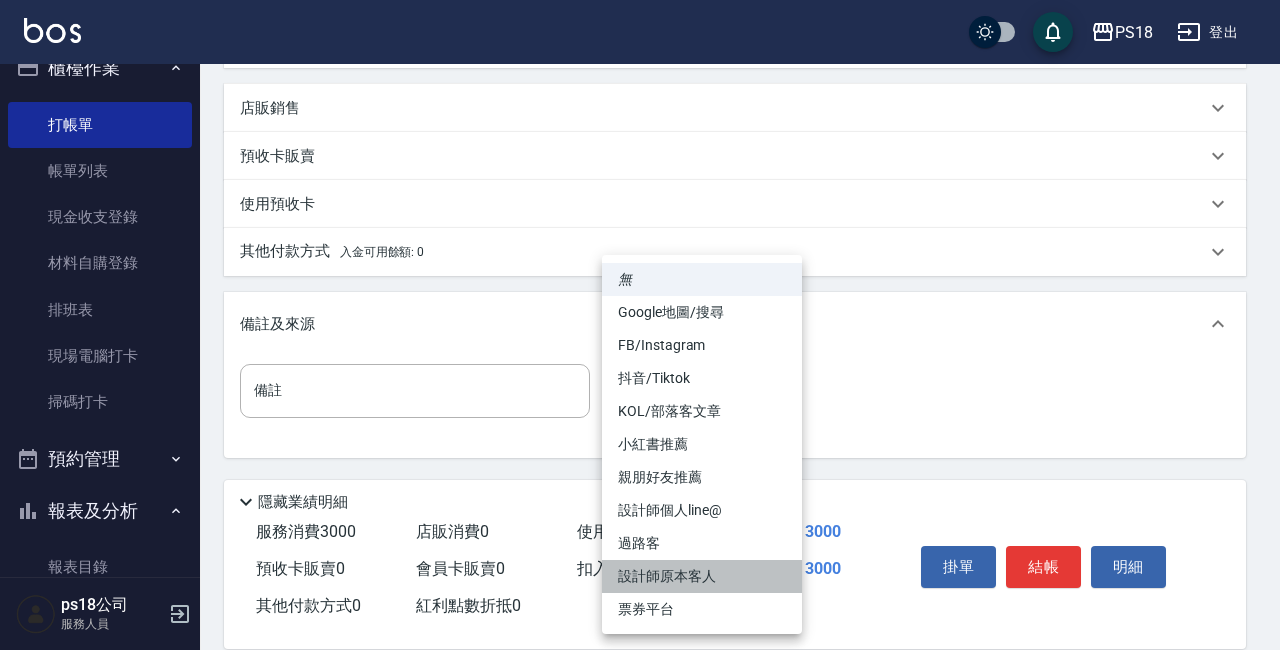 click on "設計師原本客人" at bounding box center (702, 576) 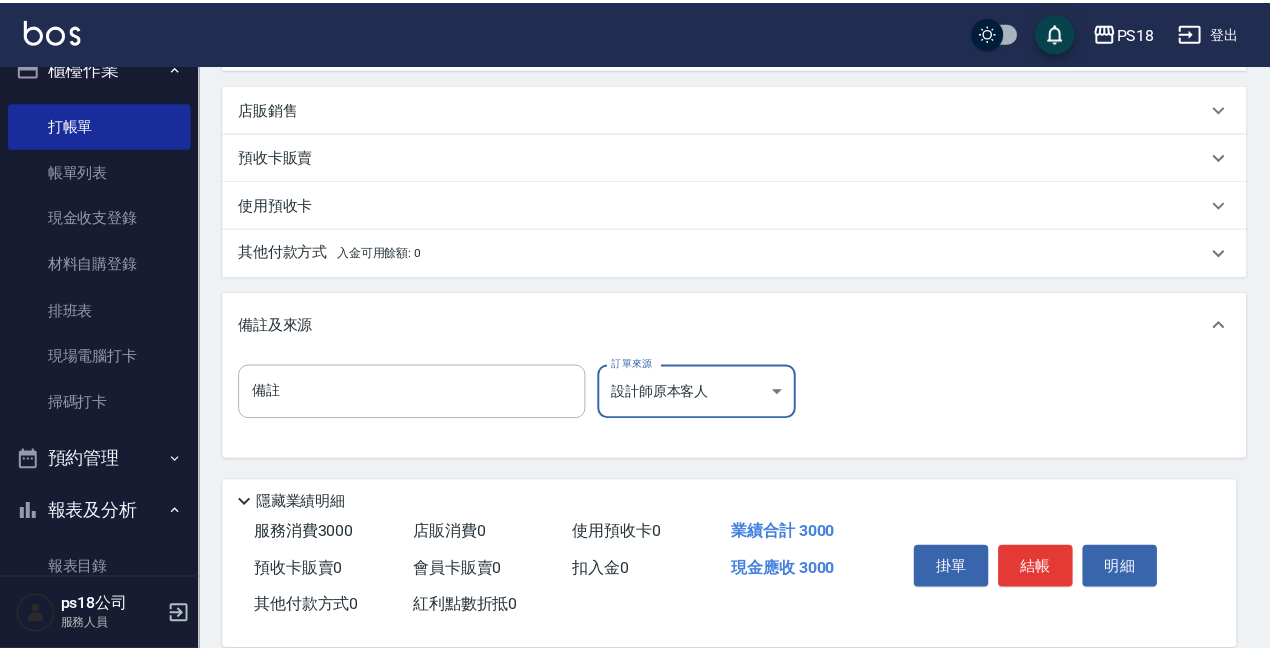 scroll, scrollTop: 463, scrollLeft: 0, axis: vertical 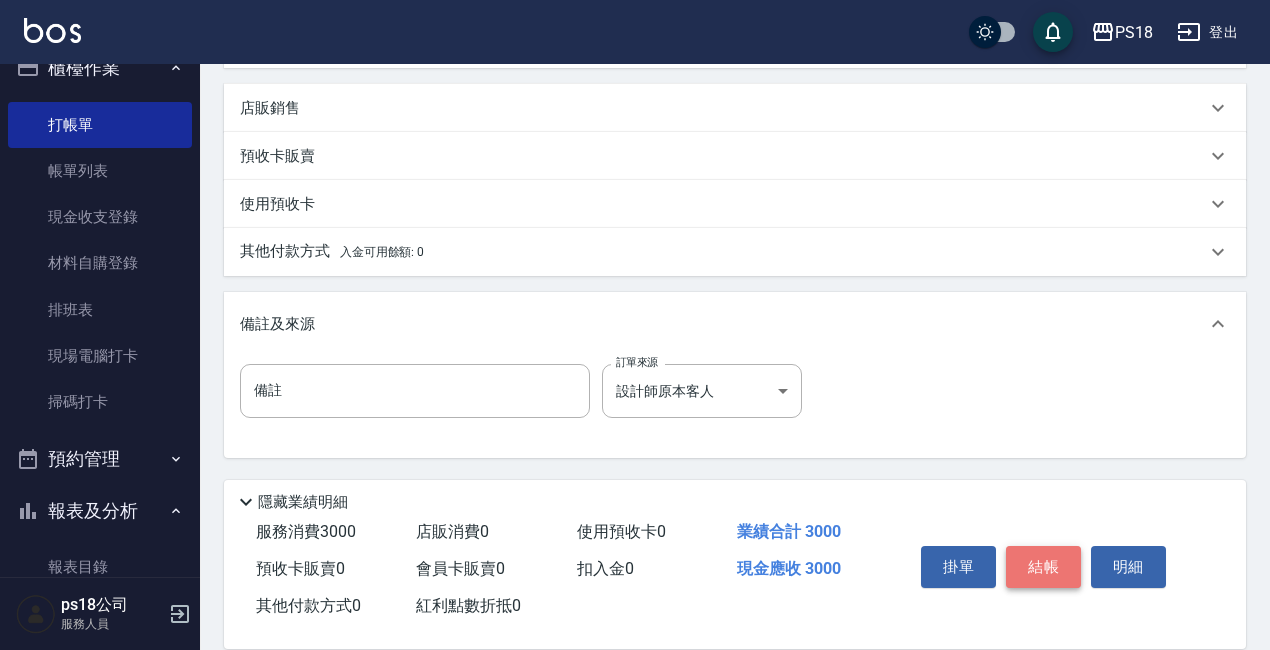click on "結帳" at bounding box center (1043, 567) 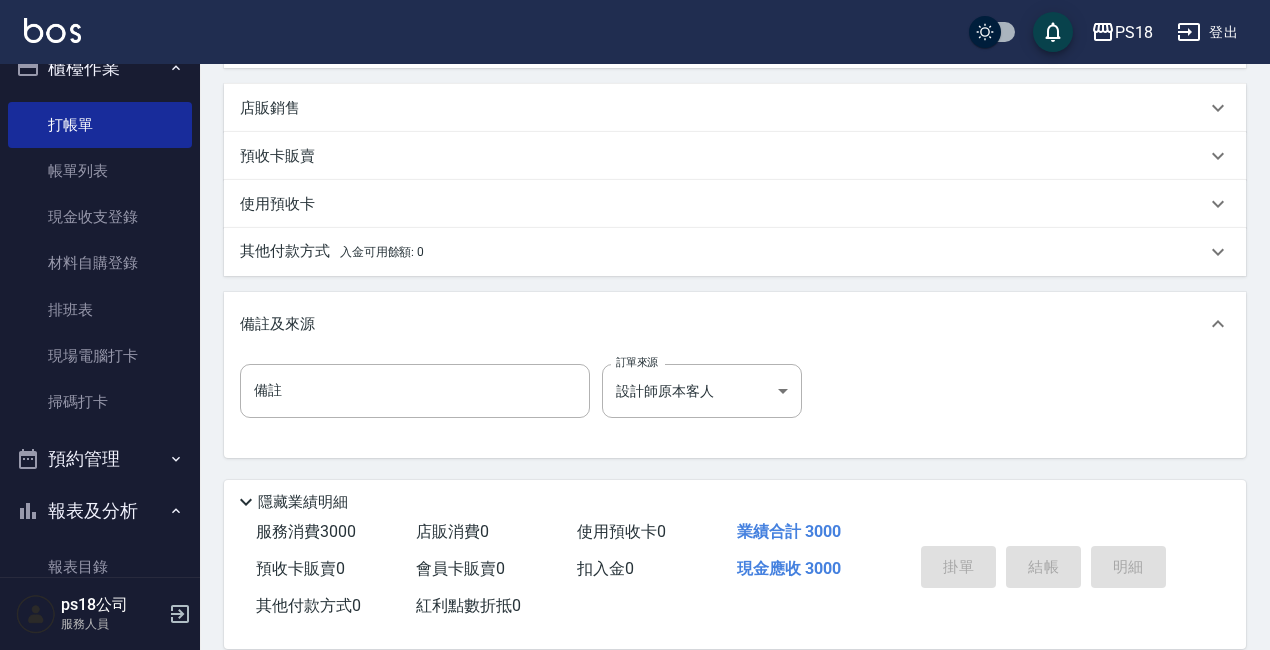 type on "[DATE] [TIME]" 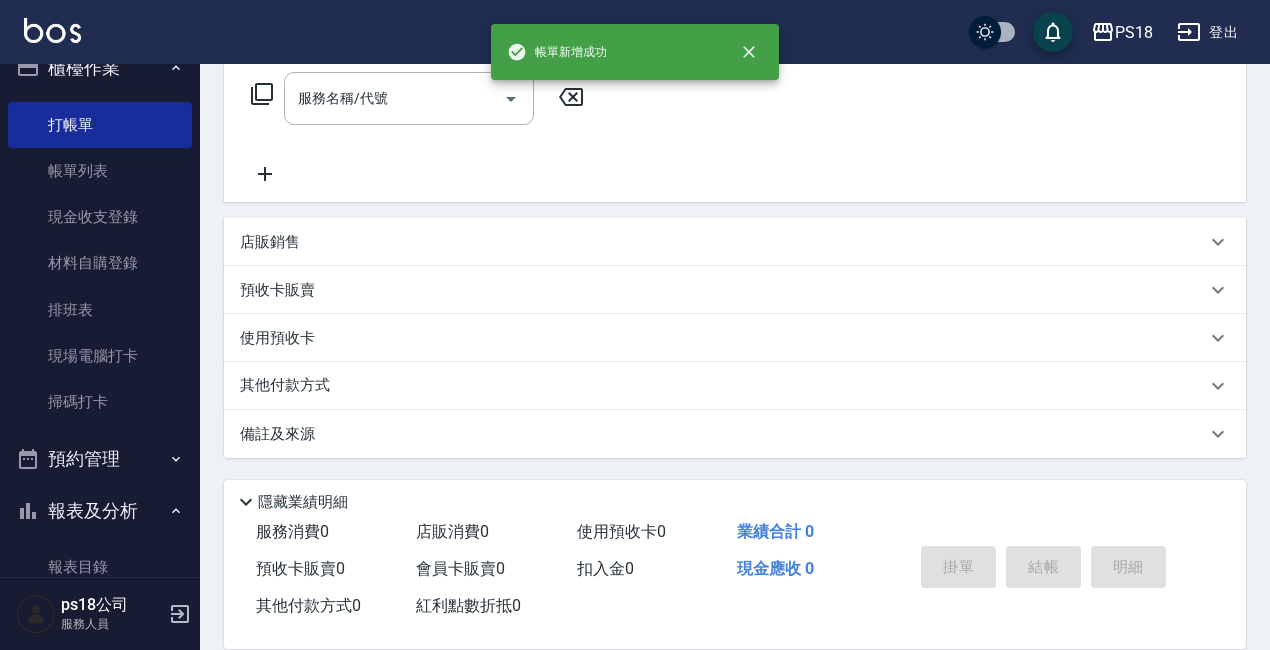 scroll, scrollTop: 0, scrollLeft: 0, axis: both 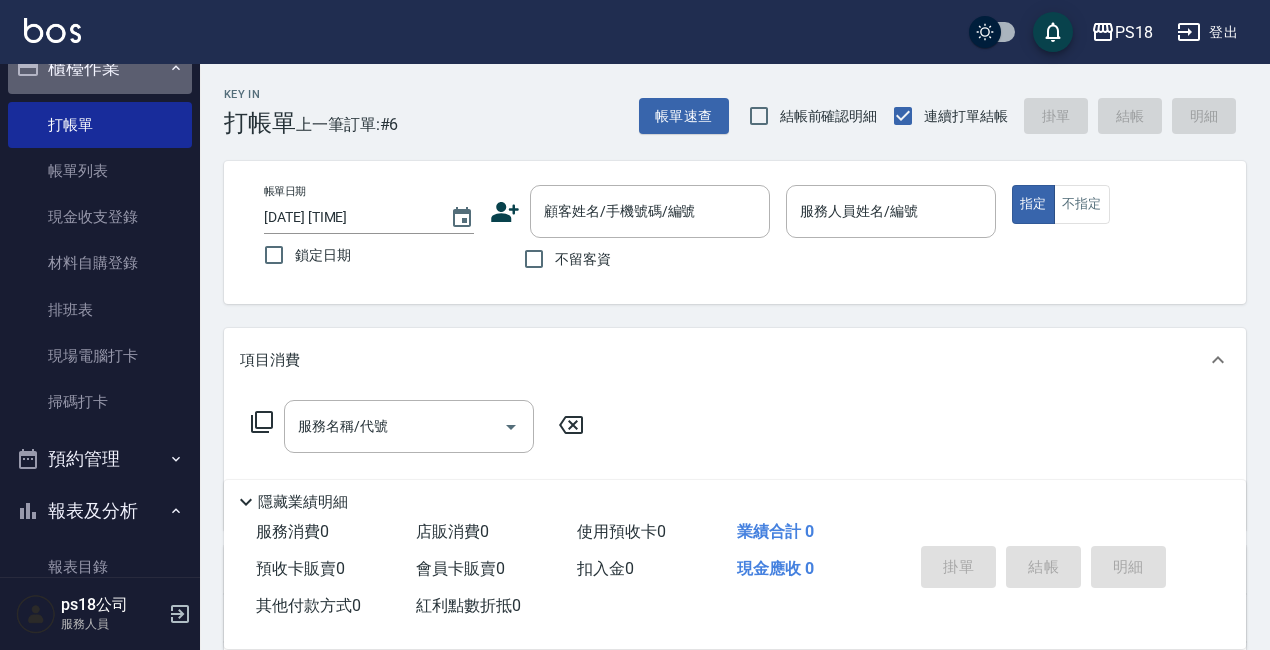 click 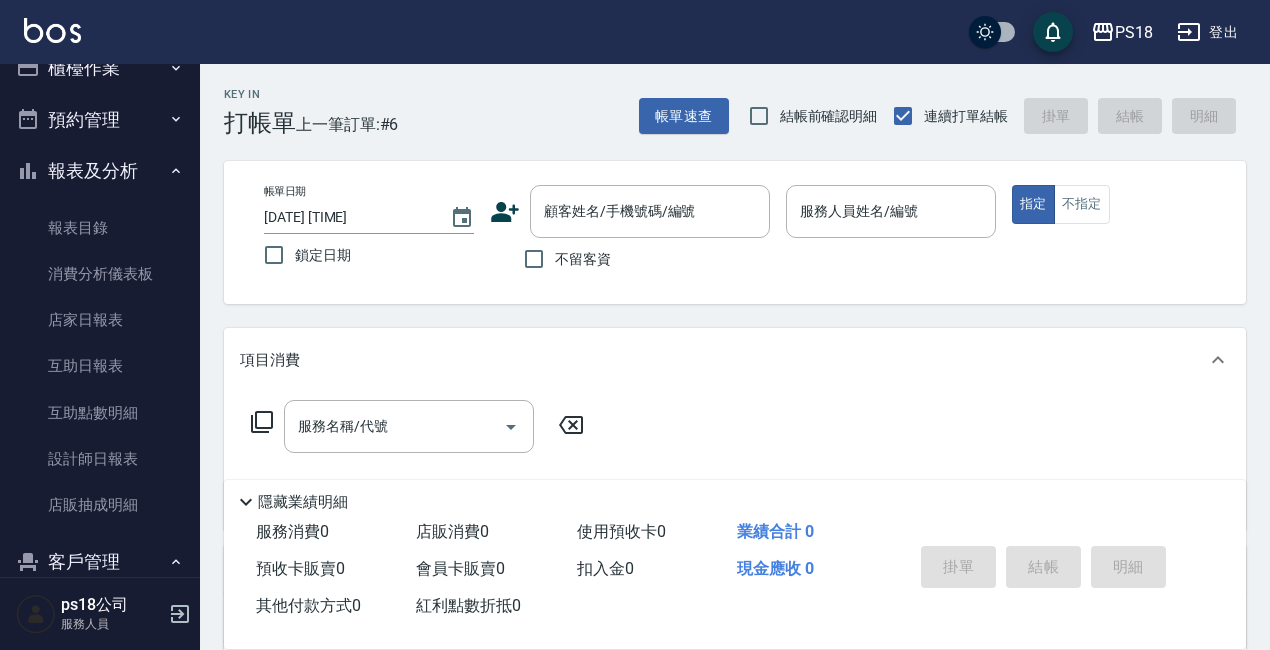 click on "報表及分析" at bounding box center [100, 171] 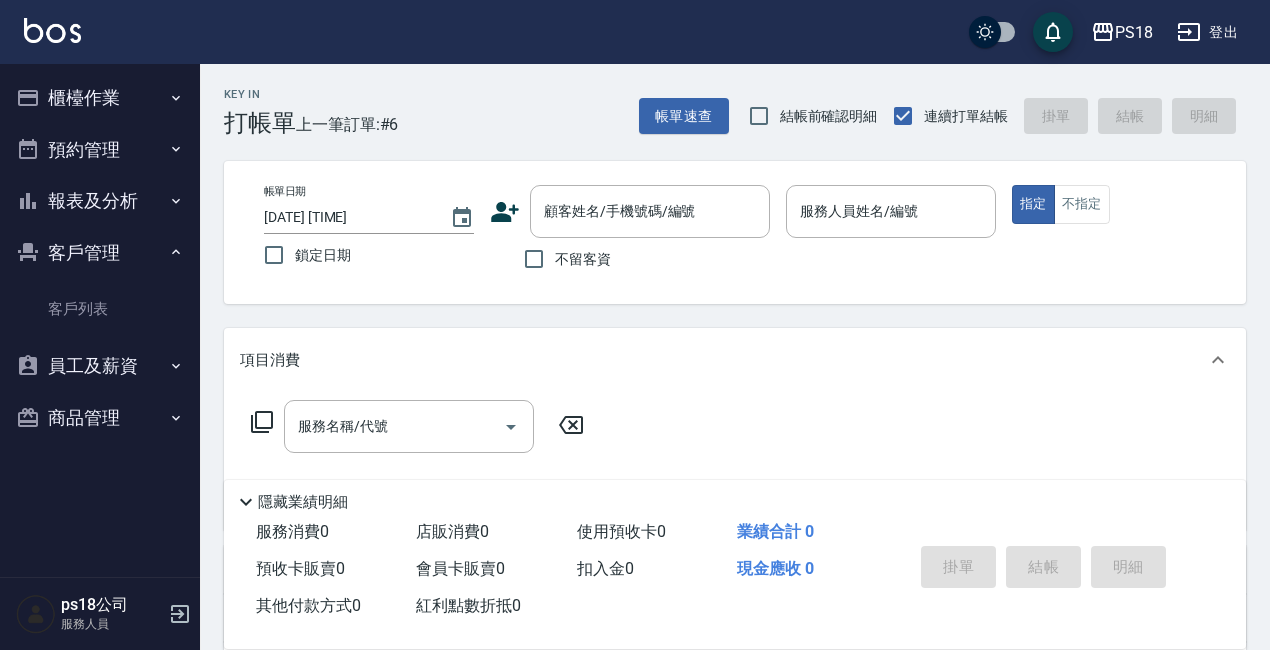 scroll, scrollTop: 0, scrollLeft: 0, axis: both 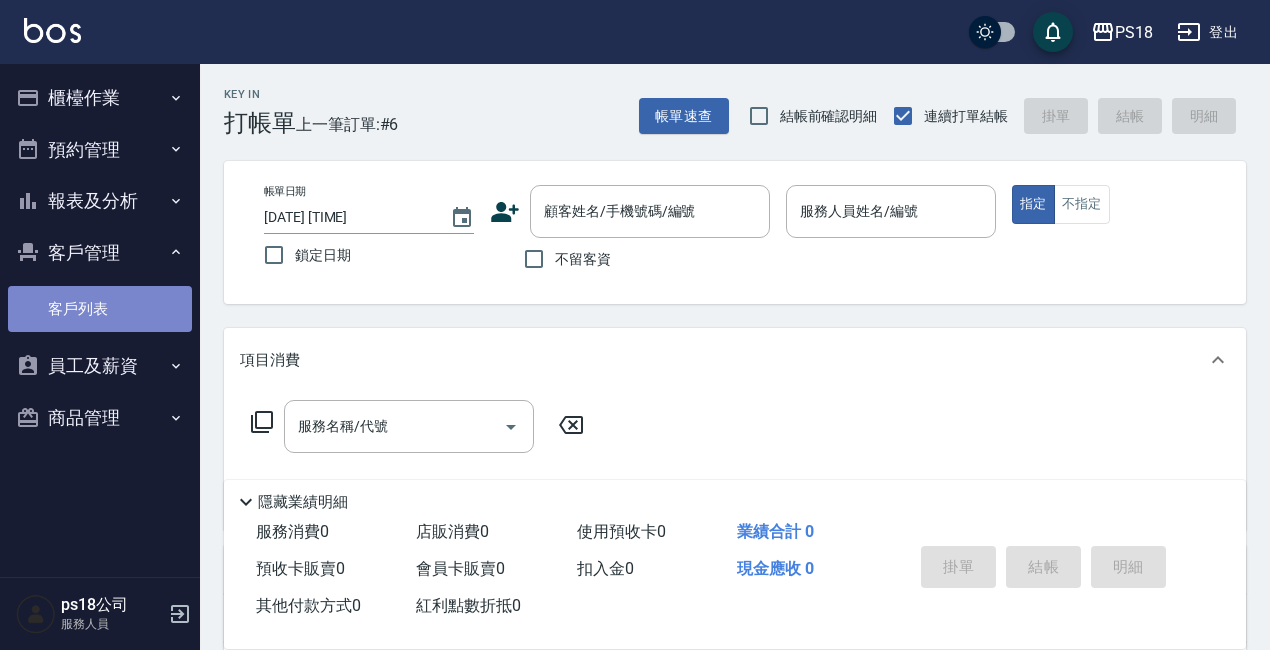 click on "客戶列表" at bounding box center [100, 309] 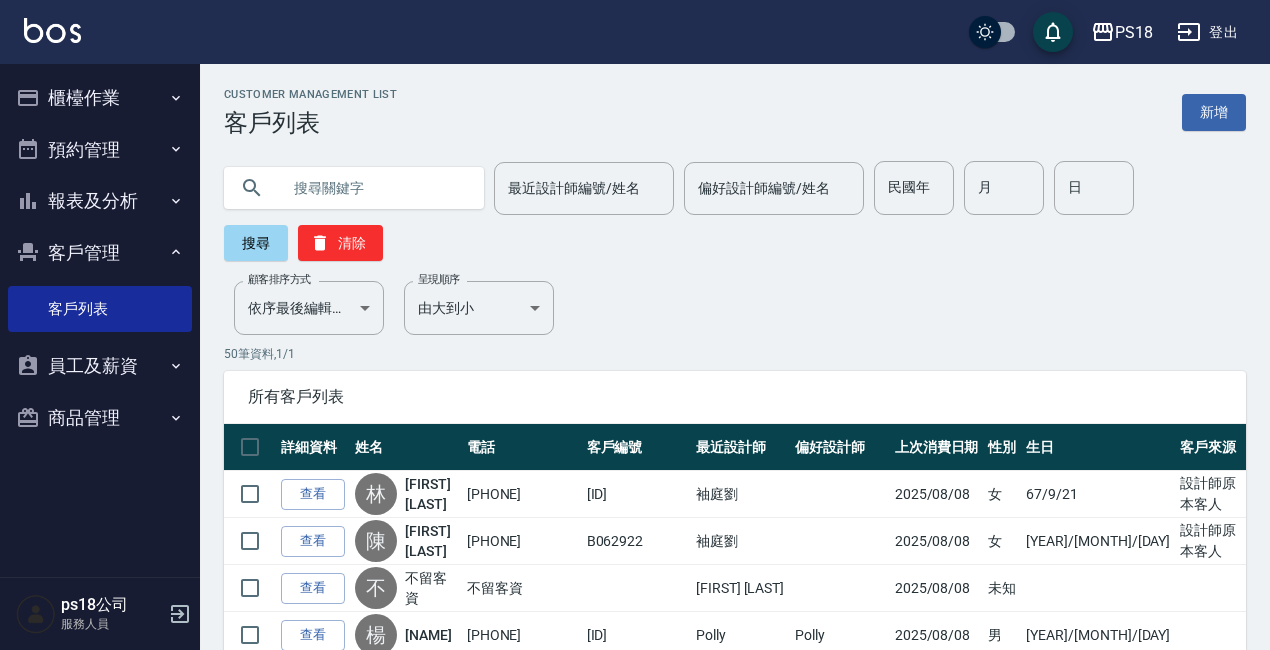 click at bounding box center (374, 188) 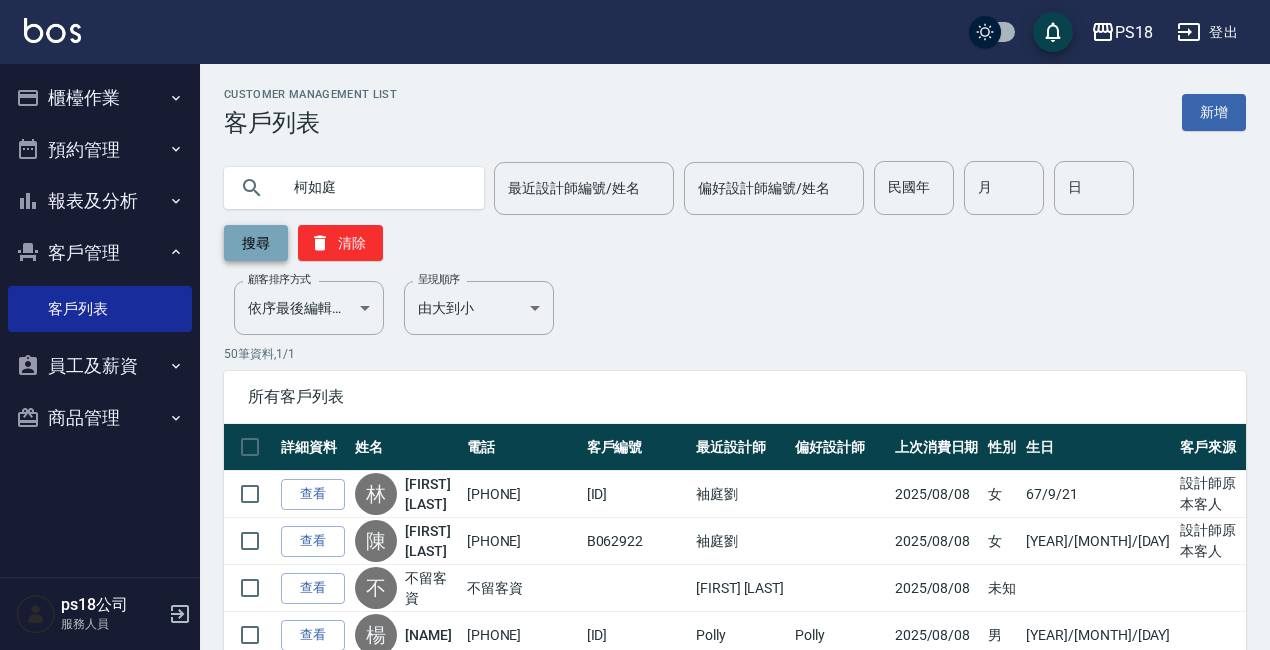 type on "柯如庭" 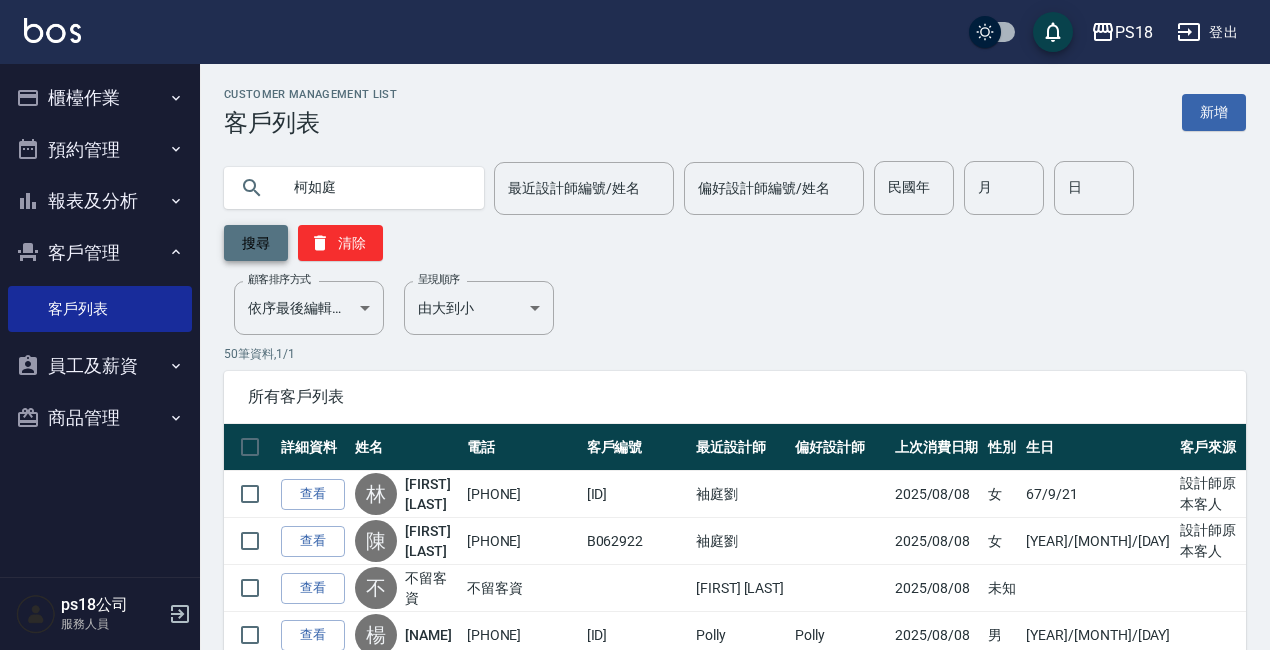 click on "搜尋" at bounding box center [256, 243] 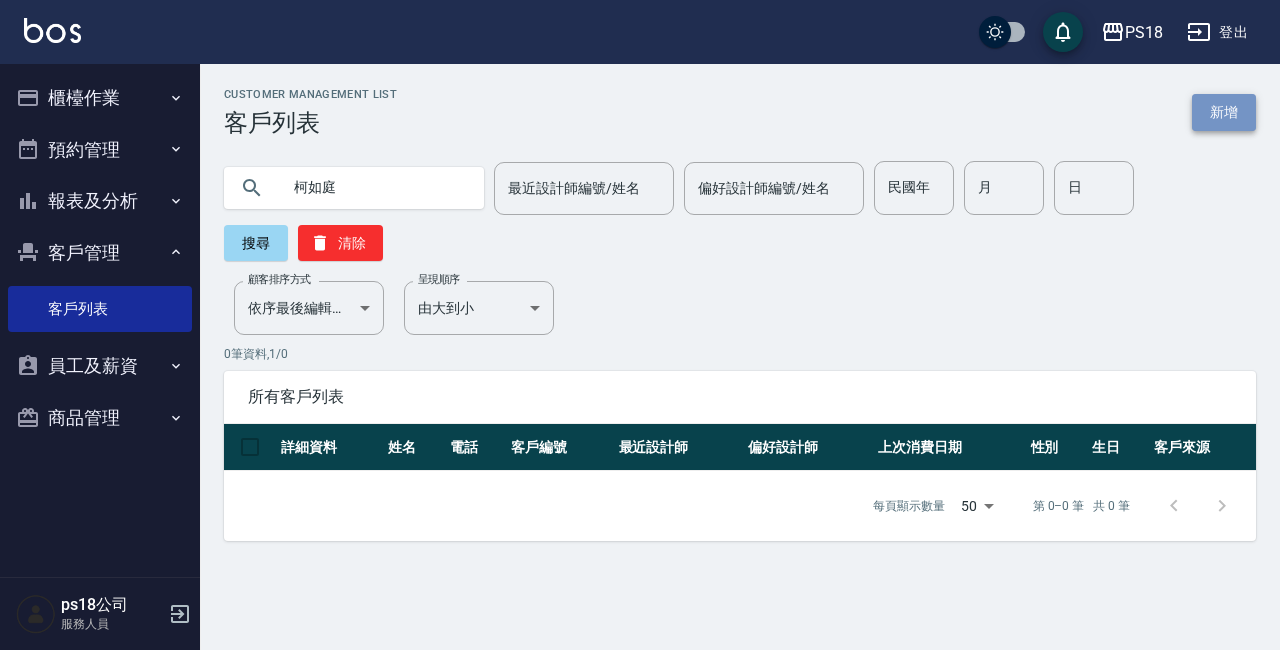 click on "新增" at bounding box center (1224, 112) 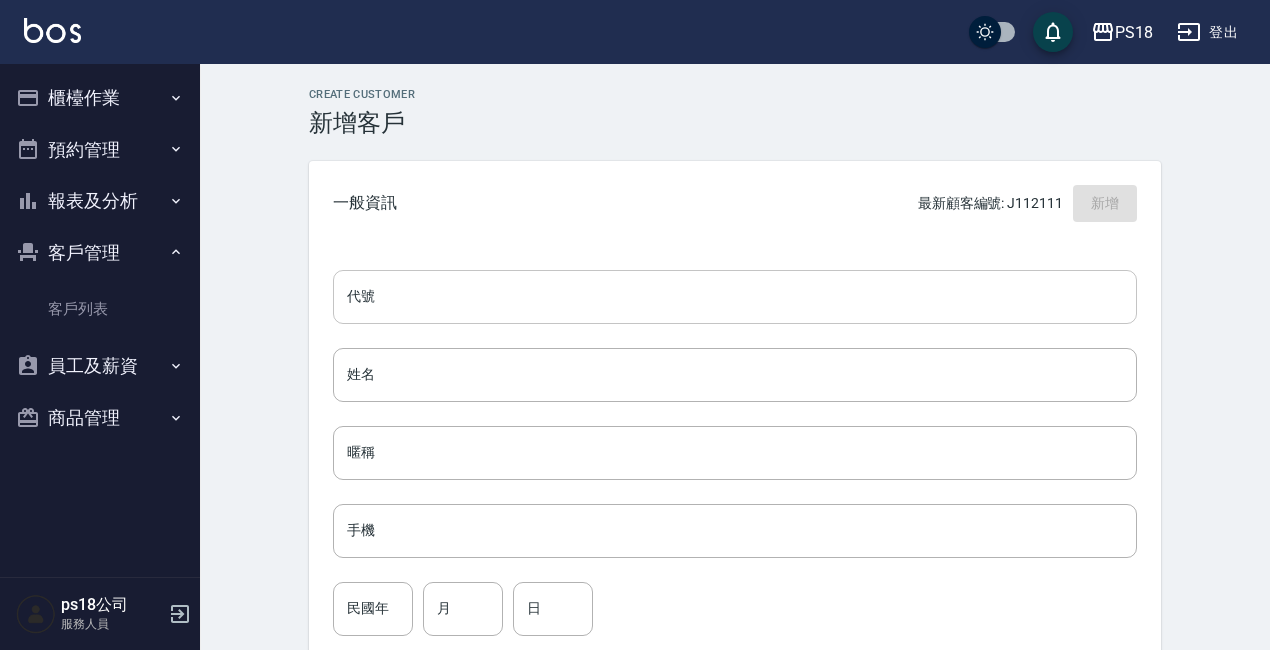 click on "代號" at bounding box center (735, 297) 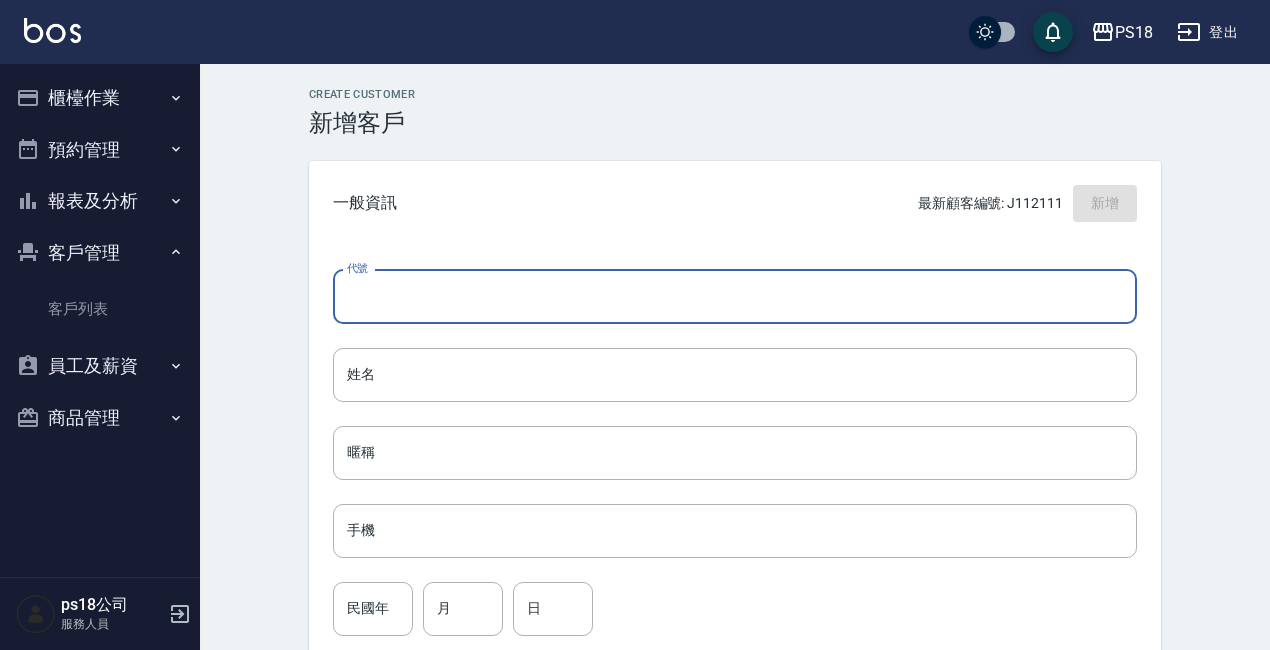 type on "b" 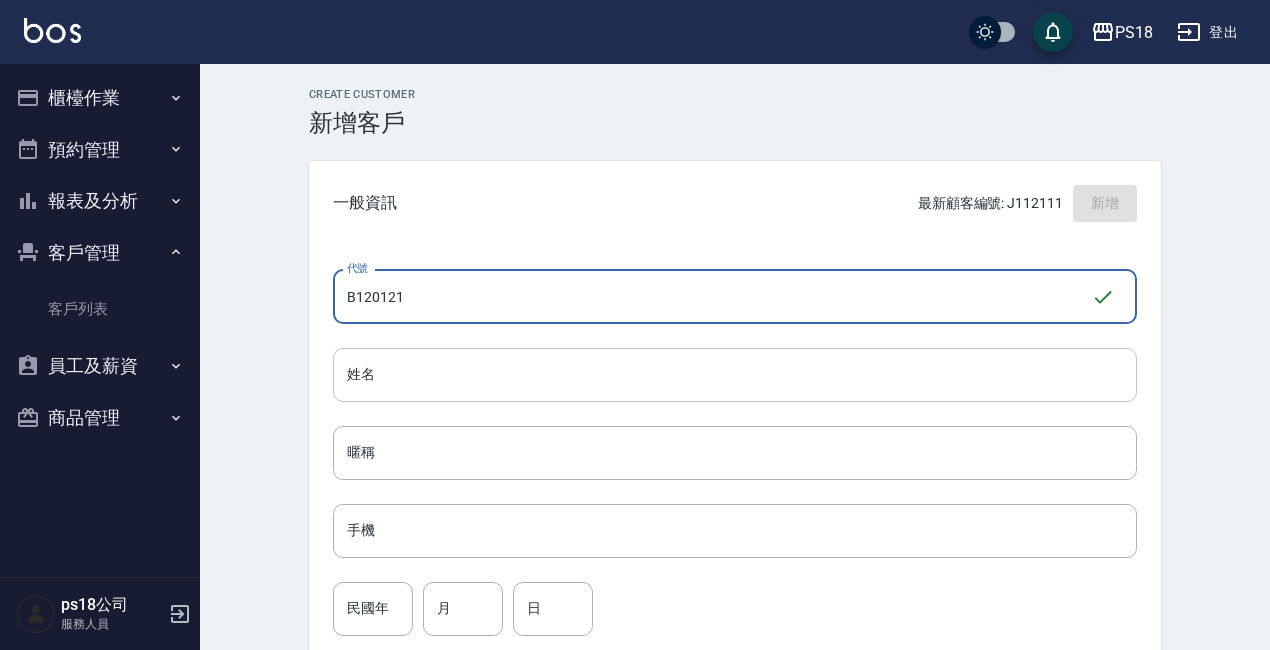 type on "B120121" 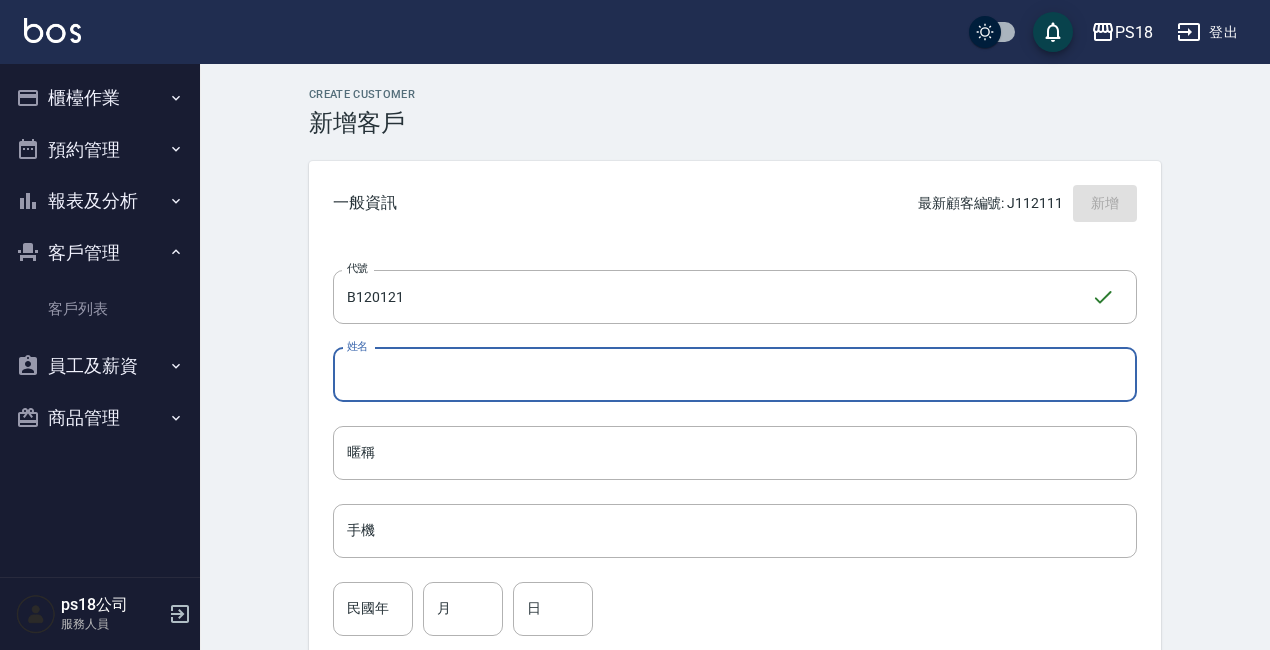 click on "姓名" at bounding box center (735, 375) 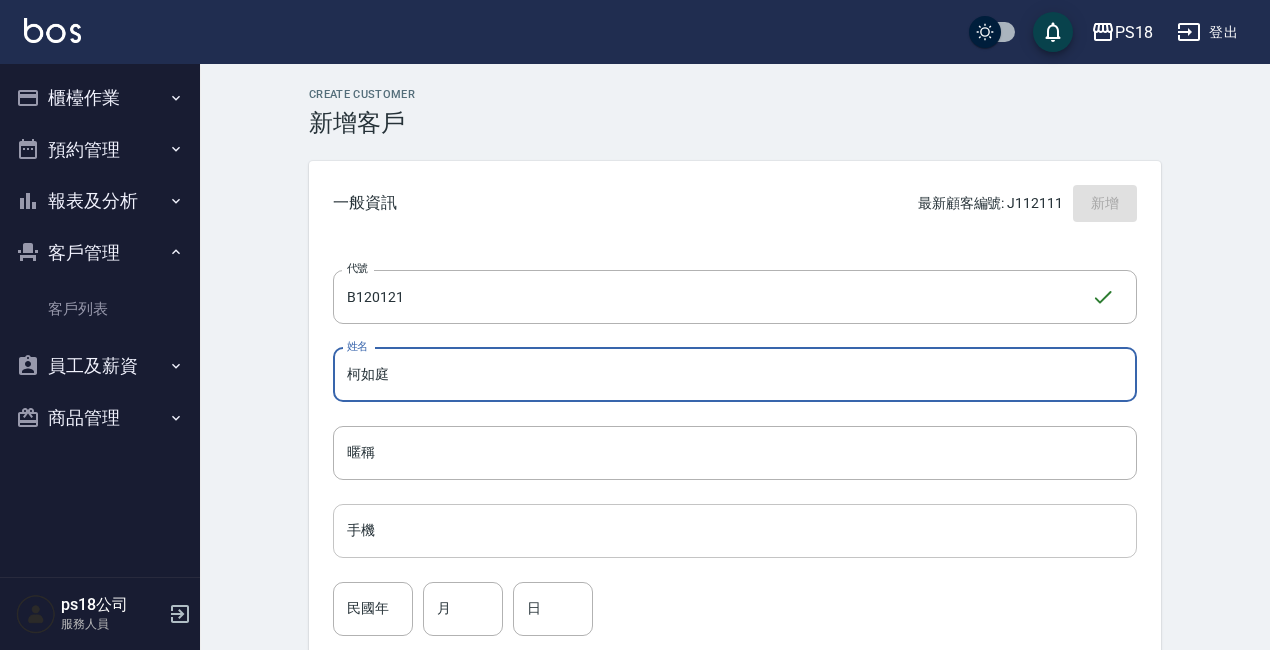 type on "柯如庭" 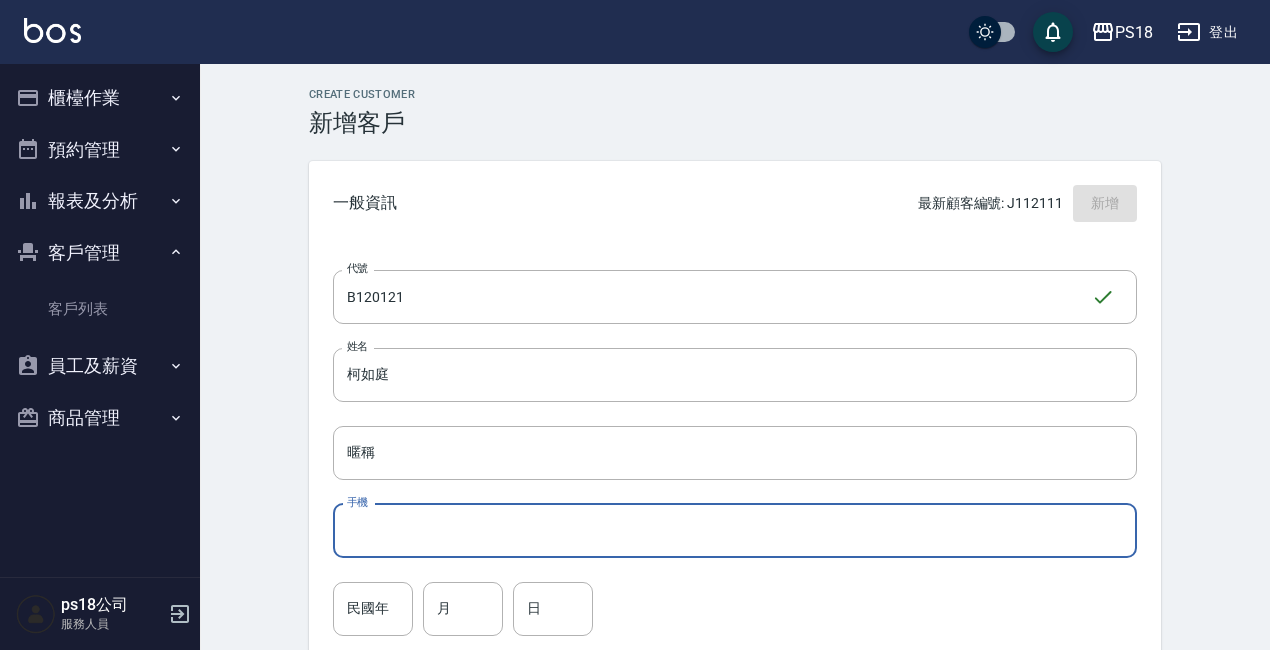 click on "手機" at bounding box center (735, 531) 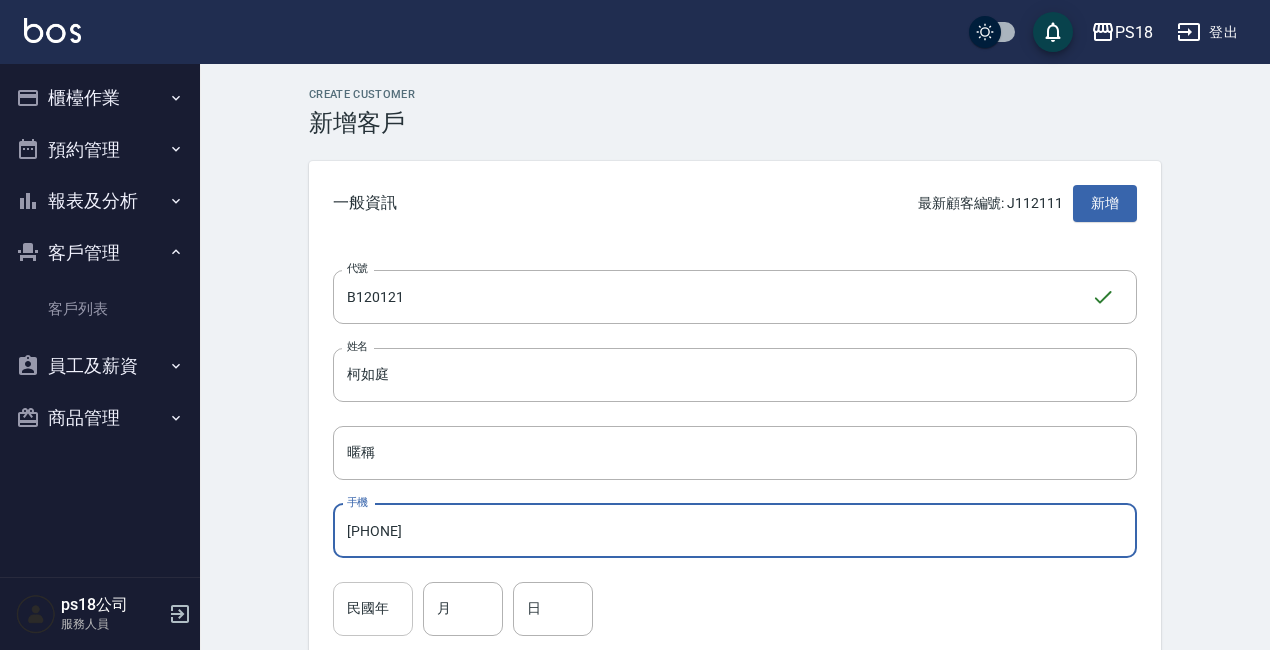 type on "[PHONE]" 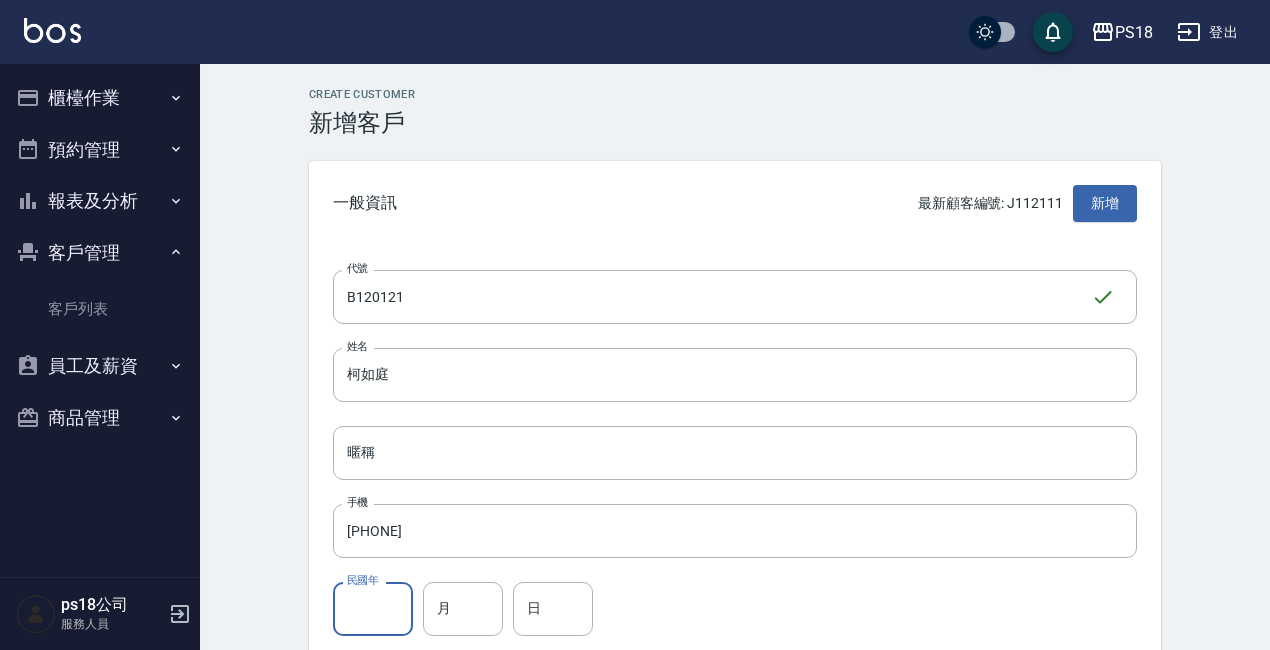 click on "民國年" at bounding box center [373, 609] 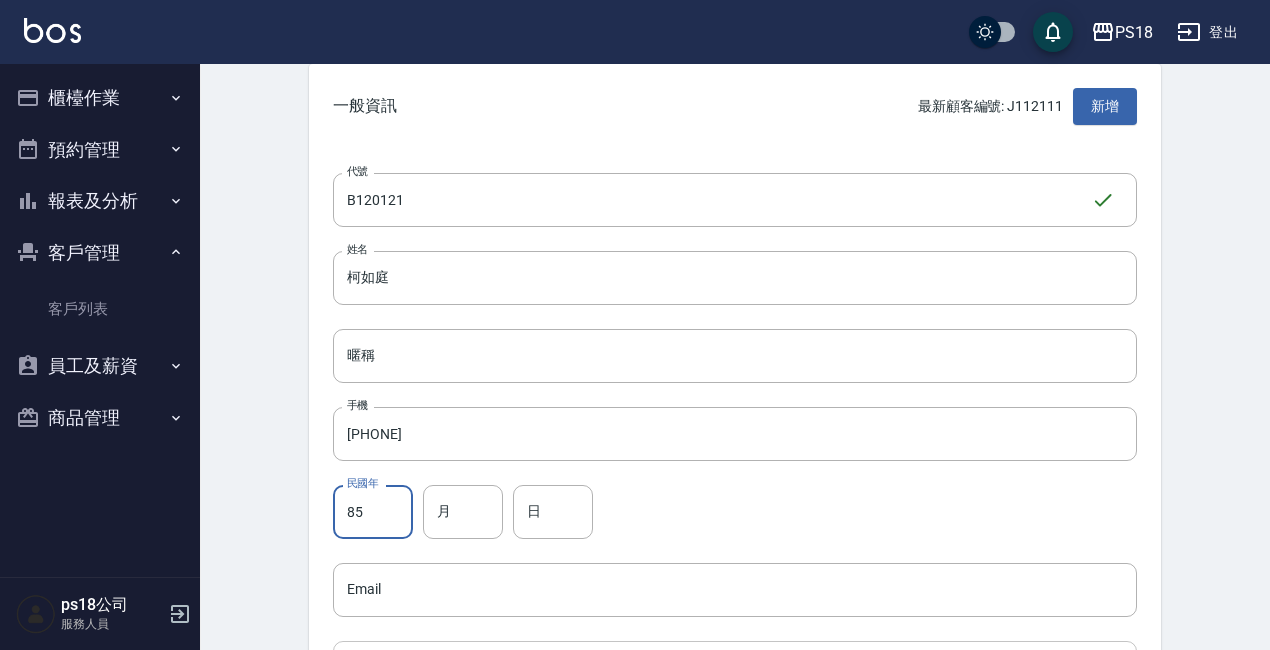 scroll, scrollTop: 200, scrollLeft: 0, axis: vertical 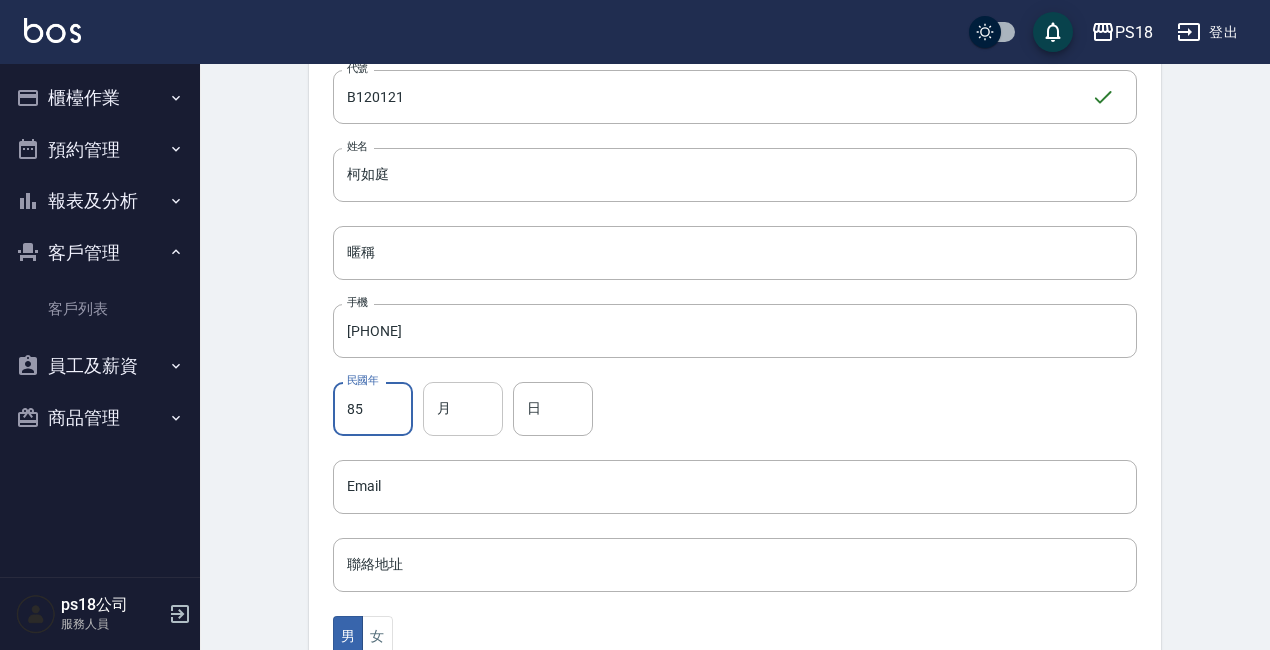 type on "85" 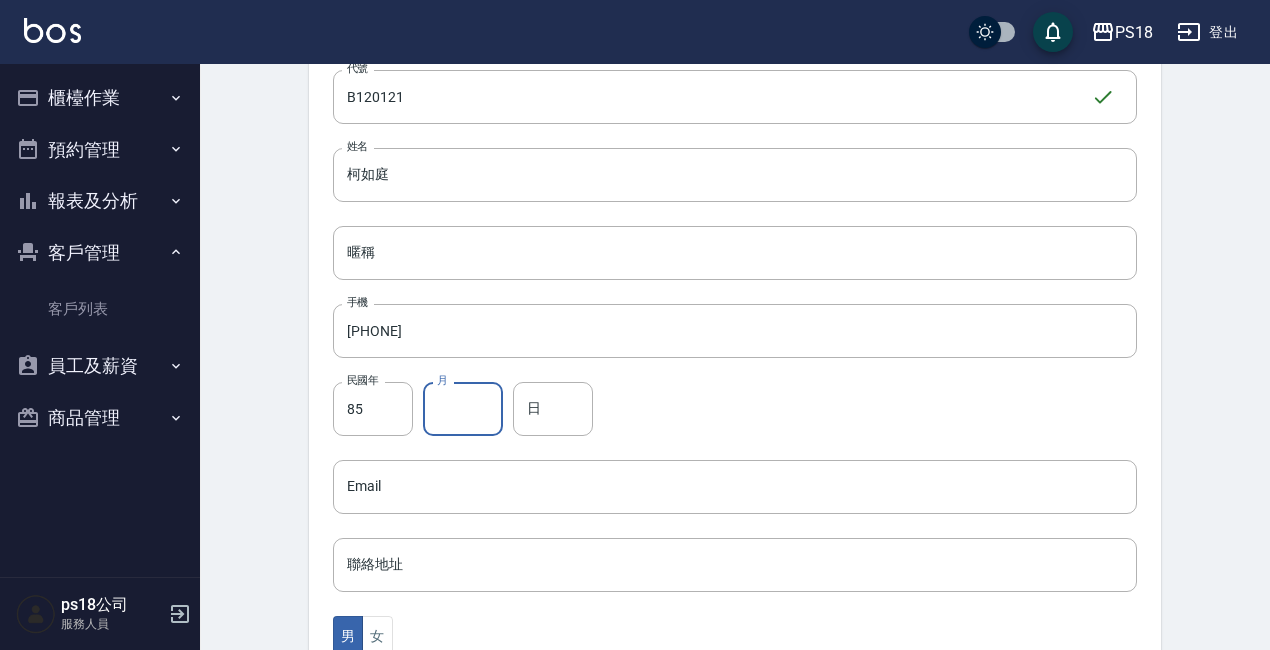 click on "月" at bounding box center (463, 409) 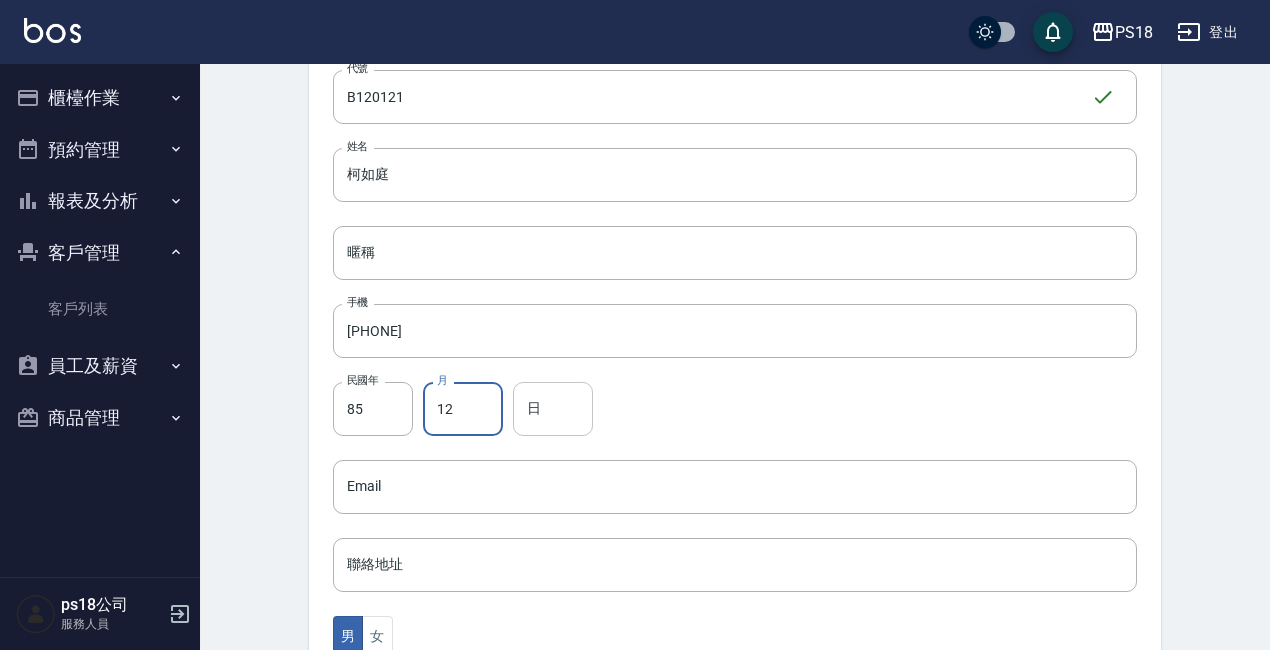 type on "12" 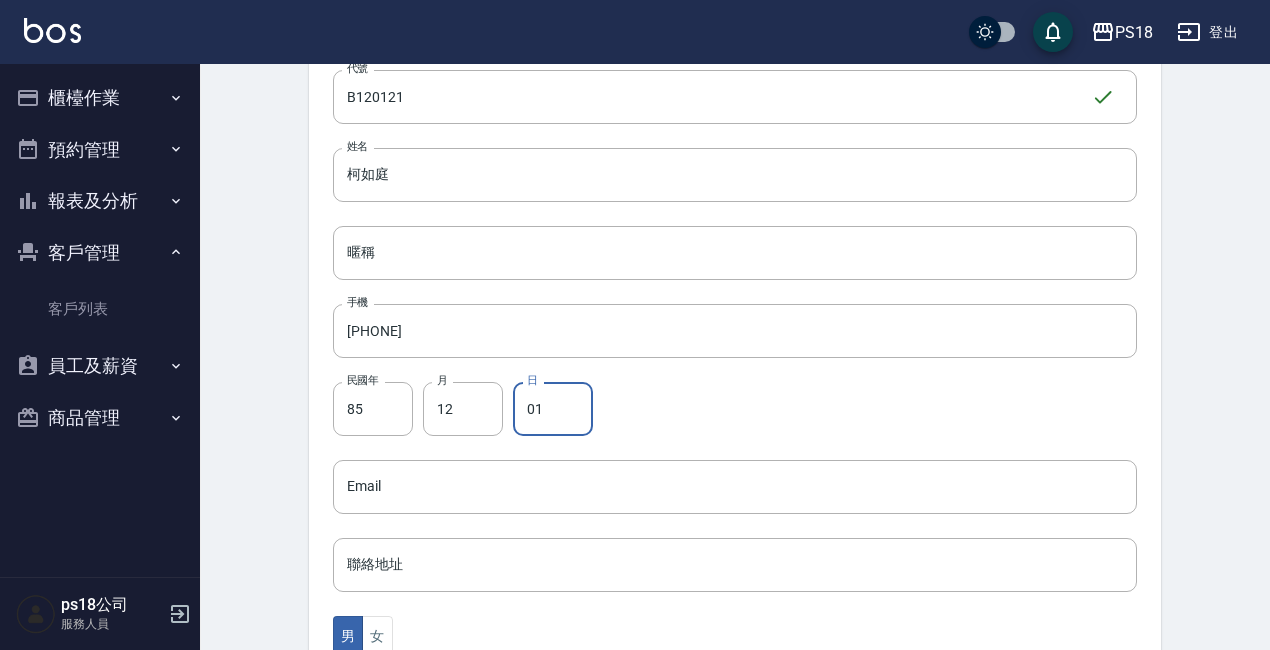 type on "01" 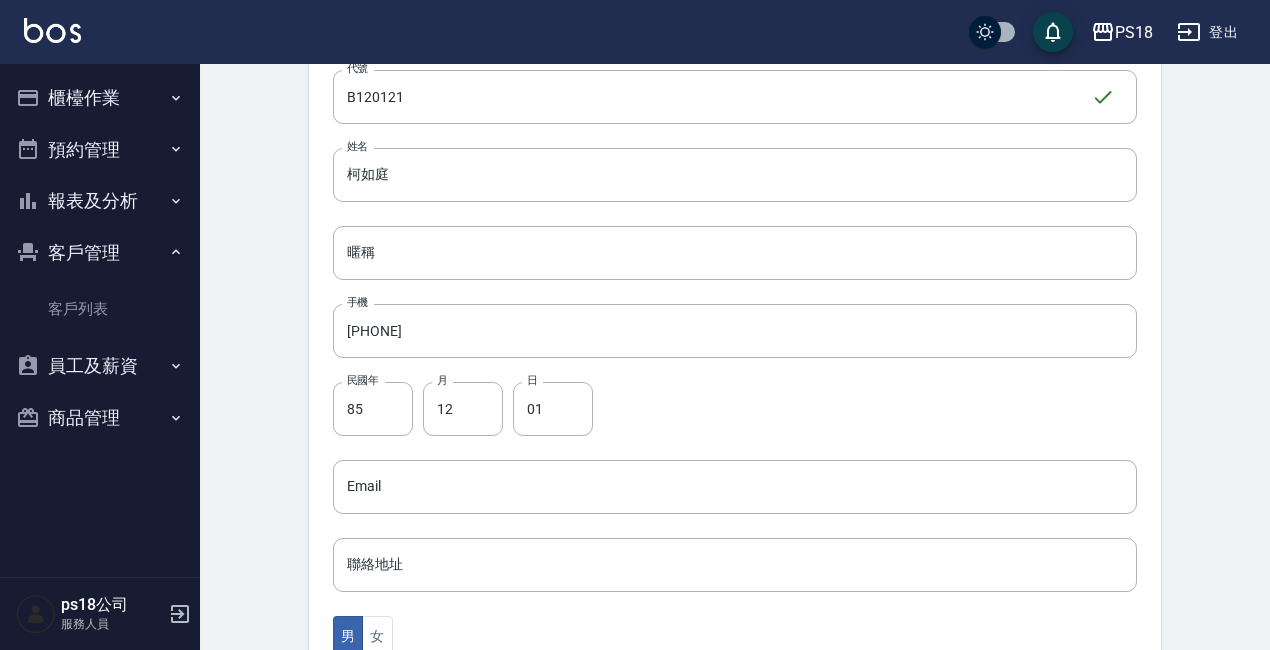 click on "民國年 [YEAR] 民國年 月 [MONTH] 月 日 [DAY] 日" at bounding box center (735, 409) 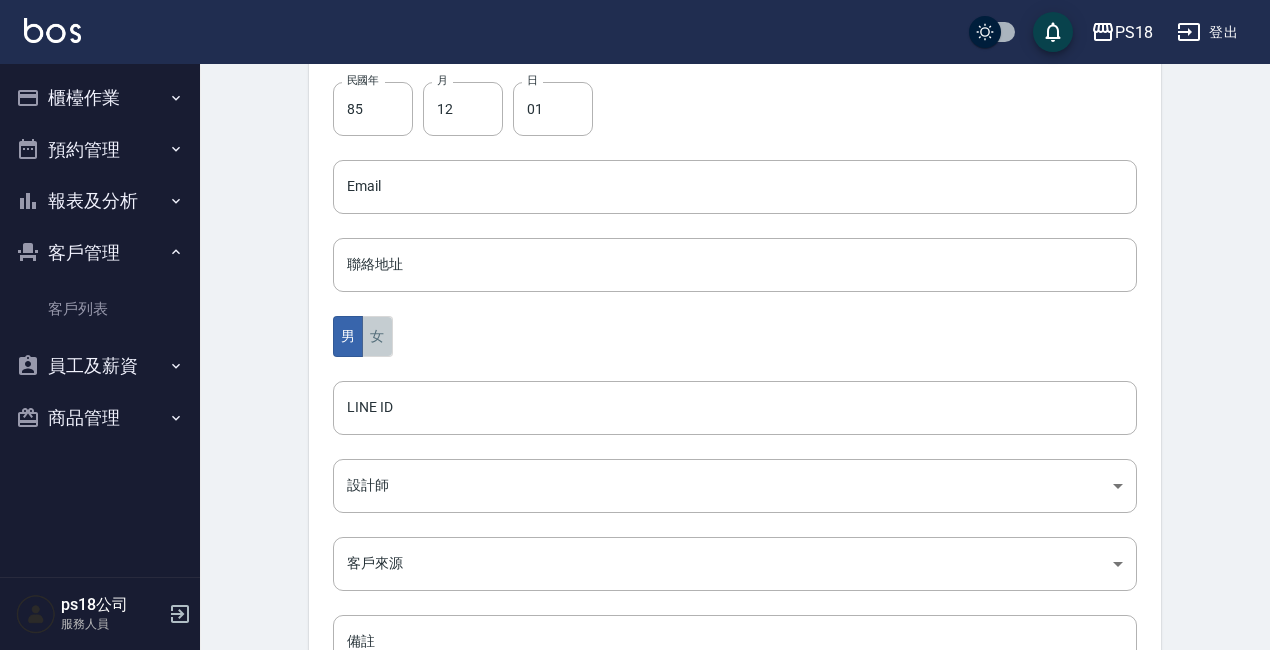 click on "女" at bounding box center (377, 336) 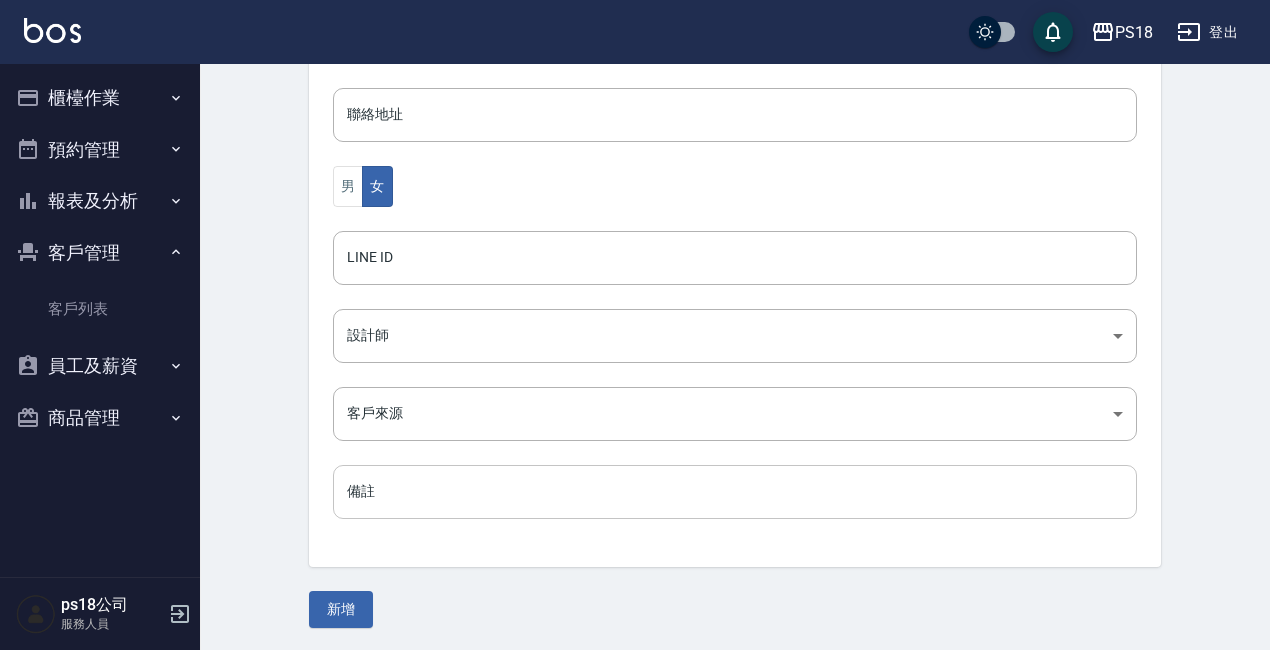 scroll, scrollTop: 652, scrollLeft: 0, axis: vertical 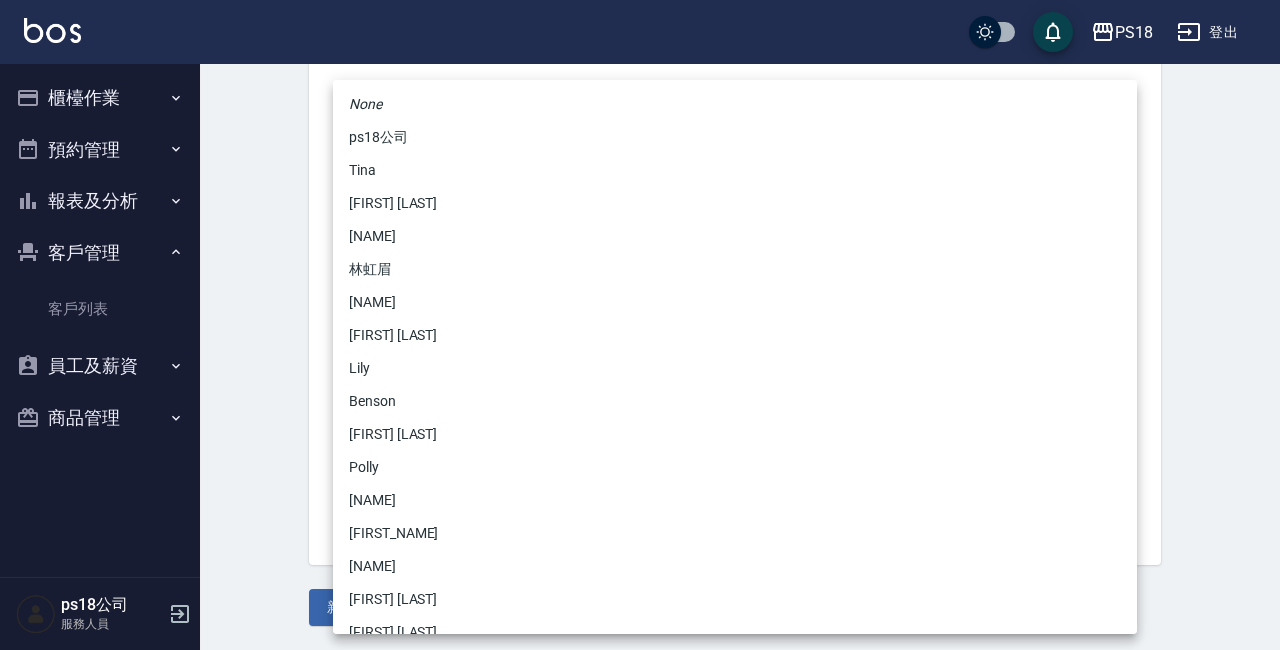 click on "PS18 登出 櫃檯作業 打帳單 帳單列表 現金收支登錄 材料自購登錄 排班表 現場電腦打卡 掃碼打卡 預約管理 預約管理 單日預約紀錄 單週預約紀錄 報表及分析 報表目錄 消費分析儀表板 店家日報表 互助日報表 互助點數明細 設計師日報表 店販抽成明細 客戶管理 客戶列表 員工及薪資 員工列表 全店打卡記錄 商品管理 商品列表 ps18公司 服務人員 Create Customer 新增客戶 一般資訊 最新顧客編號: J112111 新增 代號 B120121 ​​ 代號 姓名 柯如庭 姓名 暱稱 暱稱 手機 0952939622 手機 民國年 85 民國年 月 12 月 日 01 日 Email Email 聯絡地址 聯絡地址 男 女 LINE ID LINE ID 設計師 ​​ 設計師 客戶來源 ​​ 客戶來源 備註 備註 新增 None ps18公司 Tina 竟菲陳 雅馨陳 林虹眉 葉佳莉 宥臻黃 Lily Benson 依霖蔡 Polly 林芸卉 Angel 蔡怡蓁 黃柏霖 李昀芸 呂嘉宜 陳姿羽 張宸玲 袖庭劉 李羽忻 潘怡諠" at bounding box center [640, -1] 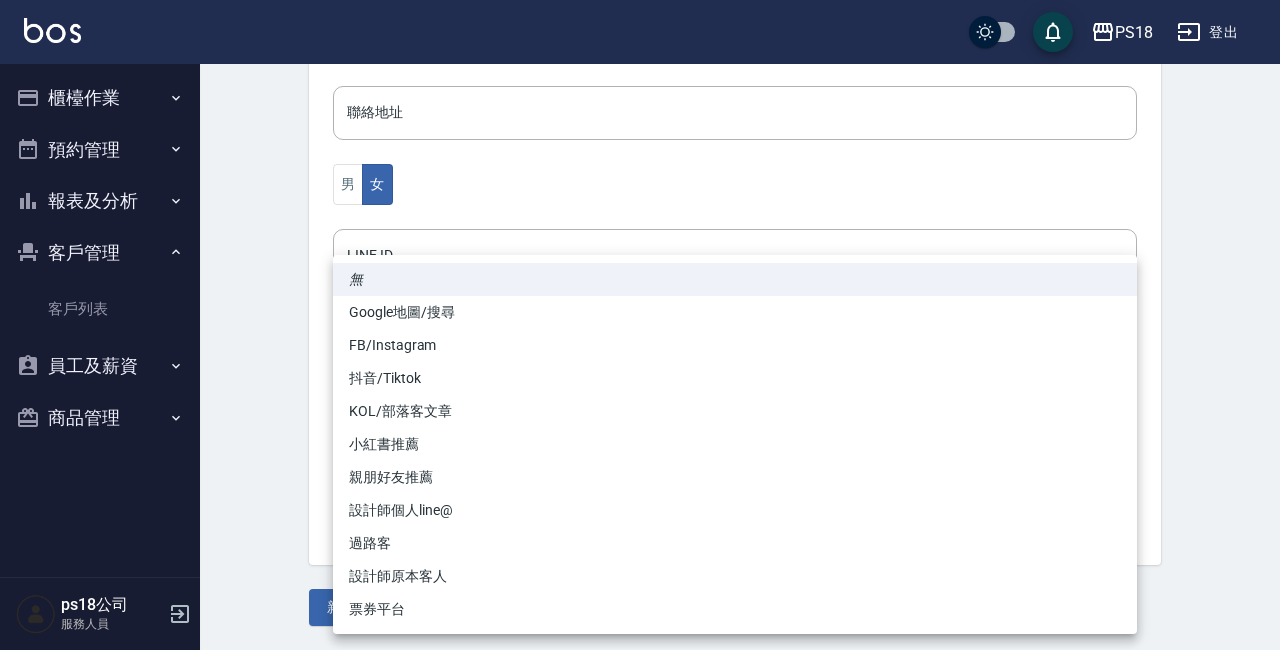 click on "PS18 登出 櫃檯作業 打帳單 帳單列表 現金收支登錄 材料自購登錄 排班表 現場電腦打卡 掃碼打卡 預約管理 預約管理 單日預約紀錄 單週預約紀錄 報表及分析 報表目錄 消費分析儀表板 店家日報表 互助日報表 互助點數明細 設計師日報表 店販抽成明細 客戶管理 客戶列表 員工及薪資 員工列表 全店打卡記錄 商品管理 商品列表 ps18公司 服務人員 Create Customer 新增客戶 一般資訊 最新顧客編號: [ID] 新增 代號 [ID] ​ 代號 姓名 [NAME] 姓名 暱稱 暱稱 手機 [PHONE] 手機 民國年 85 民國年 月 12 月 日 01 日 Email Email 聯絡地址 [ADDRESS] 聯絡地址 男 女 LINE ID LINE ID 設計師 ​ 設計師 客戶來源 ​ 客戶來源 備註 備註 新增 無 Google地圖/搜尋 FB/Instagram 抖音/Tiktok KOL/部落客文章 小紅書推薦 親朋好友推薦 設計師個人line@ 過路客 設計師原本客人 票券平台" at bounding box center (640, -1) 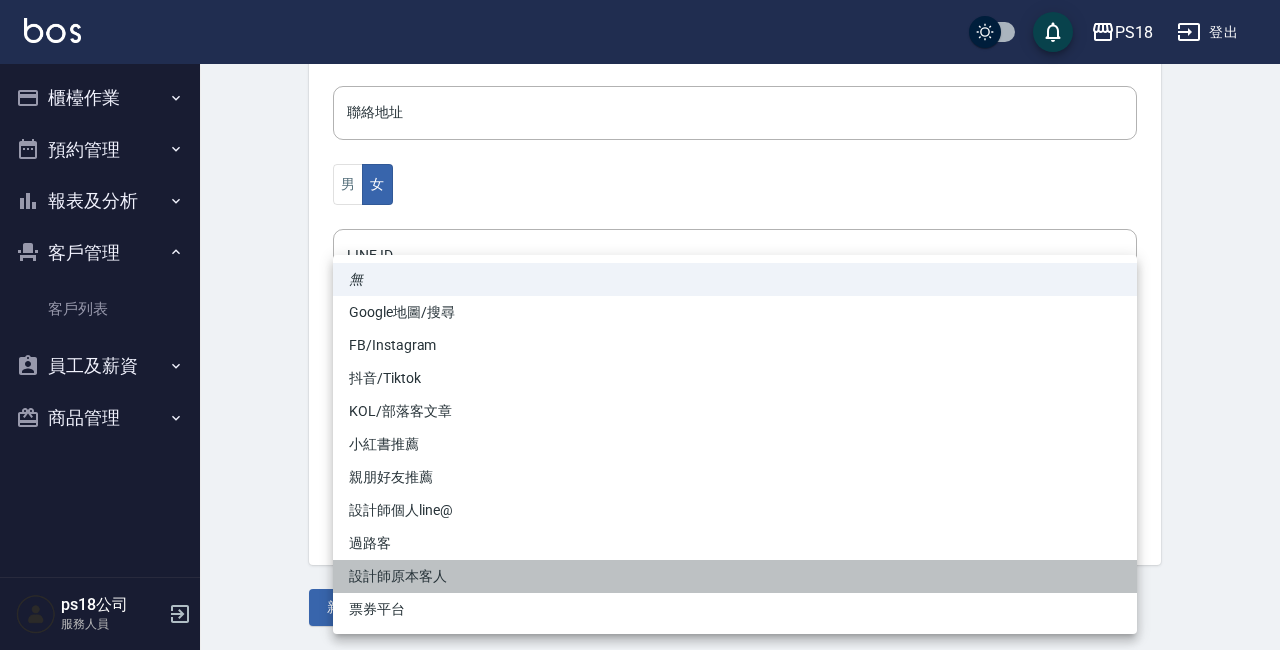 click on "設計師原本客人" at bounding box center (735, 576) 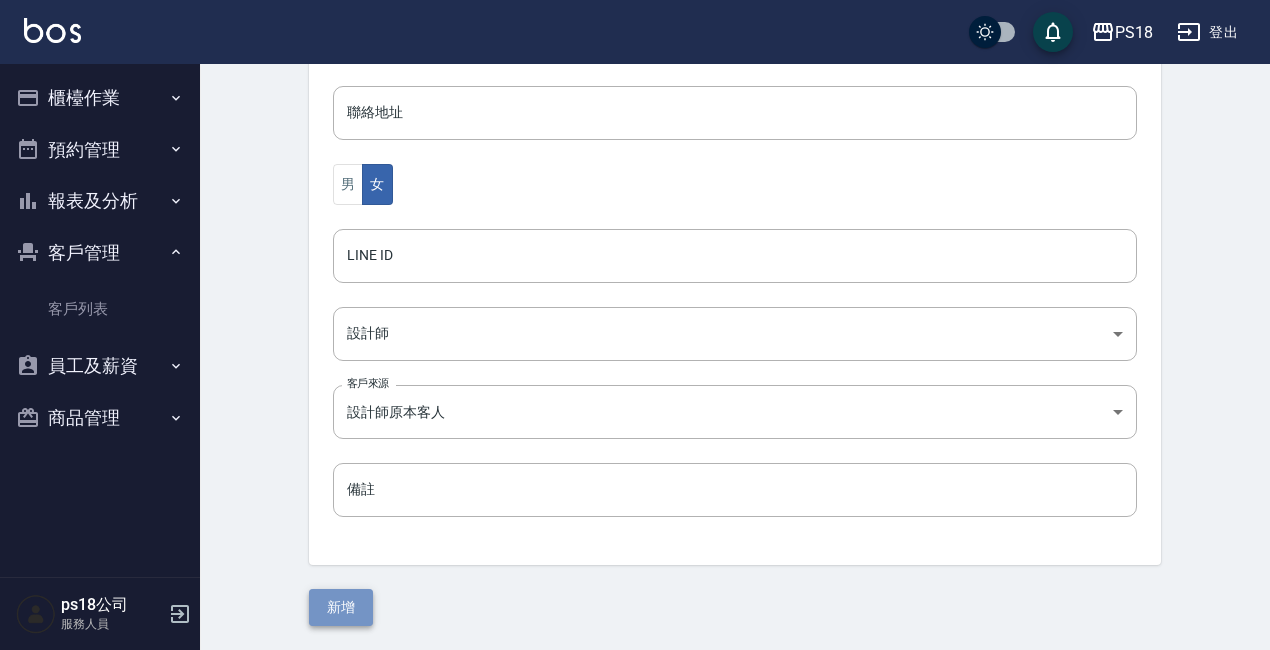 click on "新增" at bounding box center (341, 607) 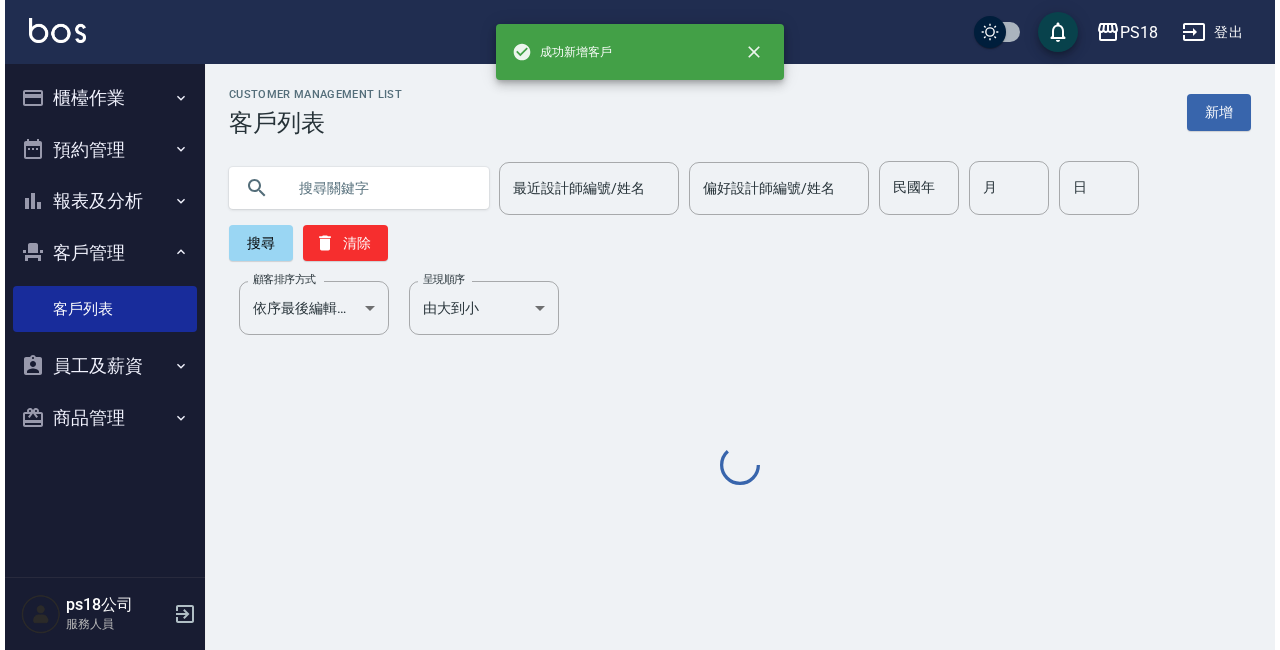 scroll, scrollTop: 0, scrollLeft: 0, axis: both 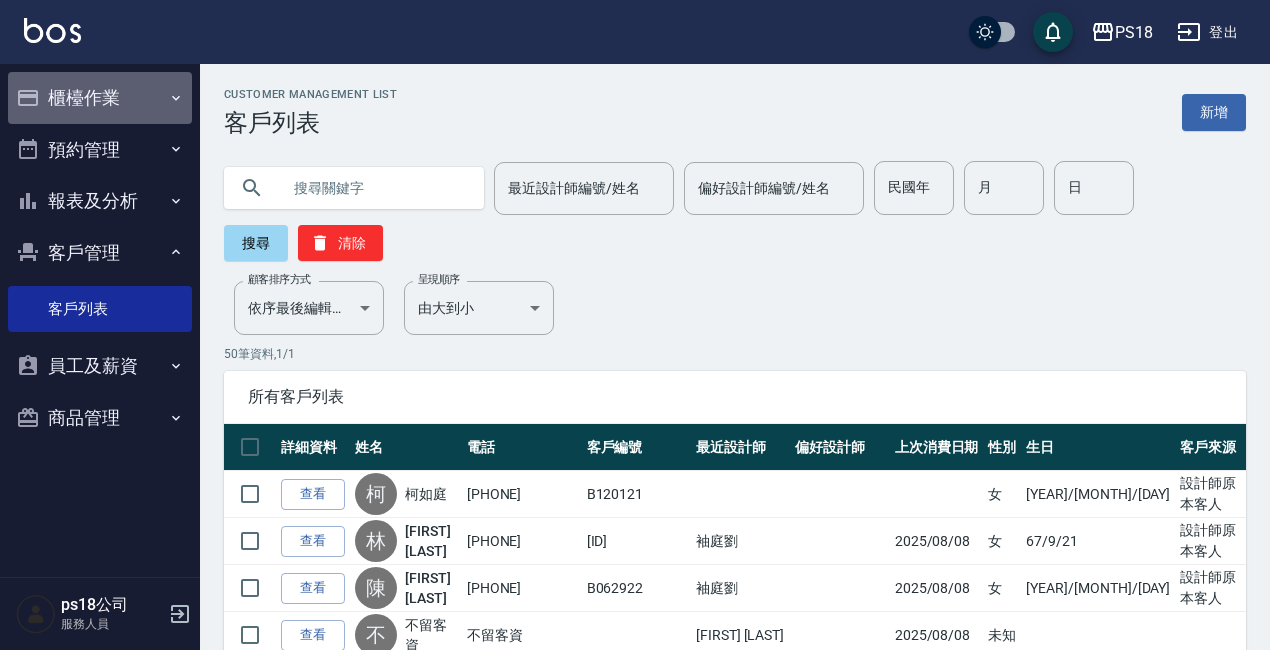 click on "櫃檯作業" at bounding box center [100, 98] 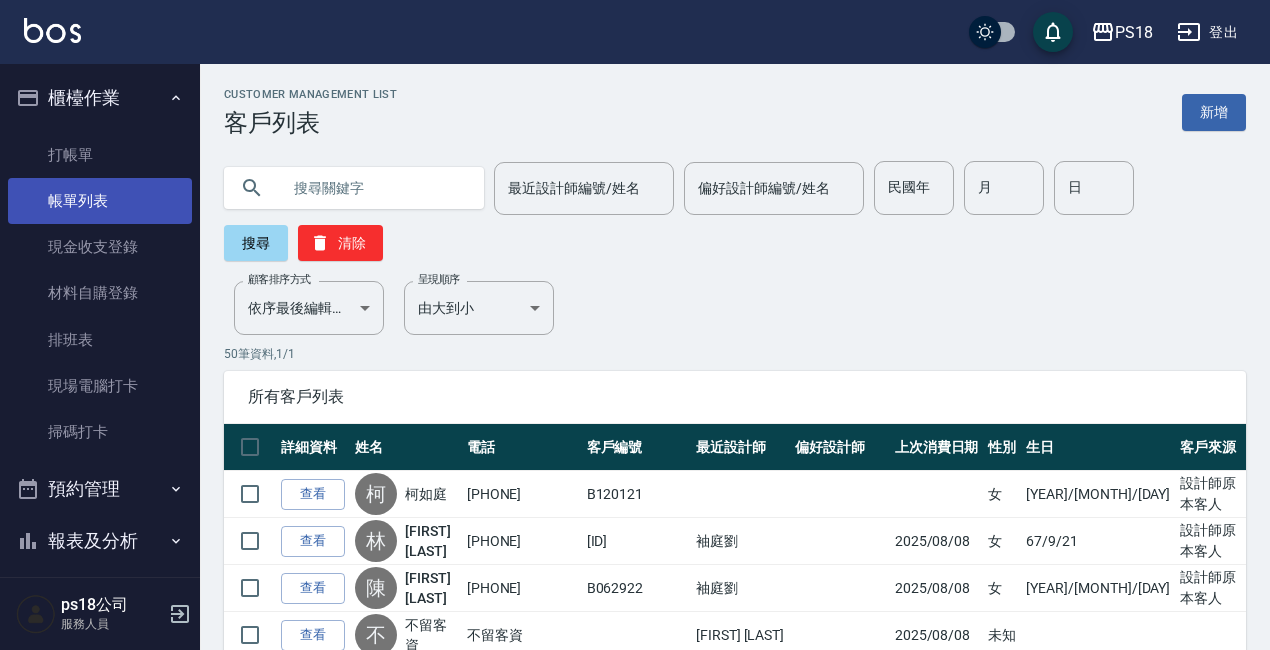 drag, startPoint x: 65, startPoint y: 152, endPoint x: 34, endPoint y: 207, distance: 63.134777 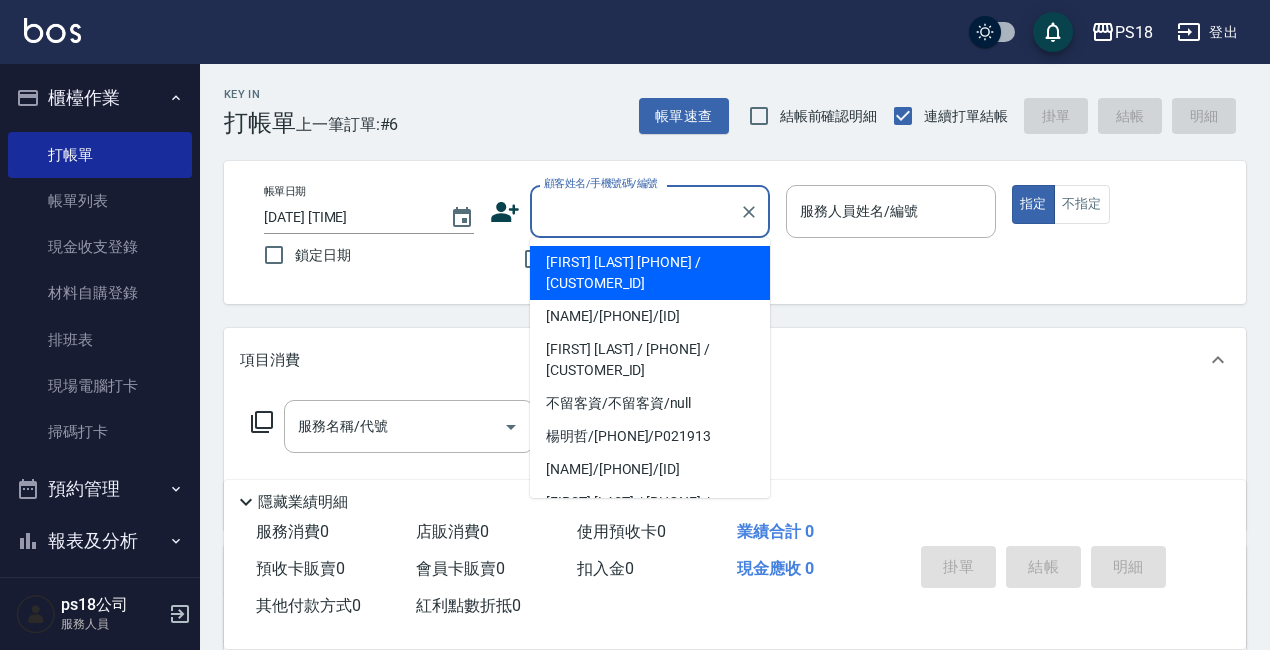 click on "顧客姓名/手機號碼/編號" at bounding box center (635, 211) 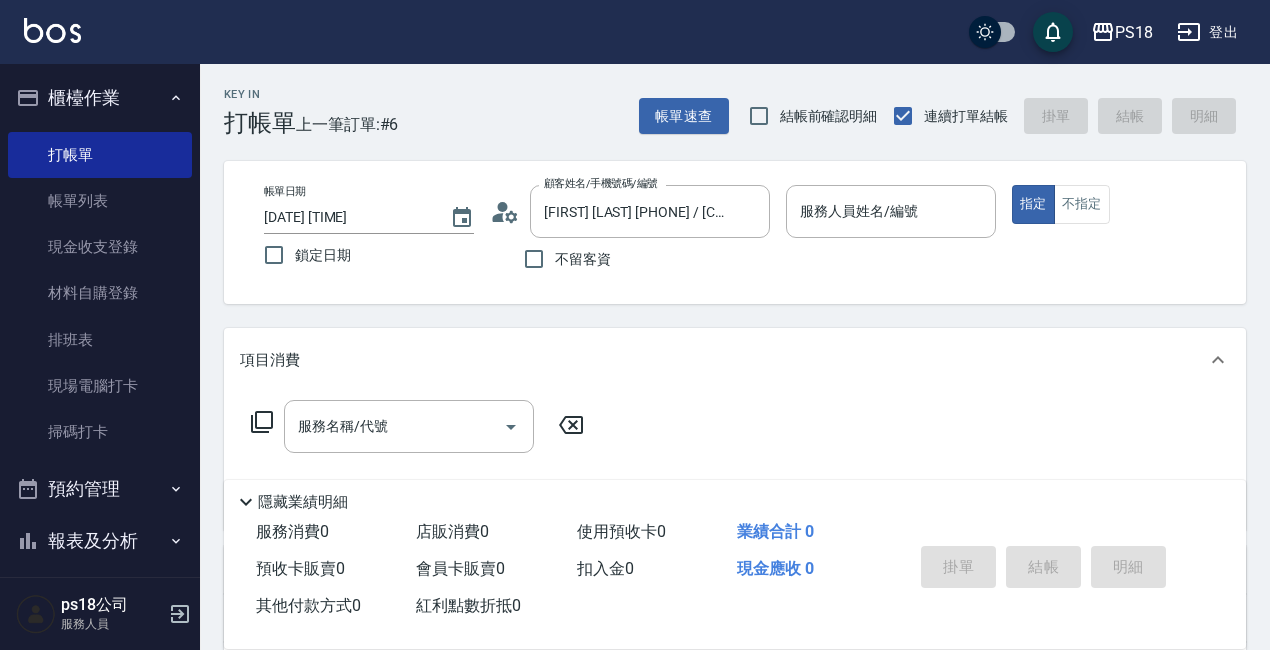 click 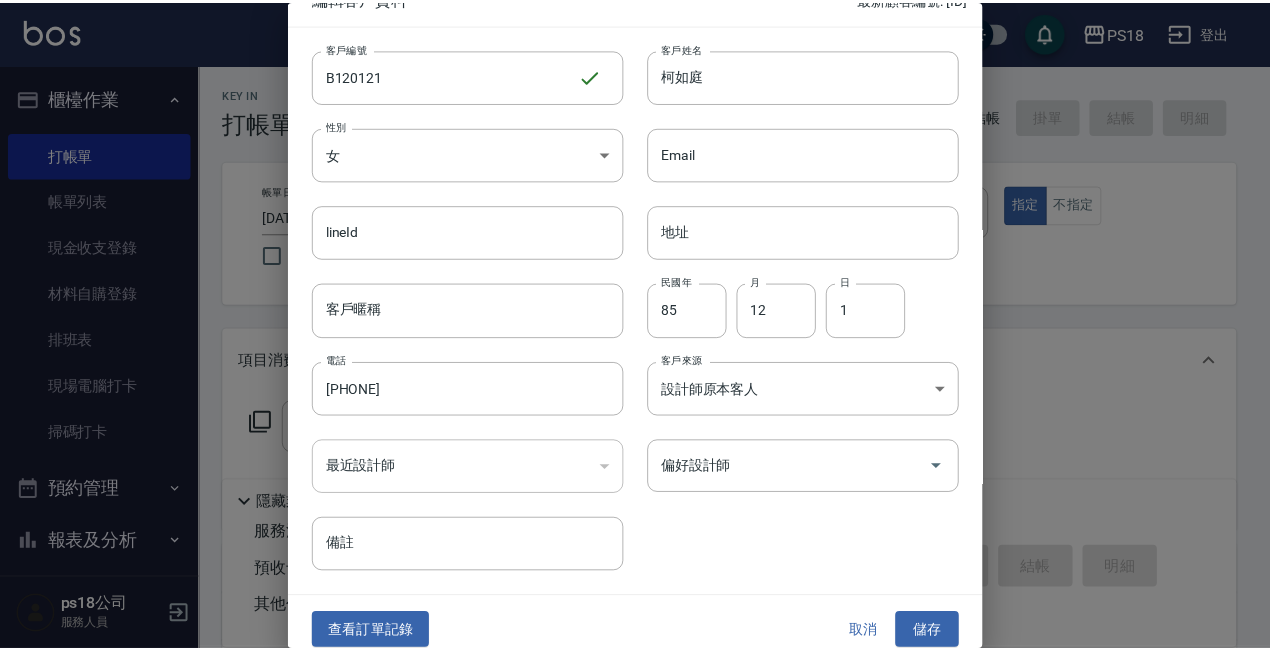 scroll, scrollTop: 43, scrollLeft: 0, axis: vertical 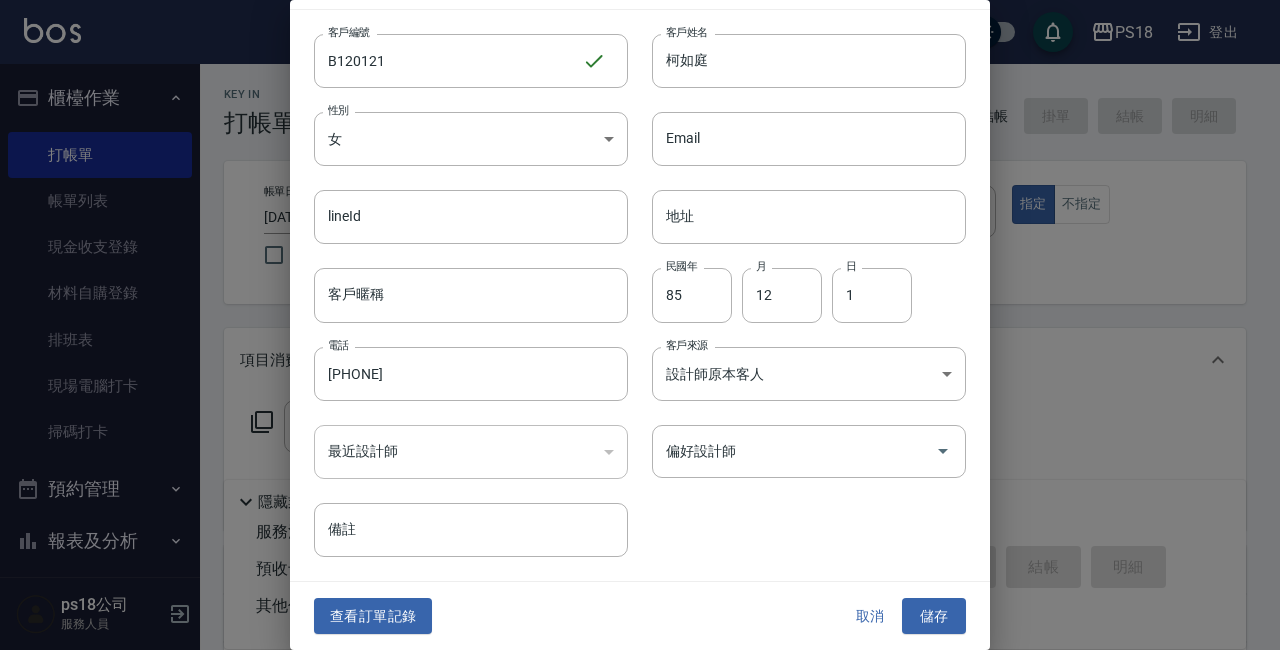 drag, startPoint x: 930, startPoint y: 614, endPoint x: 896, endPoint y: 603, distance: 35.735138 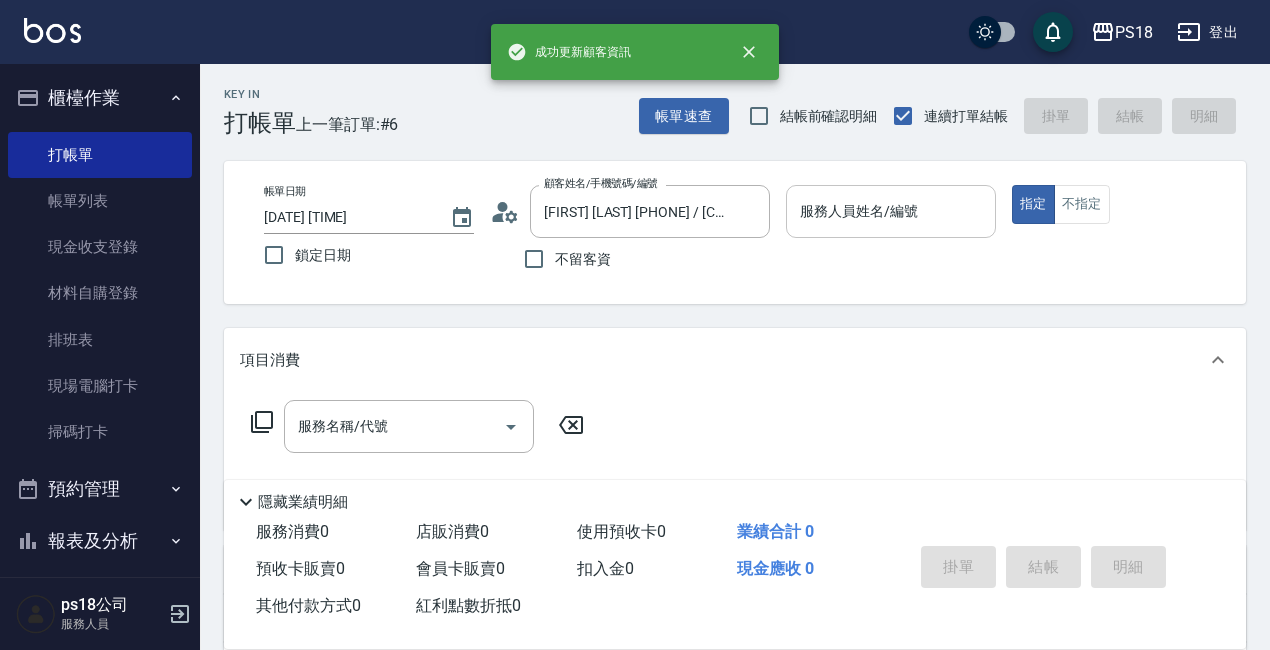 click on "服務人員姓名/編號" at bounding box center (891, 211) 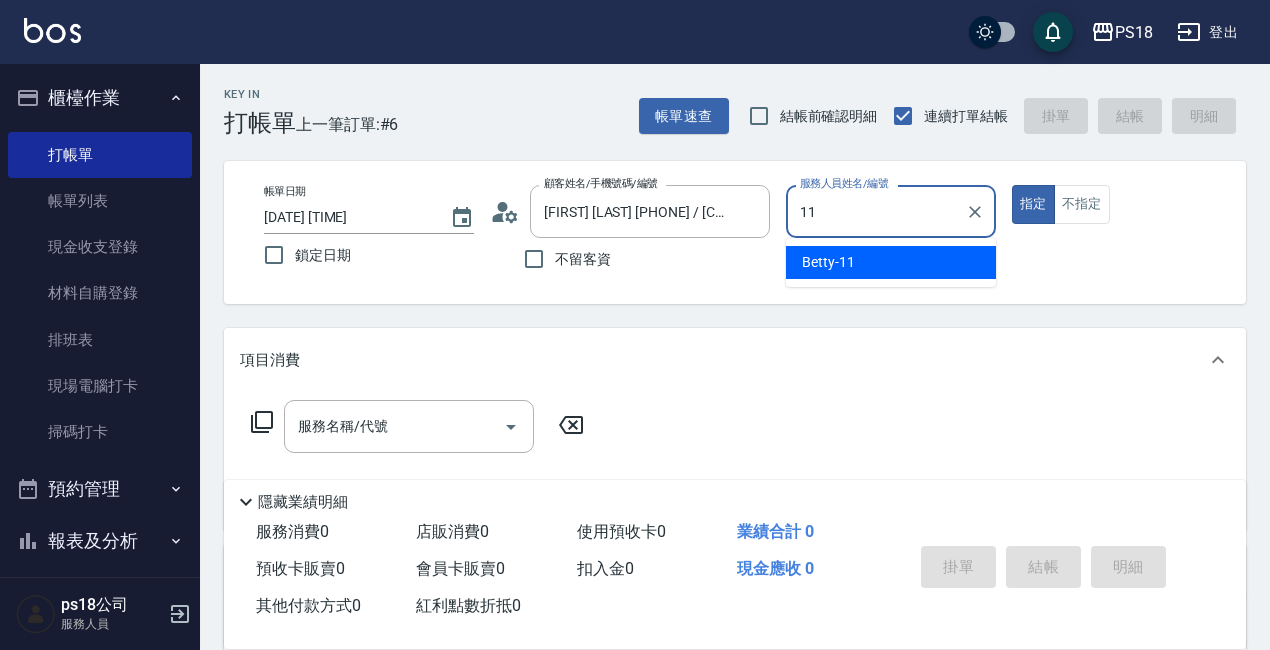 type on "Betty-11" 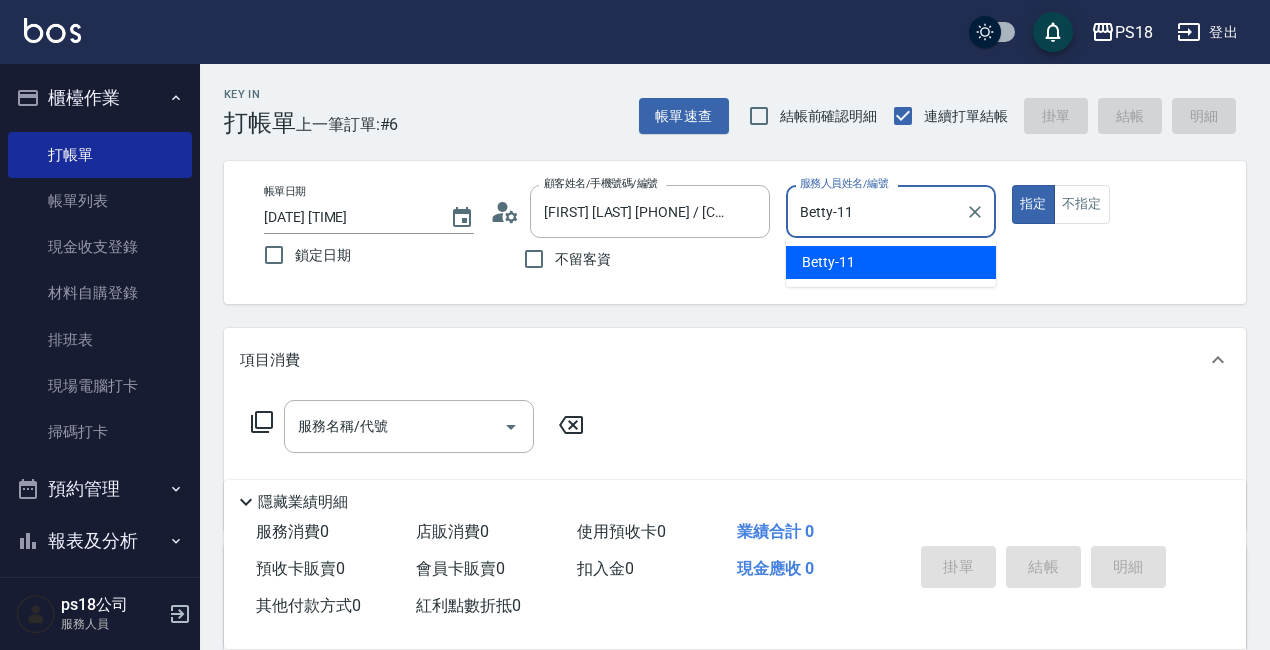 type on "true" 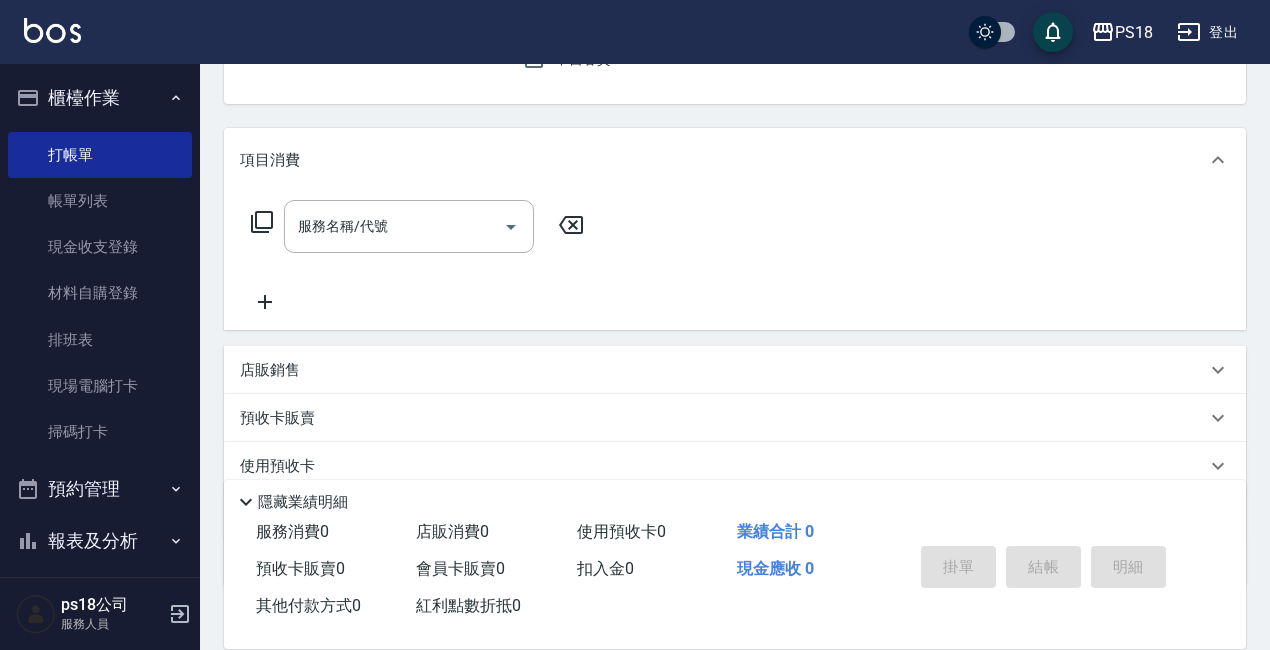 scroll, scrollTop: 328, scrollLeft: 0, axis: vertical 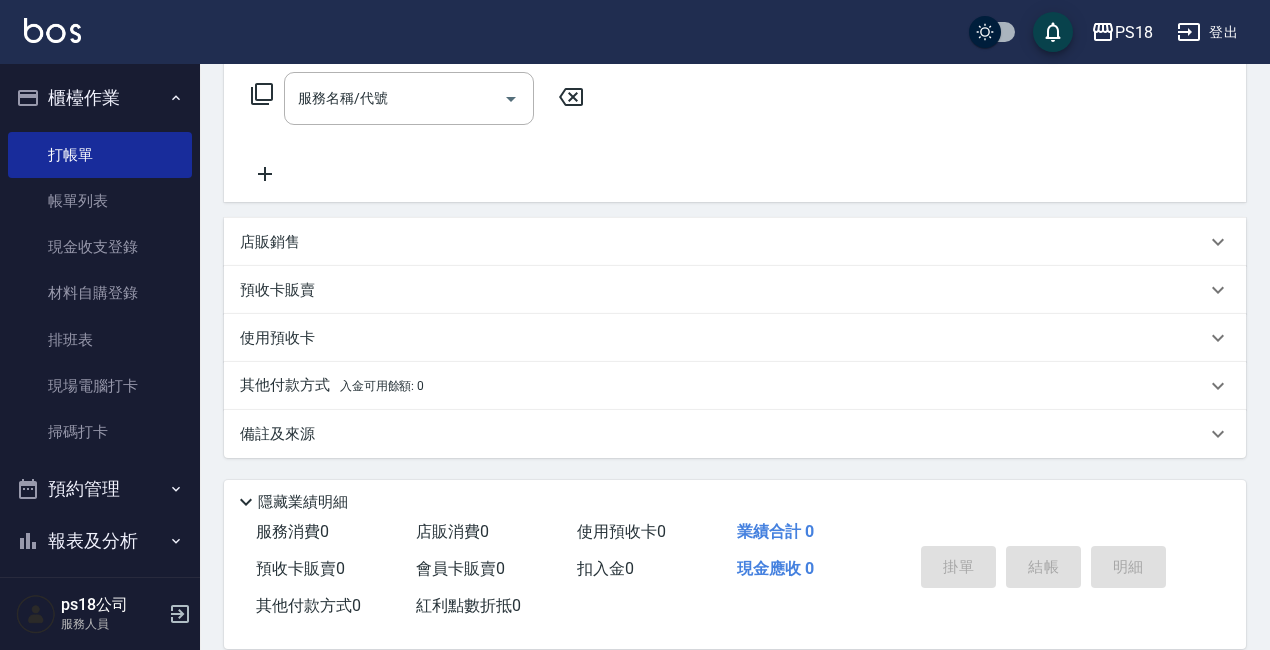 click on "其他付款方式 入金可用餘額: 0" at bounding box center (332, 386) 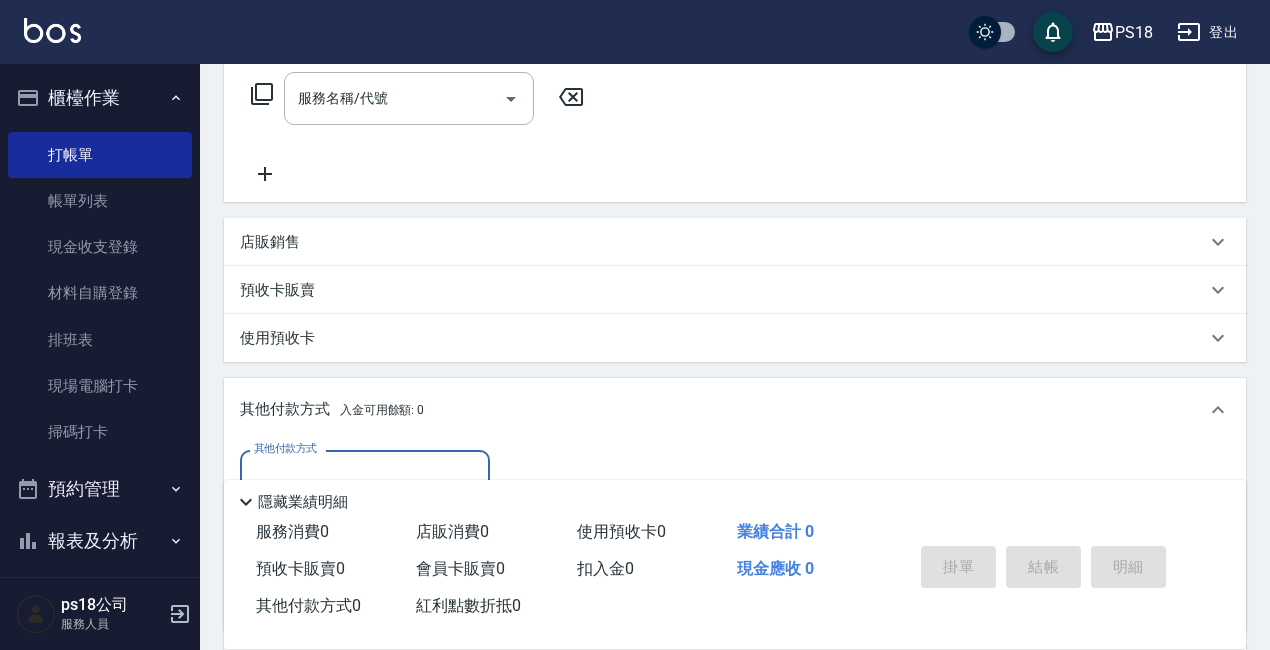 scroll, scrollTop: 0, scrollLeft: 0, axis: both 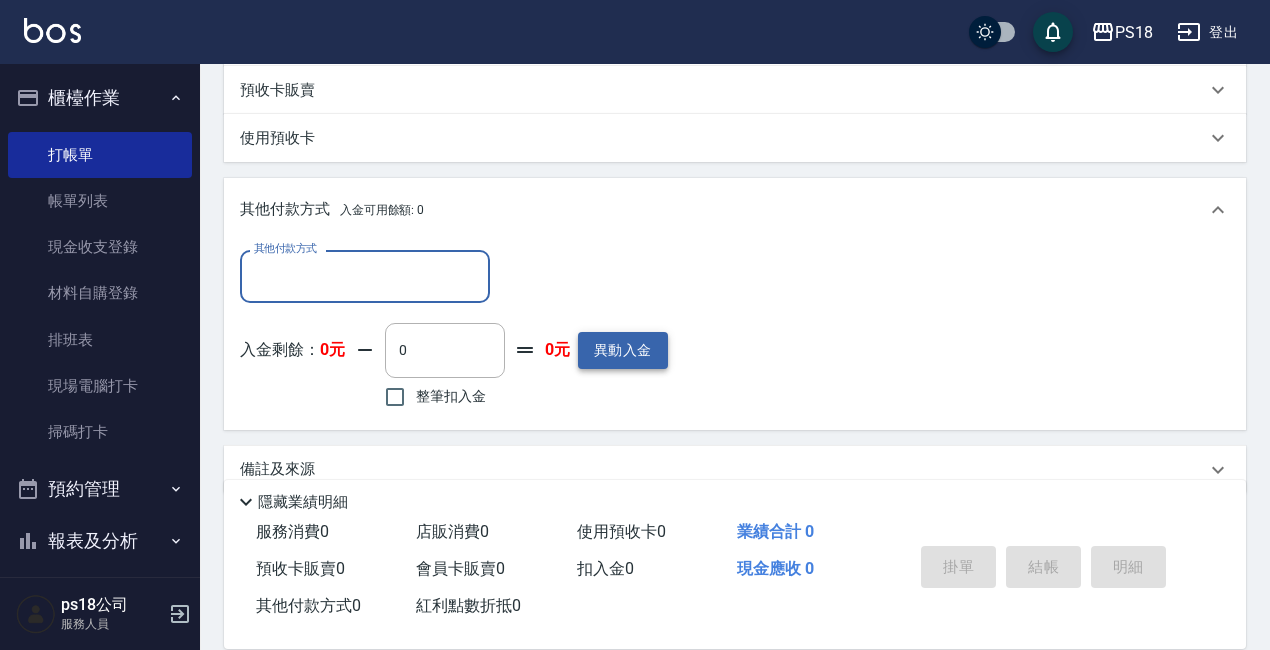 click on "異動入金" at bounding box center [623, 350] 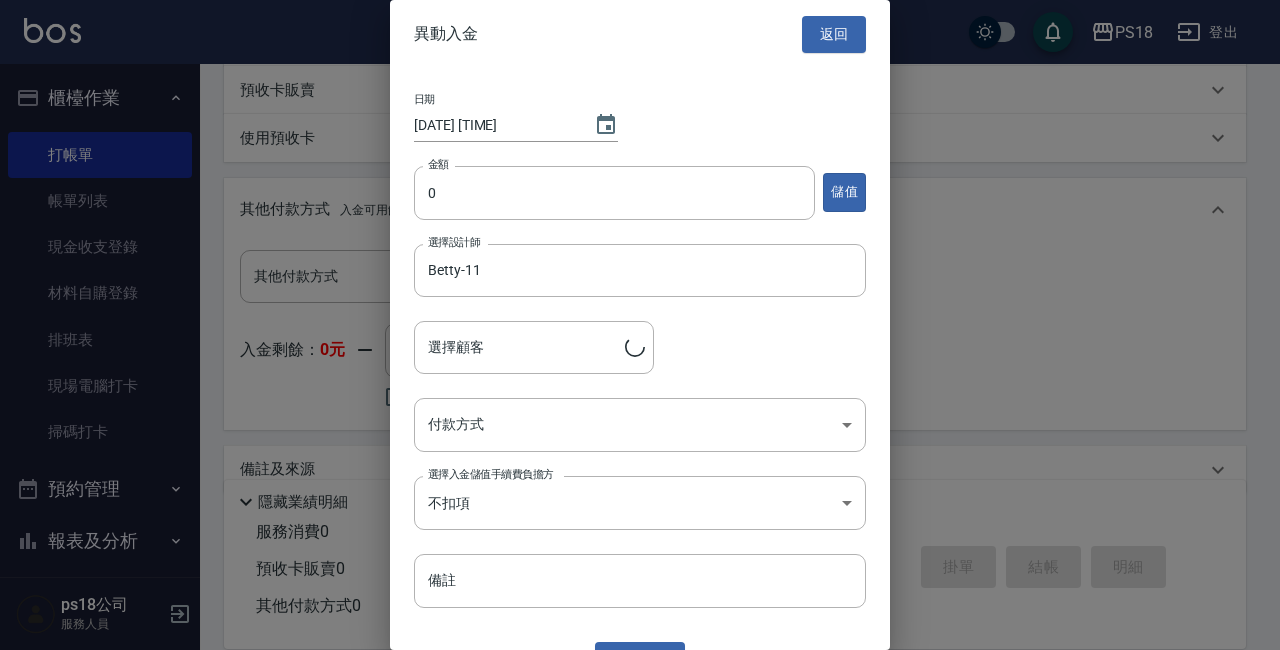 type on "[FIRST] [LAST] [PHONE] / [CUSTOMER_ID]" 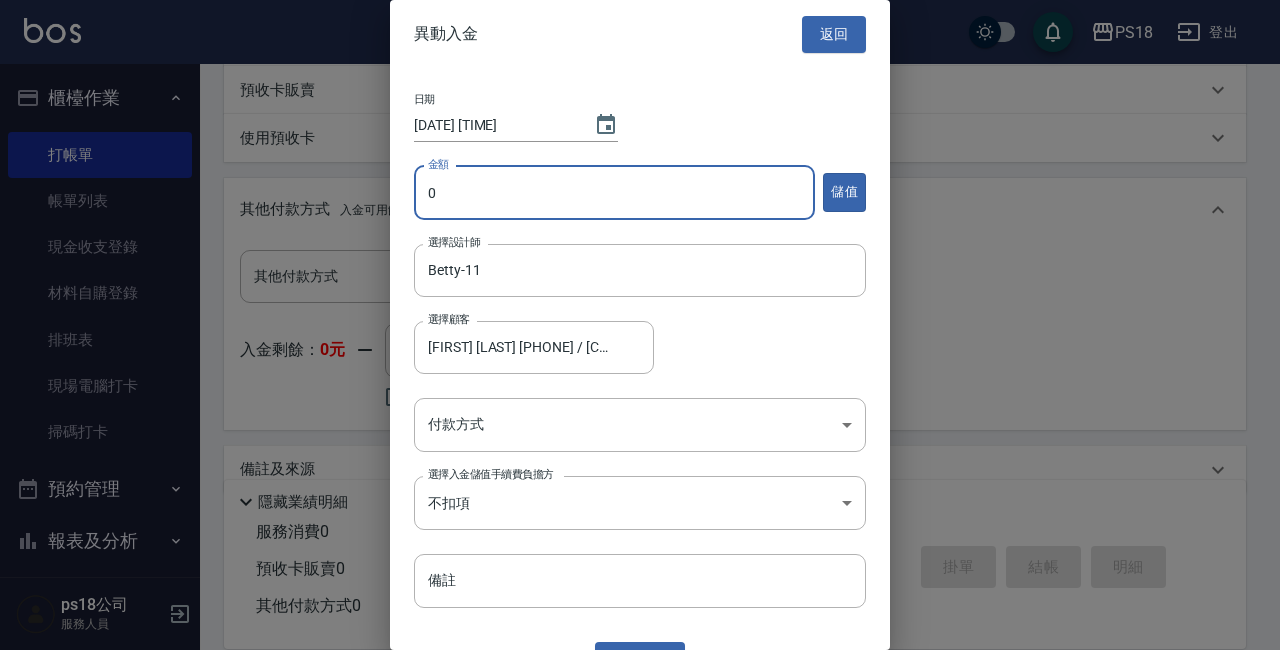 click on "0" at bounding box center (614, 193) 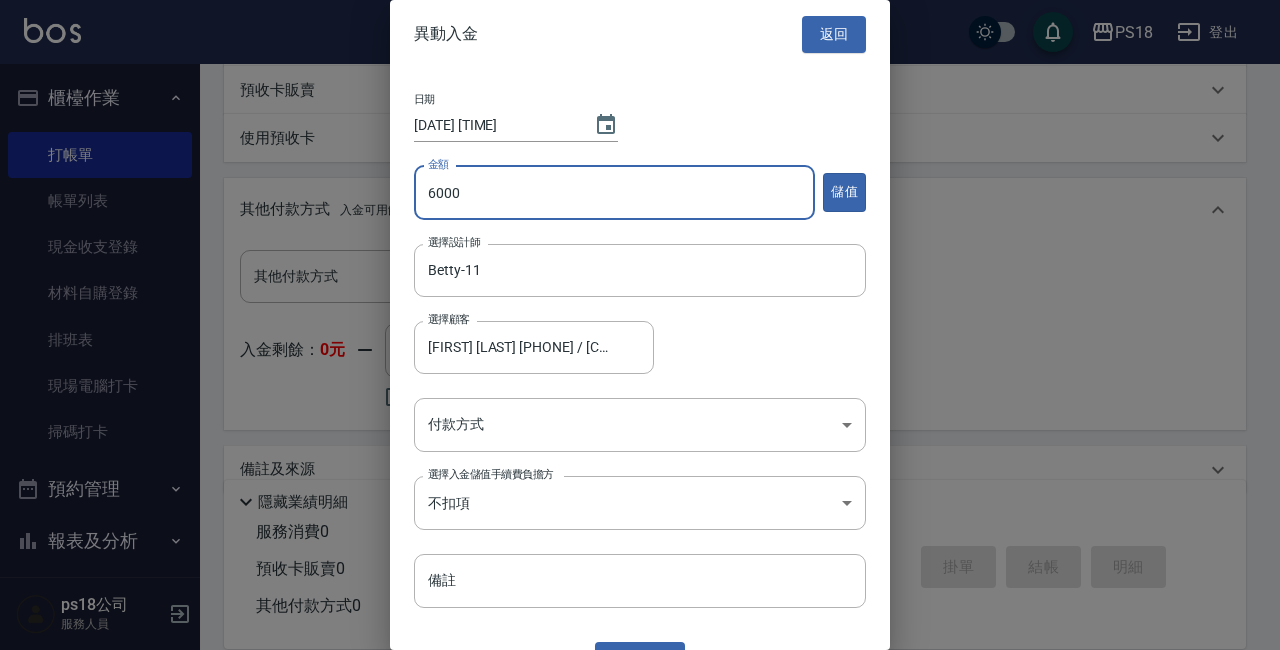 type on "6000" 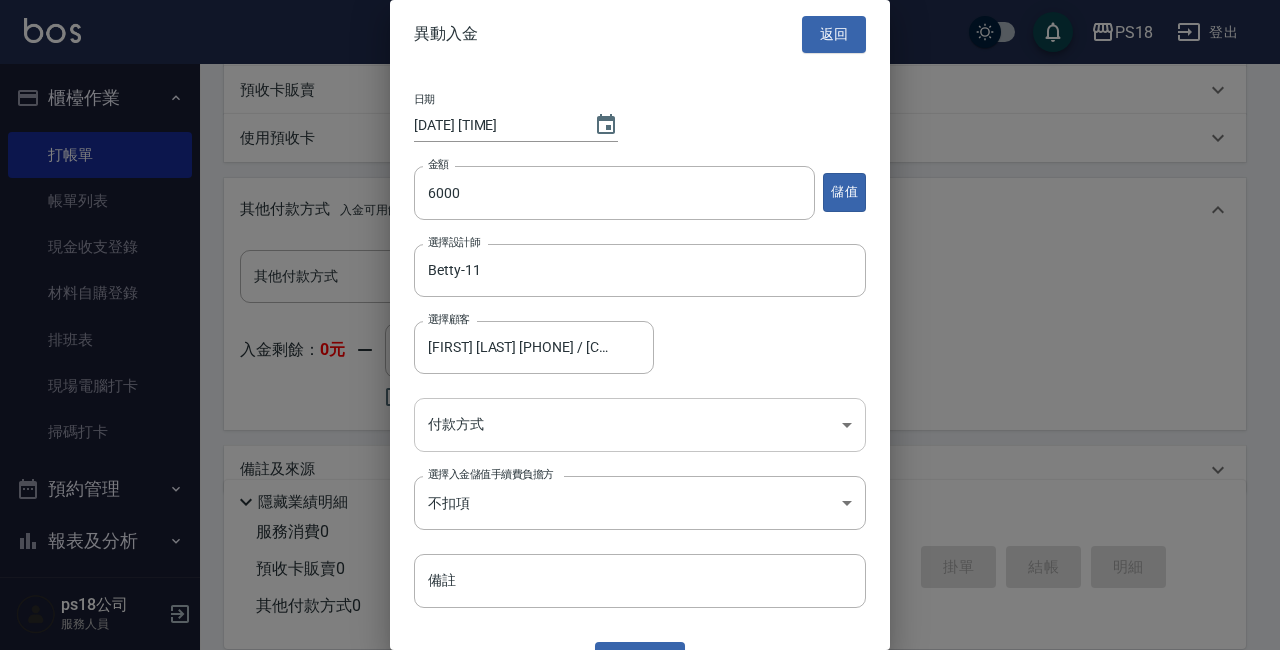click on "PS18 登出 櫃檯作業 打帳單 帳單列表 現金收支登錄 材料自購登錄 排班表 現場電腦打卡 掃碼打卡 預約管理 預約管理 單日預約紀錄 單週預約紀錄 報表及分析 報表目錄 消費分析儀表板 店家日報表 互助日報表 互助點數明細 設計師日報表 店販抽成明細 客戶管理 客戶列表 員工及薪資 員工列表 全店打卡記錄 商品管理 商品列表 ps18公司 服務人員 Key In 打帳單 上一筆訂單:#6 帳單速查 結帳前確認明細 連續打單結帳 掛單 結帳 明細 帳單日期 [DATE] [TIME] 顧客姓名/手機號碼/編號 [NAME]/[PHONE]/[ID] 顧客姓名/手機號碼/編號 不留客資 服務人員姓名/編號 [NAME]-[ID] 服務人員姓名/編號 指定 不指定 項目消費 服務名稱/代號 服務名稱/代號 店販銷售 服務人員姓名/編號 服務人員姓名/編號 商品代號/名稱 商品代號/名稱 預收卡販賣 卡券名稱/代號 卡券名稱/代號 0元 0" at bounding box center [640, 79] 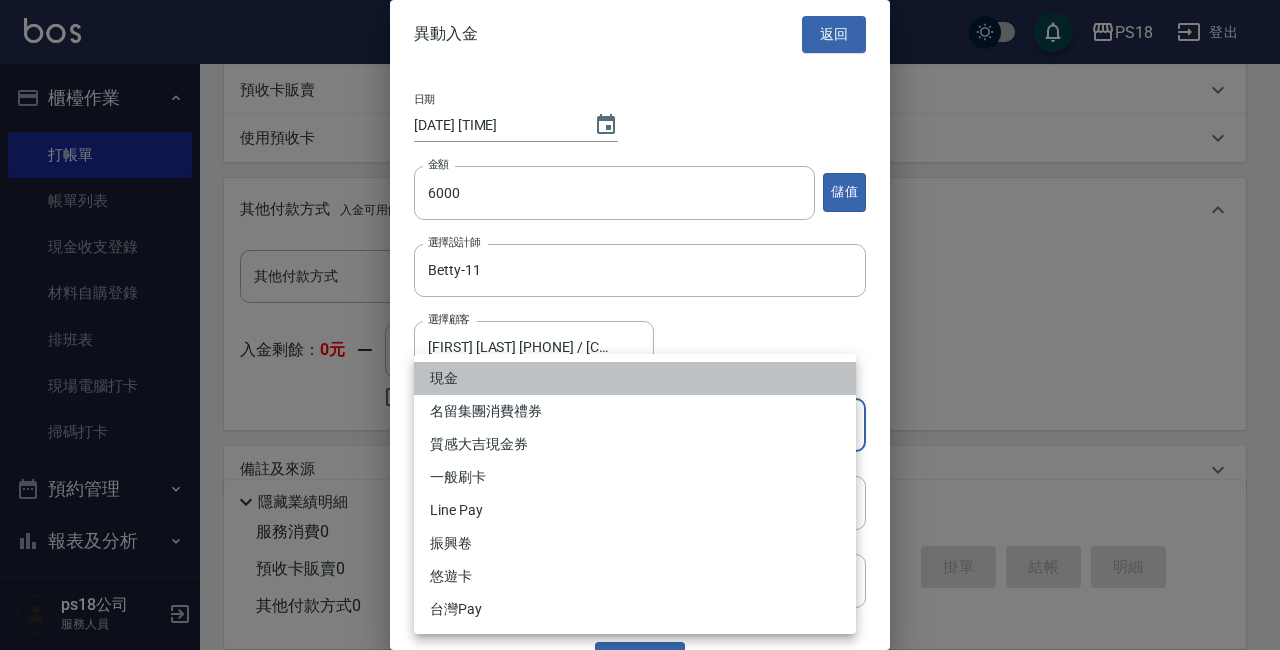 click on "現金" at bounding box center [635, 378] 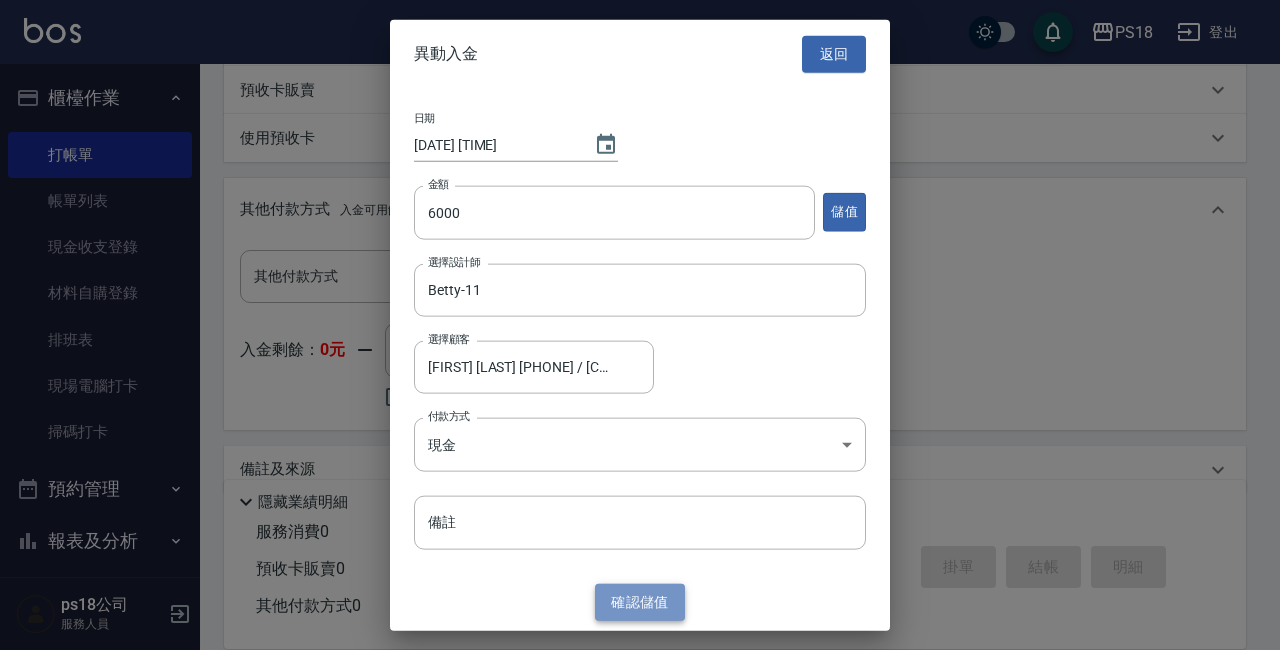 click on "確認 儲值" at bounding box center (640, 602) 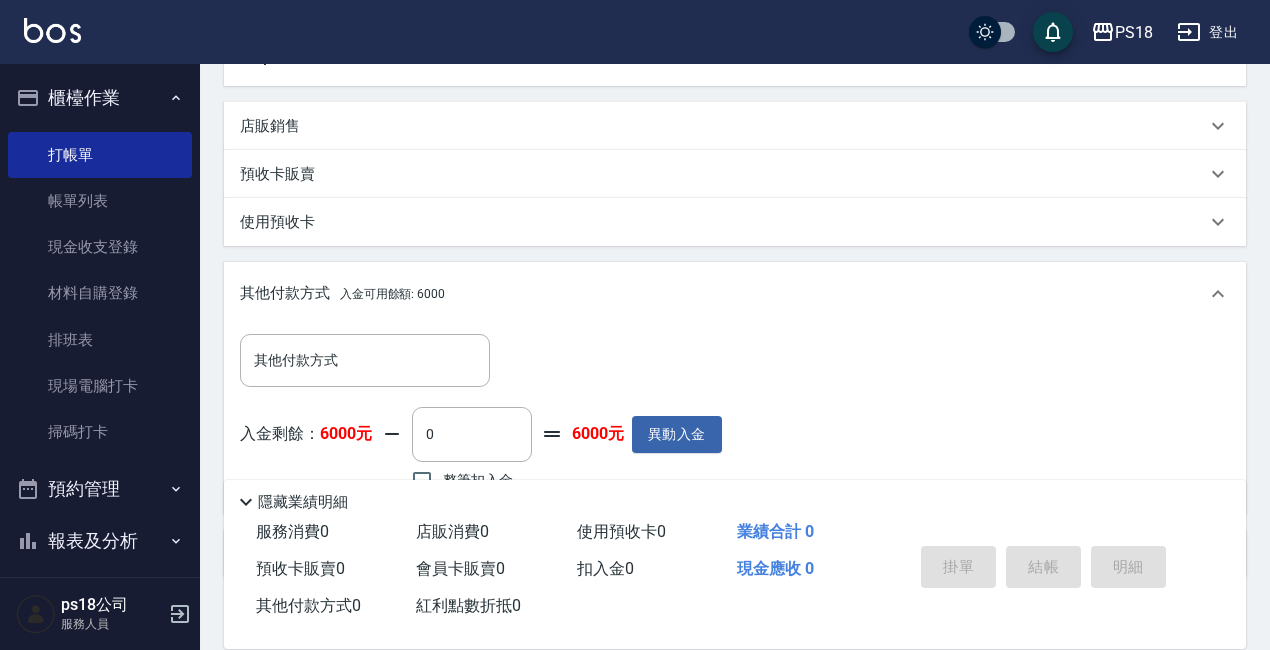 scroll, scrollTop: 264, scrollLeft: 0, axis: vertical 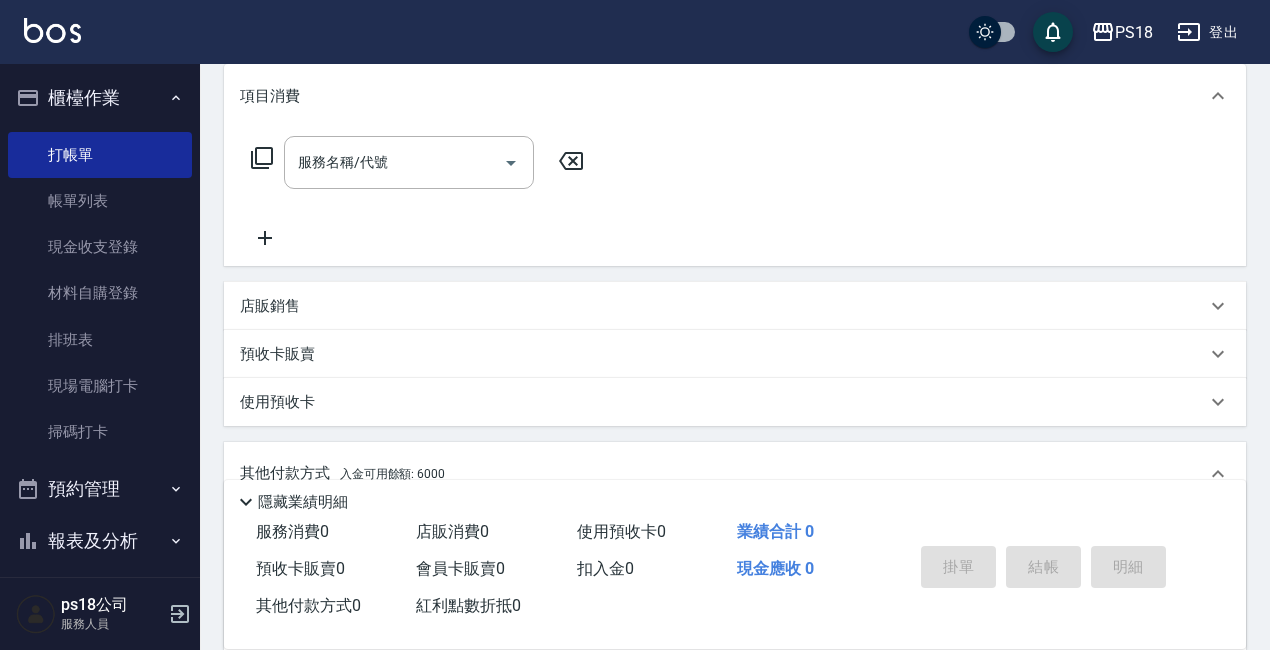 click on "預收卡販賣" at bounding box center [277, 354] 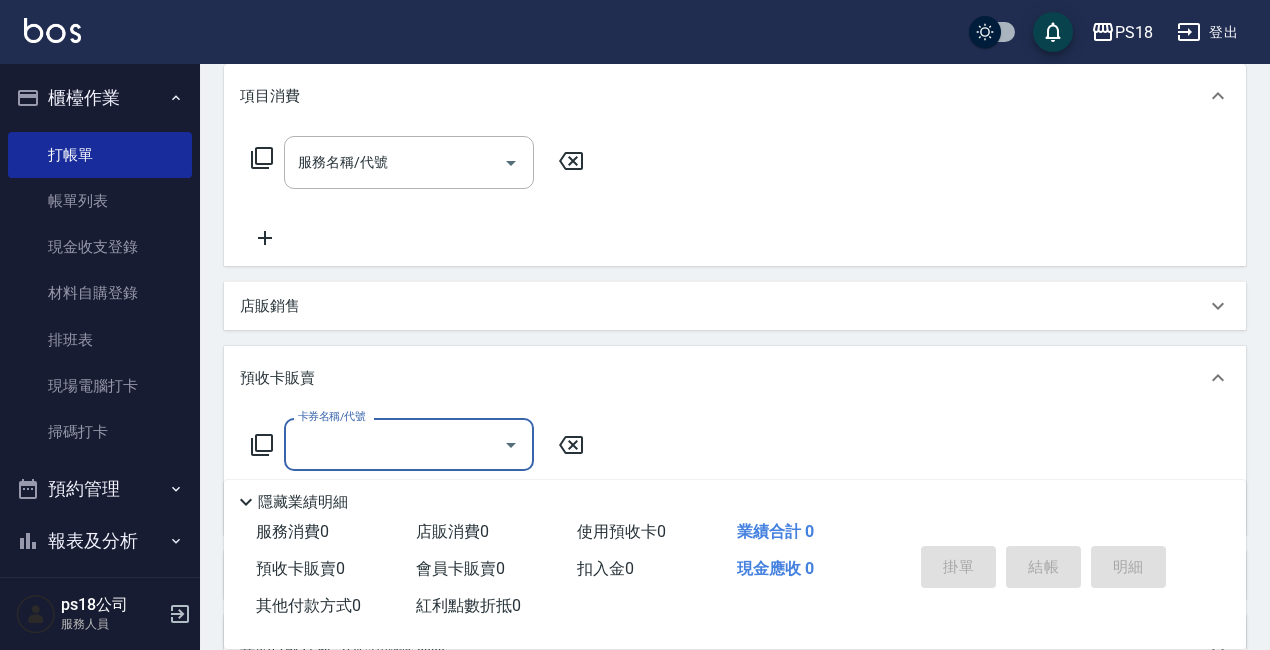 scroll, scrollTop: 0, scrollLeft: 0, axis: both 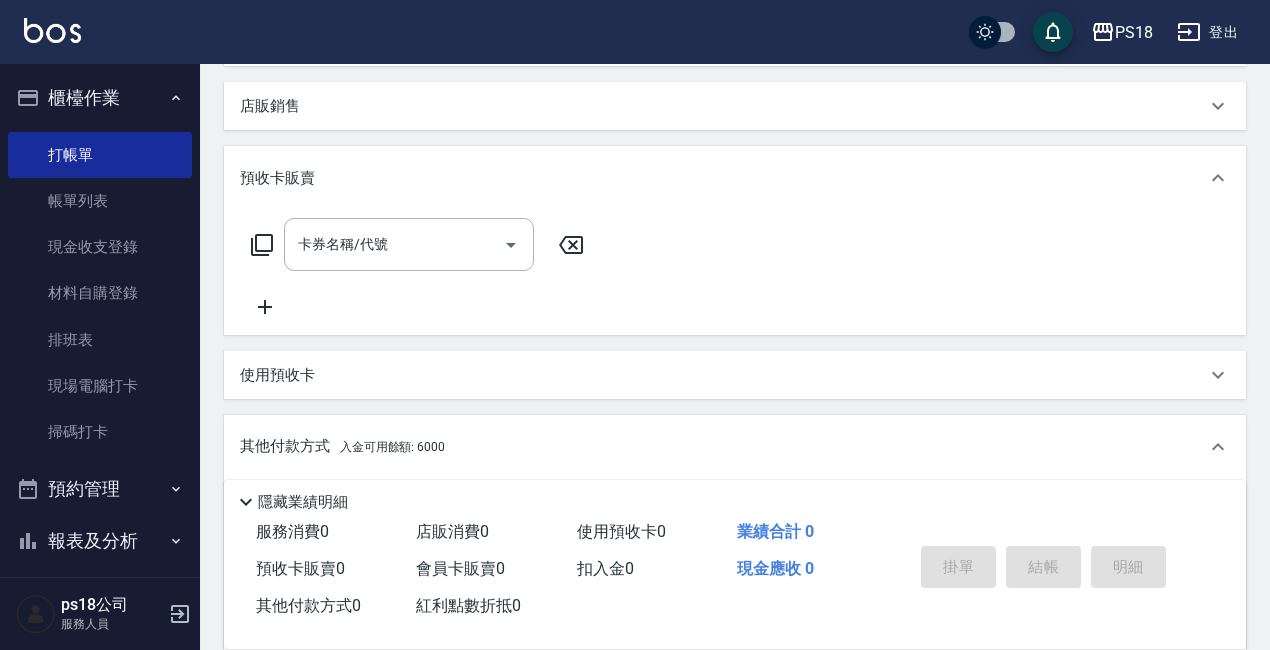 click 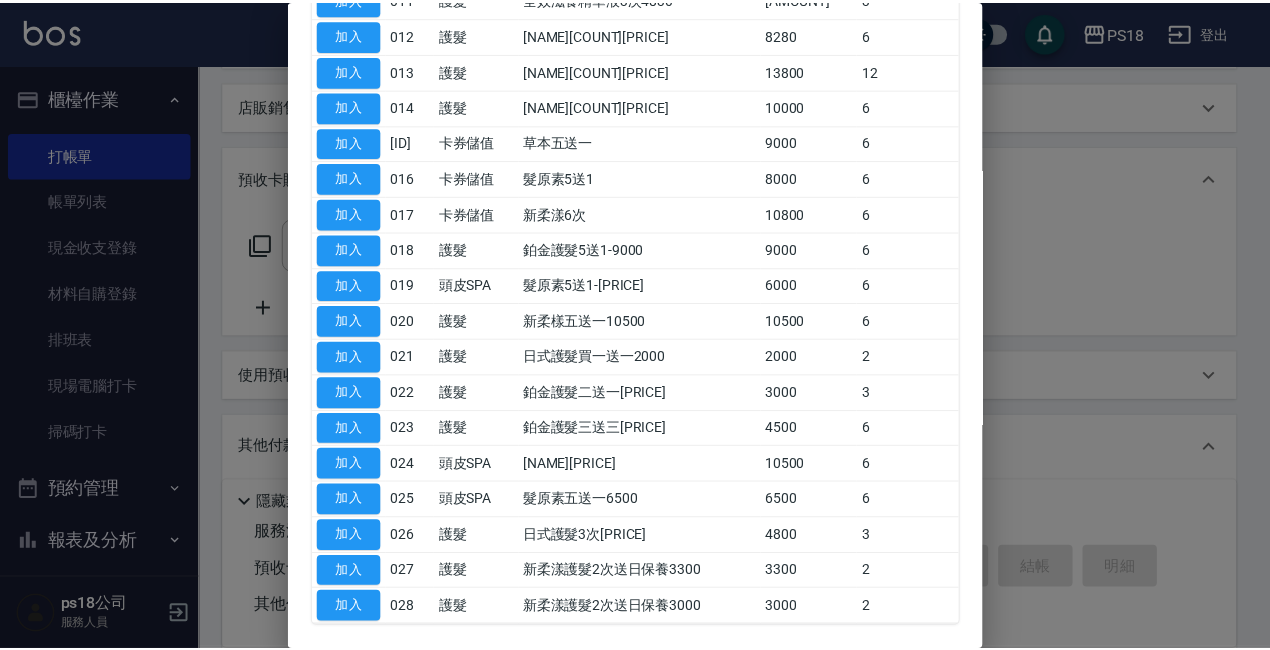 scroll, scrollTop: 668, scrollLeft: 0, axis: vertical 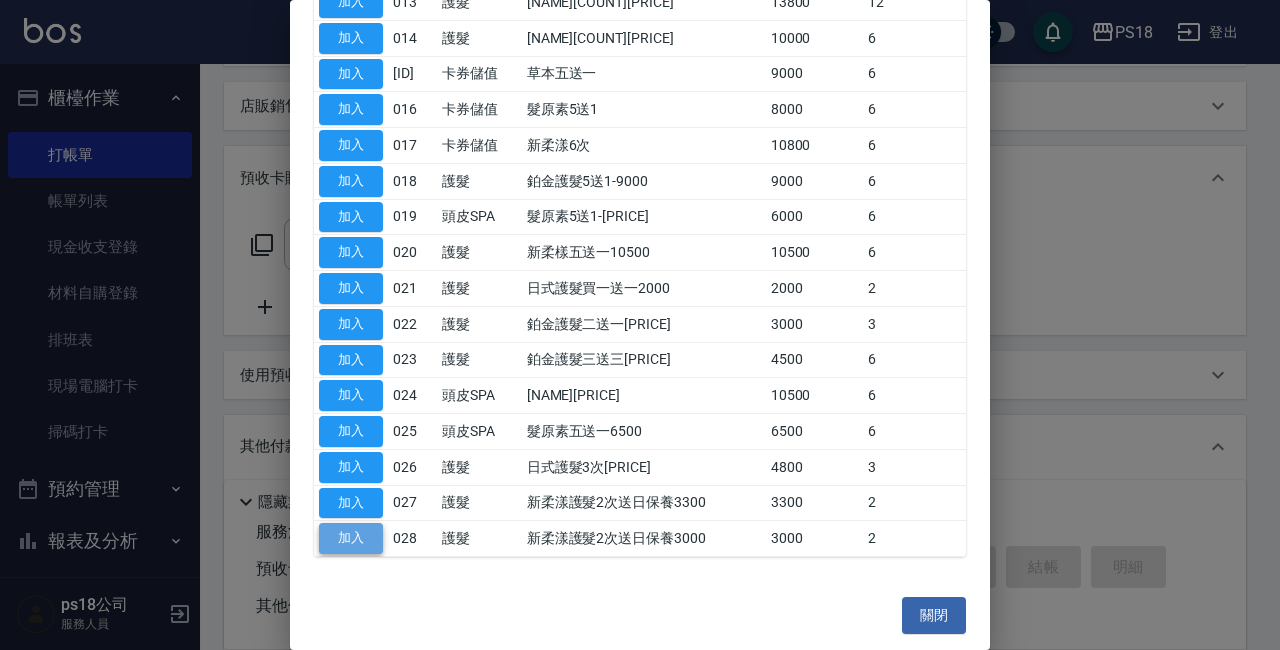 click on "加入" at bounding box center (351, 538) 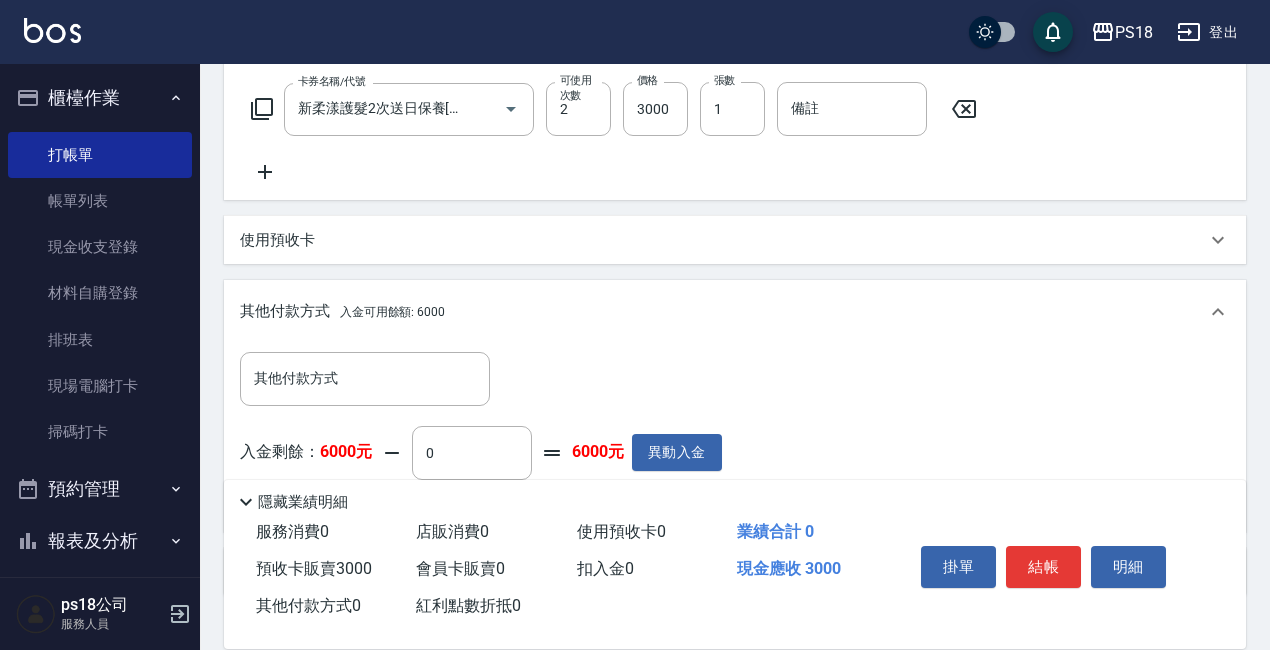 scroll, scrollTop: 738, scrollLeft: 0, axis: vertical 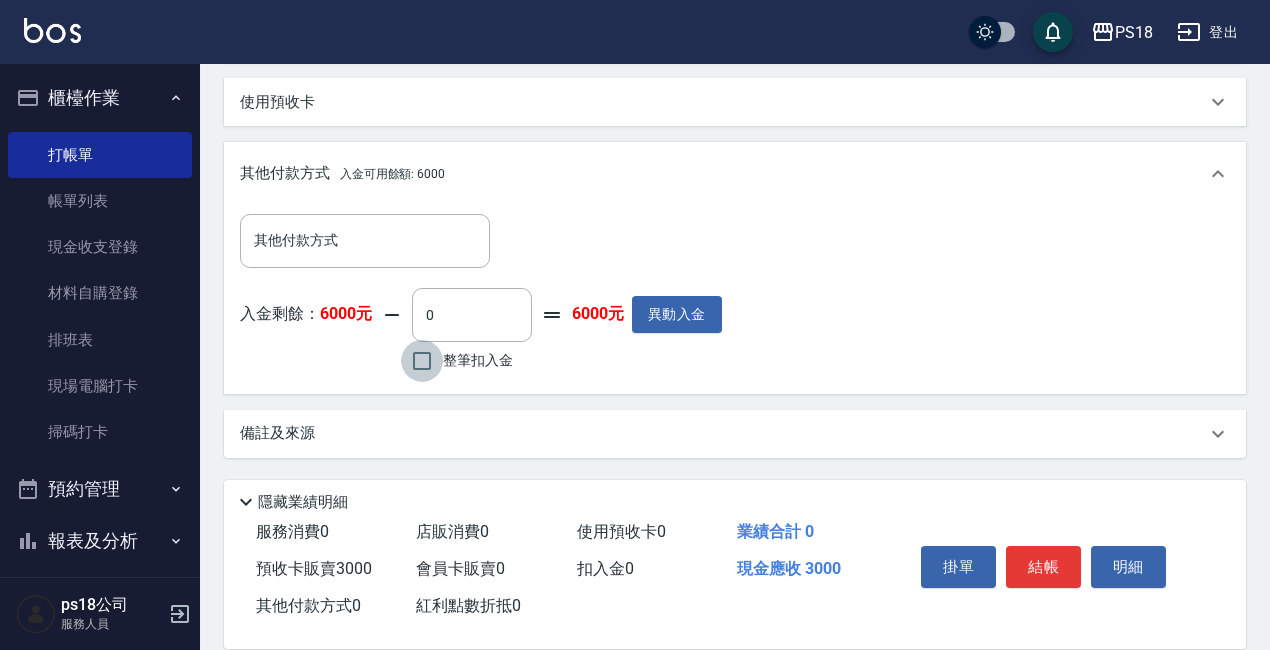 click on "整筆扣入金" at bounding box center [422, 361] 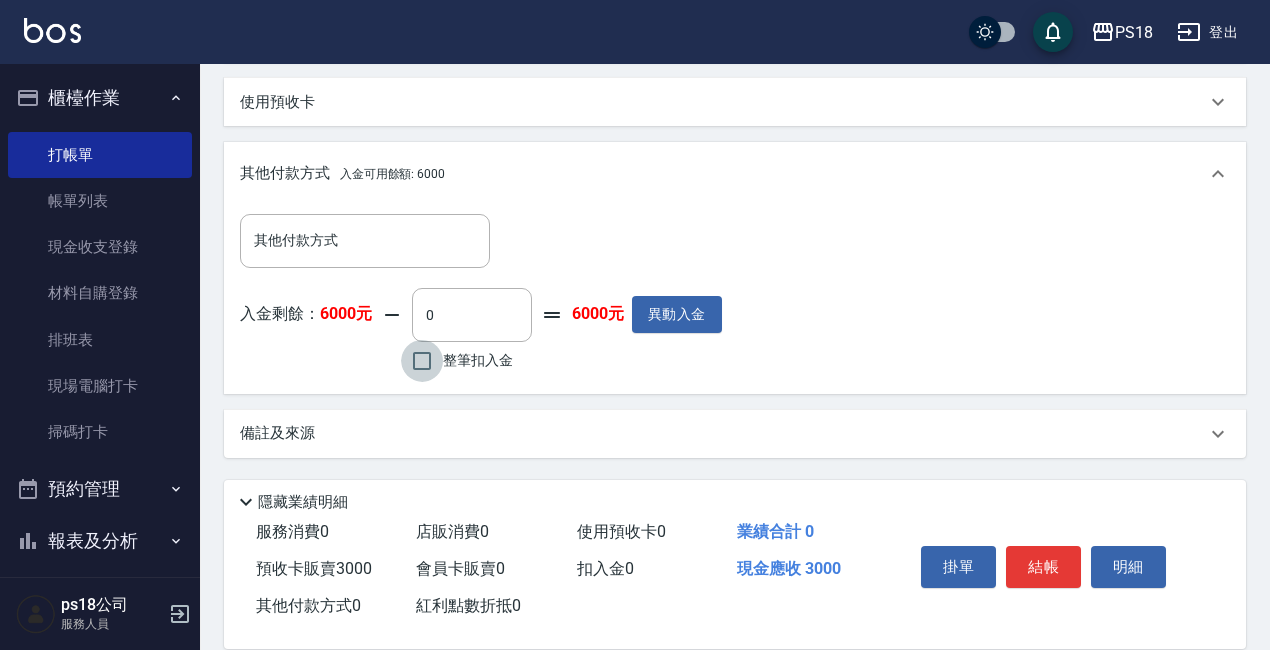 type on "3000" 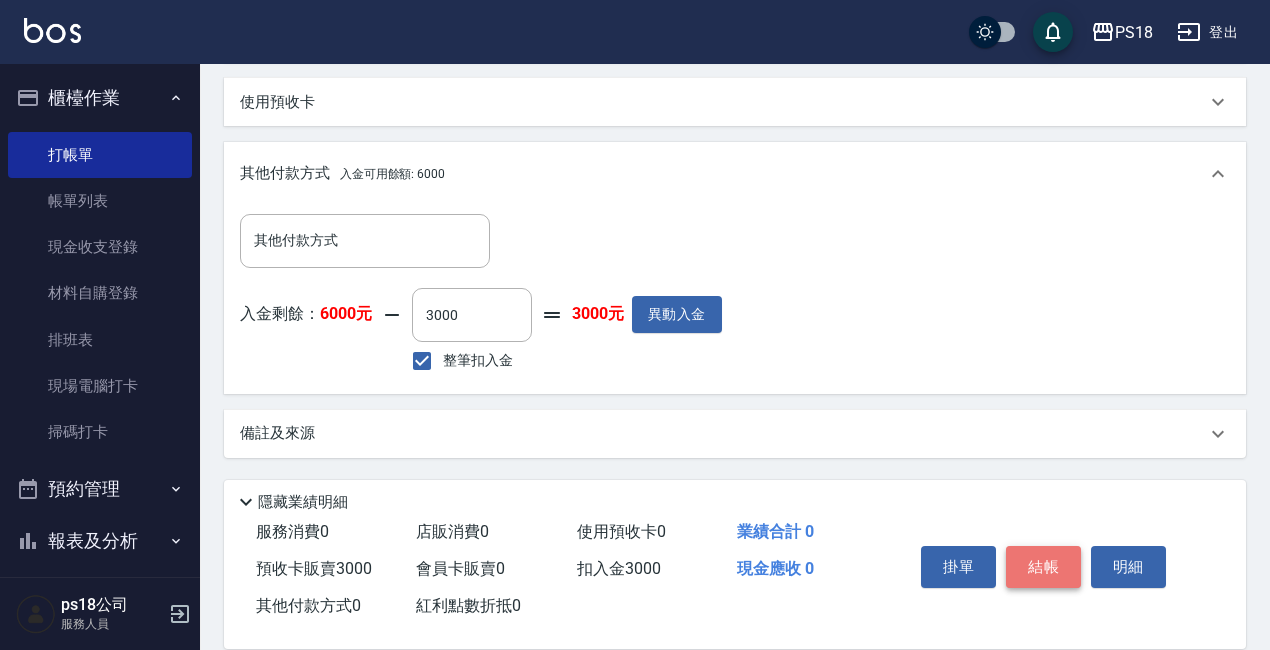 click on "結帳" at bounding box center (1043, 567) 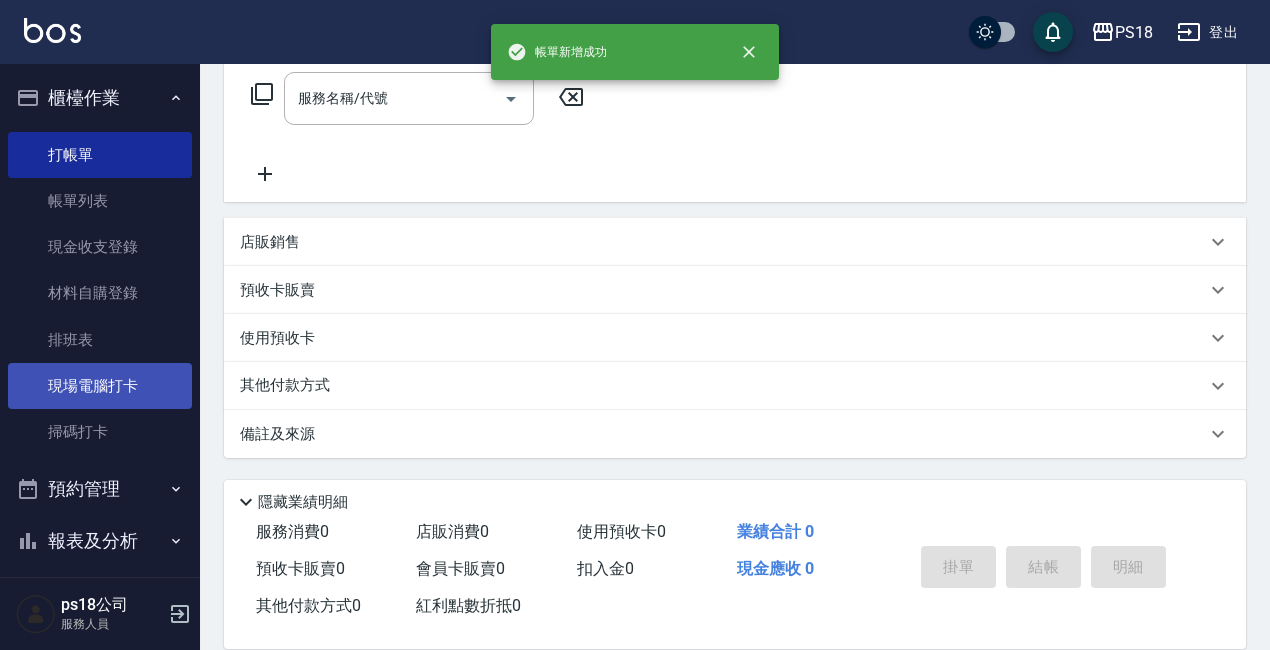 type on "[DATE] [TIME]" 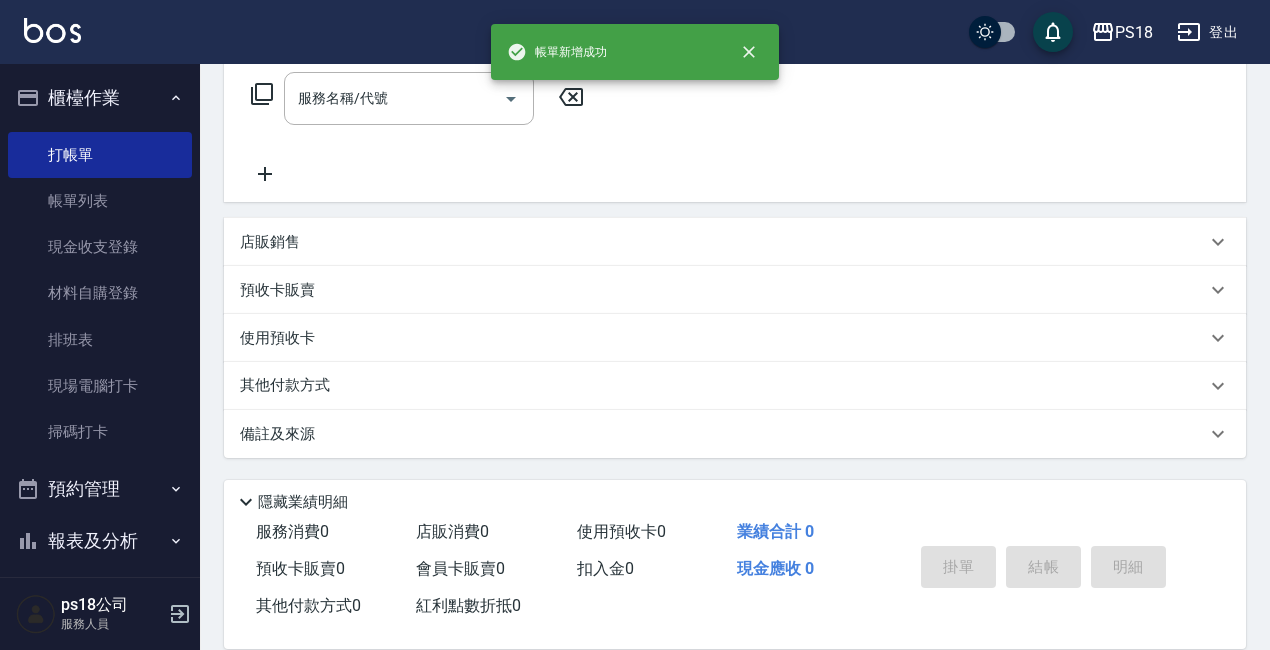 click on "櫃檯作業 打帳單 帳單列表 現金收支登錄 材料自購登錄 排班表 現場電腦打卡 掃碼打卡 預約管理 預約管理 單日預約紀錄 單週預約紀錄 報表及分析 報表目錄 消費分析儀表板 店家日報表 互助日報表 互助點數明細 設計師日報表 店販抽成明細 客戶管理 客戶列表 員工及薪資 員工列表 全店打卡記錄 商品管理 商品列表" at bounding box center [100, 320] 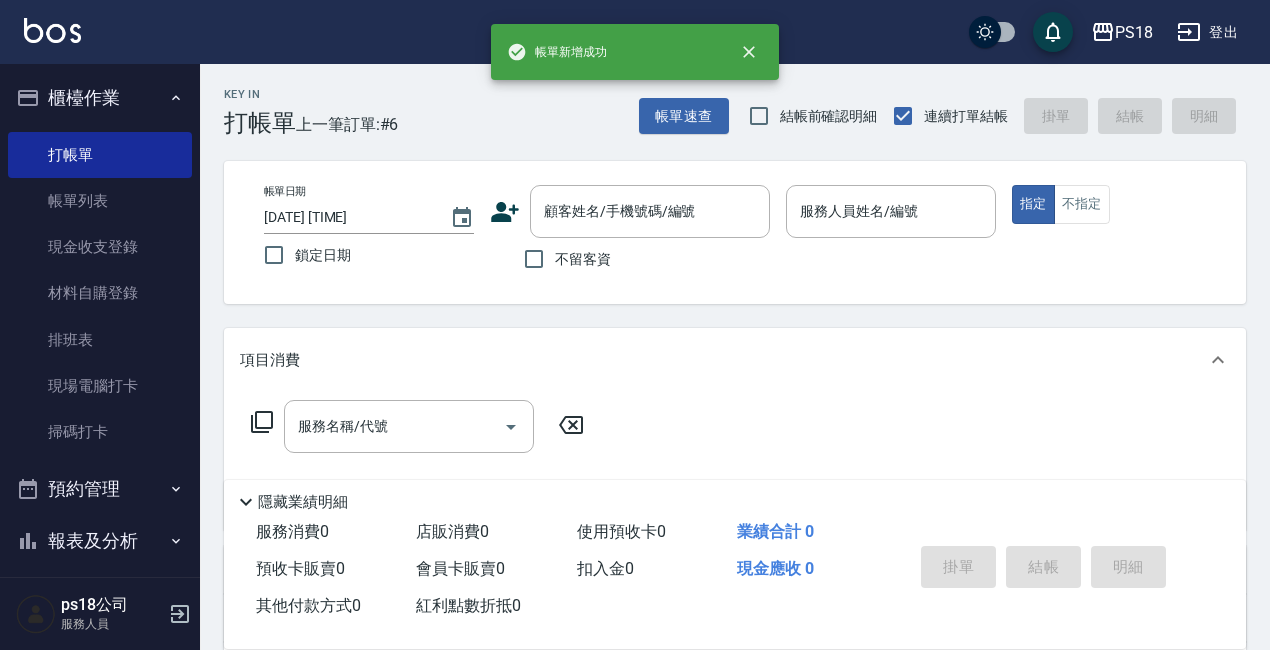 scroll, scrollTop: 0, scrollLeft: 0, axis: both 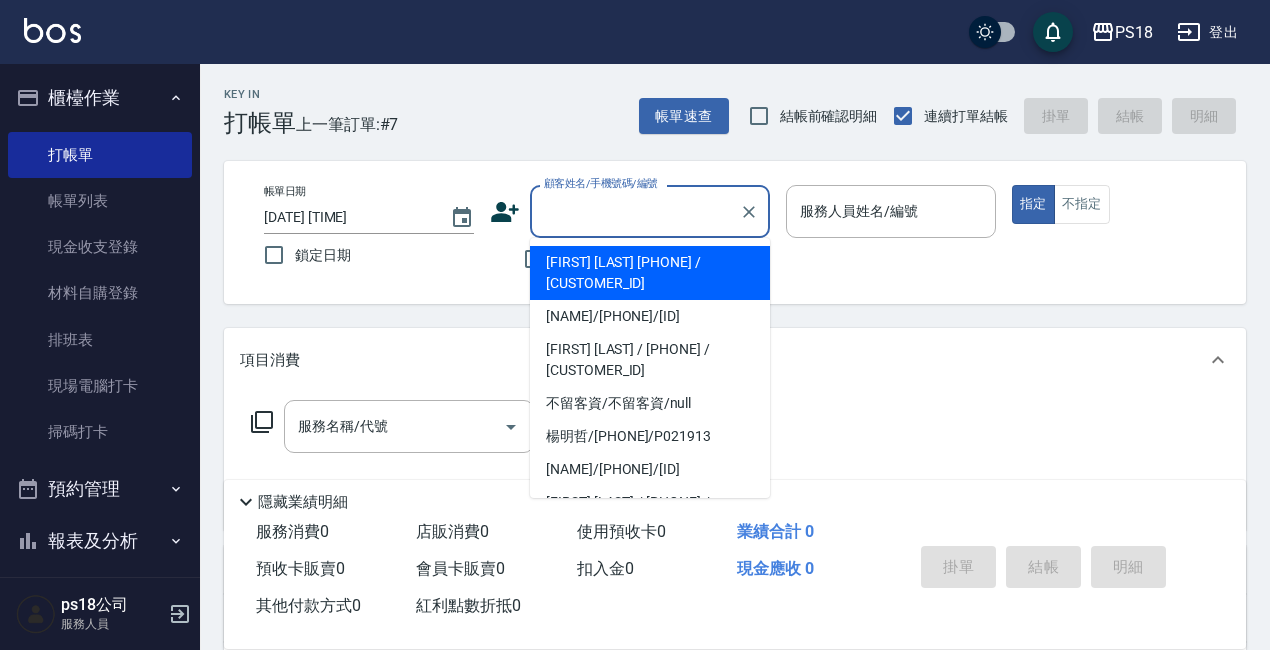click on "顧客姓名/手機號碼/編號" at bounding box center (635, 211) 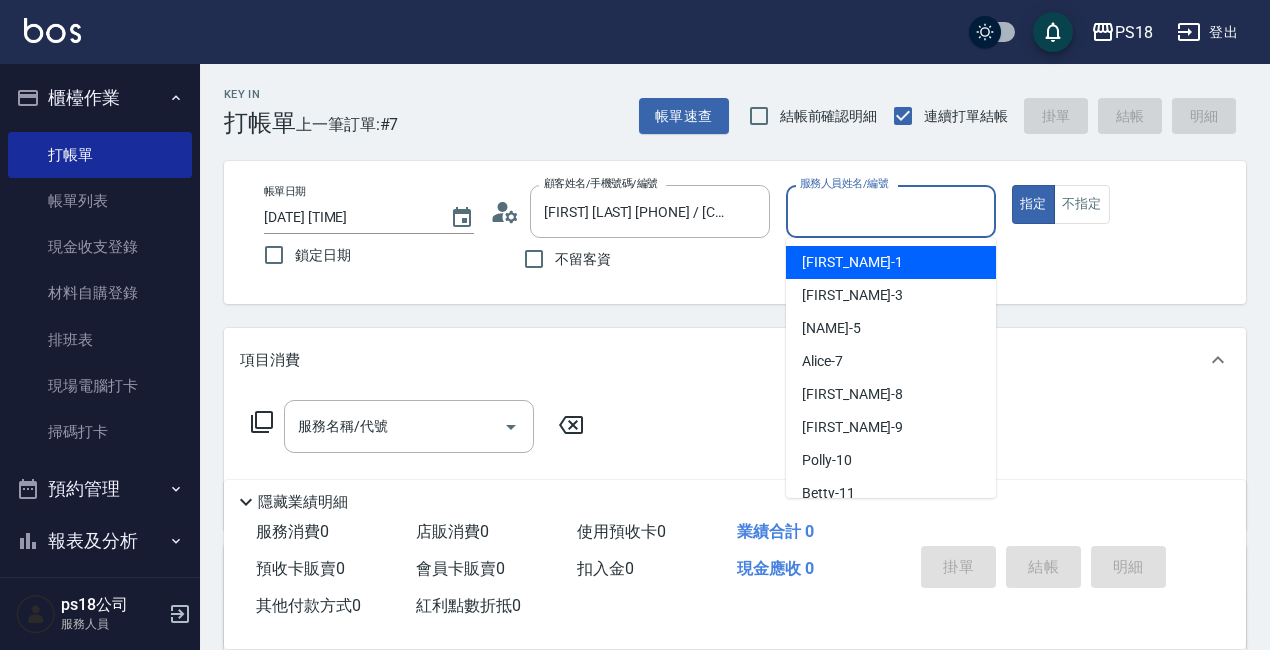 click on "服務人員姓名/編號" at bounding box center [891, 211] 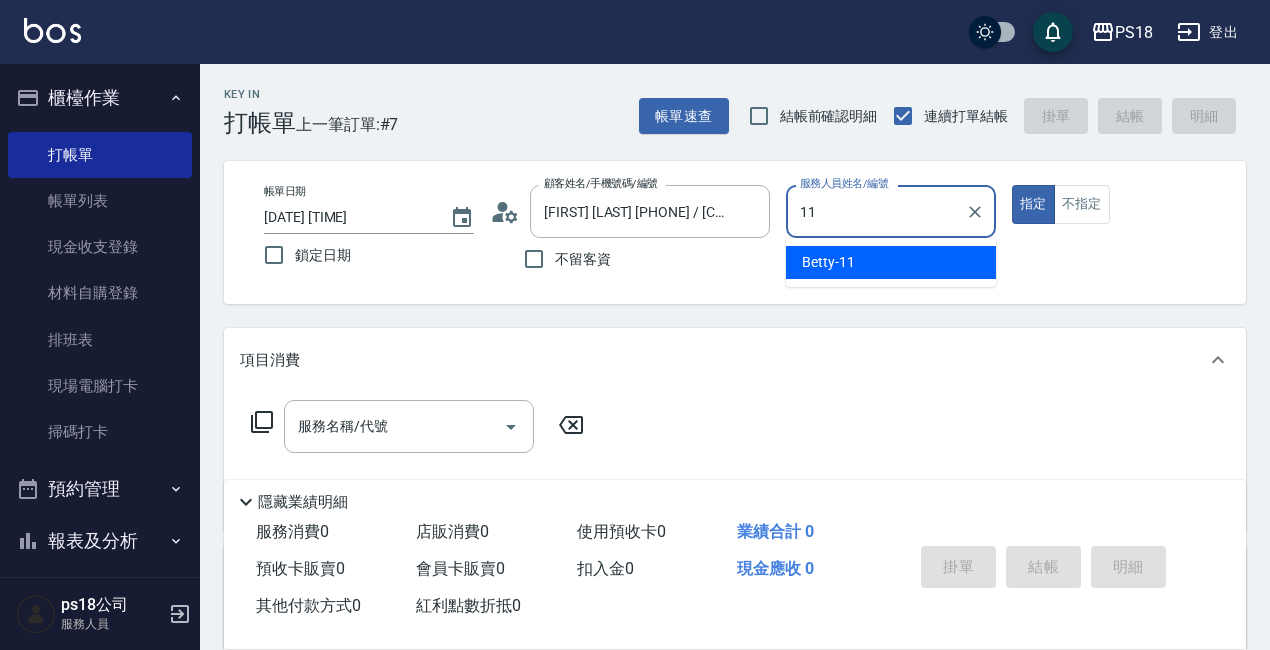 type on "Betty-11" 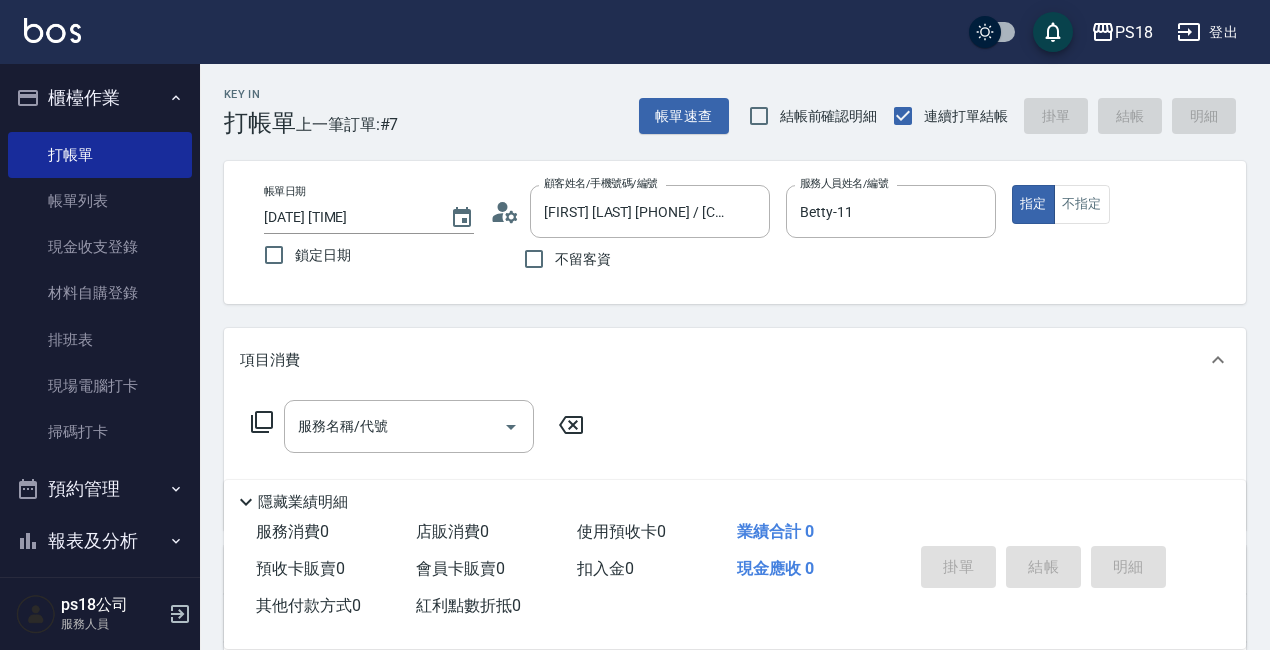 click 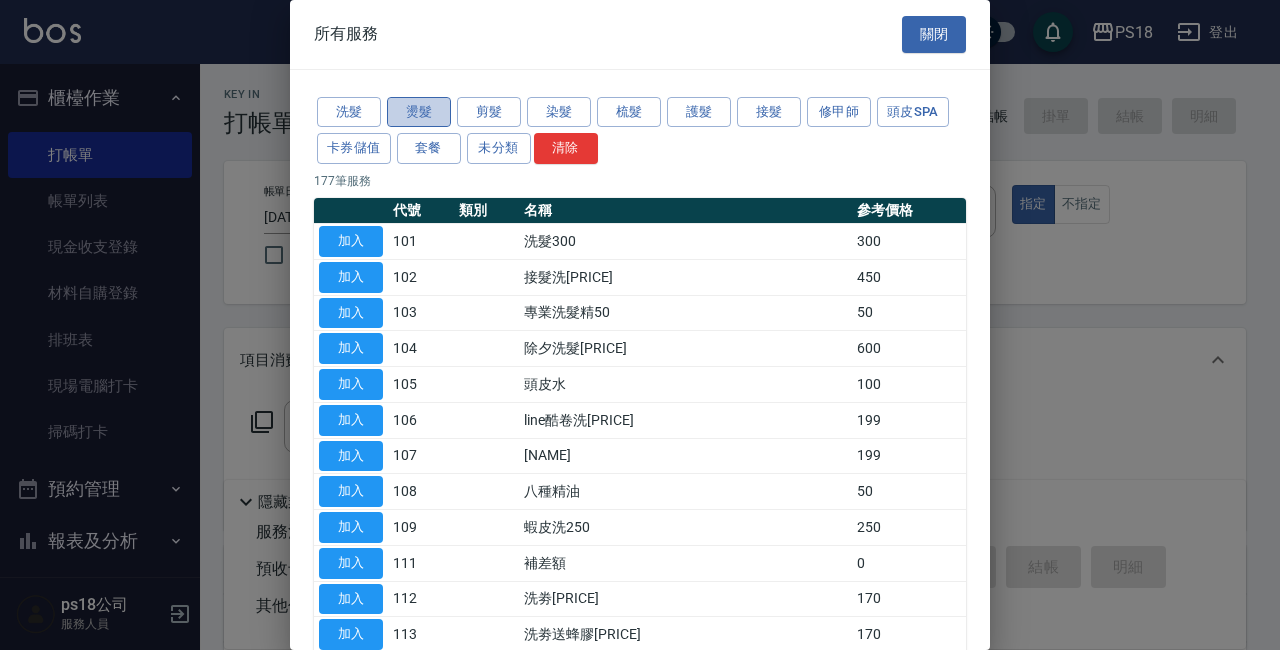 click on "燙髮" at bounding box center [419, 112] 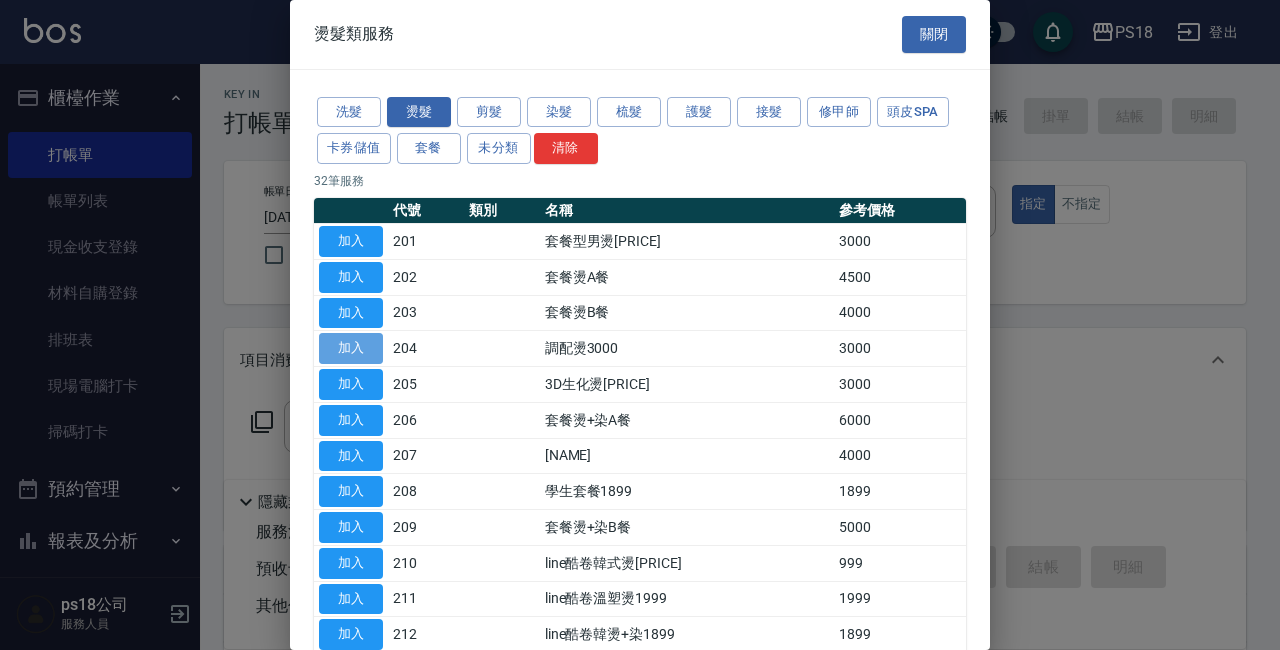 click on "加入" at bounding box center (351, 348) 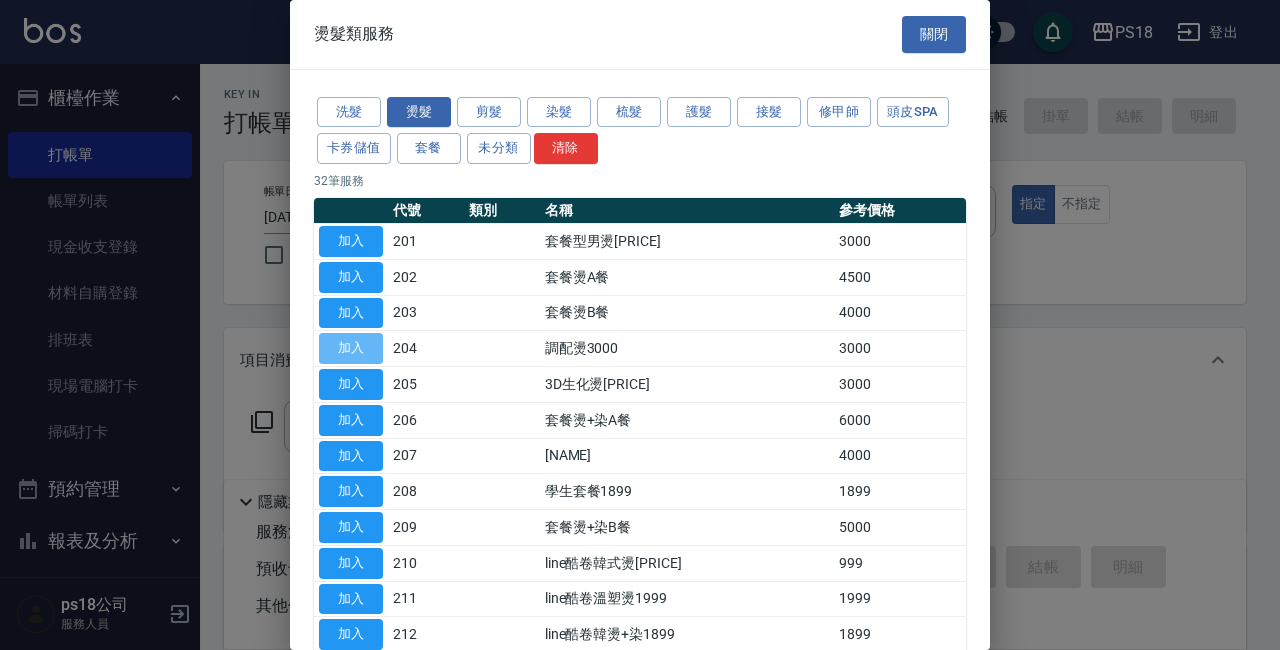 type on "調配燙3000(204)" 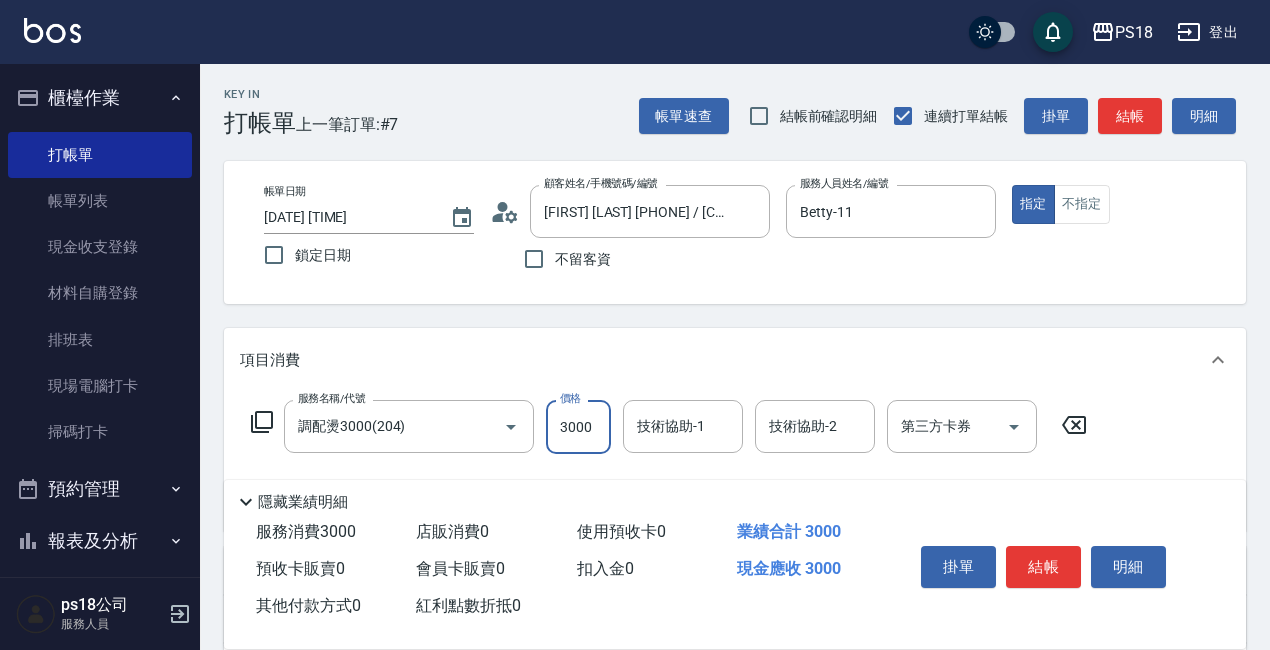 click on "3000" at bounding box center [578, 427] 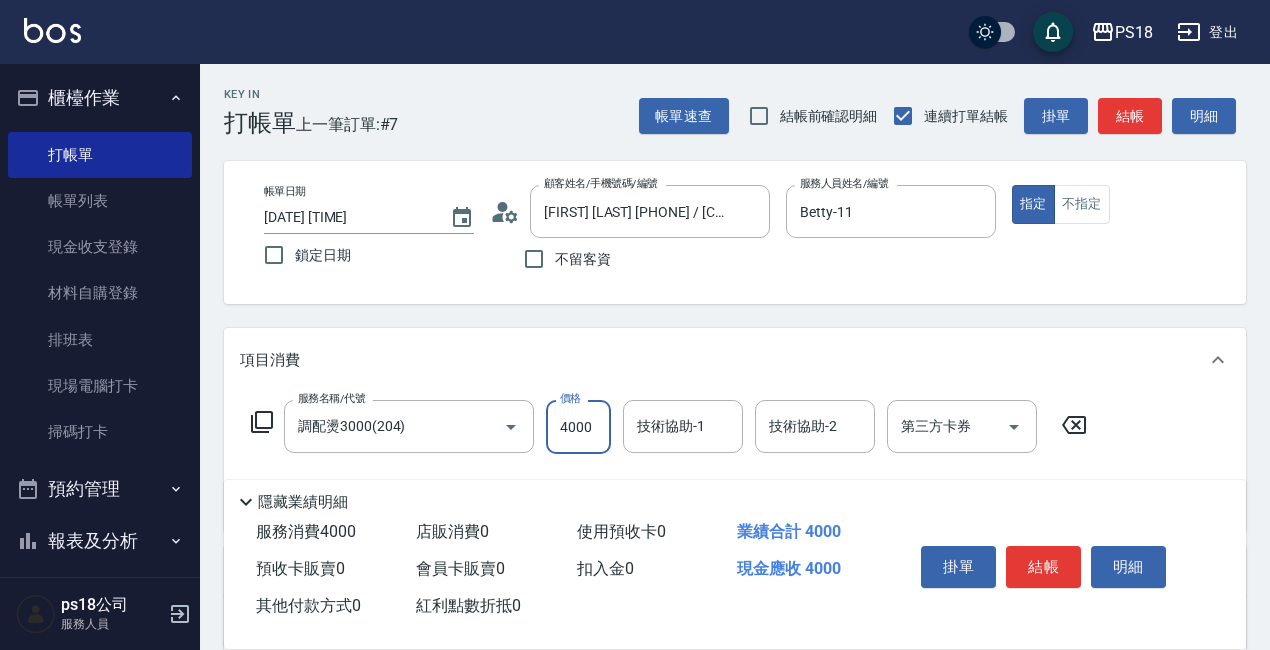 type on "4000" 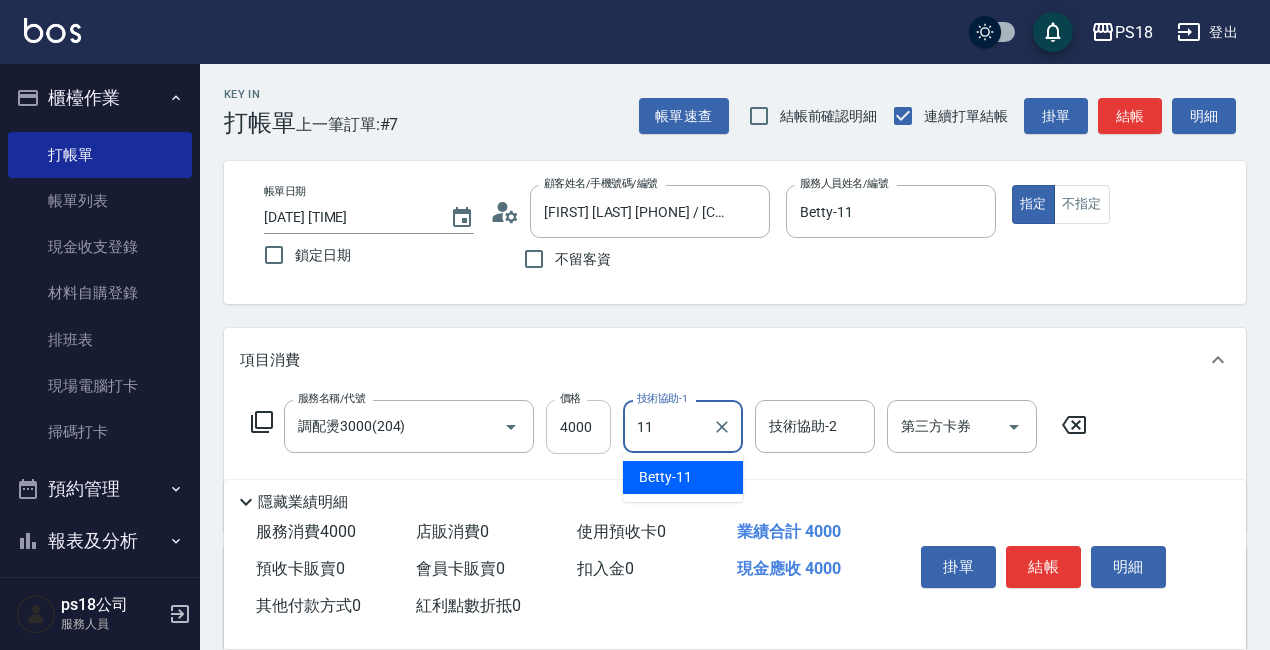 type on "Betty-11" 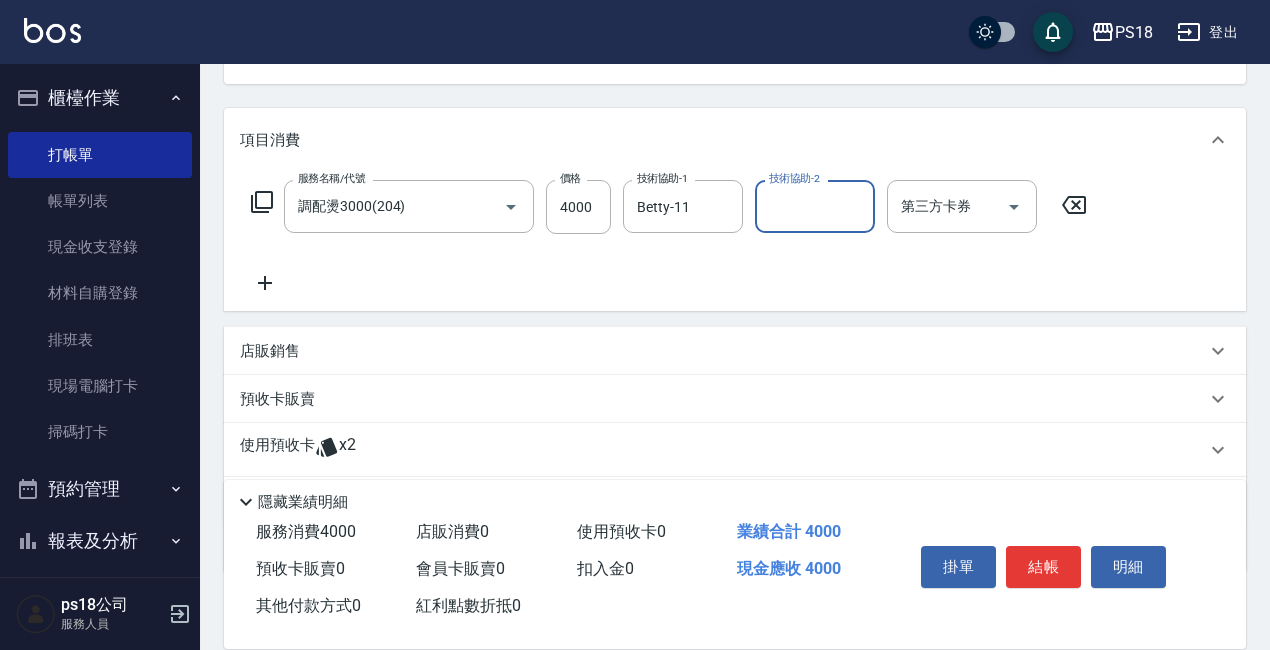 scroll, scrollTop: 335, scrollLeft: 0, axis: vertical 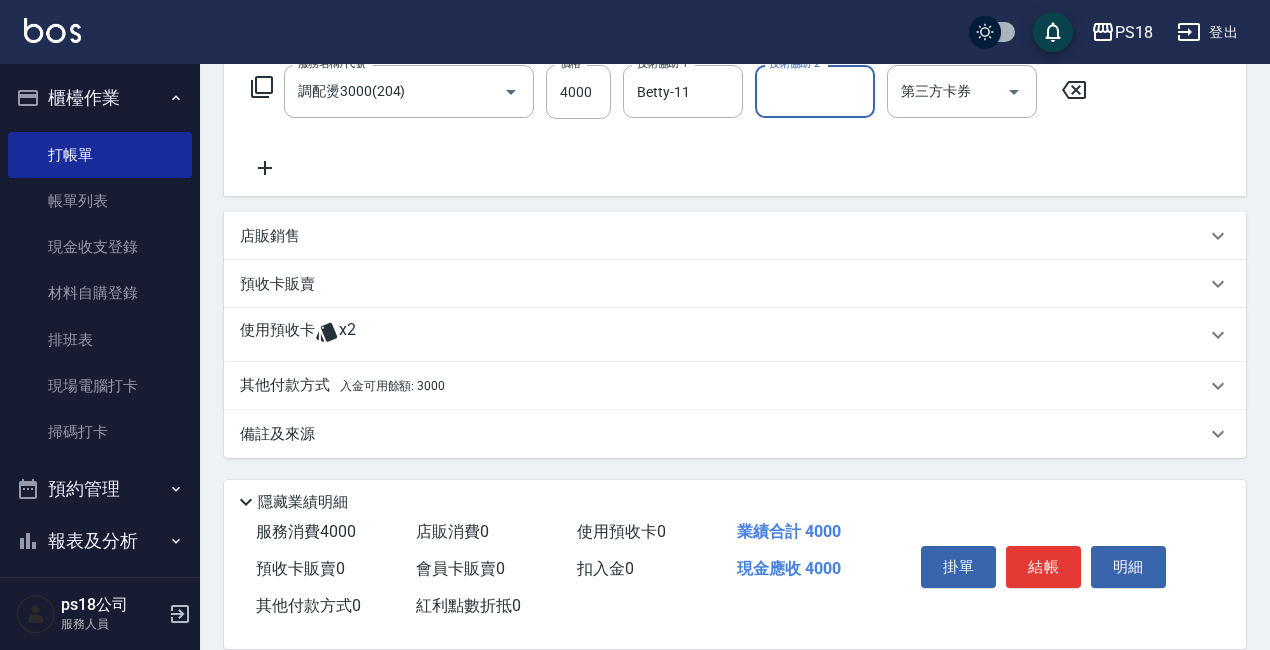 click on "使用預收卡" at bounding box center (277, 335) 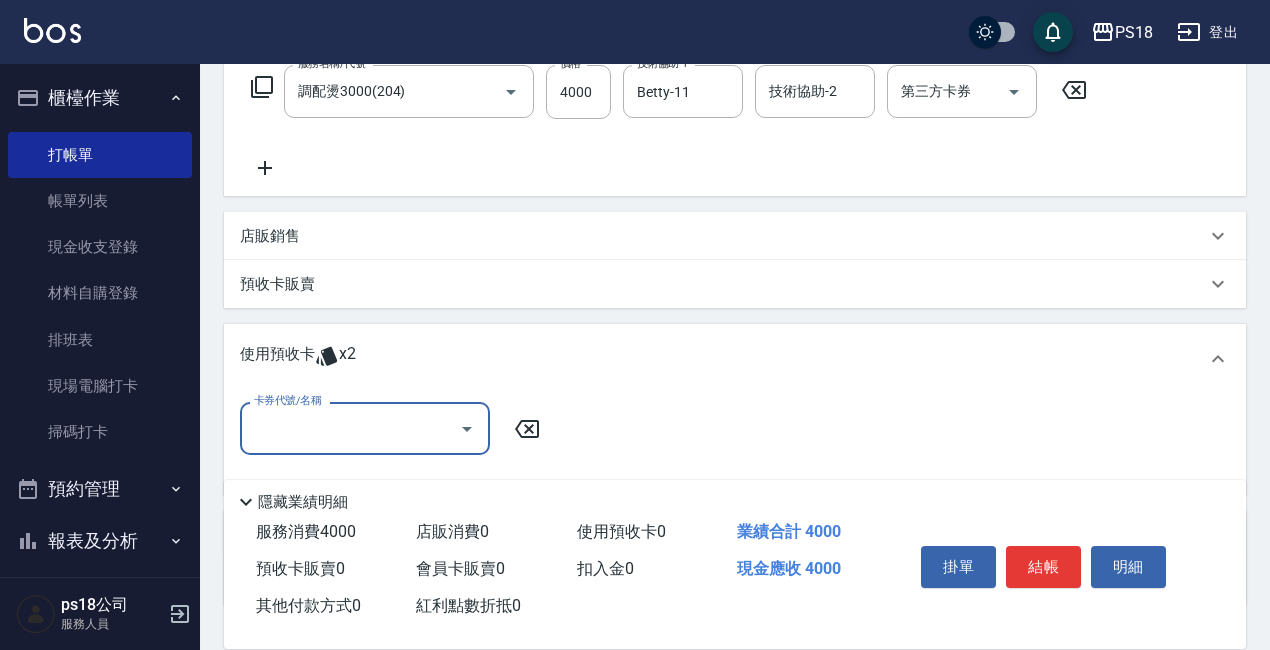 scroll, scrollTop: 1, scrollLeft: 0, axis: vertical 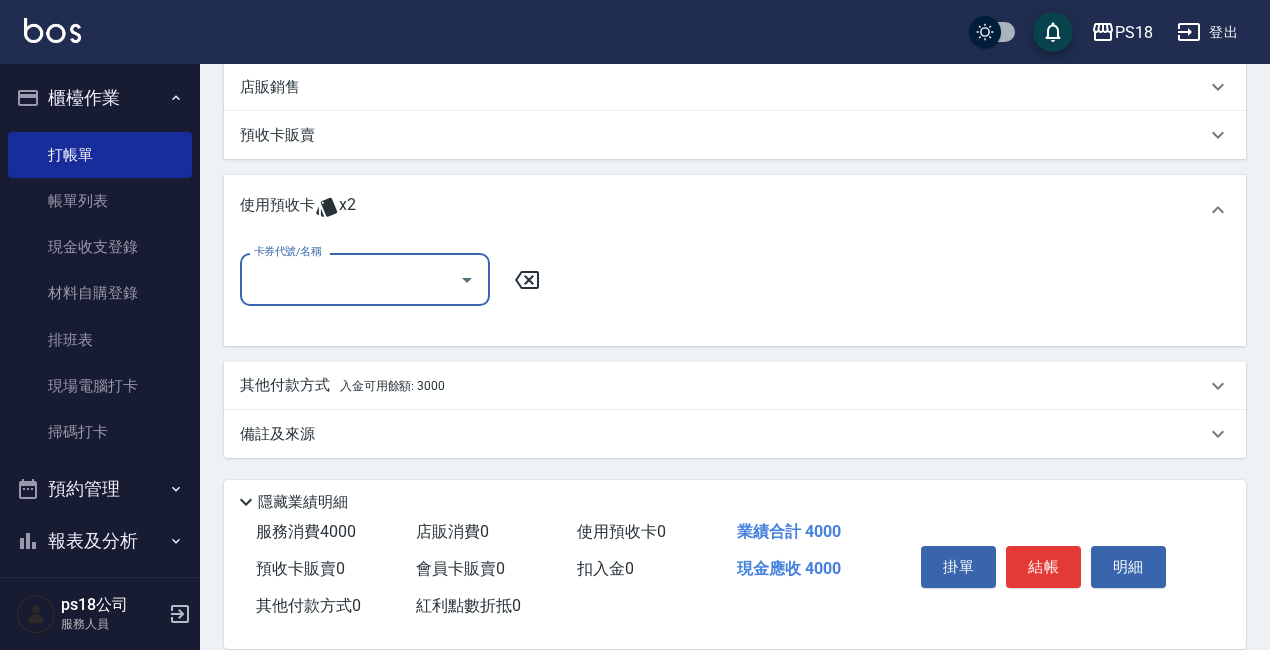click on "卡券代號/名稱" at bounding box center [350, 279] 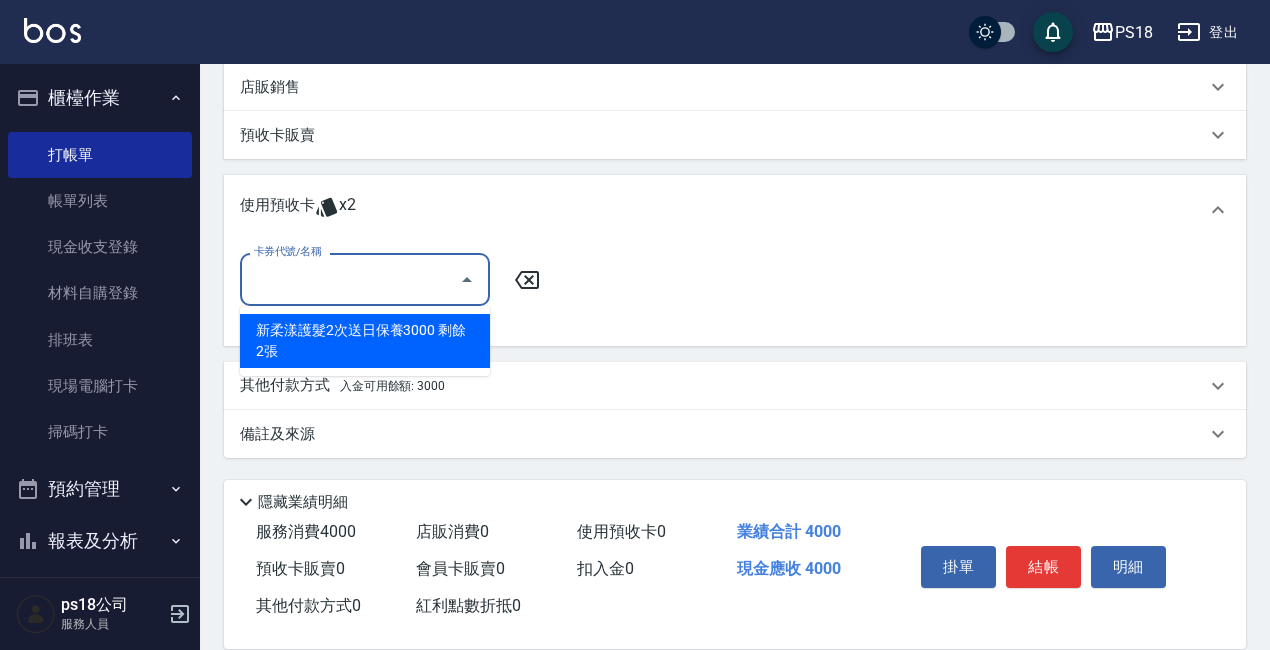 click on "新柔漾護髮2次送日保養3000 剩餘2張" at bounding box center (365, 341) 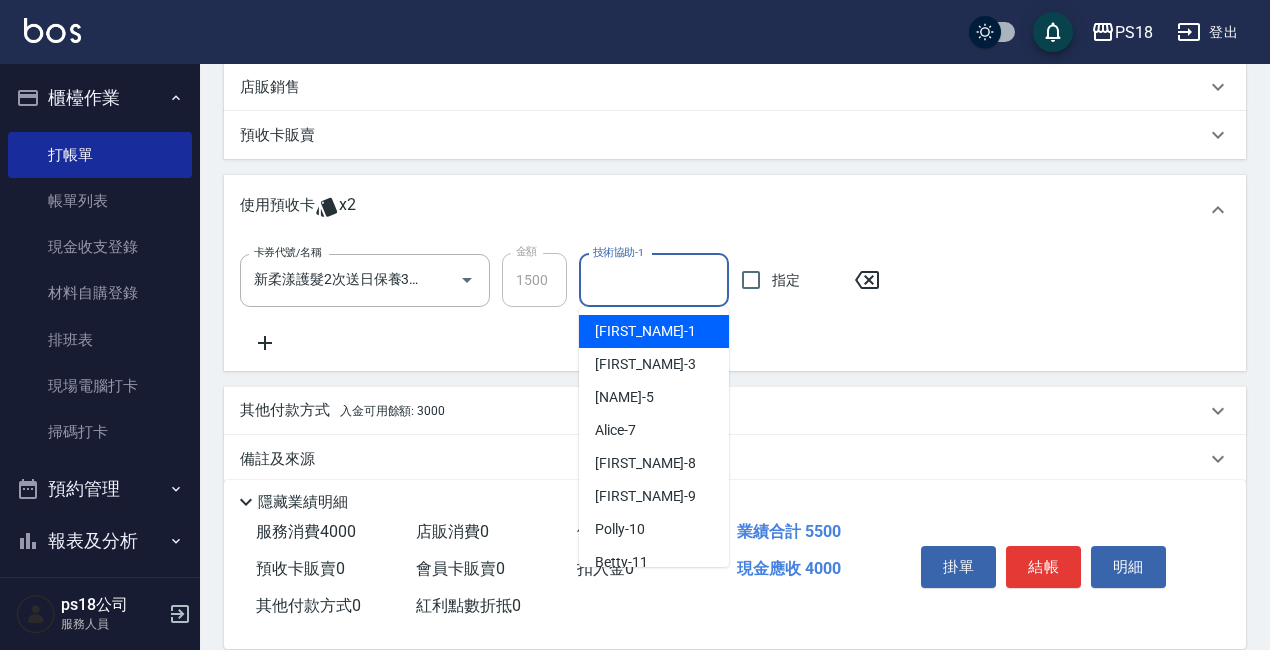click on "技術協助-1" at bounding box center [654, 280] 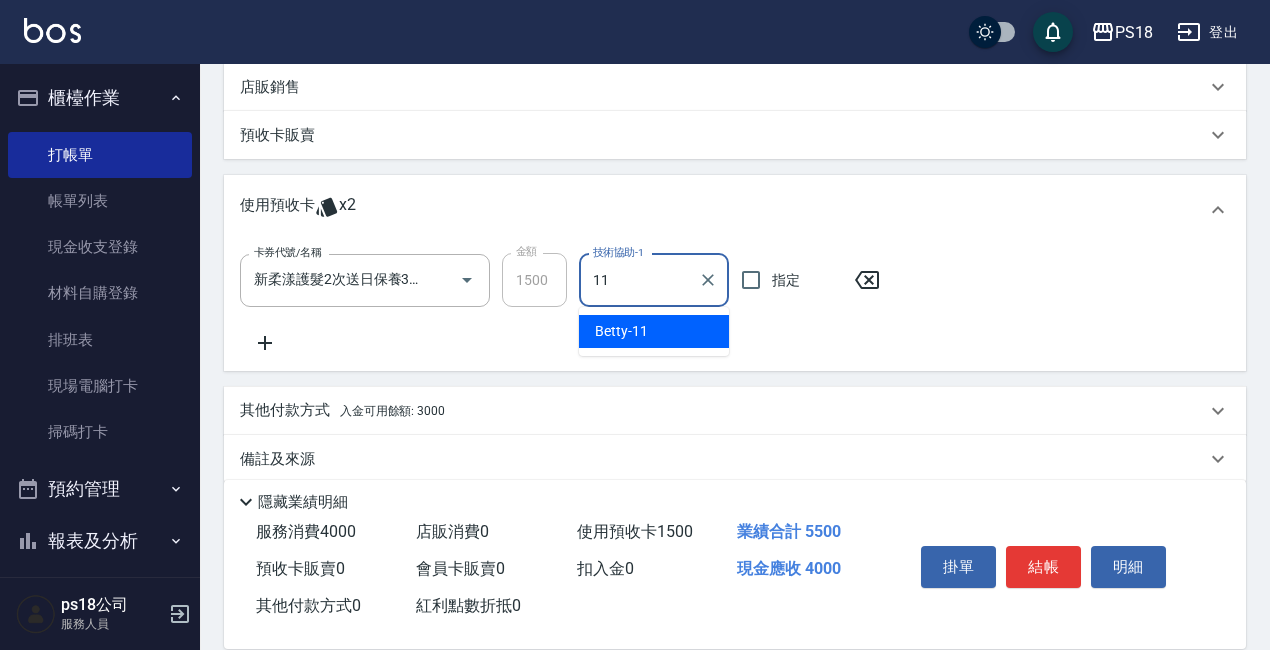 type on "Betty-11" 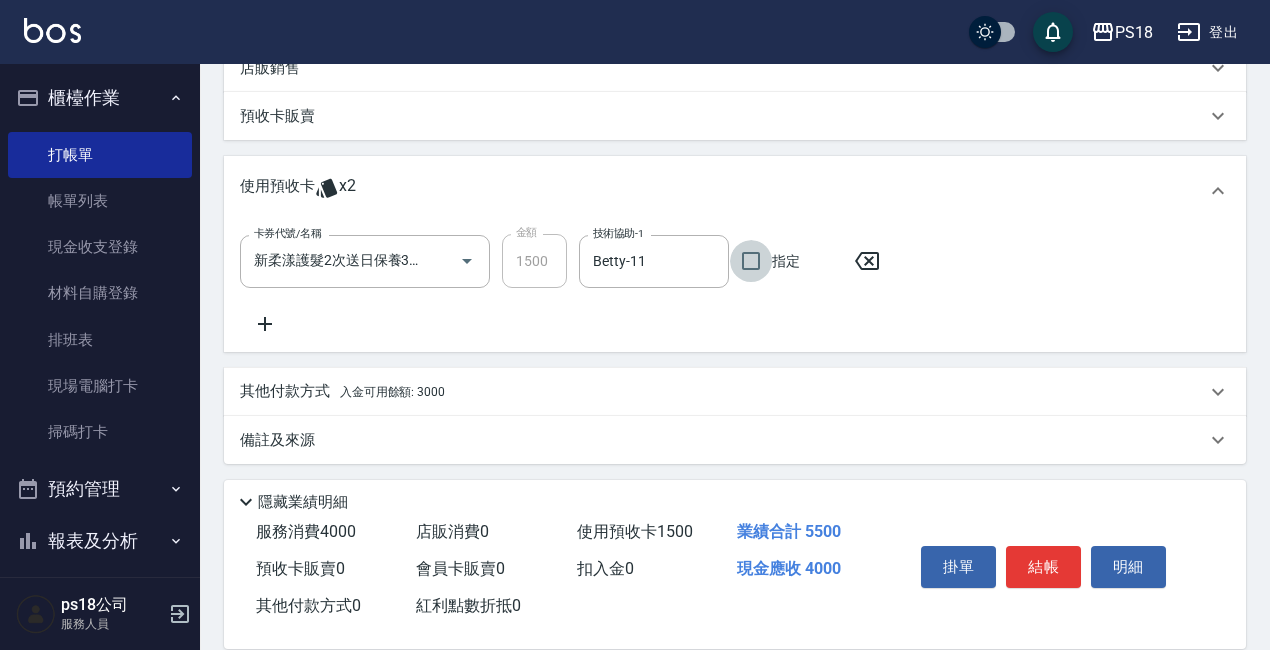 scroll, scrollTop: 509, scrollLeft: 0, axis: vertical 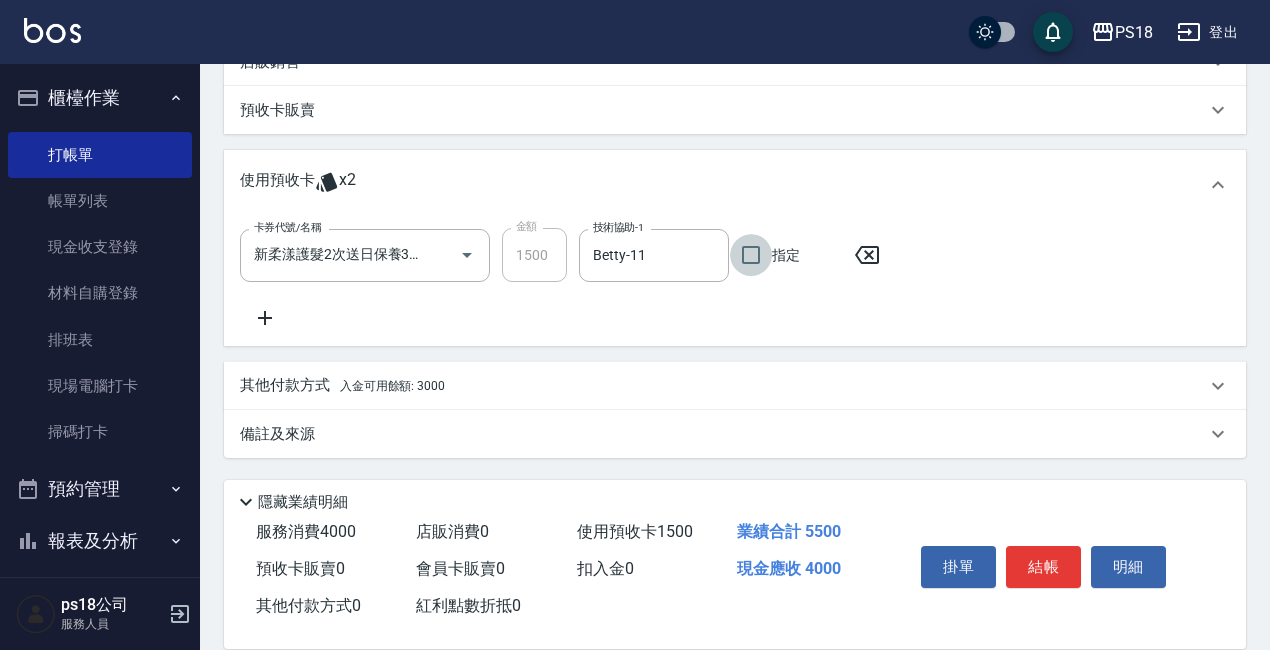 click on "其他付款方式 入金可用餘額: 3000" at bounding box center (342, 386) 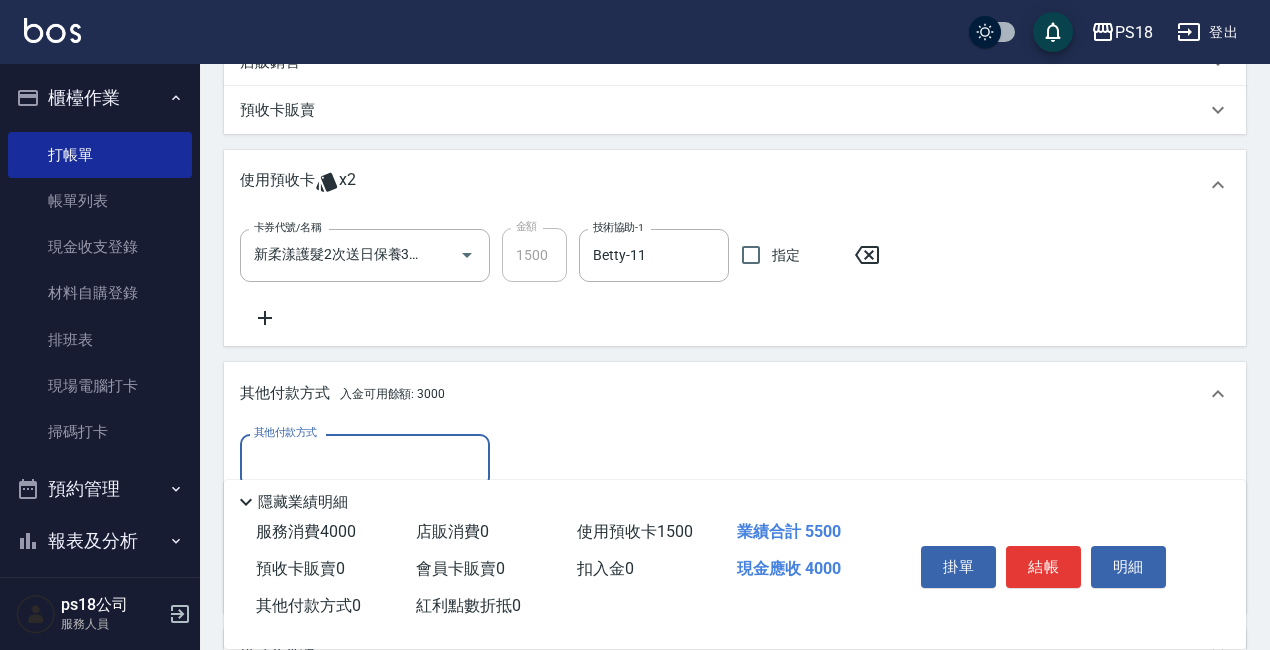 scroll, scrollTop: 0, scrollLeft: 0, axis: both 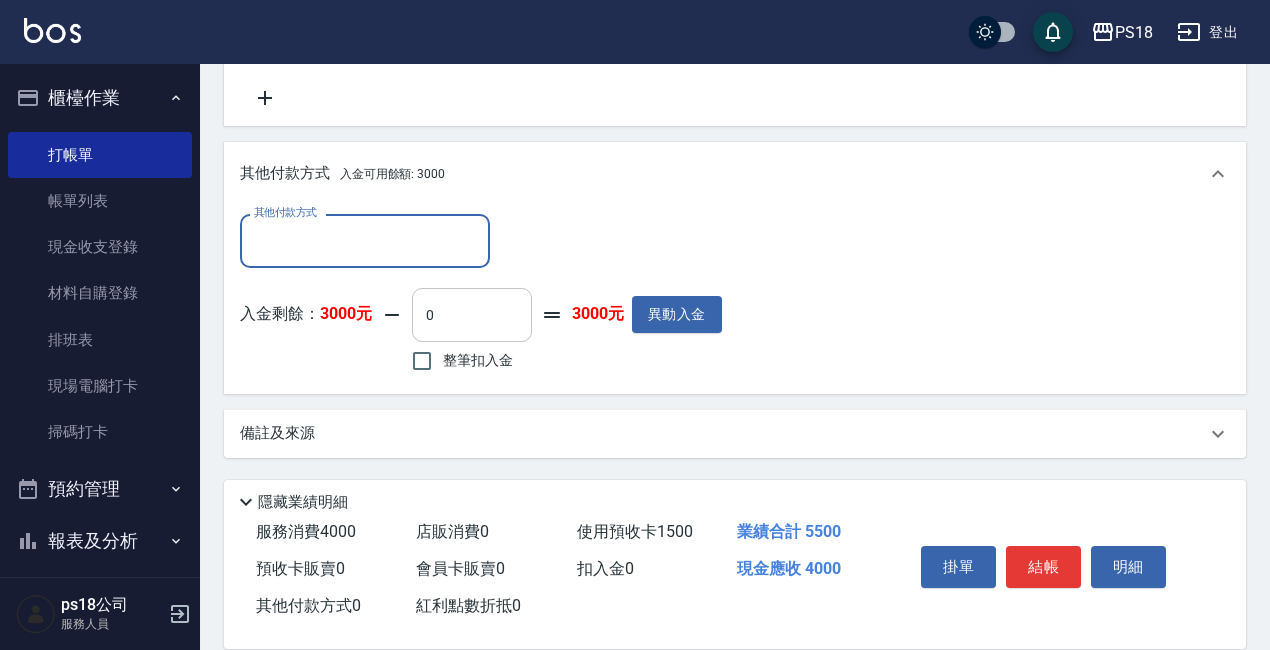 click on "0" at bounding box center (472, 315) 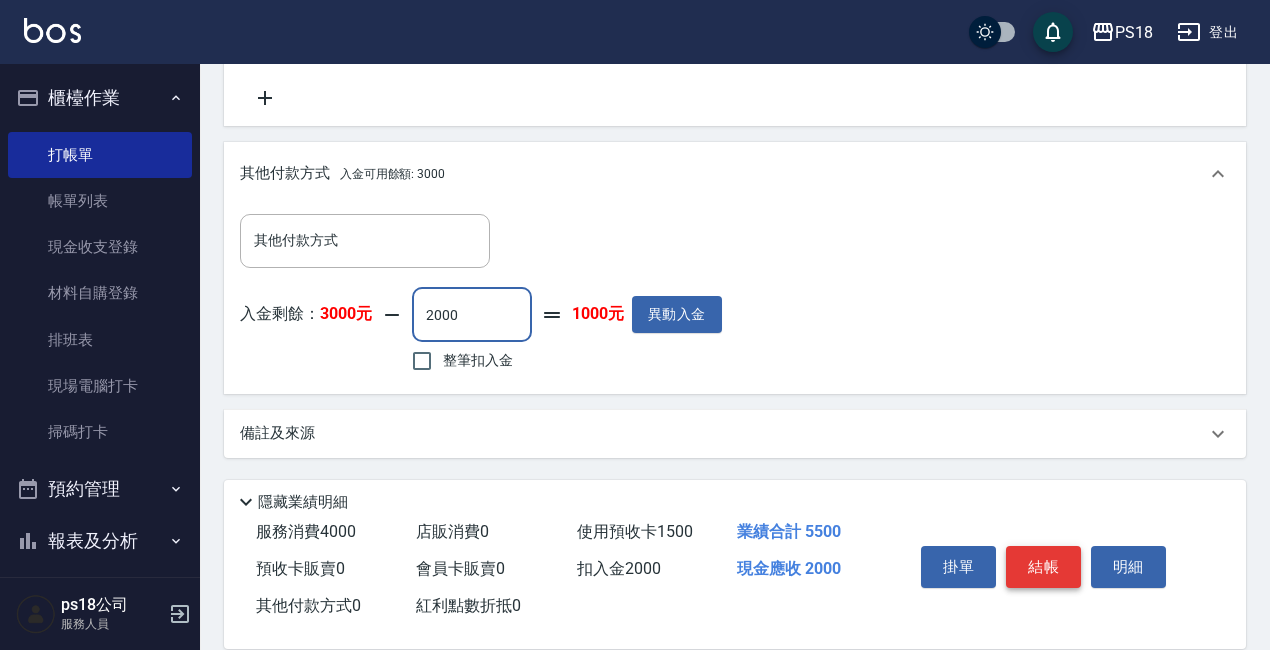 type on "2000" 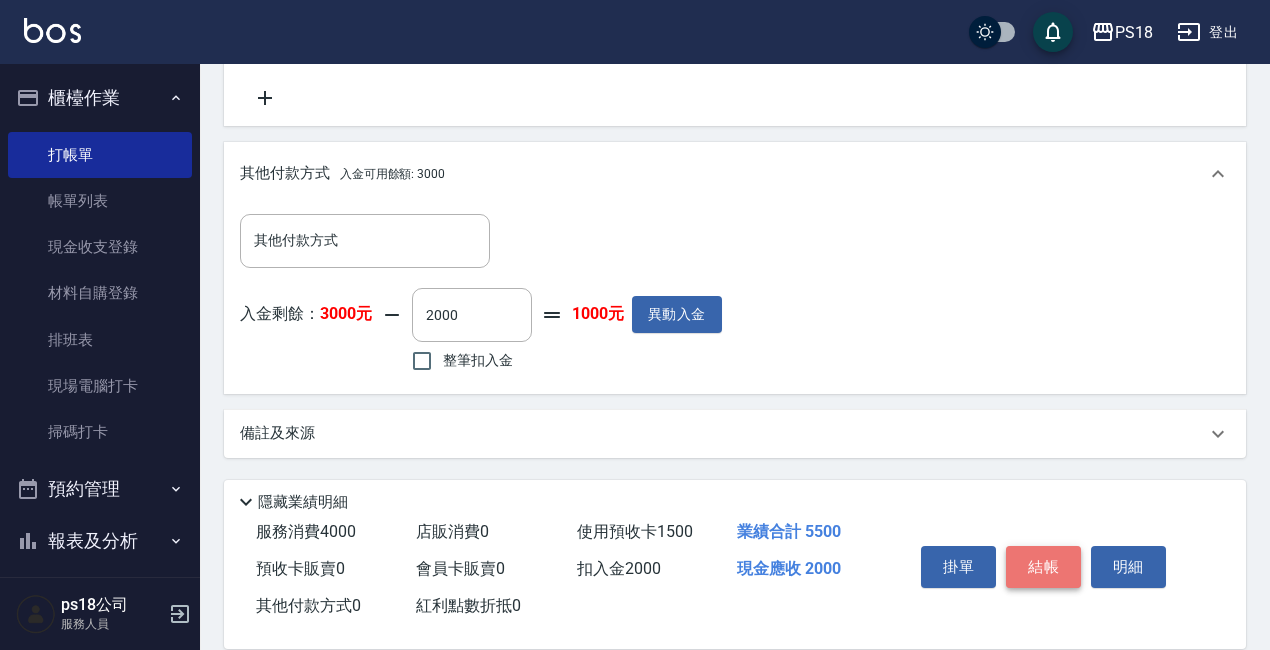 click on "結帳" at bounding box center [1043, 567] 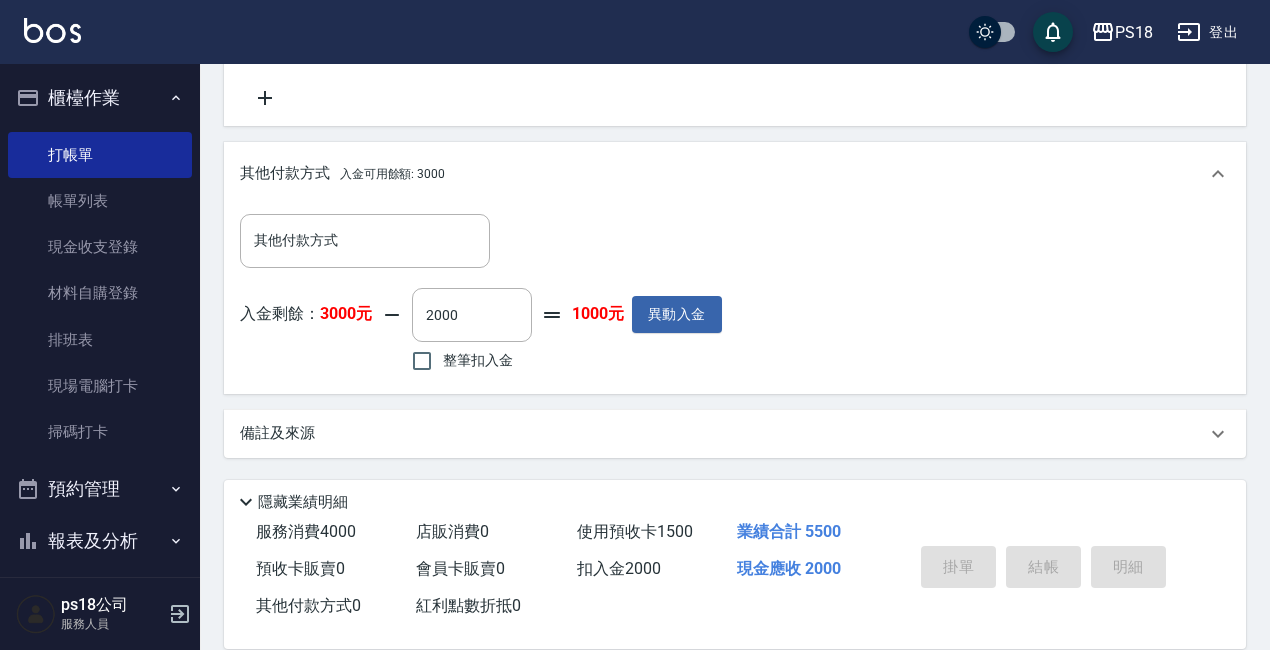 type on "[DATE] [TIME]" 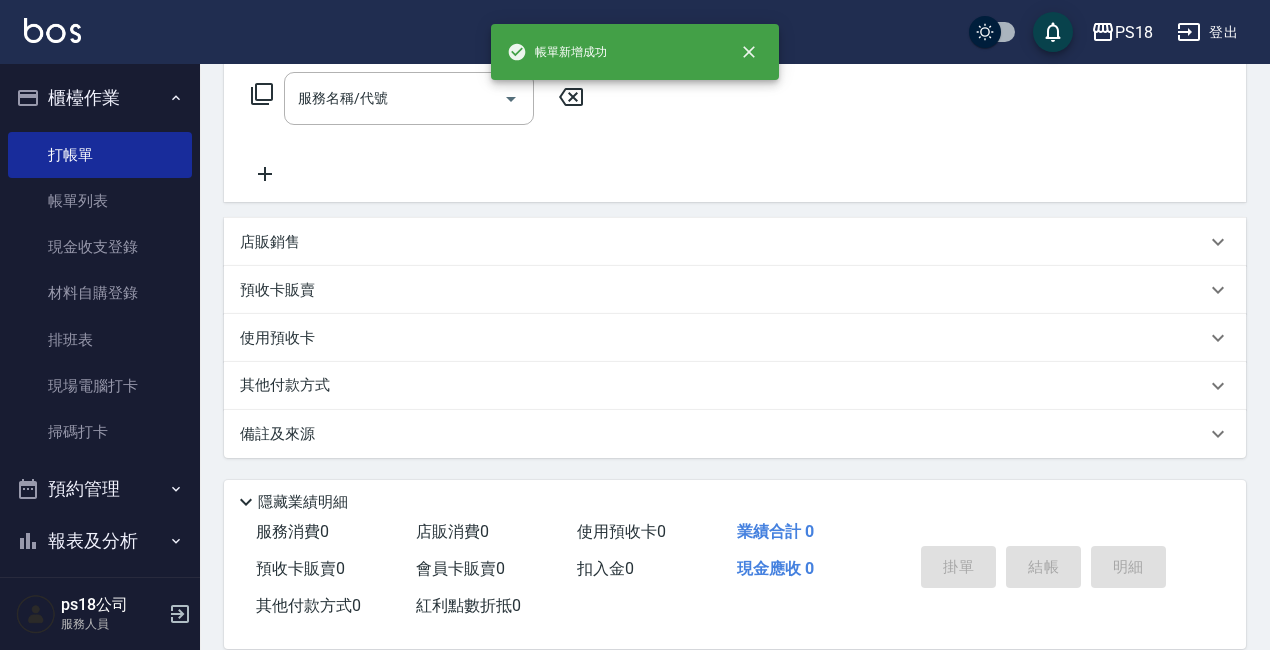 scroll, scrollTop: 0, scrollLeft: 0, axis: both 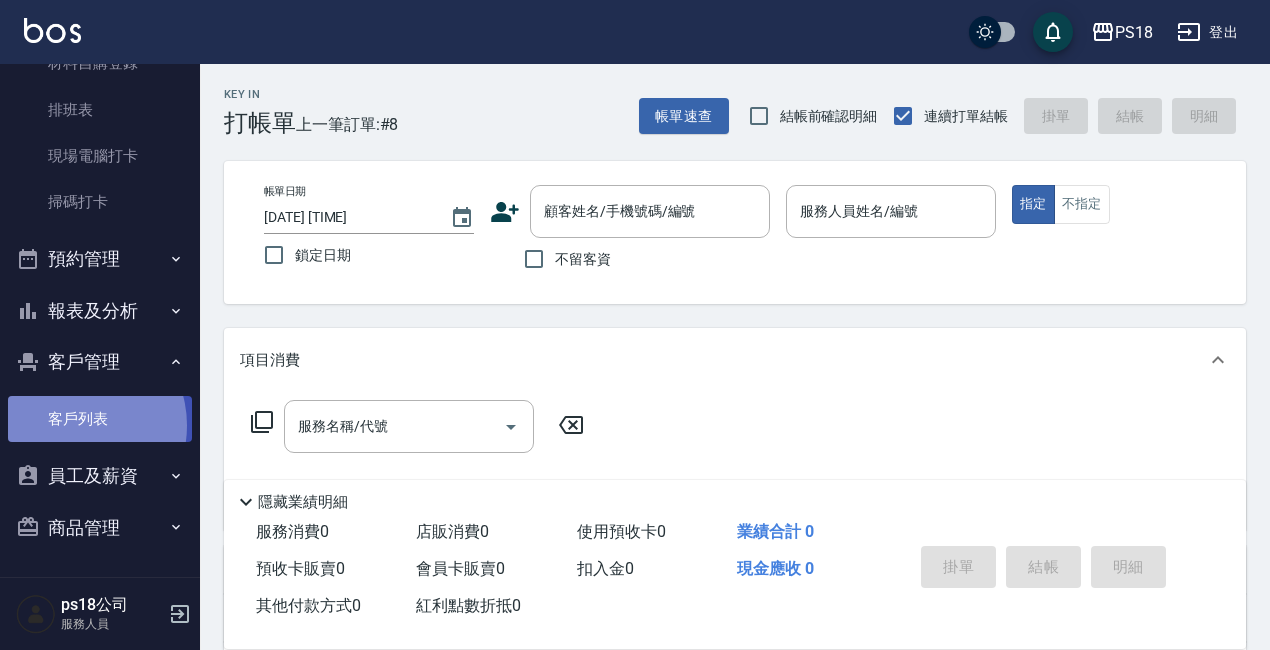 click on "客戶列表" at bounding box center (100, 419) 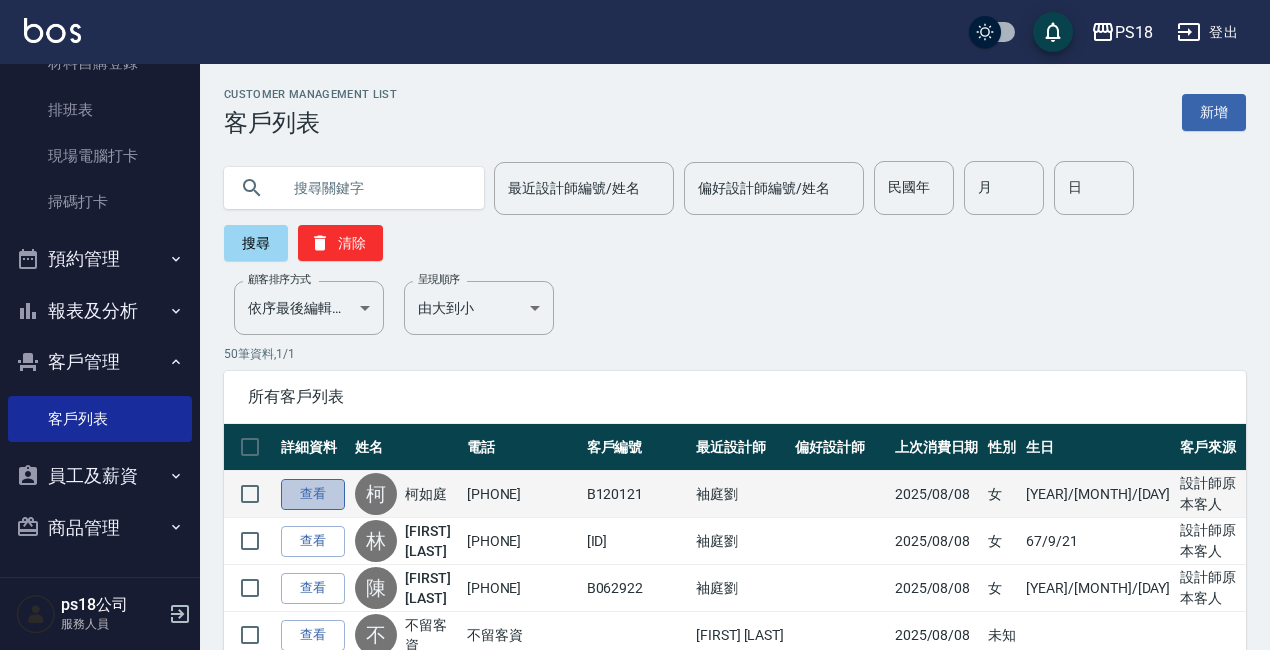 click on "查看" at bounding box center (313, 494) 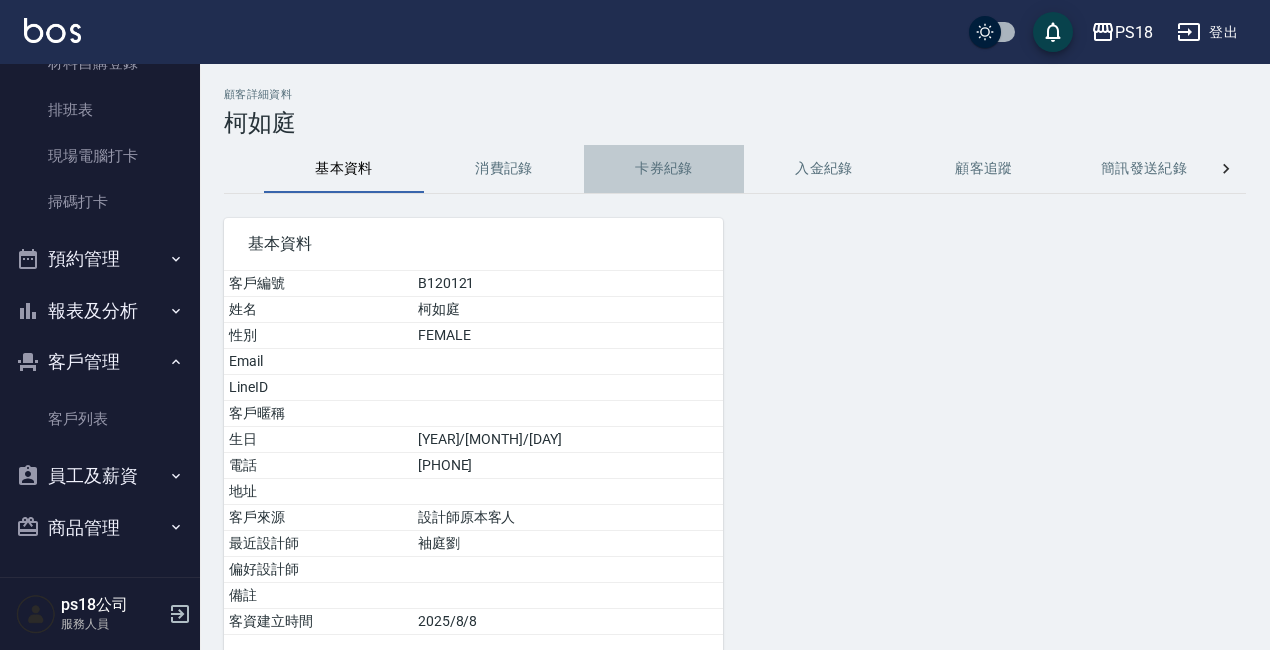 click on "卡券紀錄" at bounding box center [664, 169] 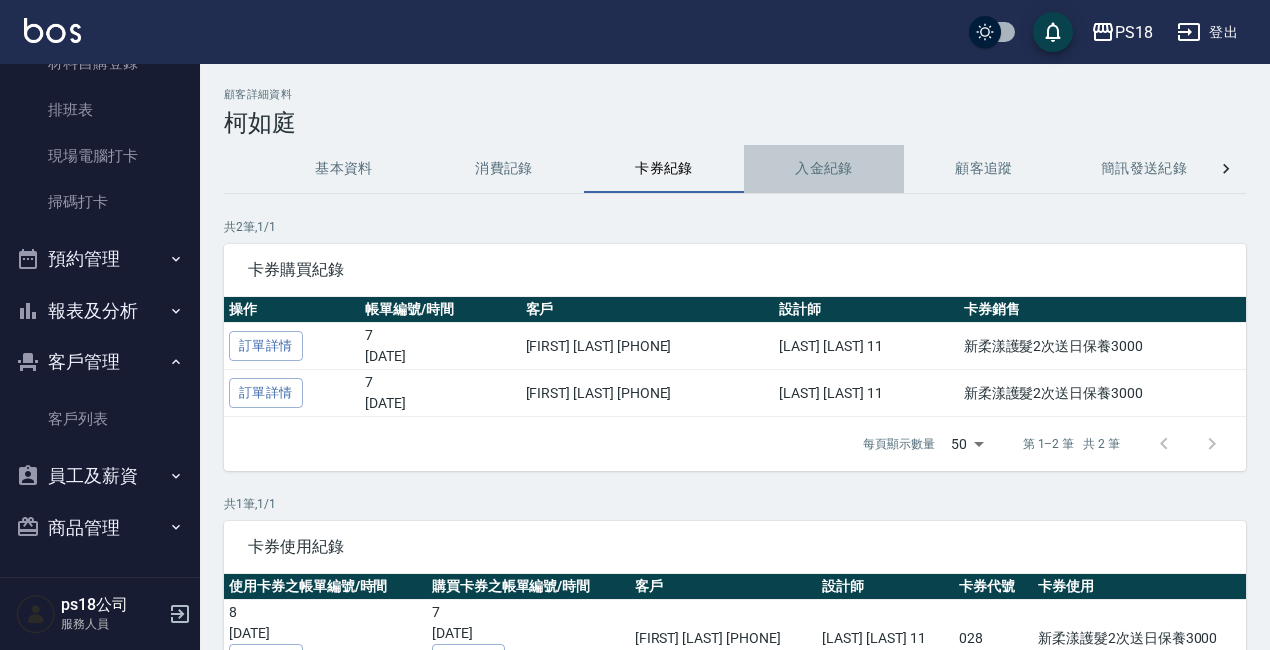 click on "入金紀錄" at bounding box center [824, 169] 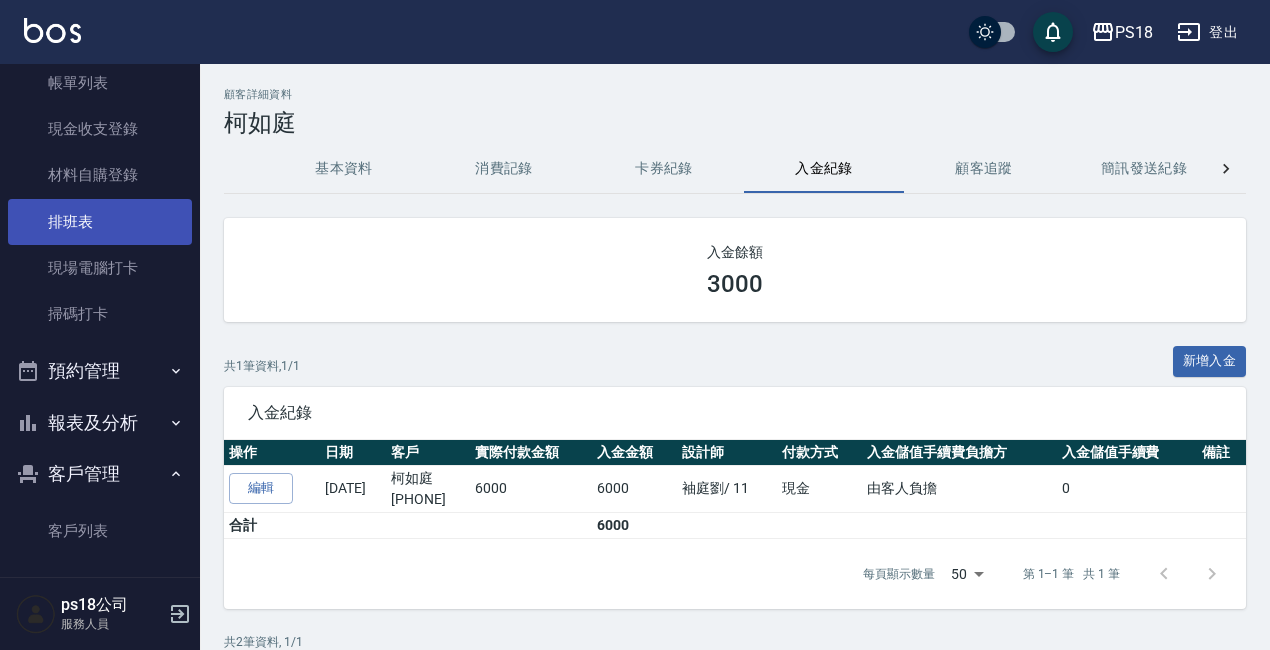 scroll, scrollTop: 0, scrollLeft: 0, axis: both 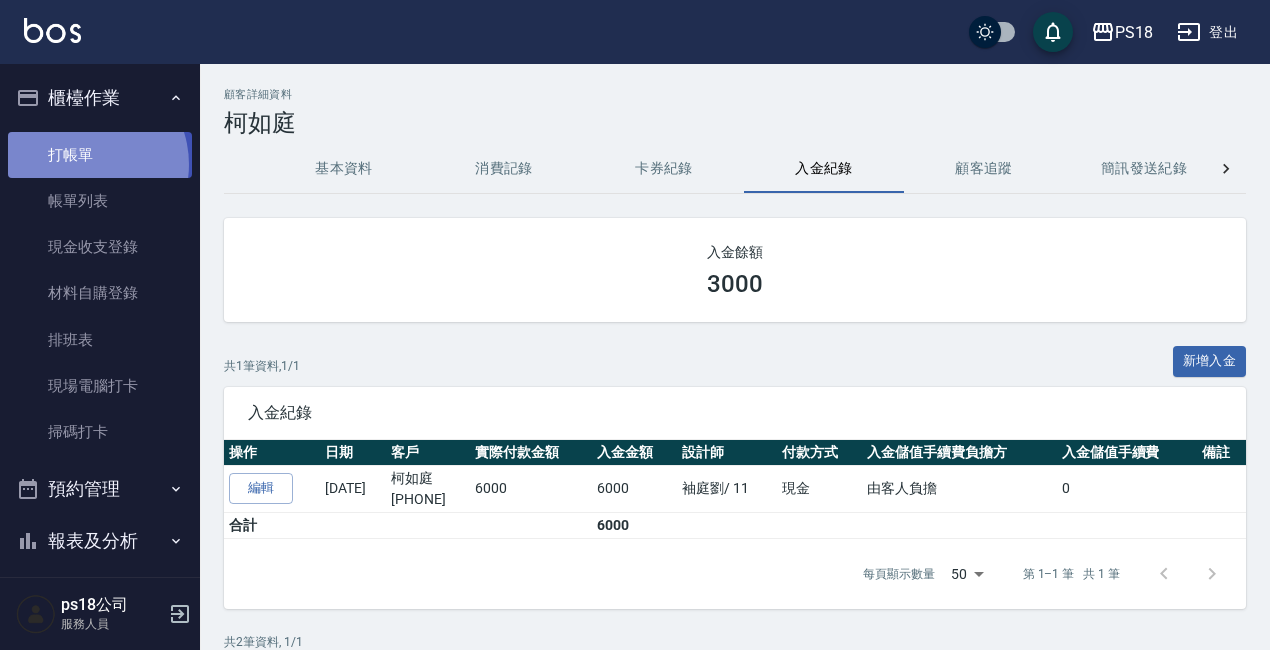 click on "打帳單" at bounding box center (100, 155) 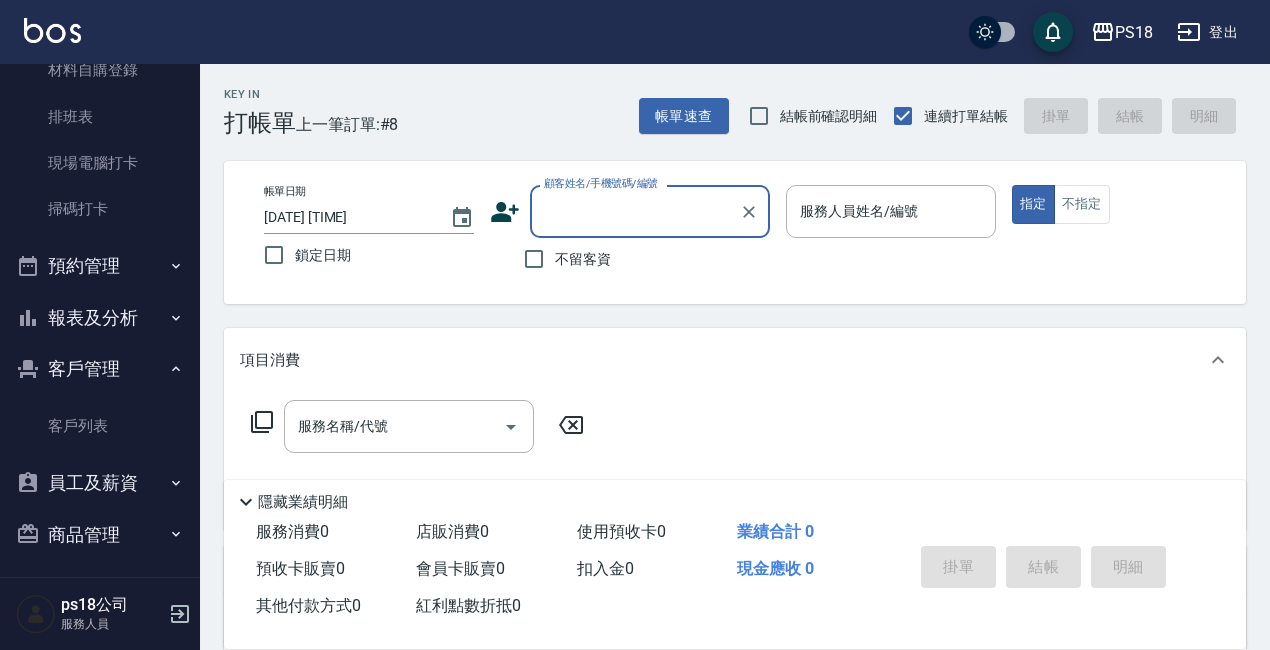 scroll, scrollTop: 230, scrollLeft: 0, axis: vertical 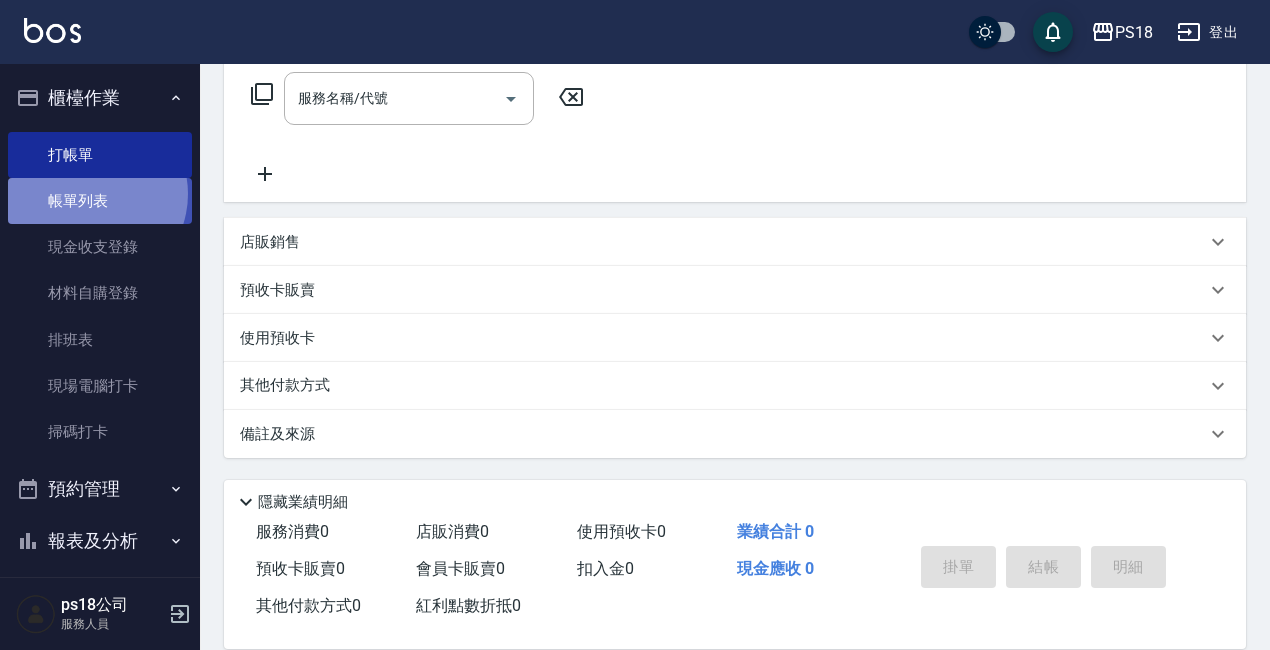 click on "帳單列表" at bounding box center [100, 201] 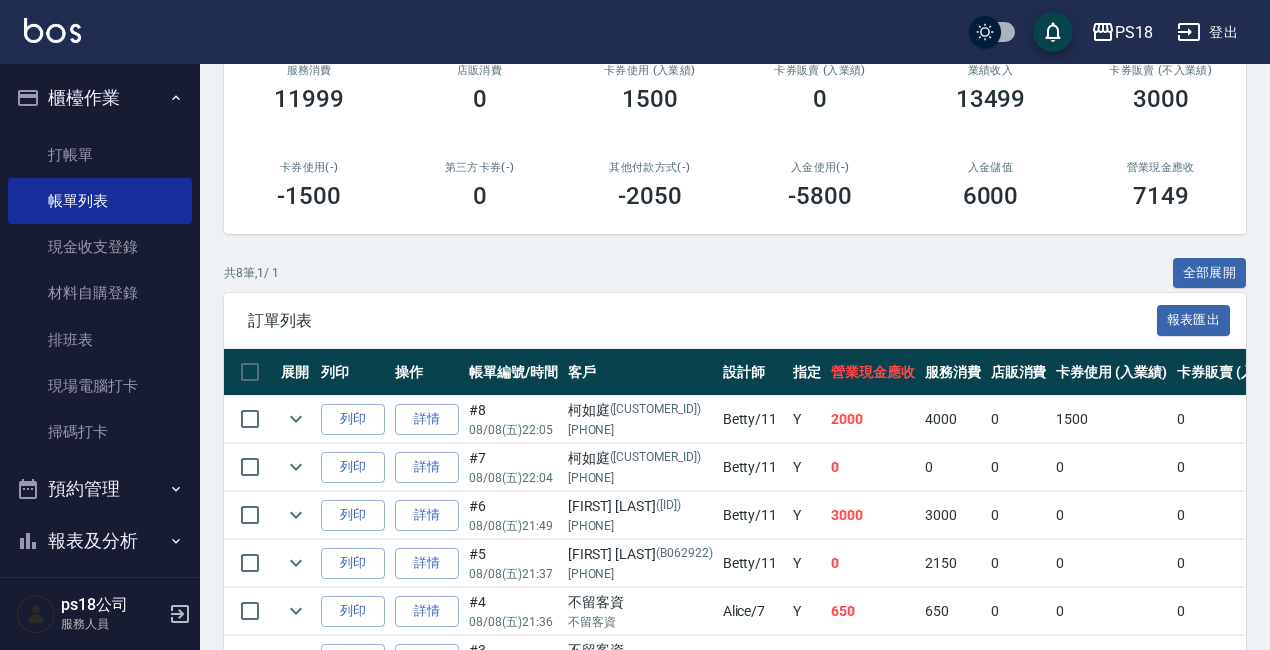 scroll, scrollTop: 494, scrollLeft: 0, axis: vertical 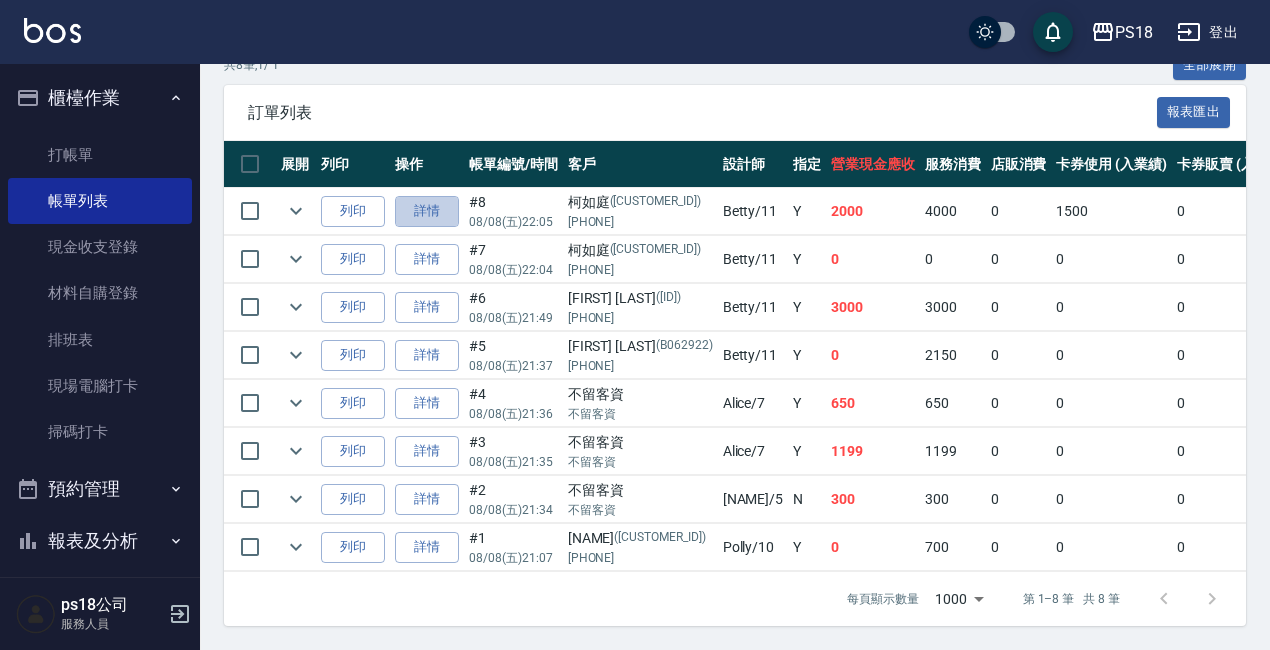 drag, startPoint x: 431, startPoint y: 195, endPoint x: 441, endPoint y: 190, distance: 11.18034 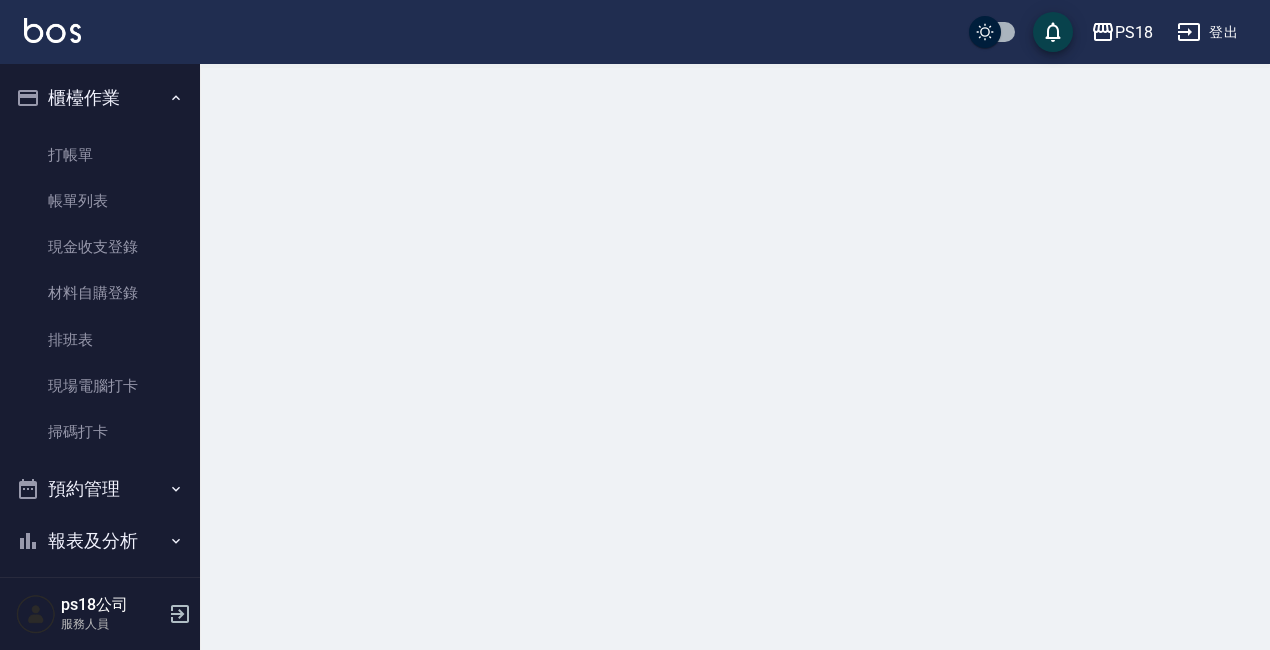 scroll, scrollTop: 0, scrollLeft: 0, axis: both 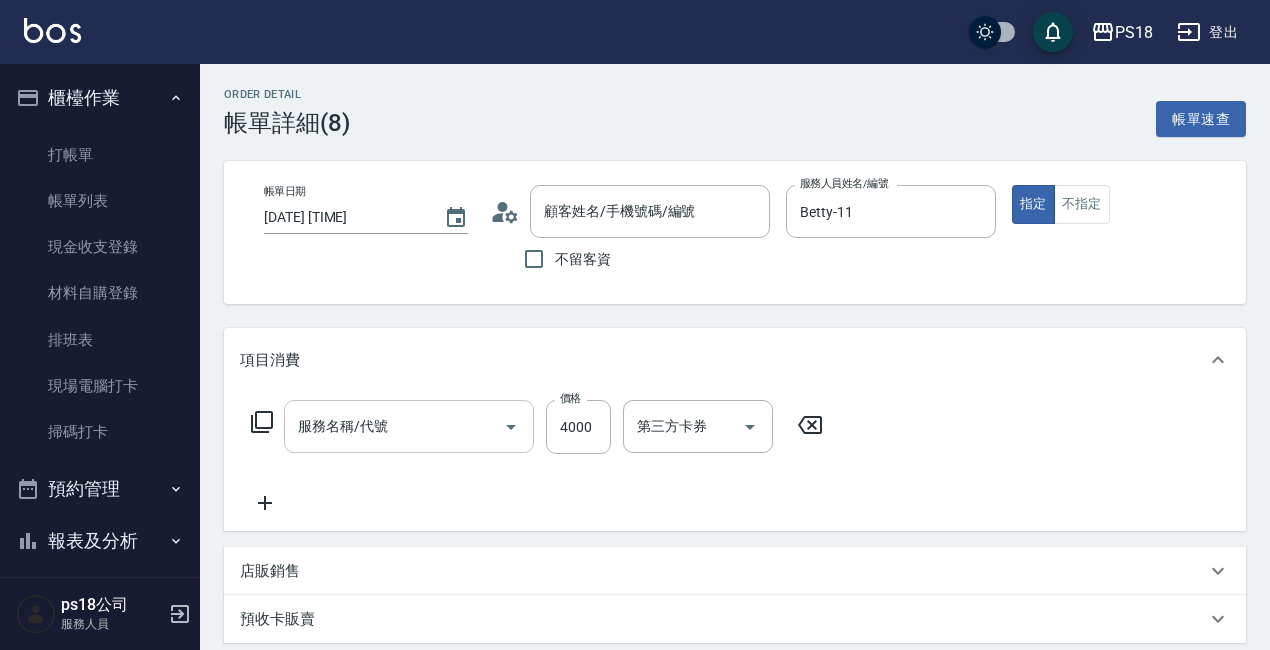 type on "[DATE] [TIME]" 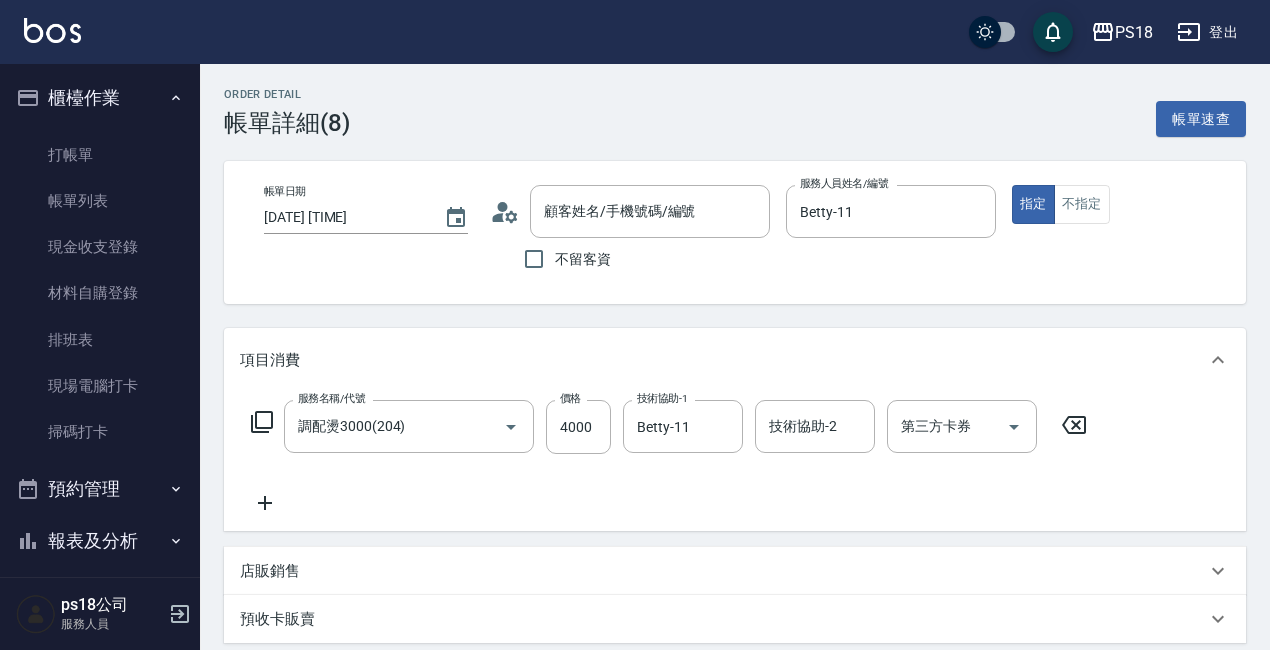 type on "調配燙3000(204)" 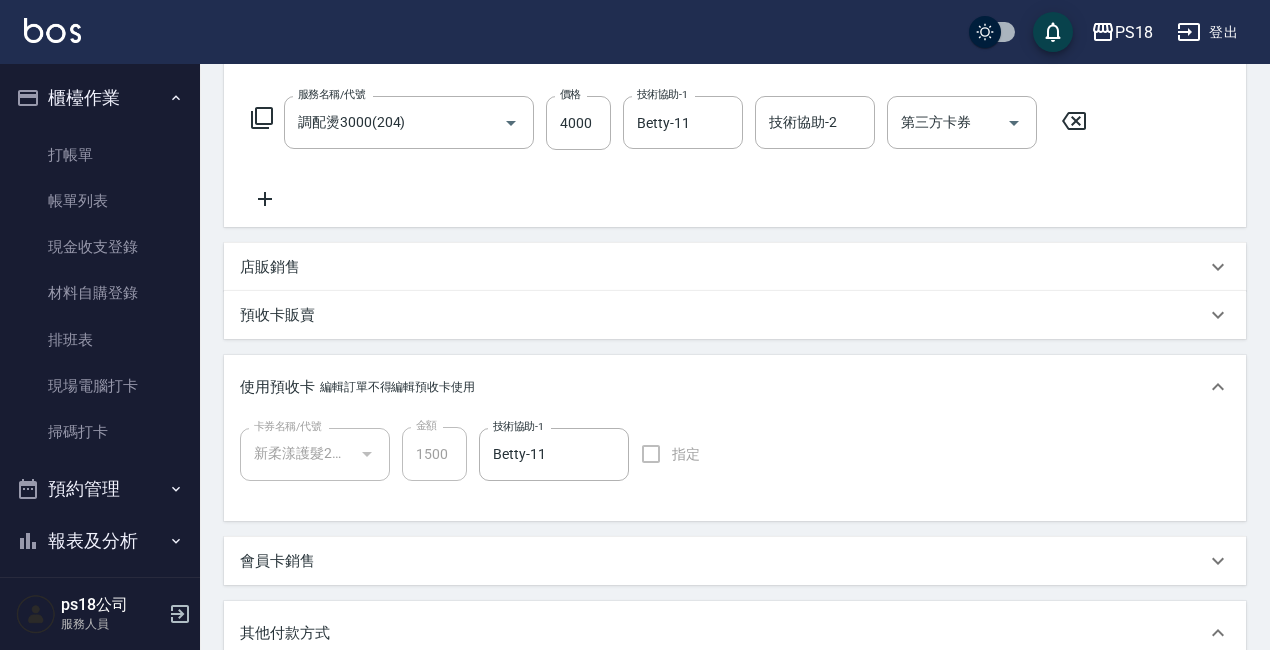 scroll, scrollTop: 300, scrollLeft: 0, axis: vertical 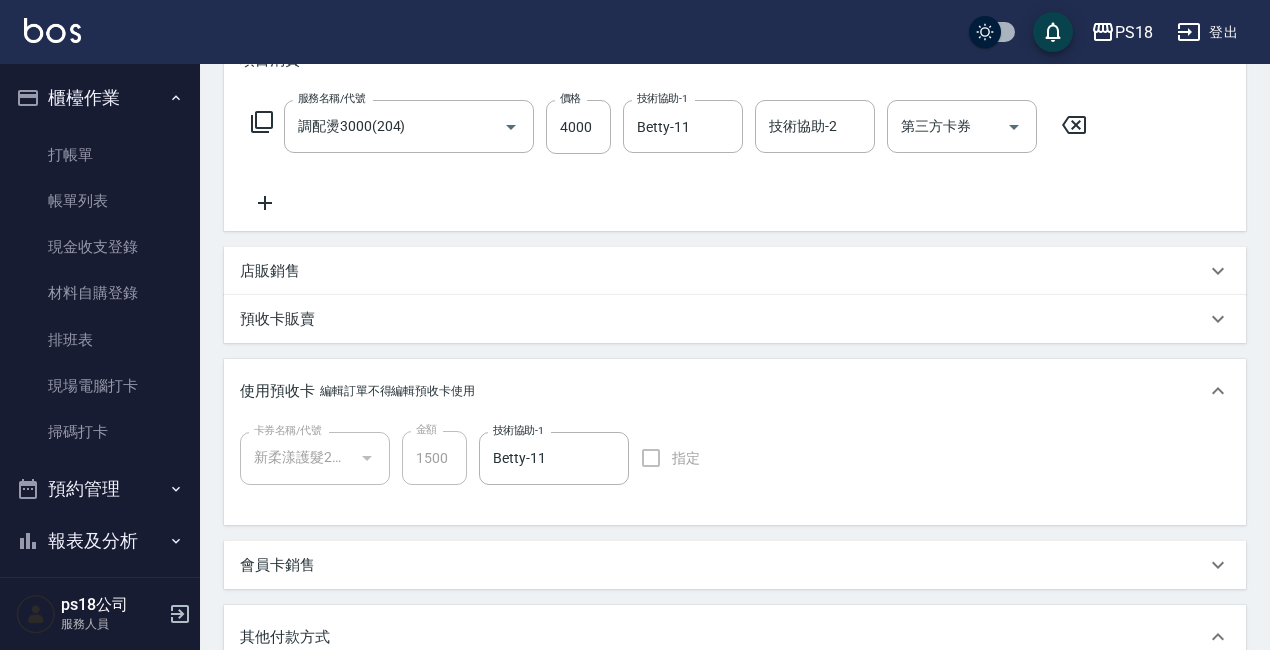 click 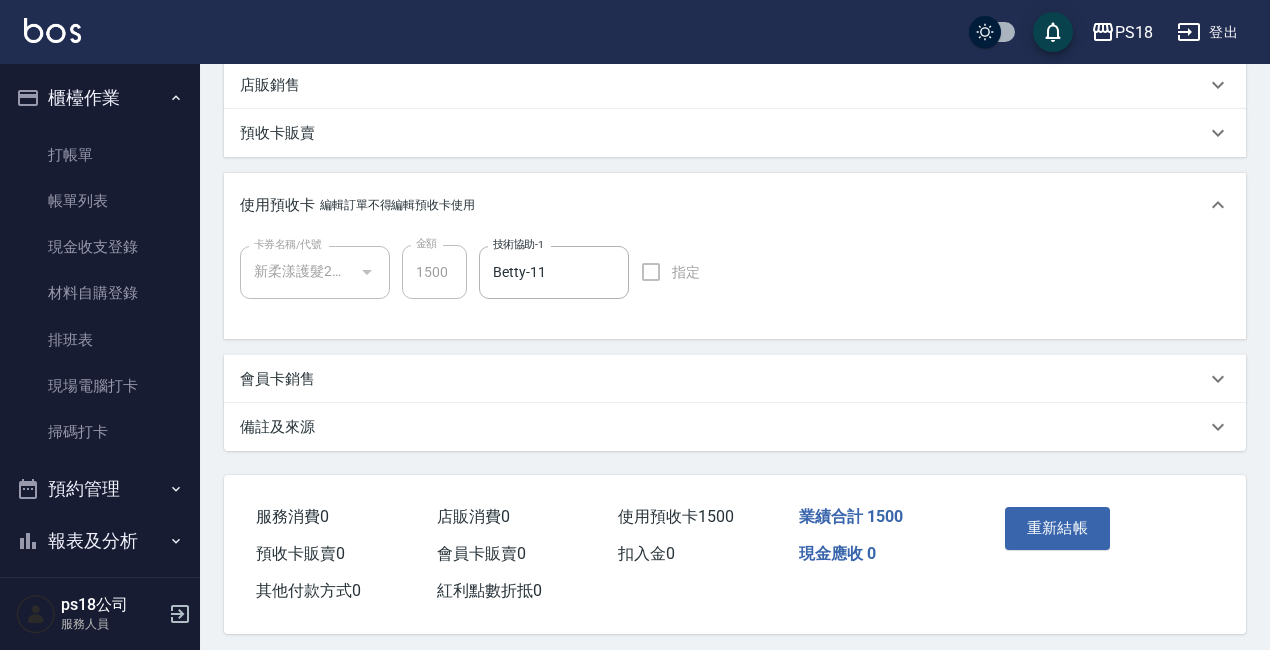 scroll, scrollTop: 502, scrollLeft: 0, axis: vertical 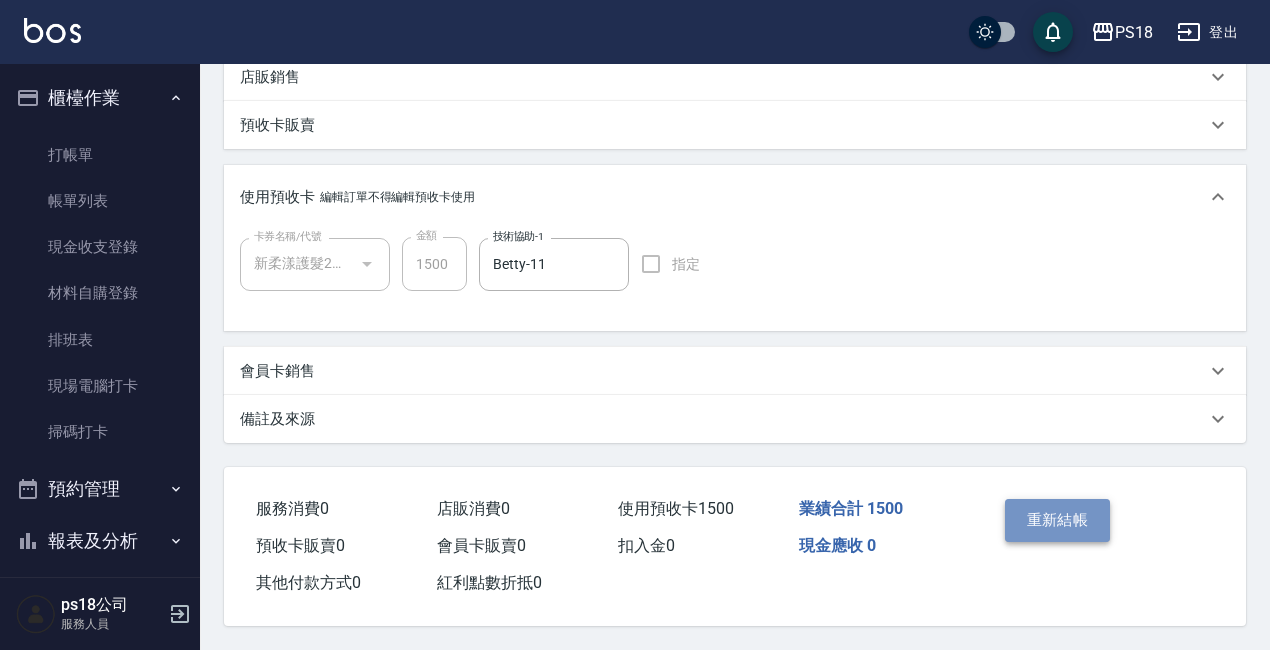 click on "重新結帳" at bounding box center (1058, 520) 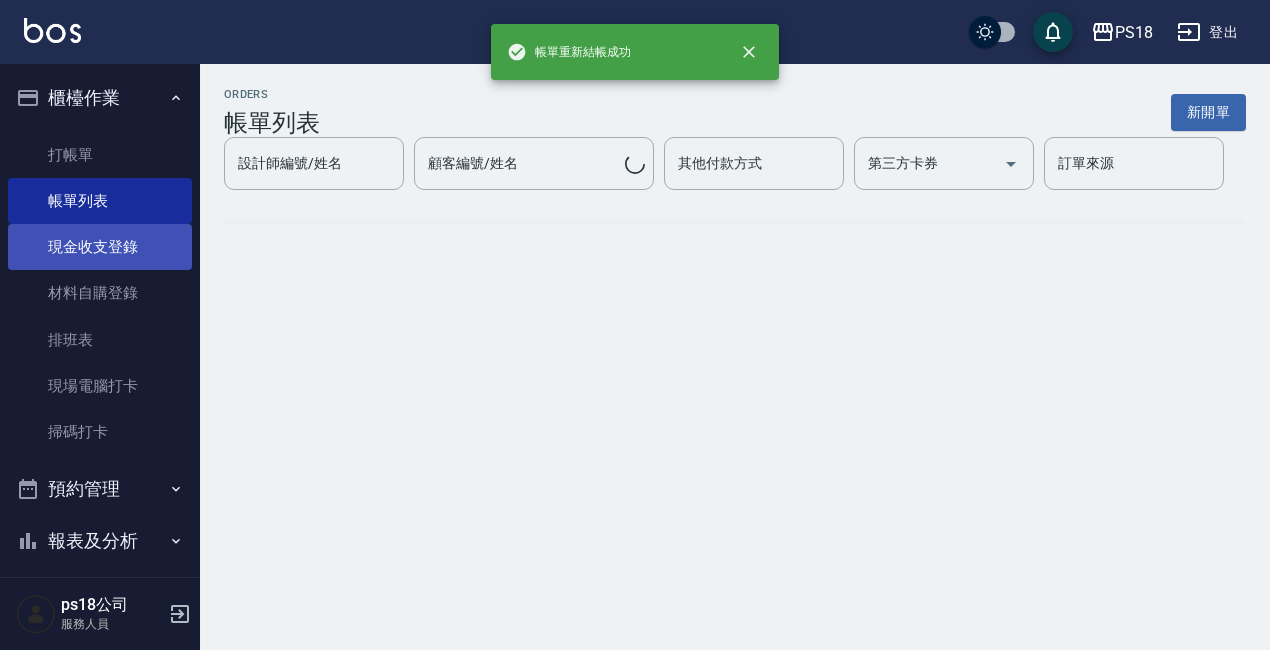 scroll, scrollTop: 0, scrollLeft: 0, axis: both 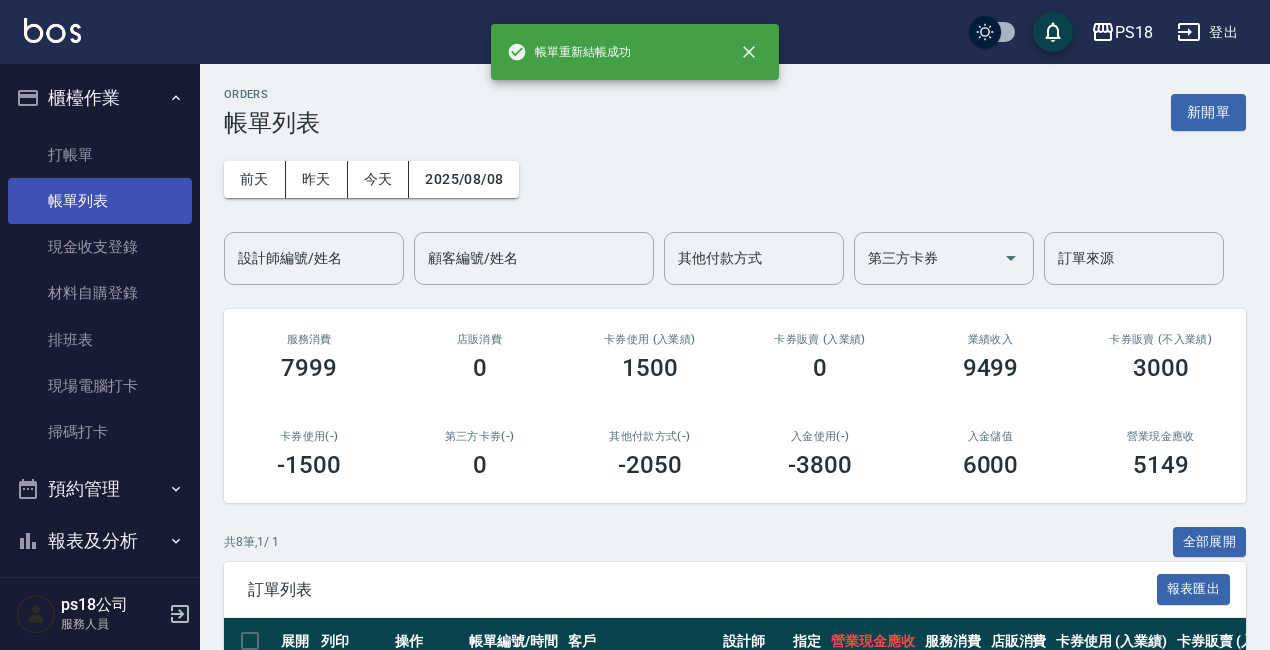 click on "帳單列表" at bounding box center [100, 201] 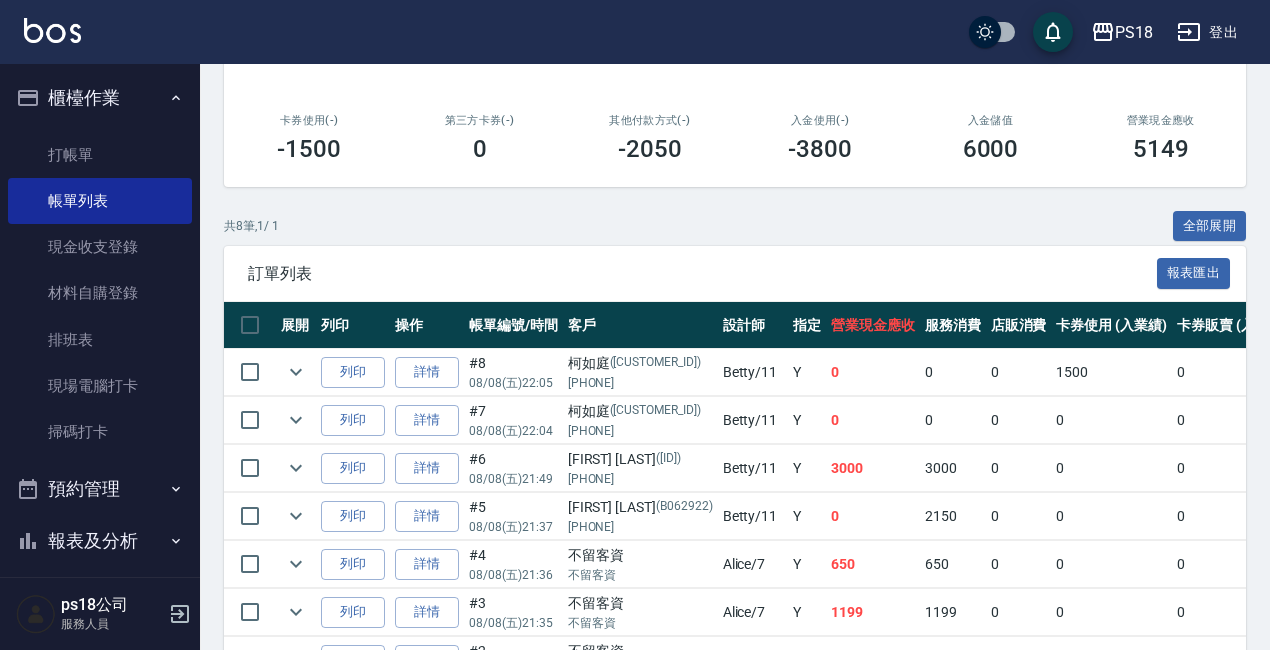 scroll, scrollTop: 494, scrollLeft: 0, axis: vertical 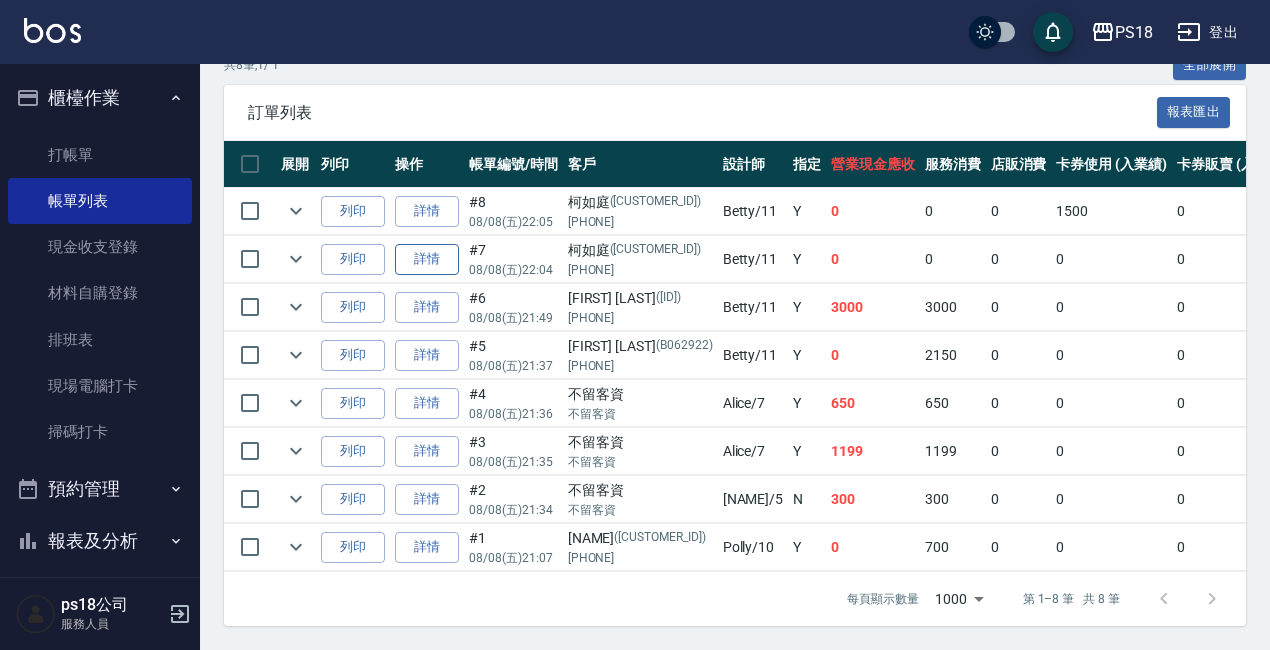 click on "詳情" at bounding box center [427, 259] 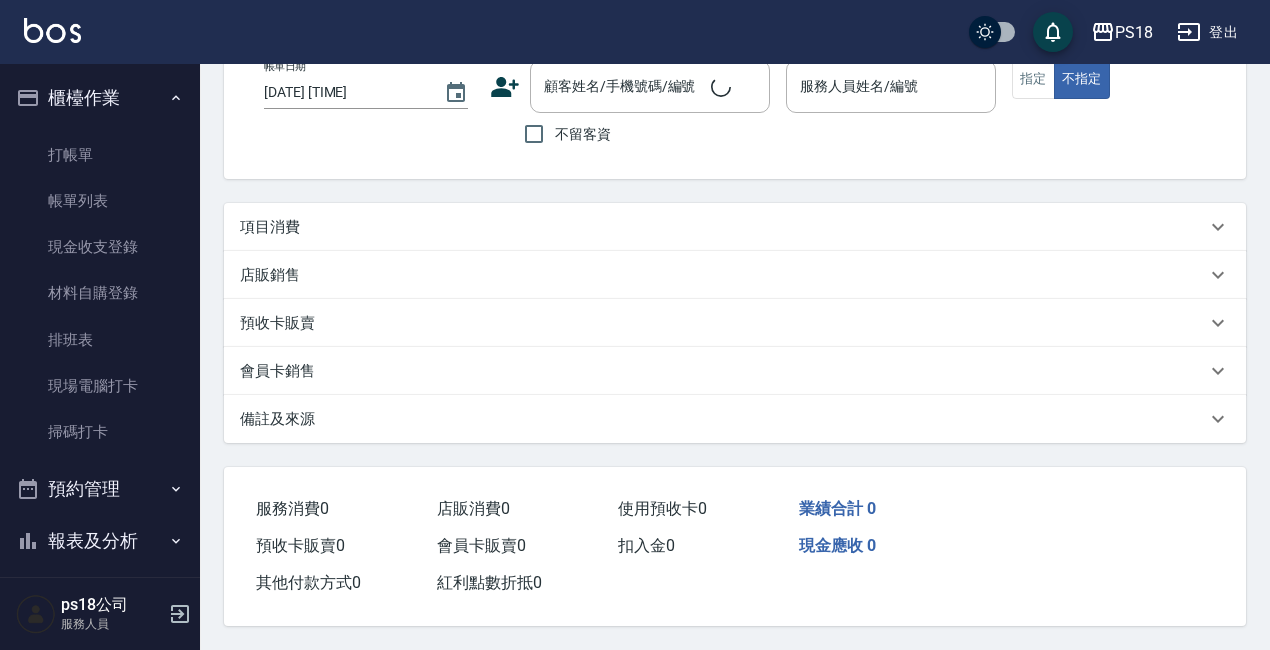 scroll, scrollTop: 0, scrollLeft: 0, axis: both 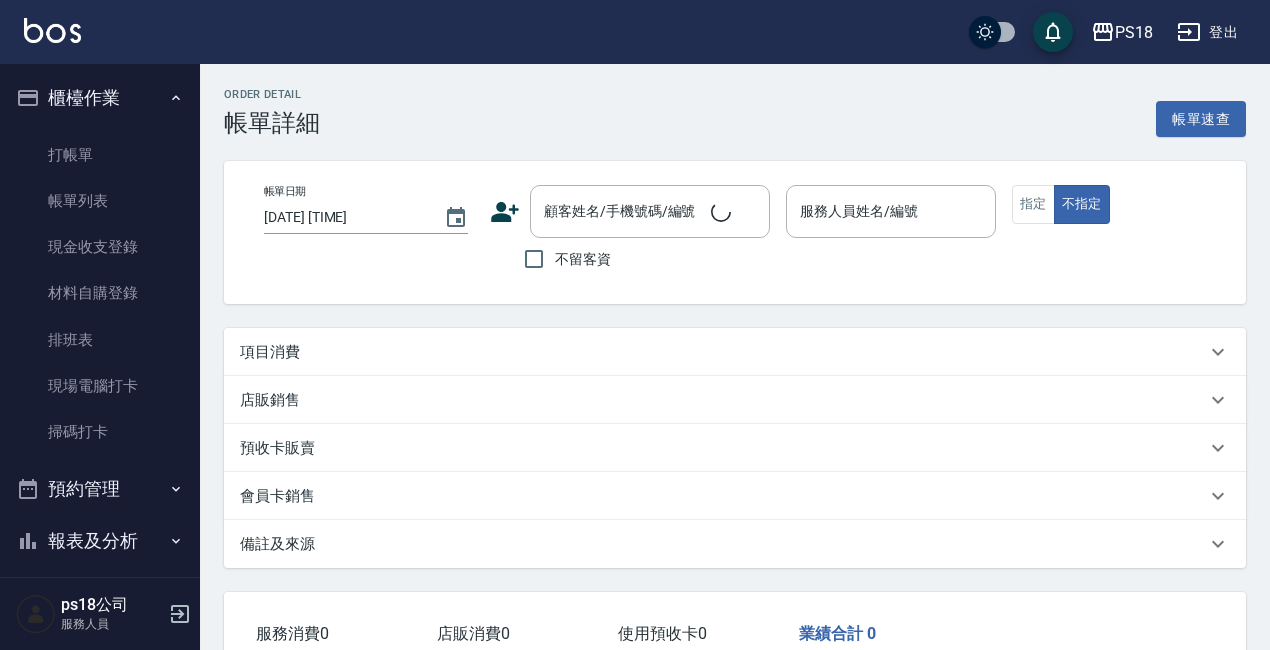 type on "[DATE] [TIME]" 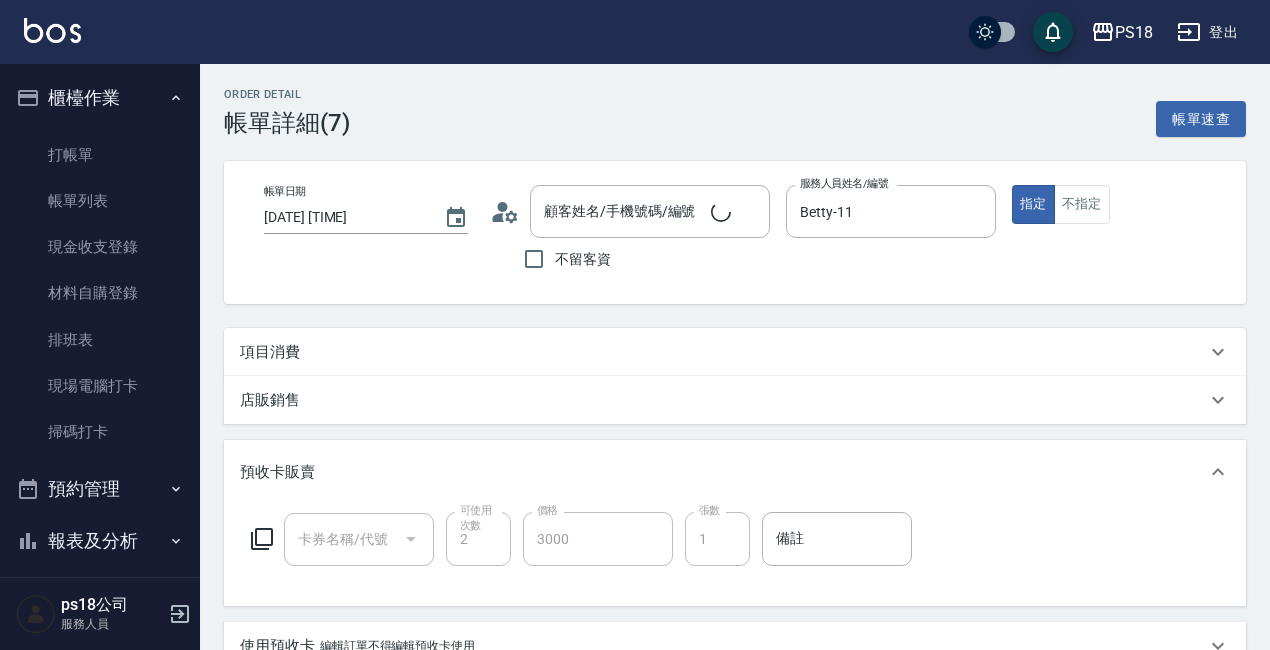 scroll, scrollTop: 0, scrollLeft: 0, axis: both 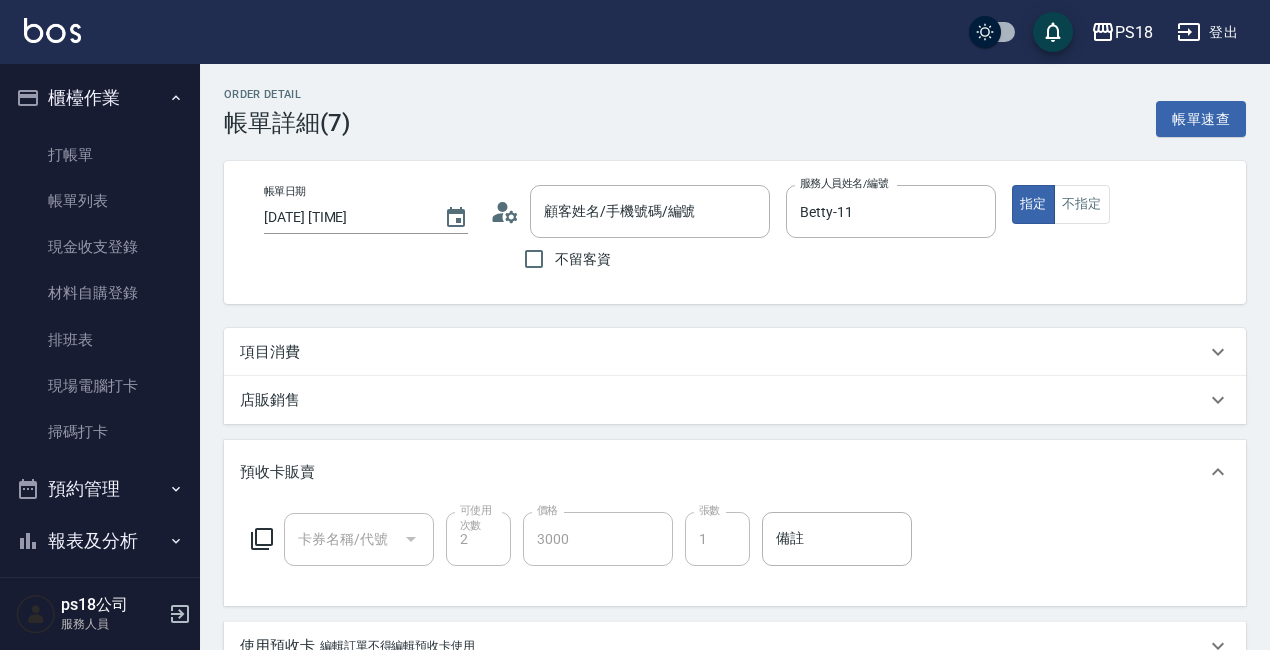 type on "[FIRST] [LAST] [PHONE] / [CUSTOMER_ID]" 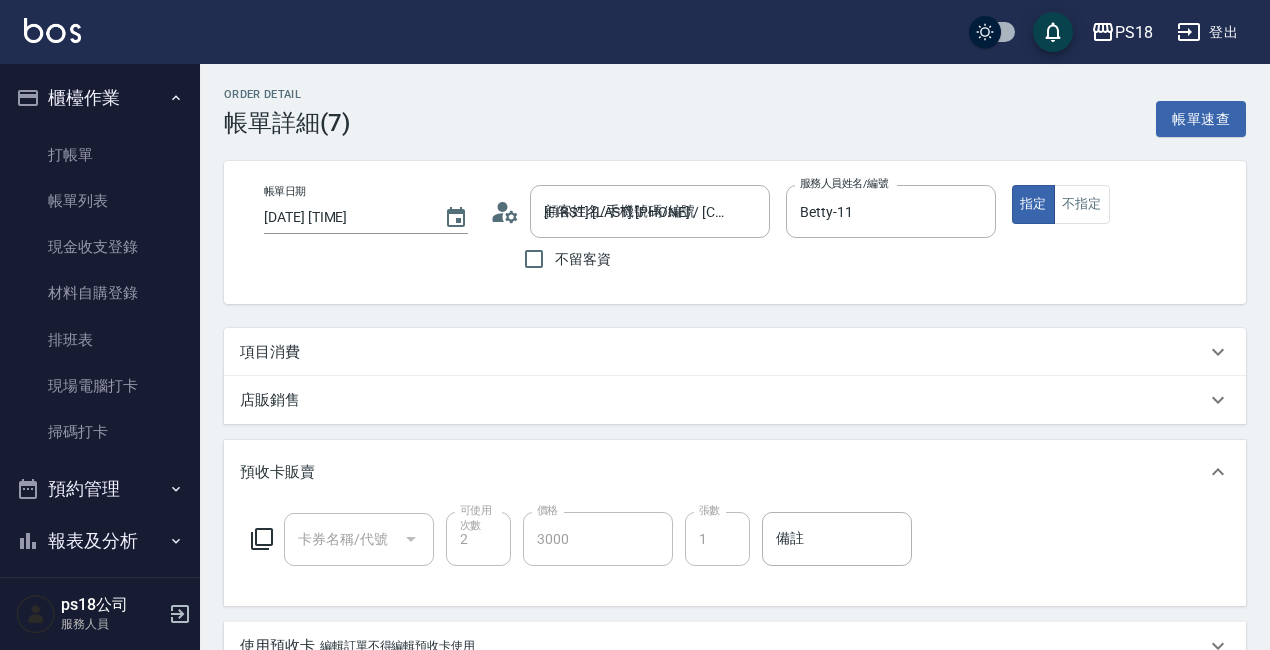 type on "新柔漾護髮2次送日保養[PRICE](028)" 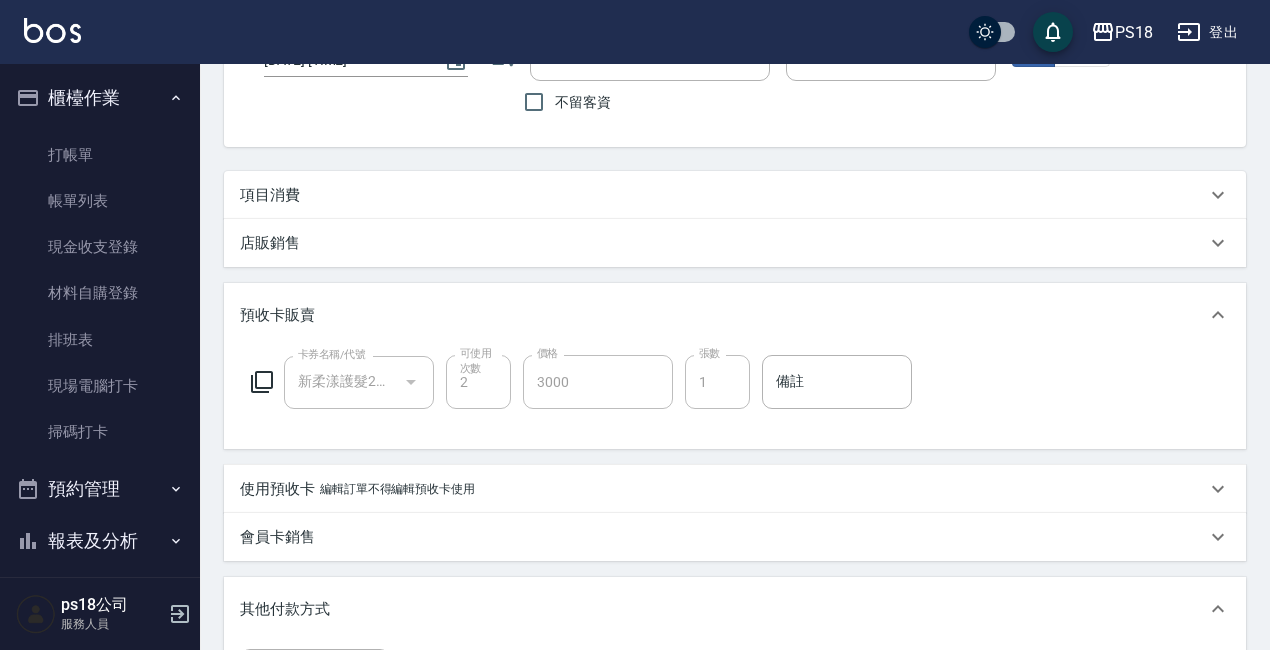 scroll, scrollTop: 0, scrollLeft: 0, axis: both 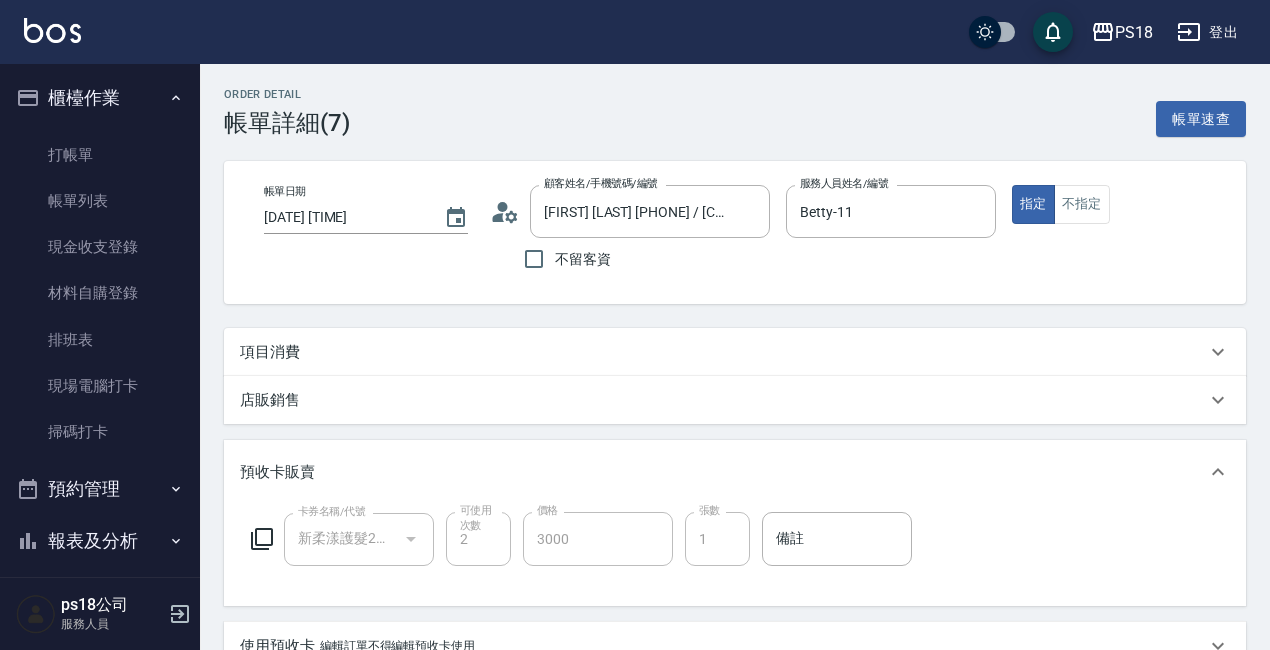 click on "項目消費" at bounding box center [270, 352] 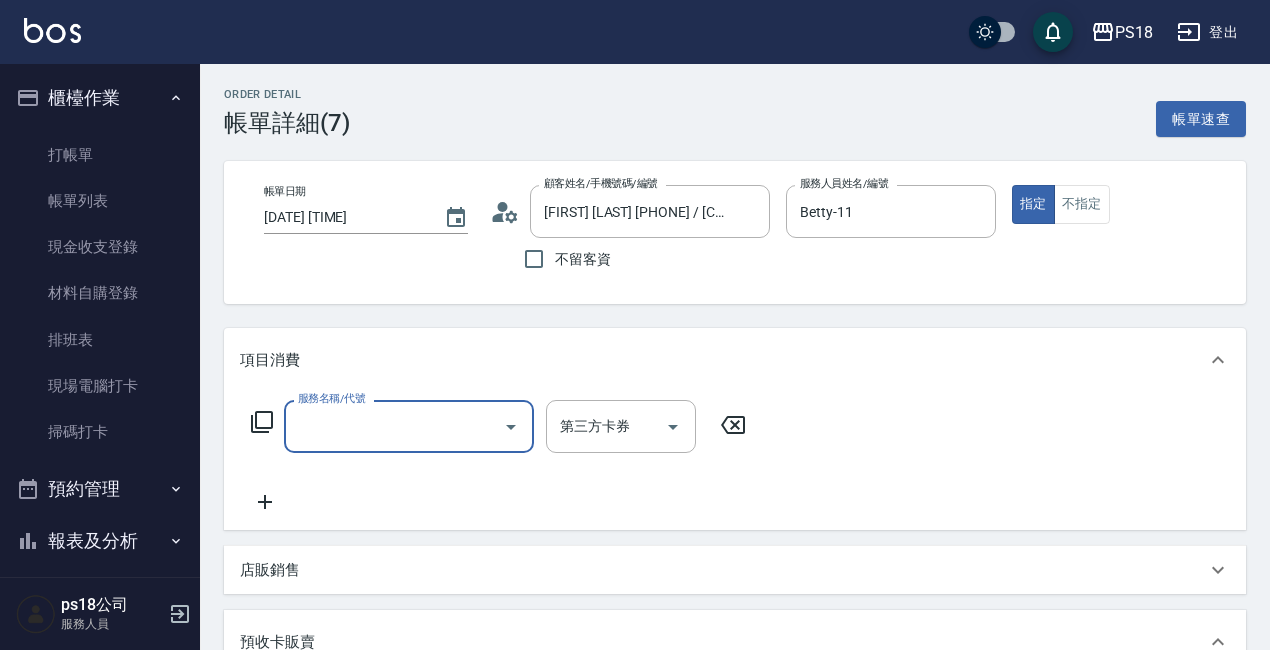 scroll, scrollTop: 0, scrollLeft: 0, axis: both 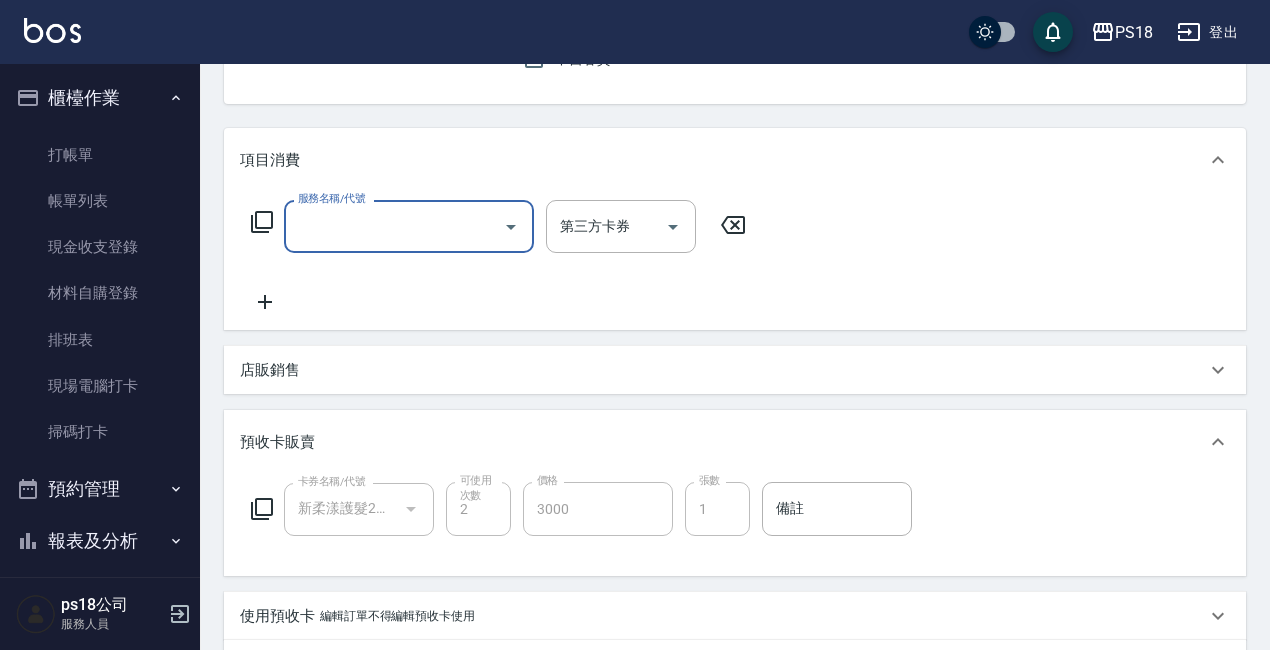 click 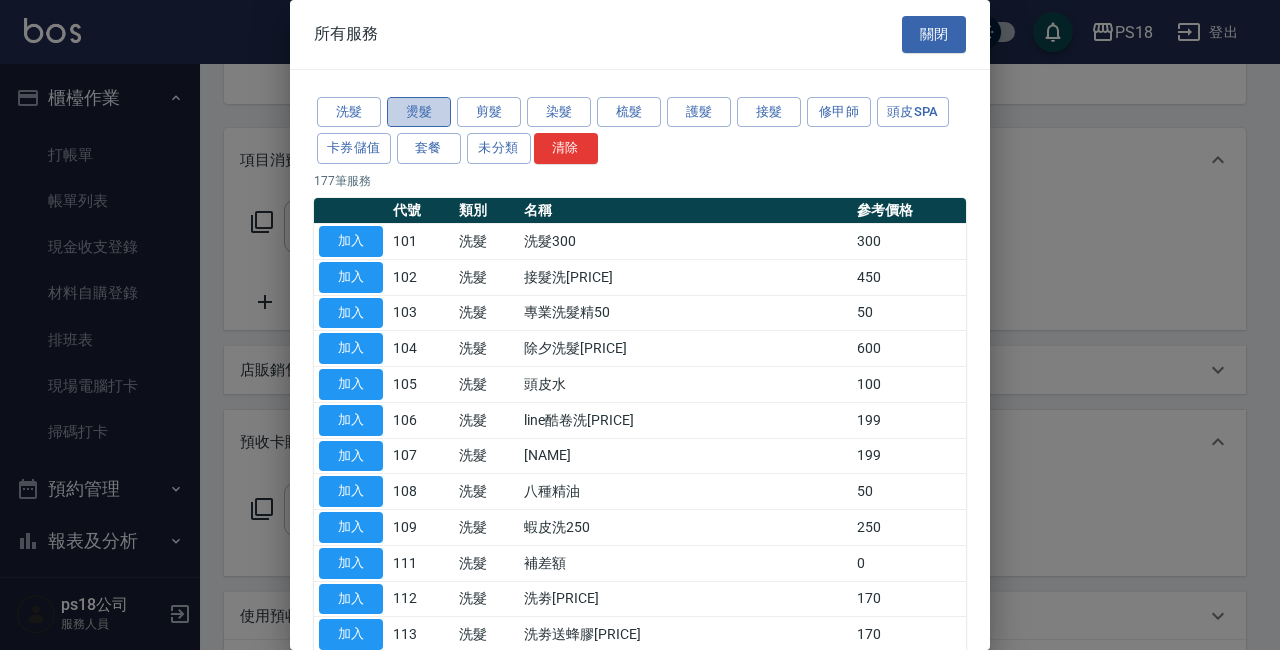 click on "燙髮" at bounding box center [419, 112] 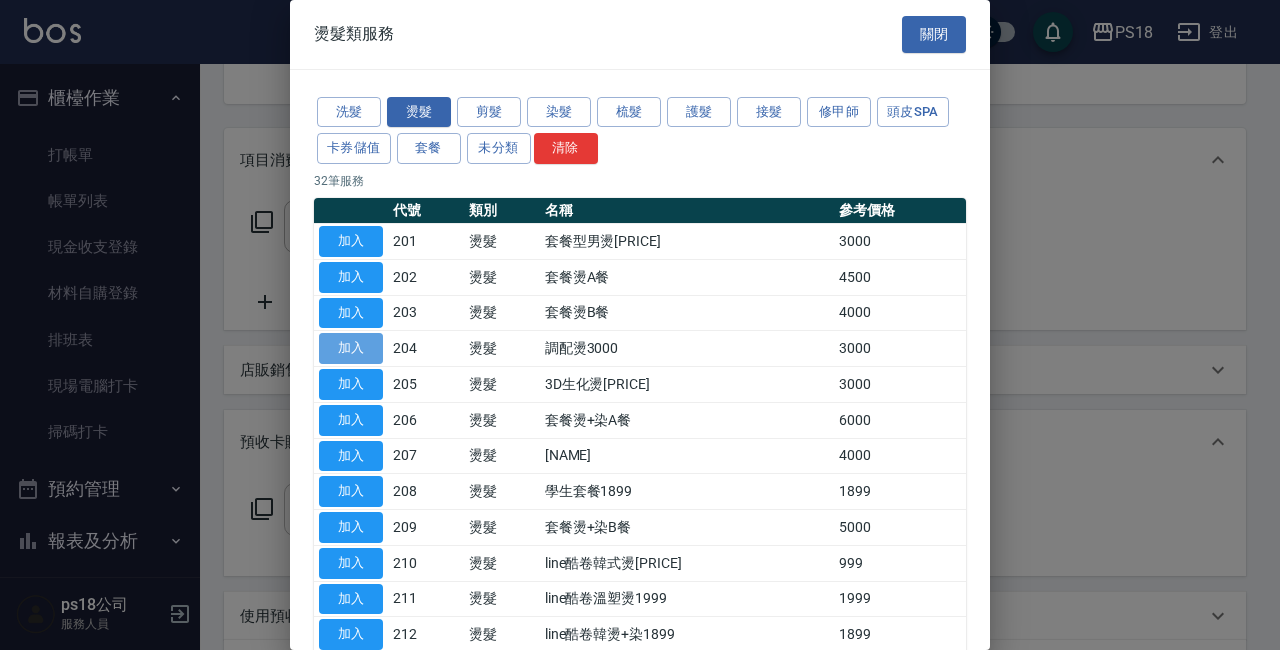 click on "加入" at bounding box center [351, 348] 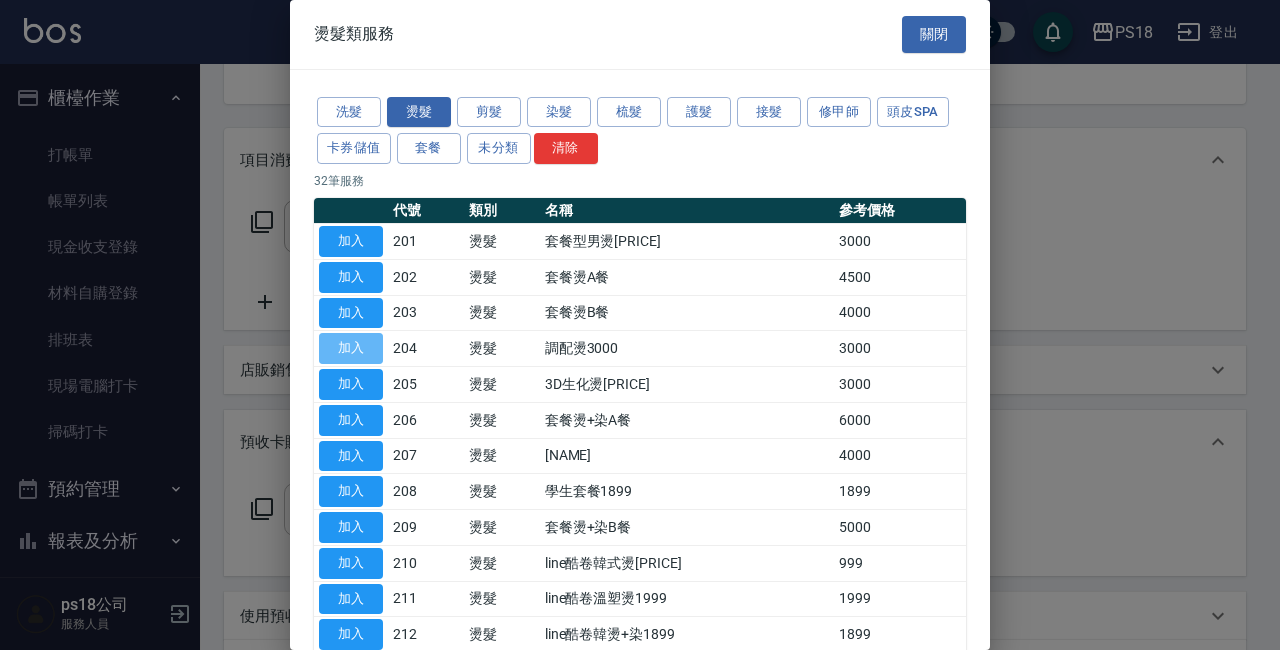 type on "調配燙3000(204)" 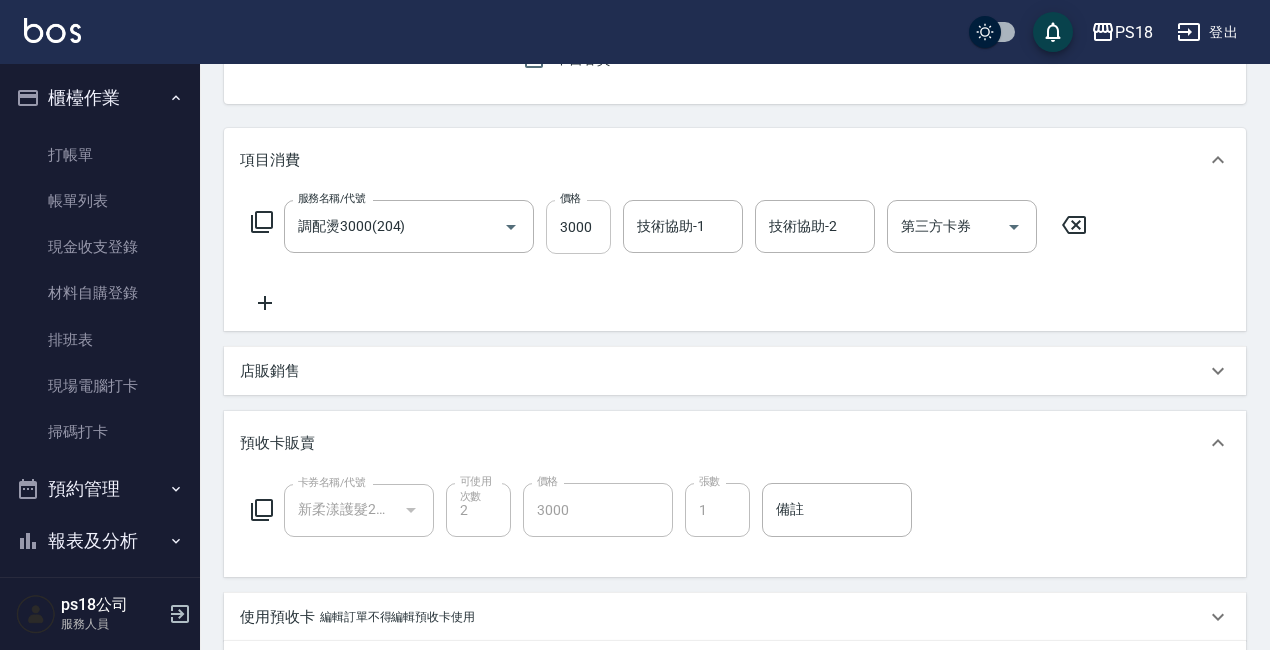 click on "3000" at bounding box center [578, 227] 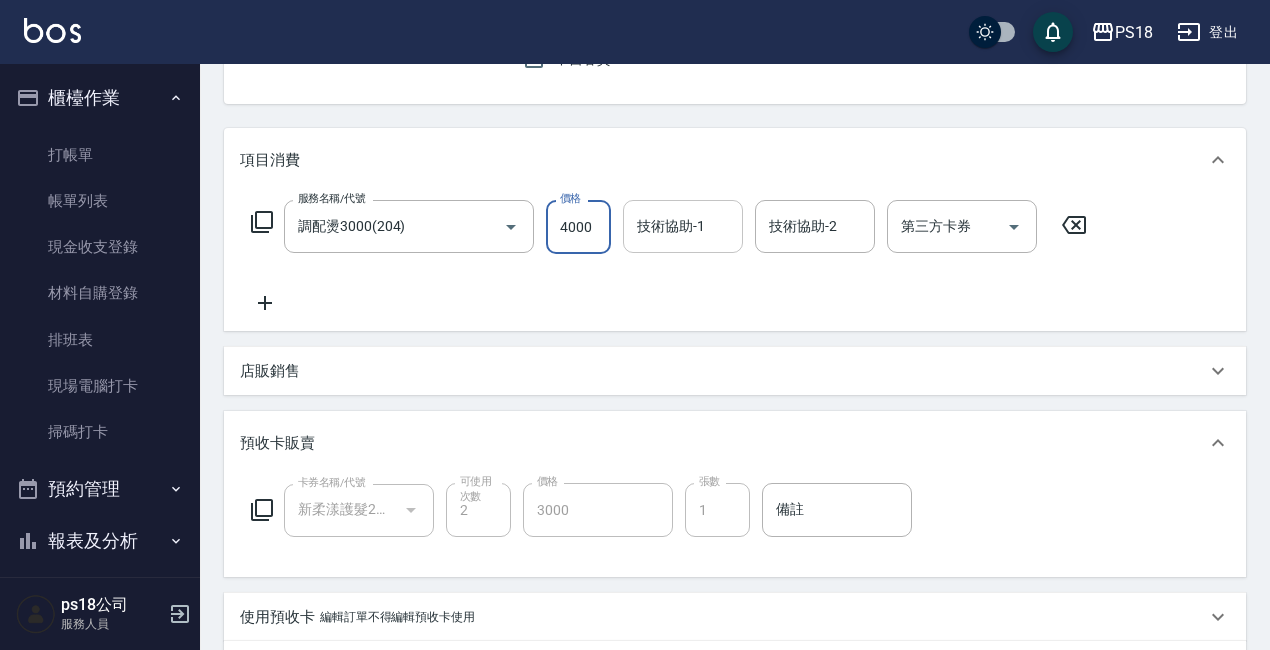 type on "4000" 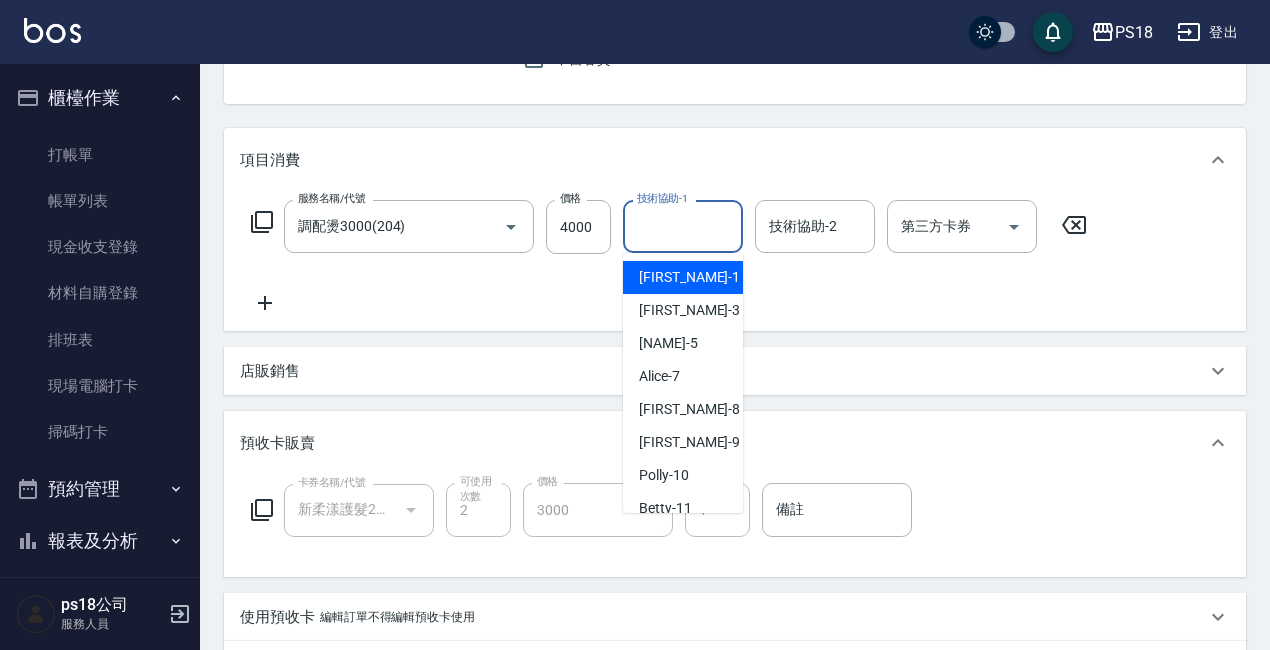 click on "技術協助-1" at bounding box center (683, 226) 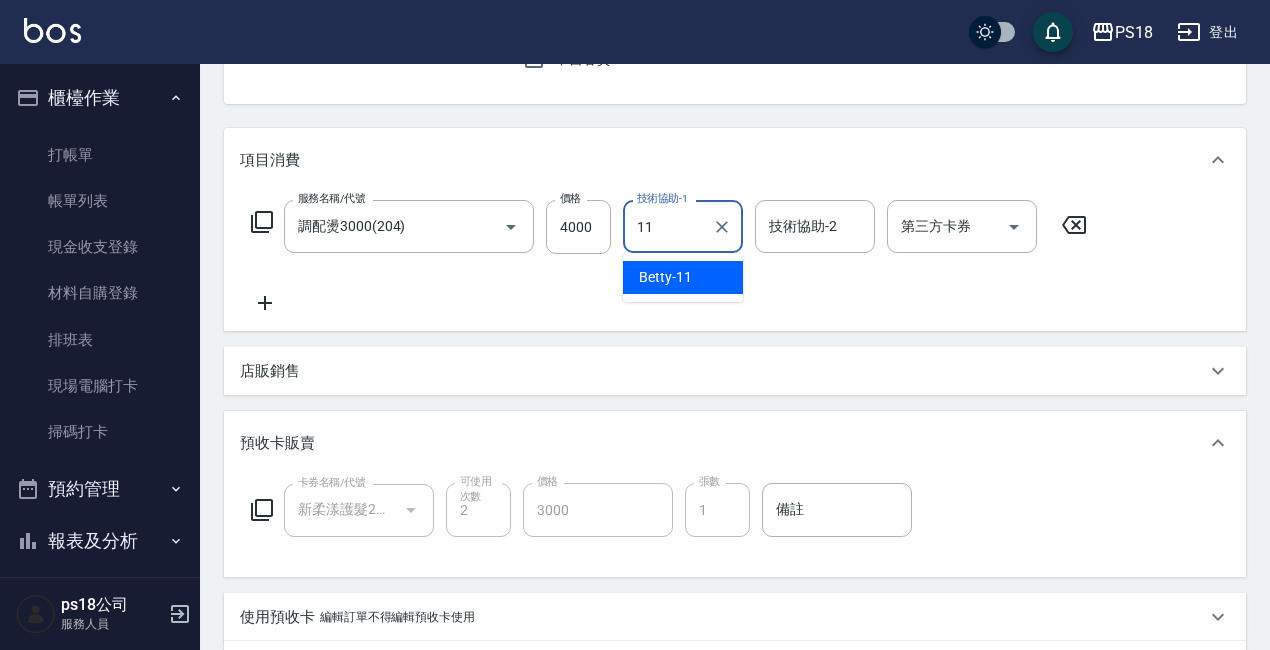type on "Betty-11" 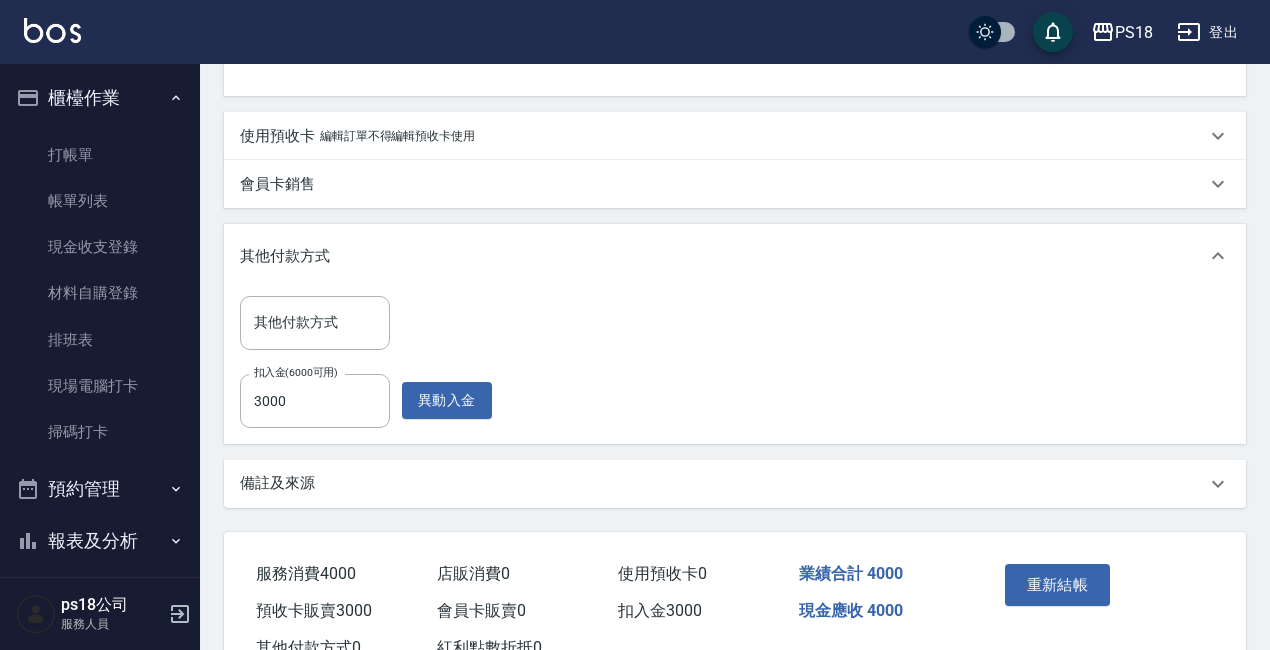 scroll, scrollTop: 700, scrollLeft: 0, axis: vertical 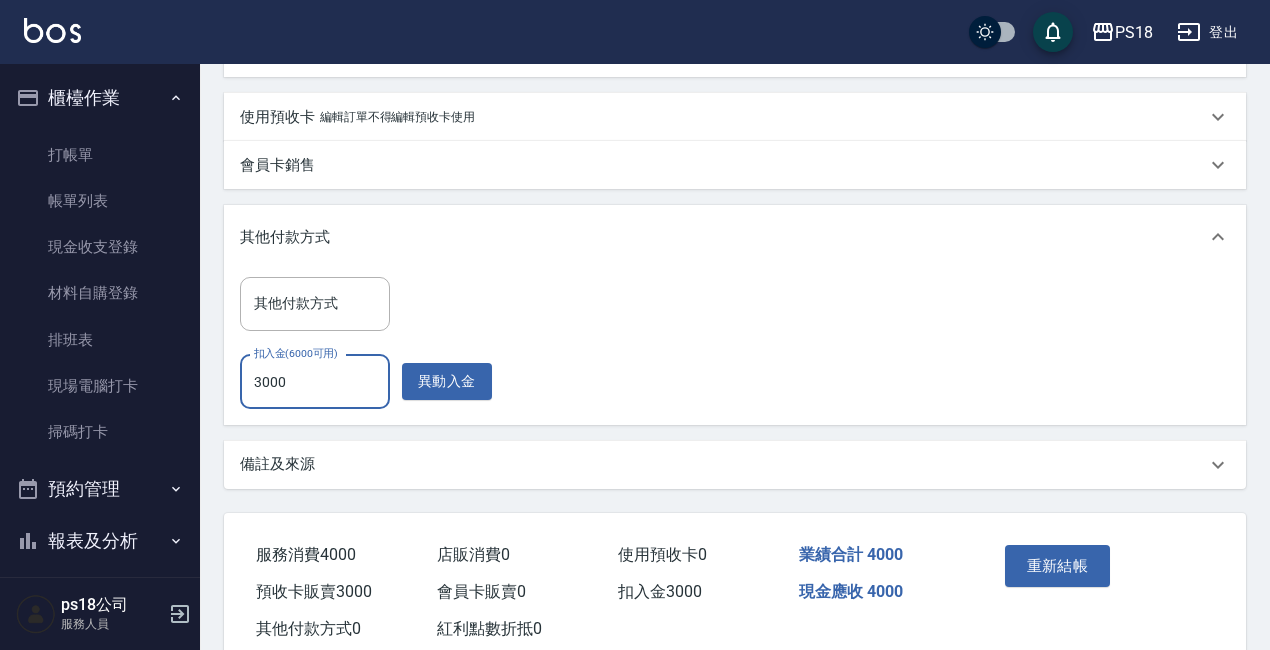 click on "3000" at bounding box center [315, 382] 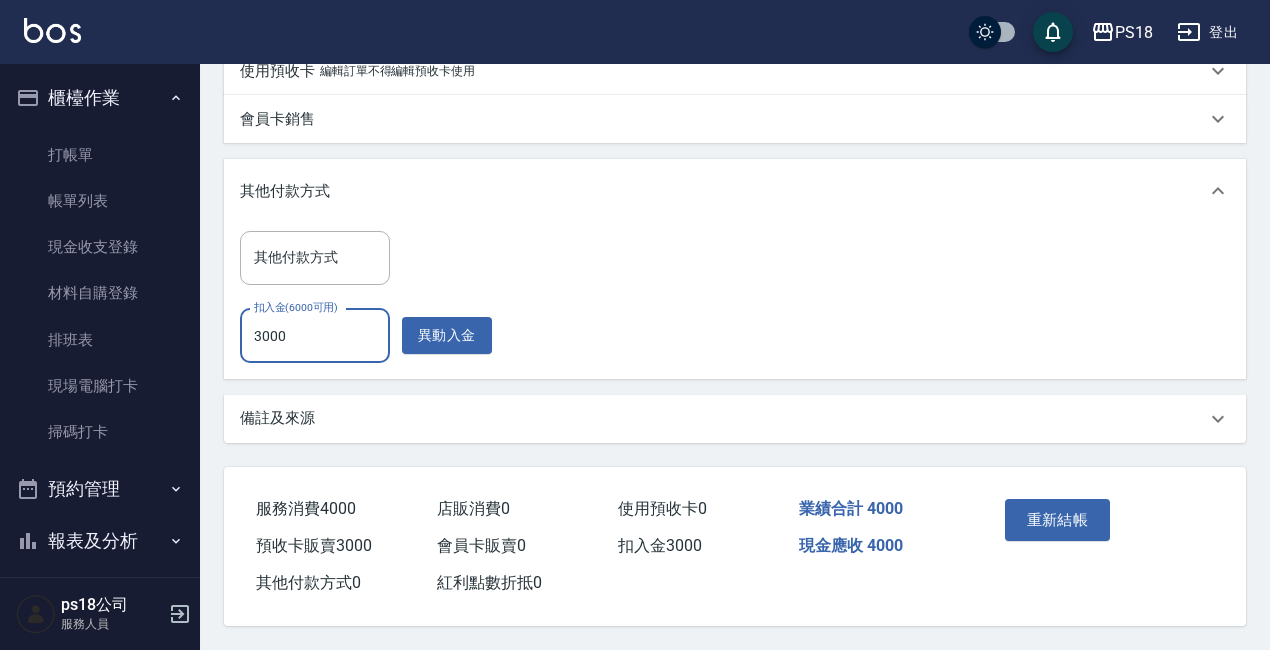scroll, scrollTop: 755, scrollLeft: 0, axis: vertical 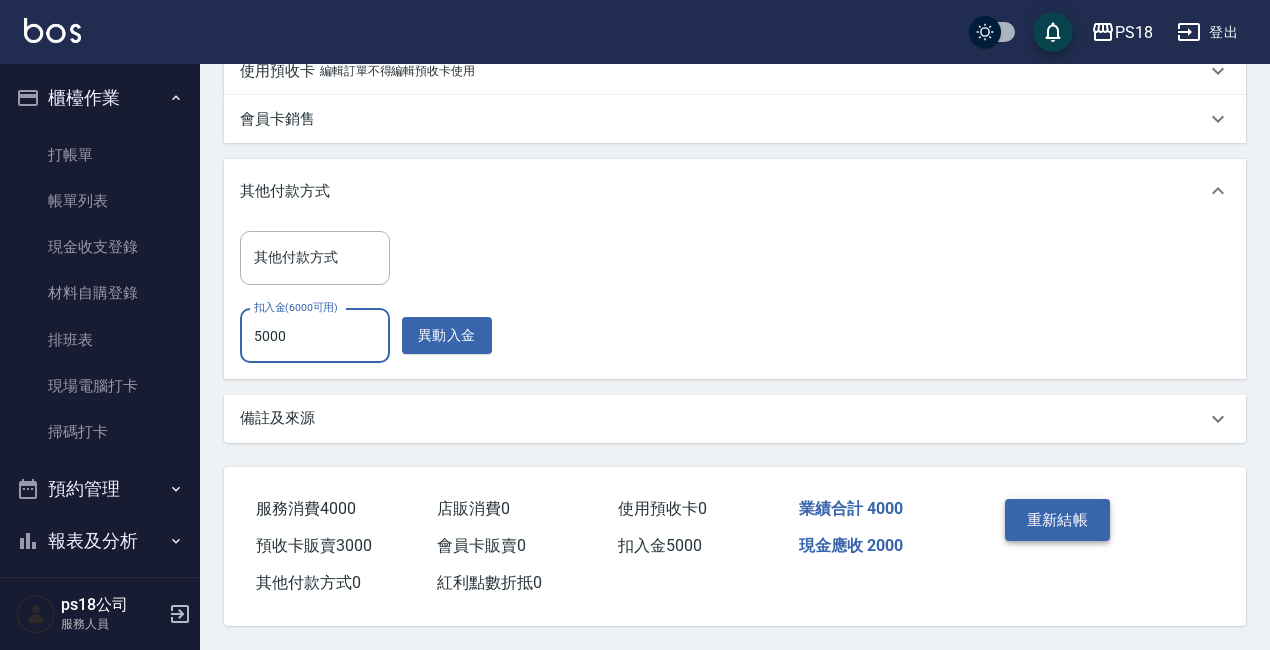 type on "5000" 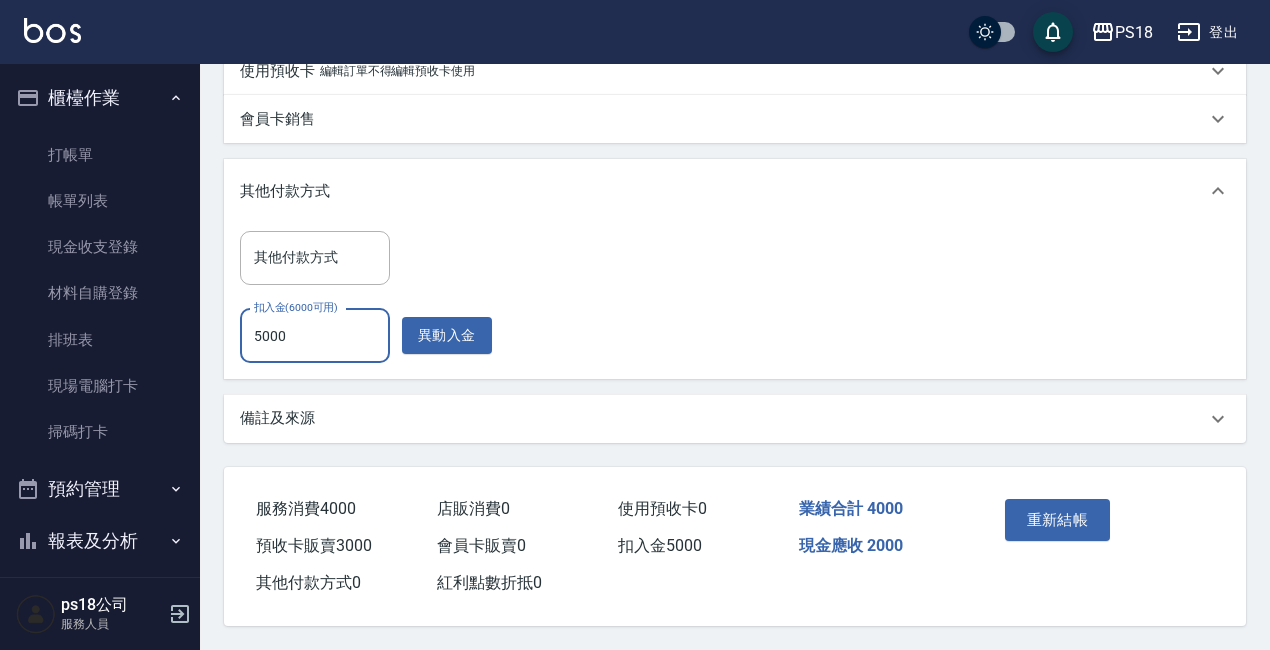 click on "重新結帳" at bounding box center [1058, 520] 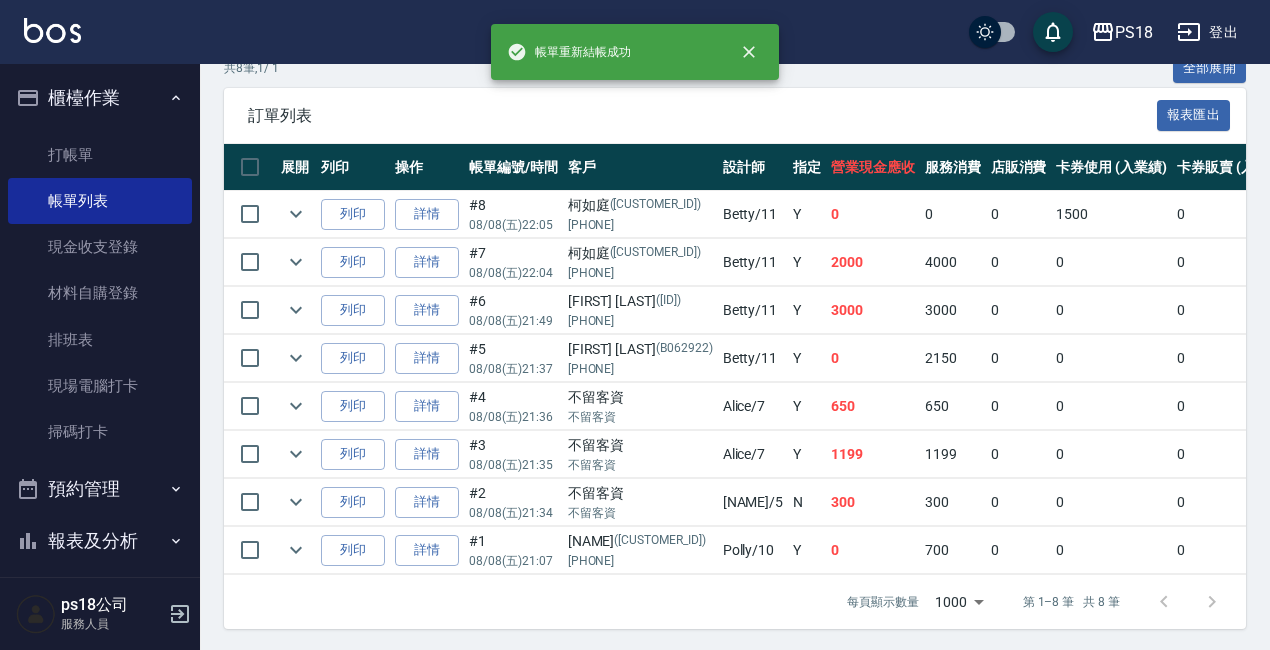 scroll, scrollTop: 494, scrollLeft: 0, axis: vertical 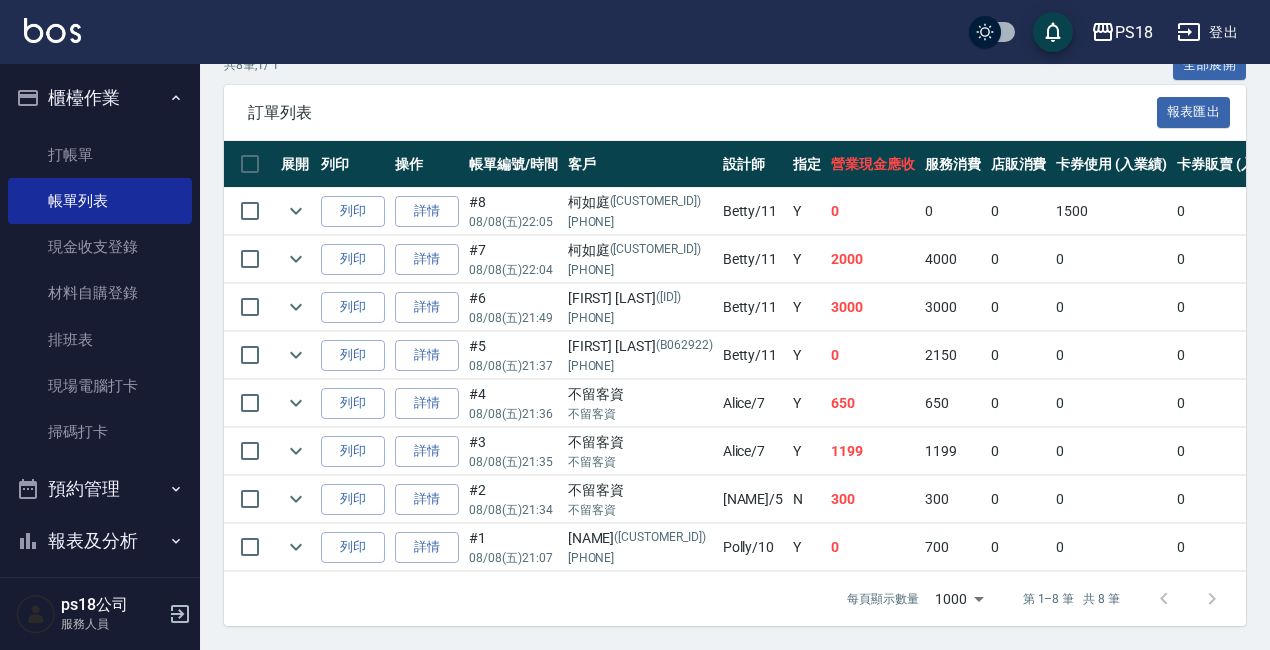 click on "櫃檯作業" at bounding box center (100, 98) 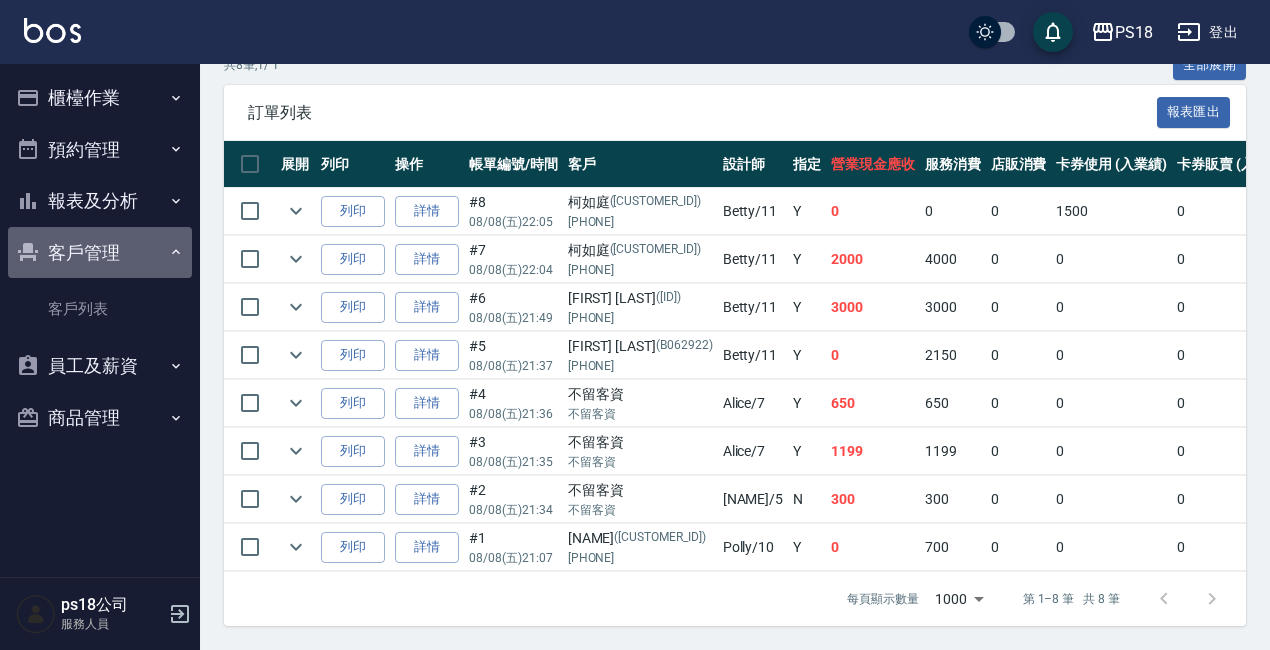 click 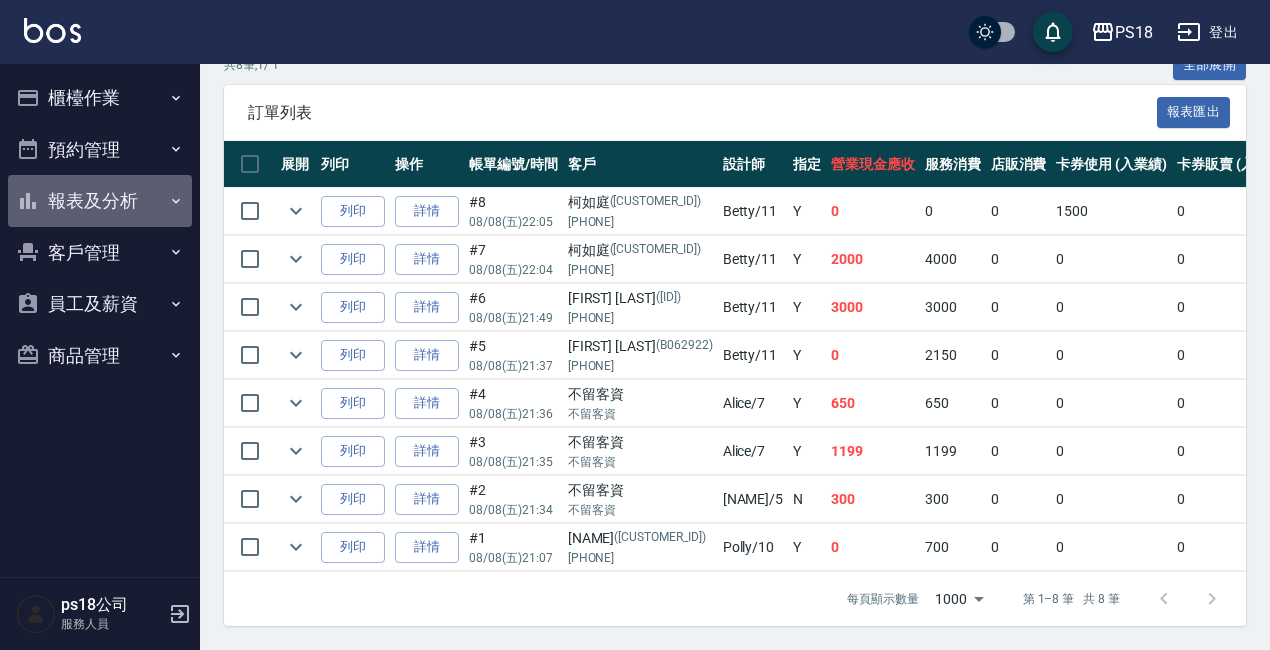 click on "報表及分析" at bounding box center [100, 201] 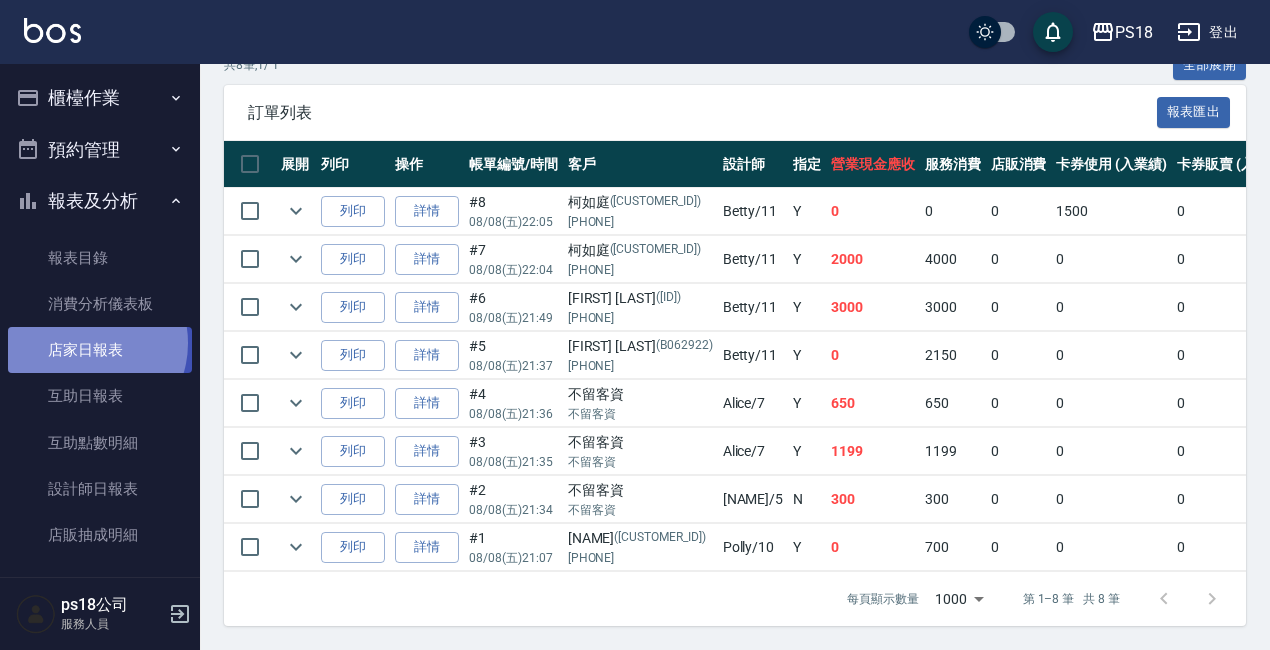 click on "店家日報表" at bounding box center [100, 350] 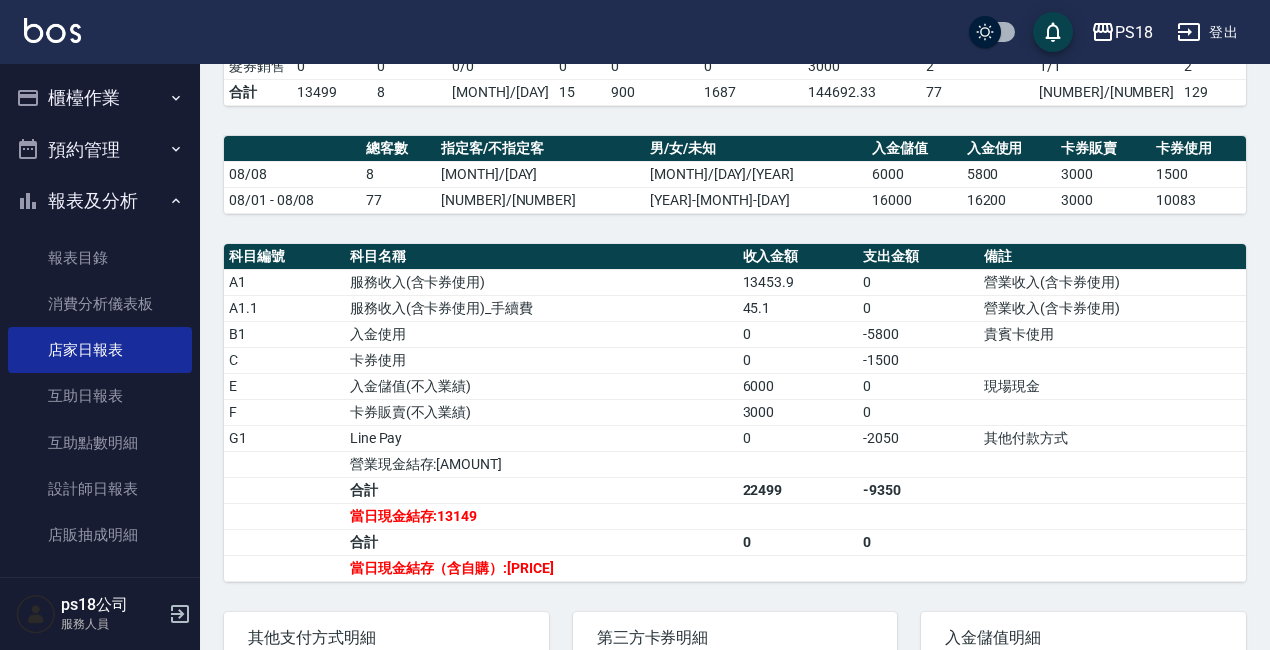 scroll, scrollTop: 500, scrollLeft: 0, axis: vertical 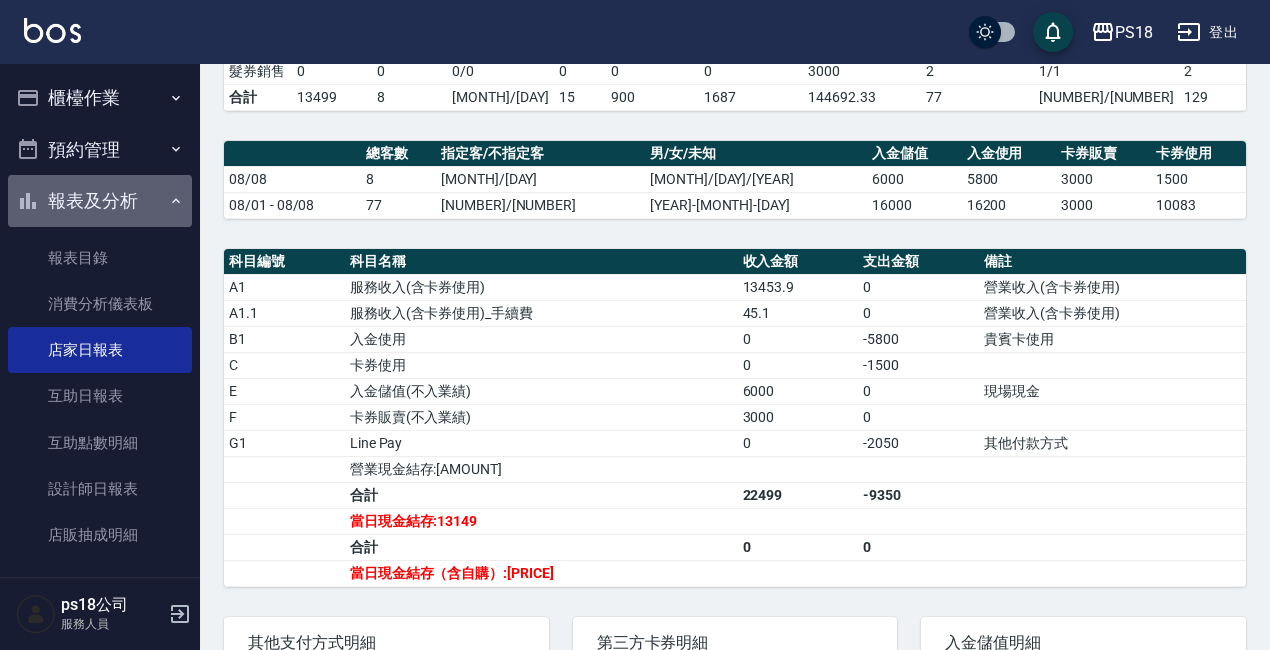 click 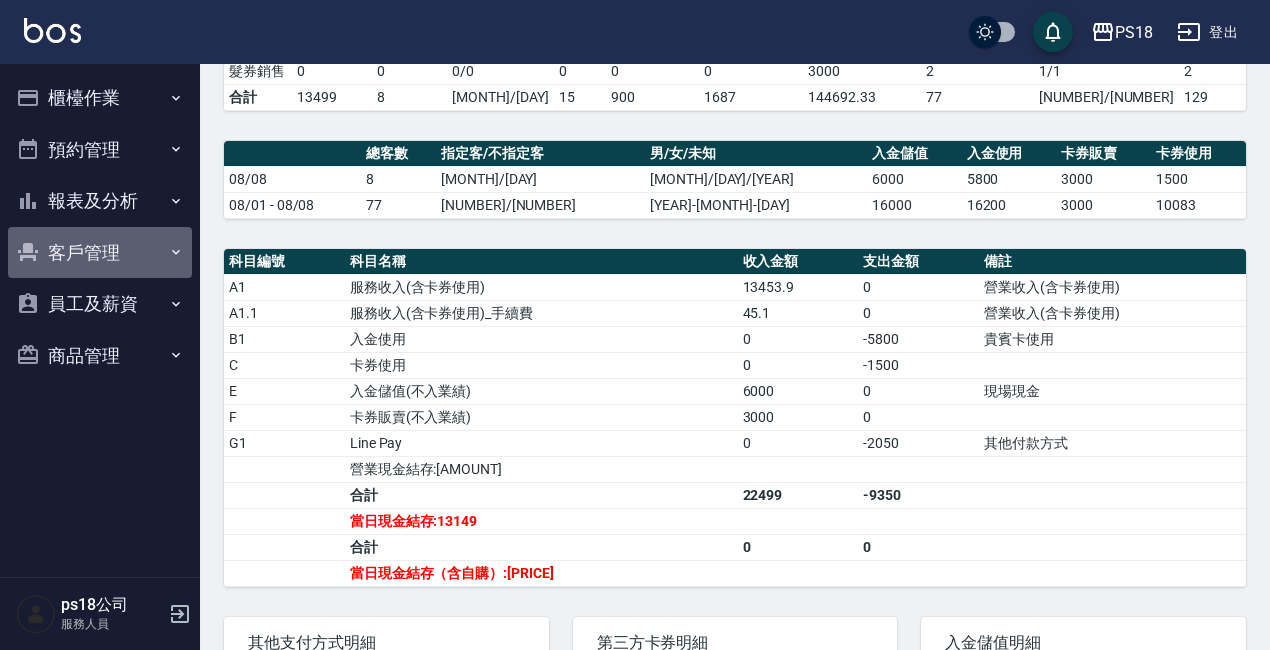 click on "客戶管理" at bounding box center (100, 253) 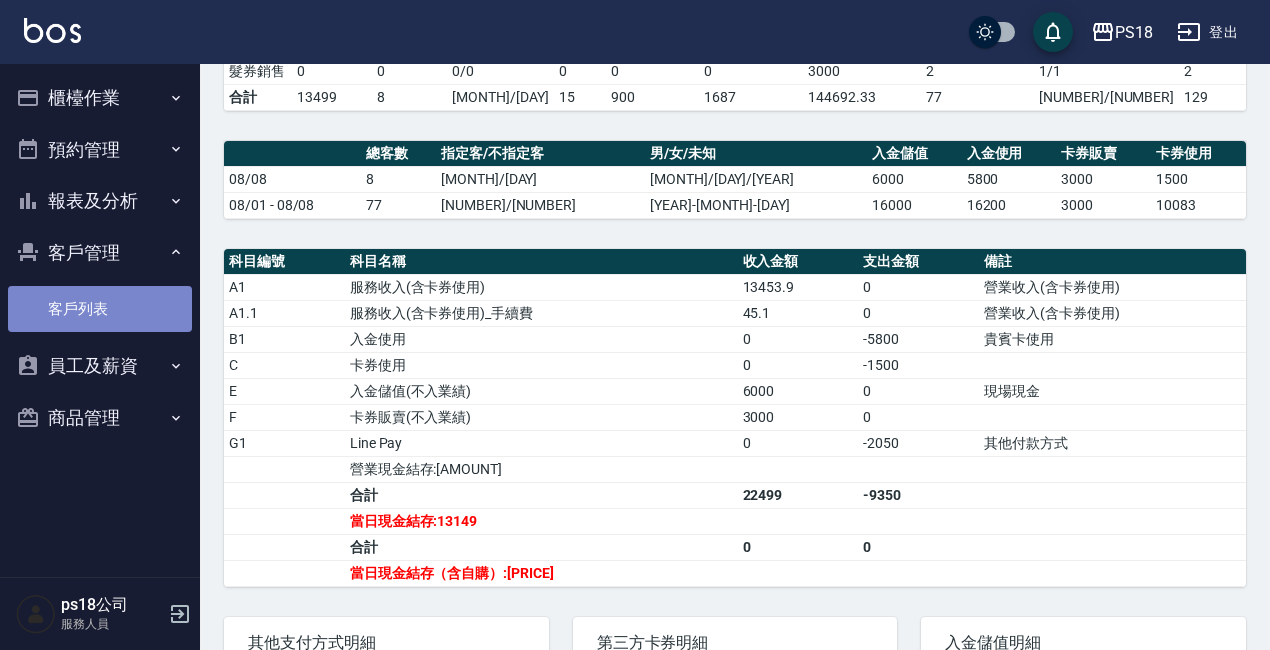 click on "客戶列表" at bounding box center [100, 309] 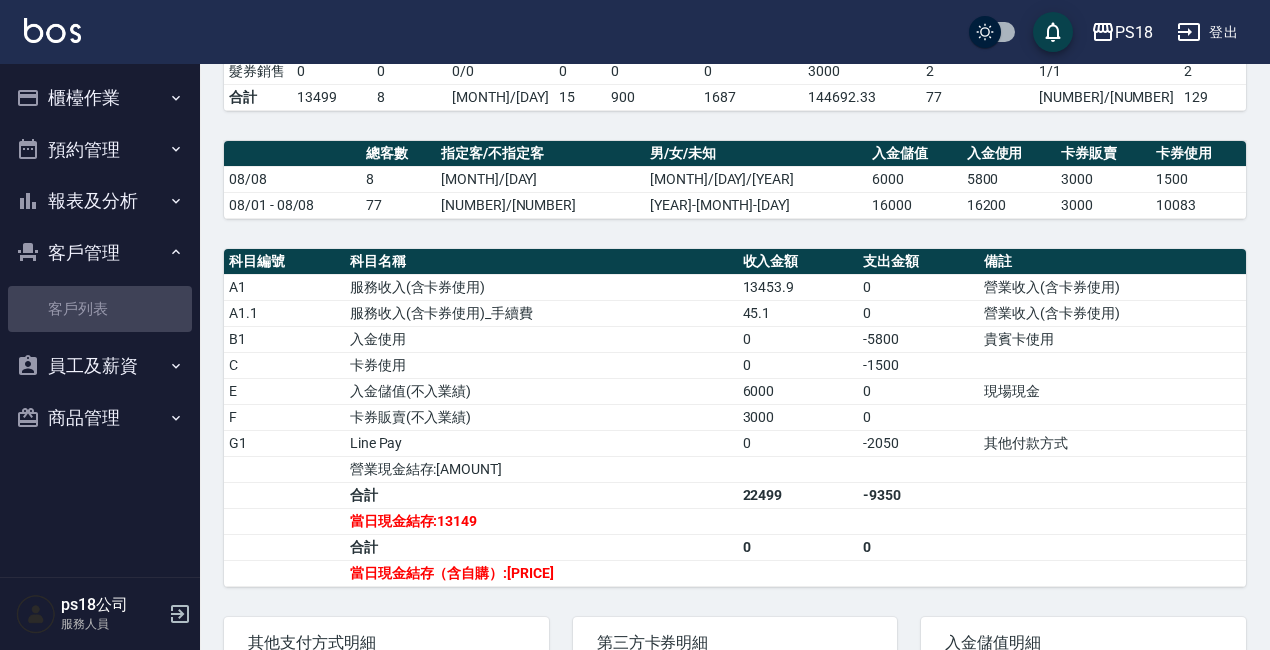 scroll, scrollTop: 0, scrollLeft: 0, axis: both 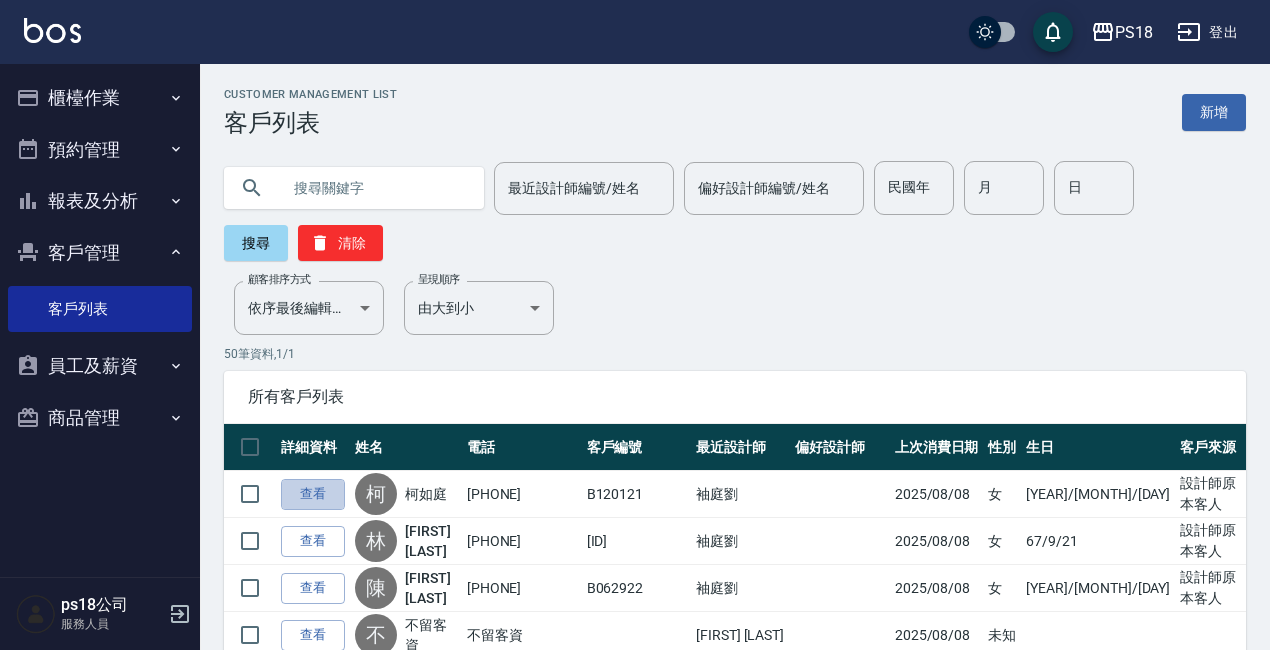 drag, startPoint x: 322, startPoint y: 484, endPoint x: 163, endPoint y: 273, distance: 264.20068 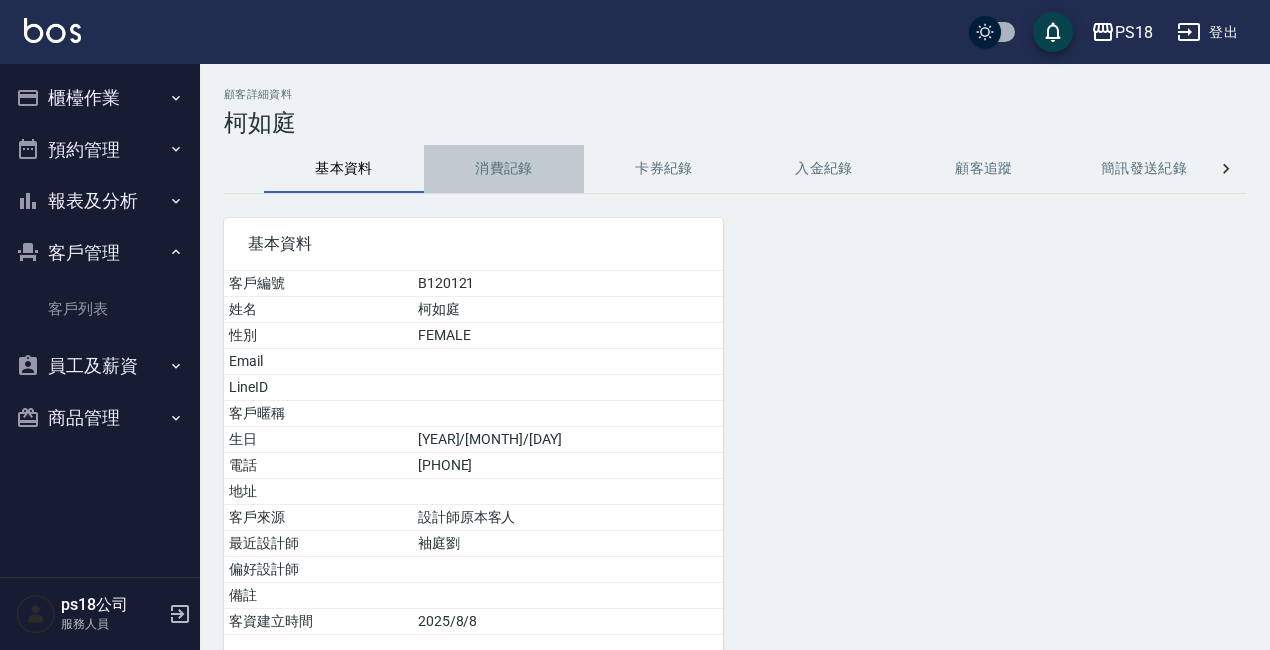 click on "消費記錄" at bounding box center (504, 169) 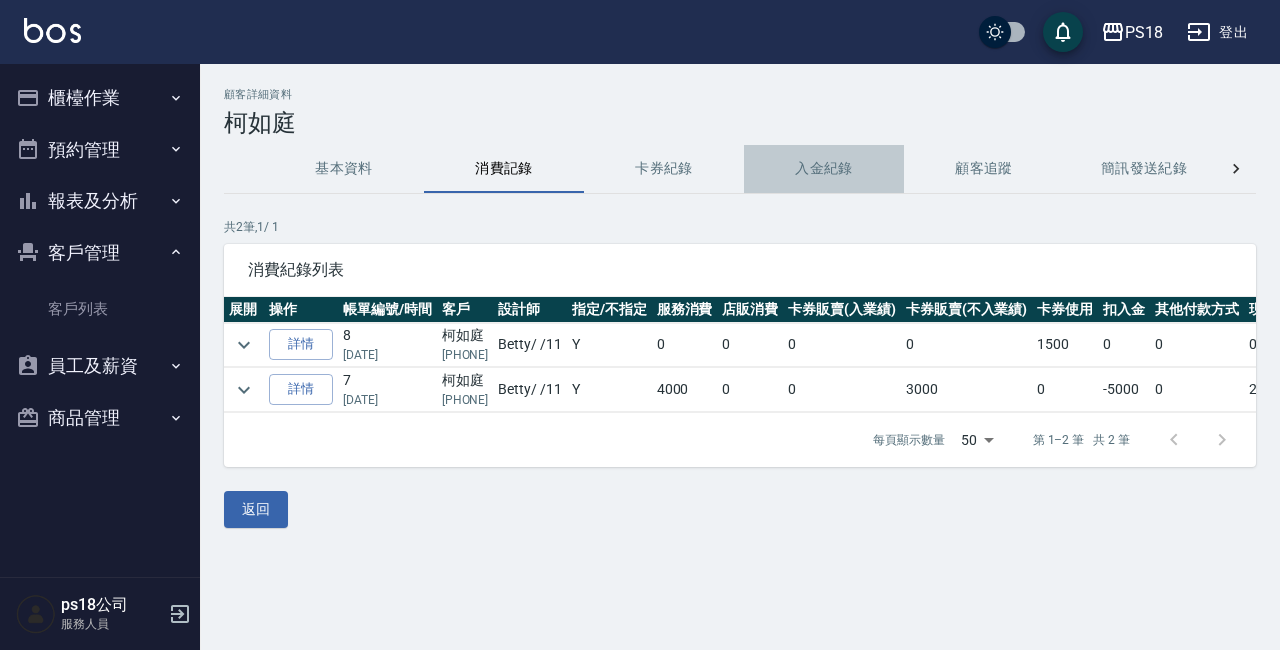 click on "入金紀錄" at bounding box center (824, 169) 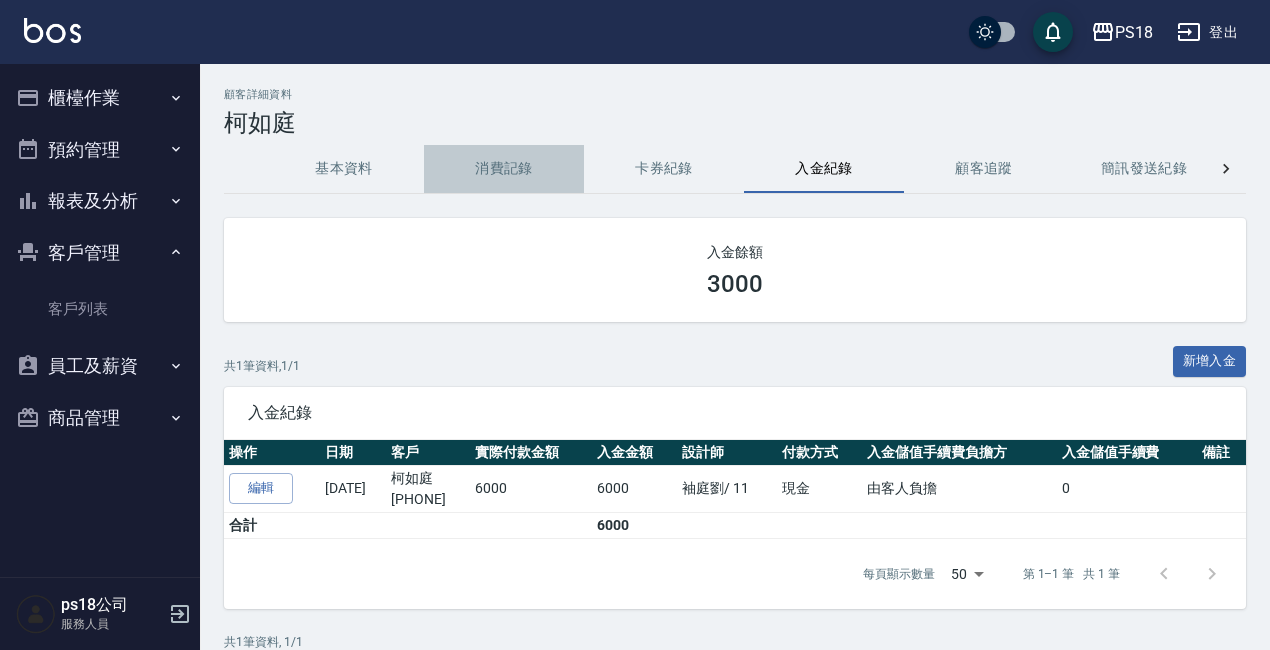 click on "消費記錄" at bounding box center (504, 169) 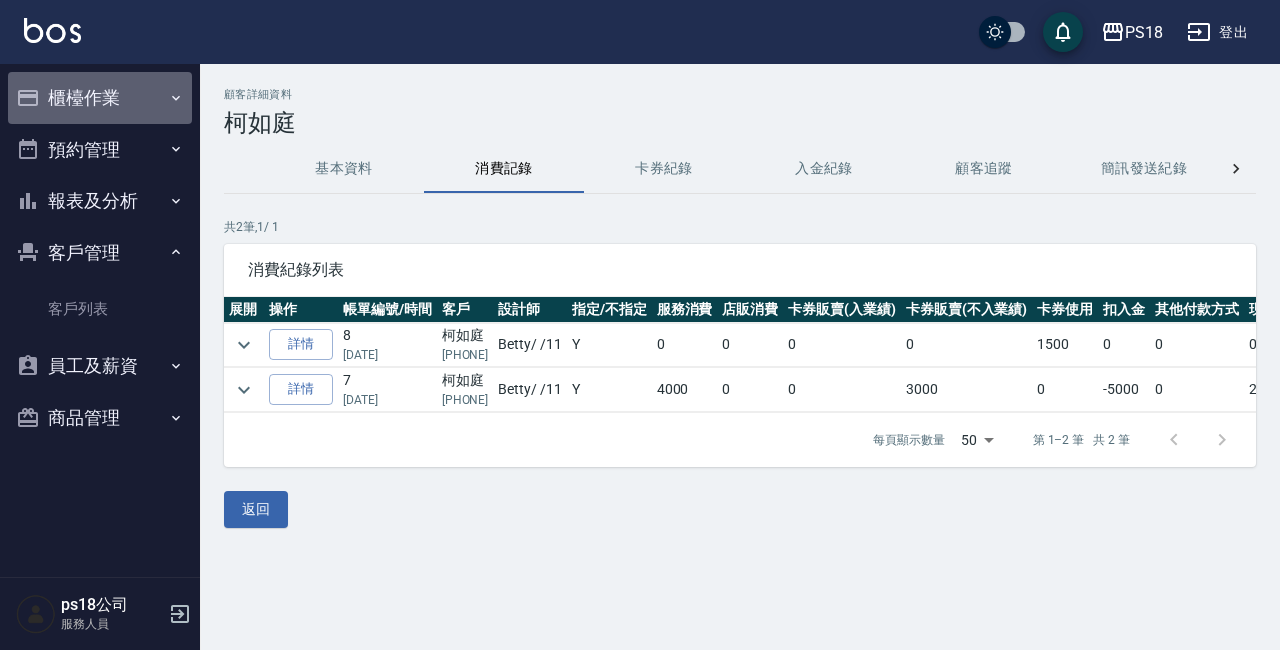 click on "櫃檯作業" at bounding box center [100, 98] 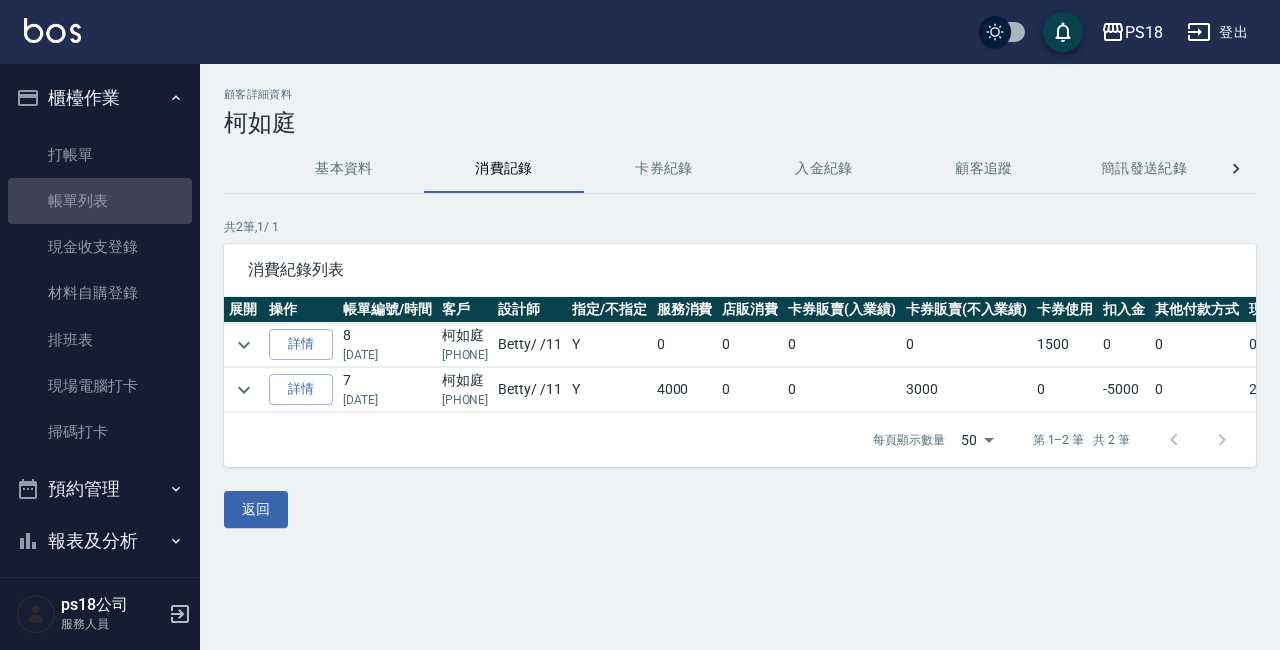 drag, startPoint x: 101, startPoint y: 213, endPoint x: 431, endPoint y: 476, distance: 421.98224 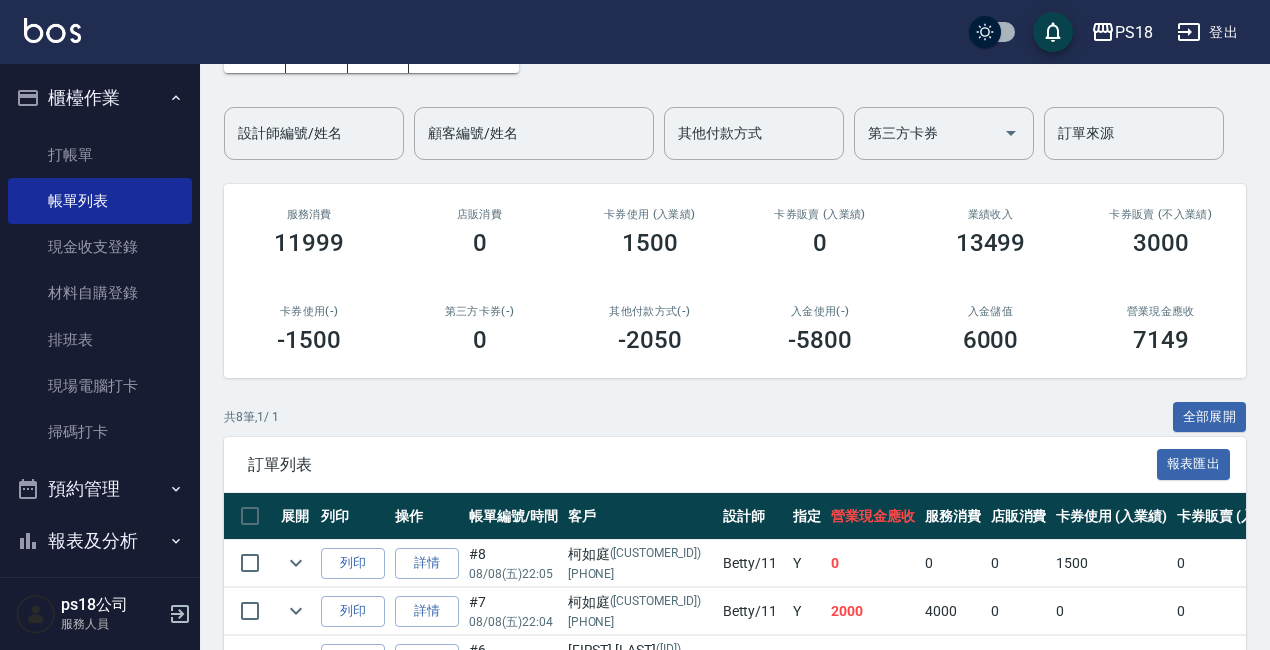 scroll, scrollTop: 400, scrollLeft: 0, axis: vertical 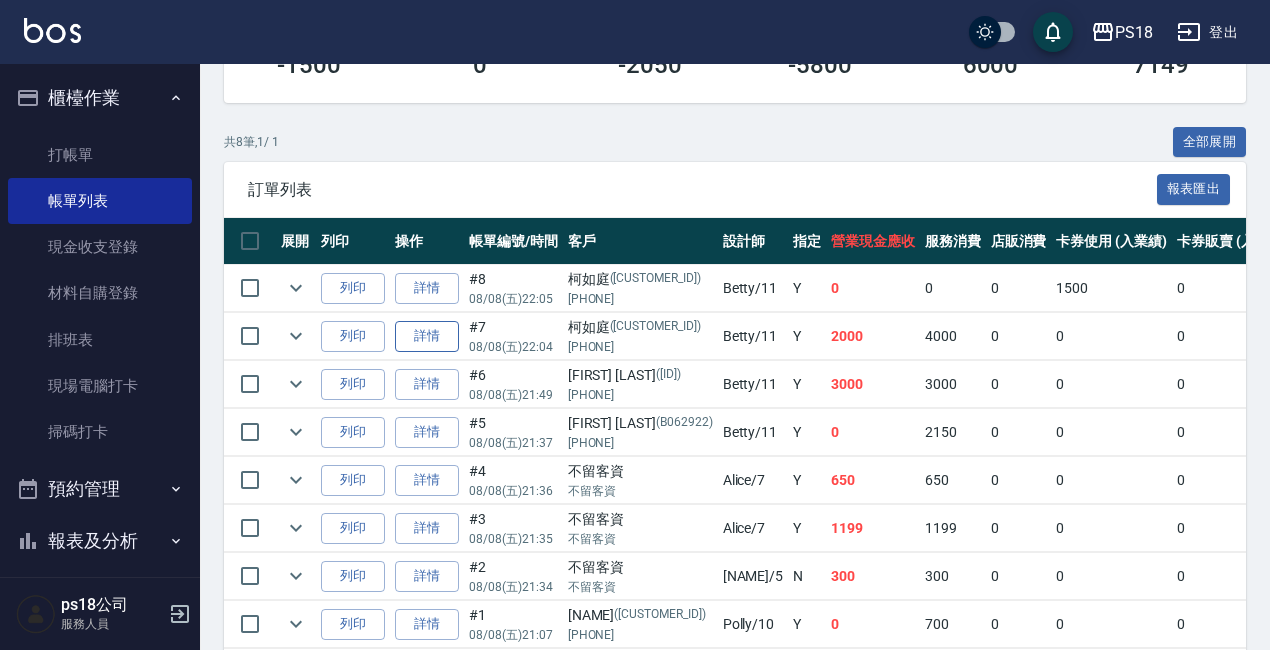 click on "詳情" at bounding box center [427, 336] 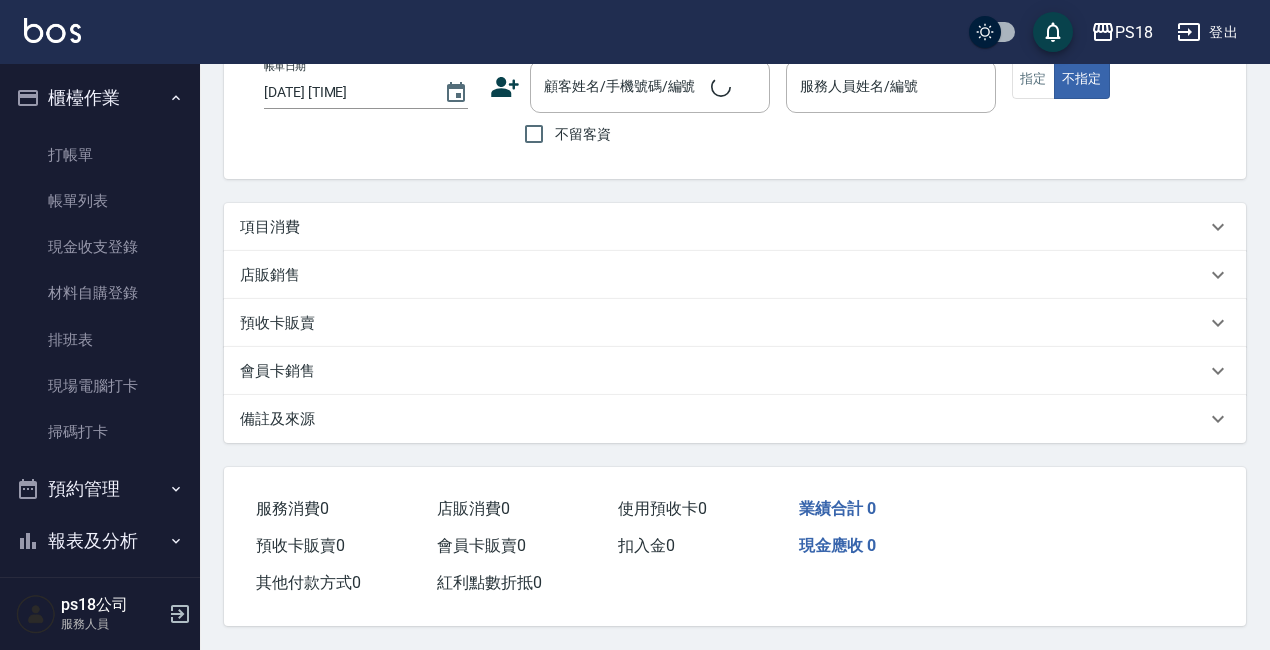 scroll, scrollTop: 0, scrollLeft: 0, axis: both 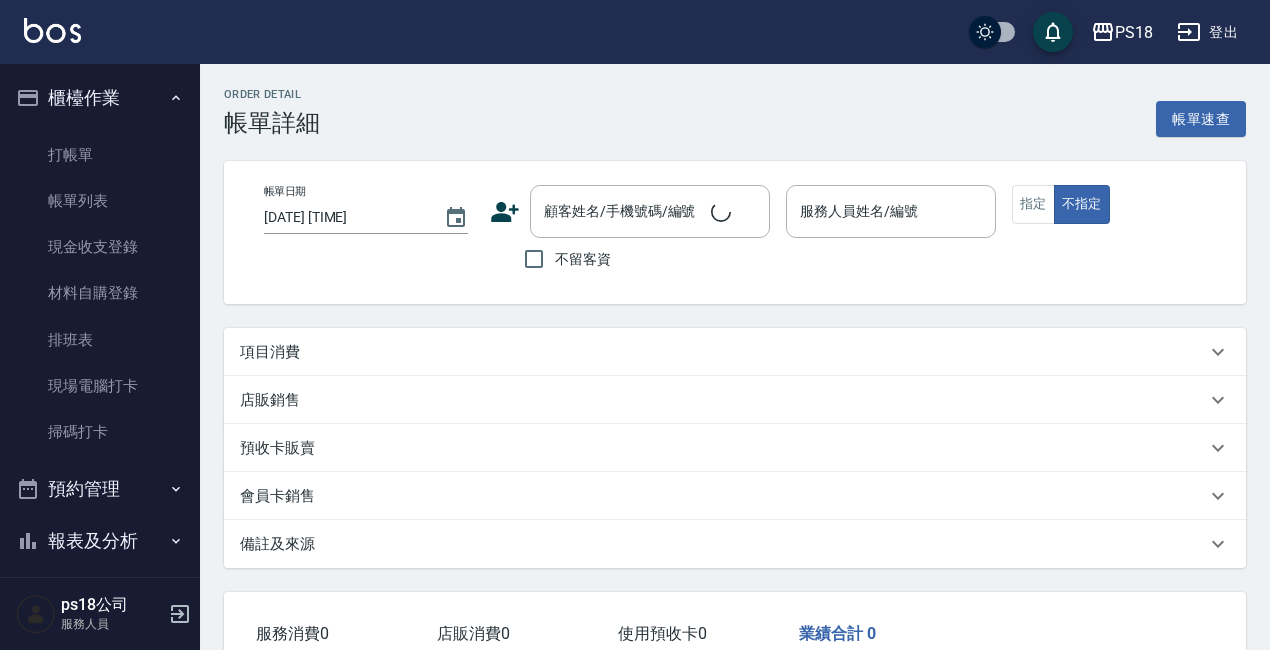 type on "[DATE] [TIME]" 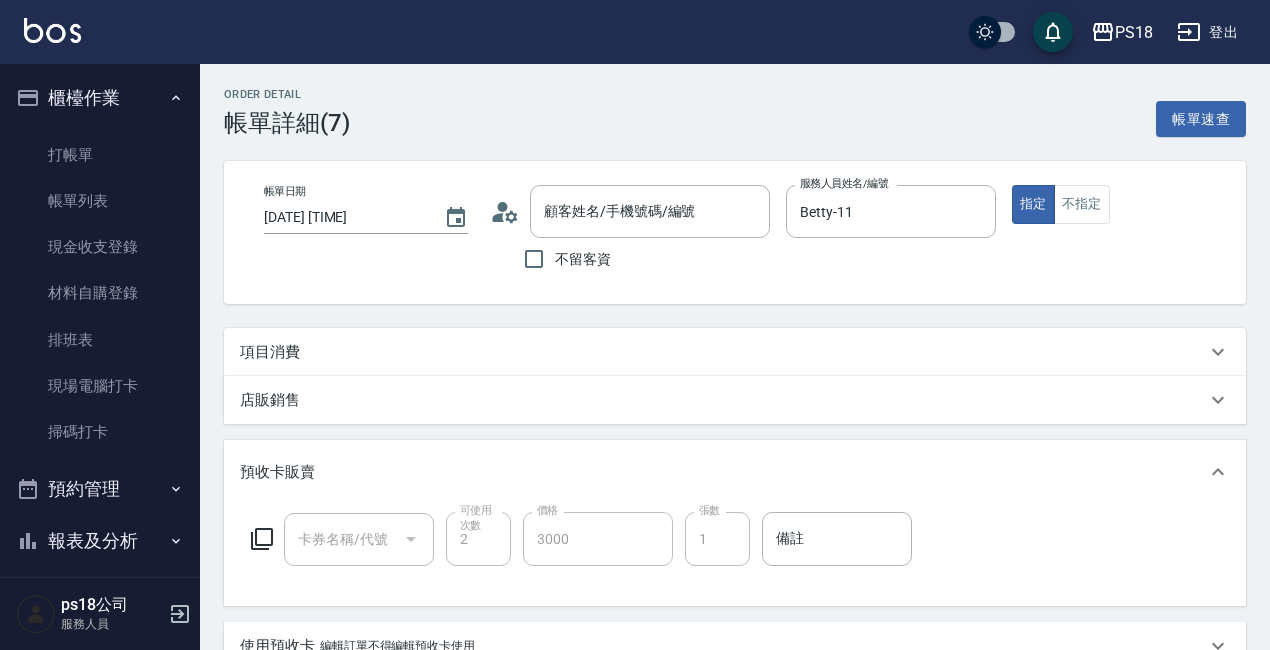 scroll, scrollTop: 0, scrollLeft: 0, axis: both 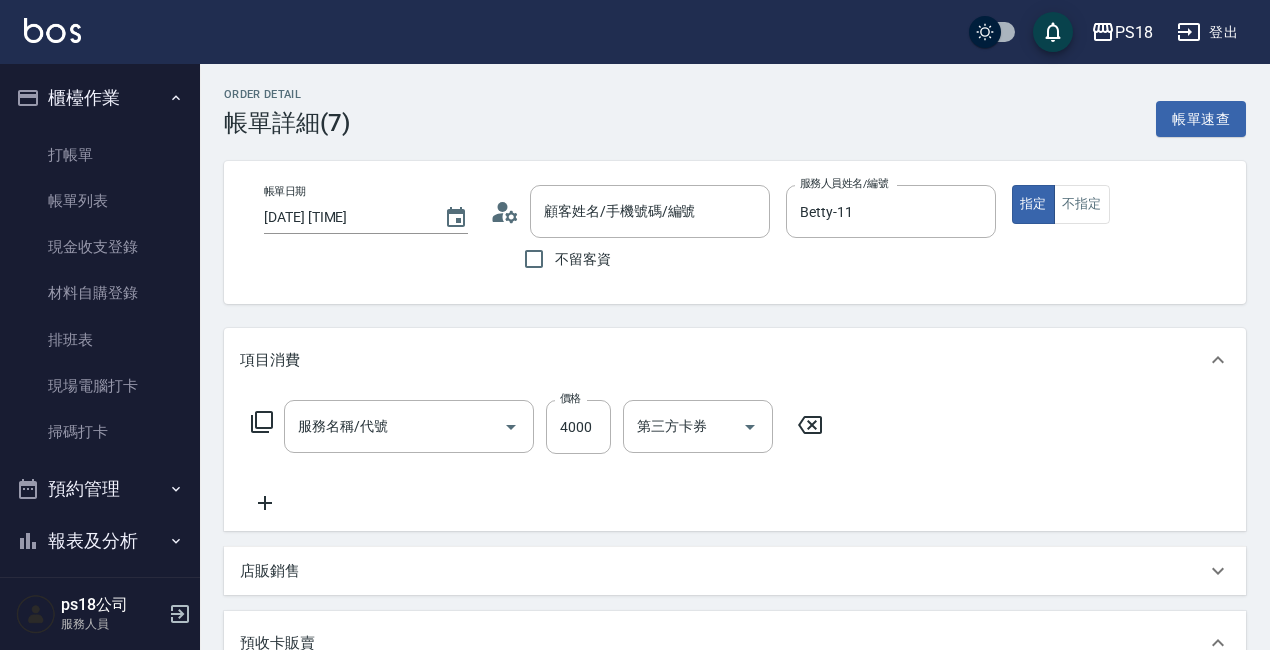 type on "[FIRST] [LAST] [PHONE] / [CUSTOMER_ID]" 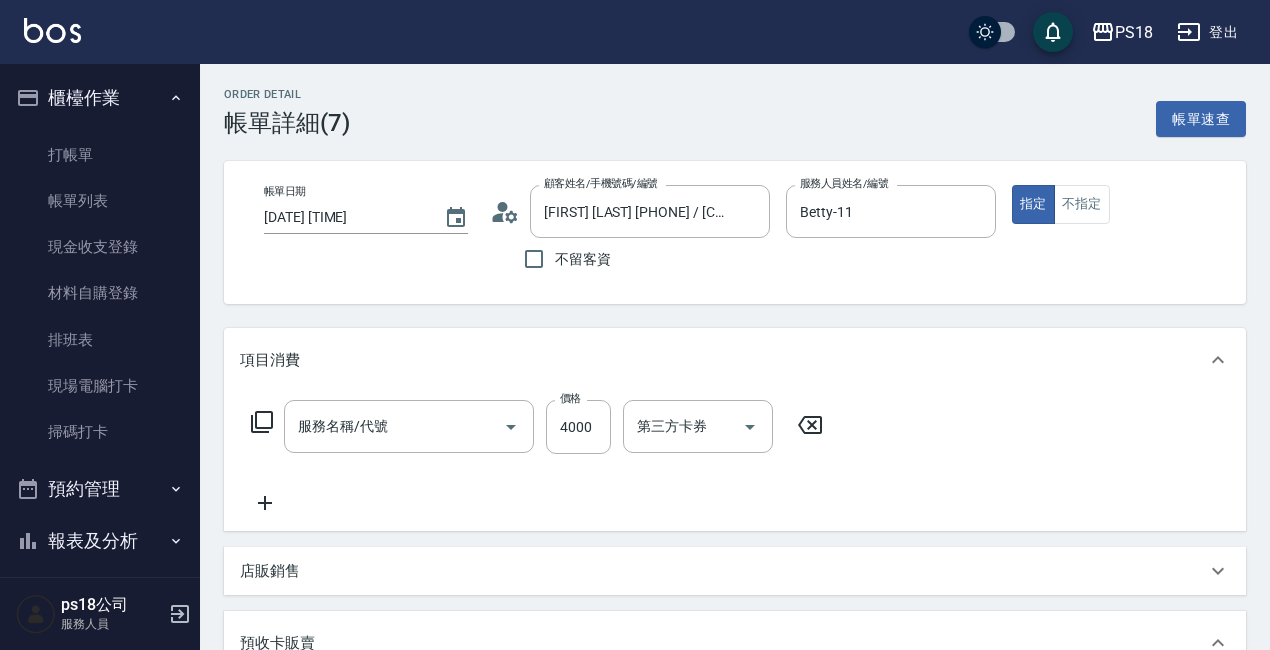 type on "調配燙3000(204)" 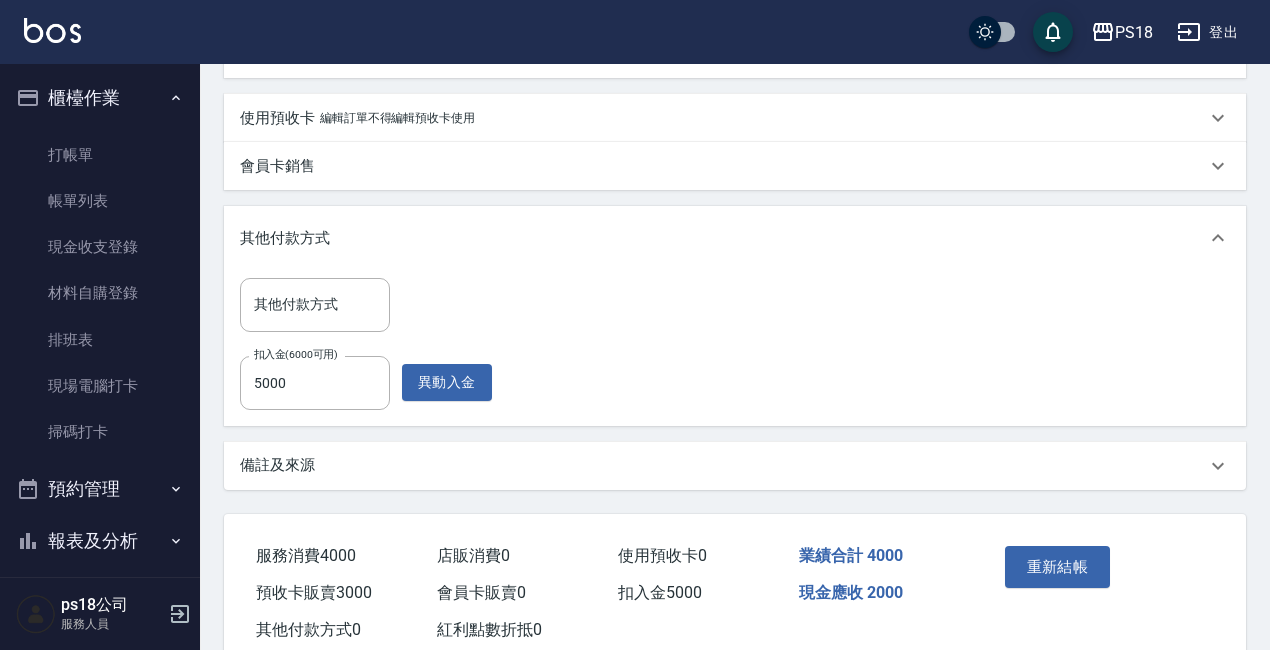 scroll, scrollTop: 700, scrollLeft: 0, axis: vertical 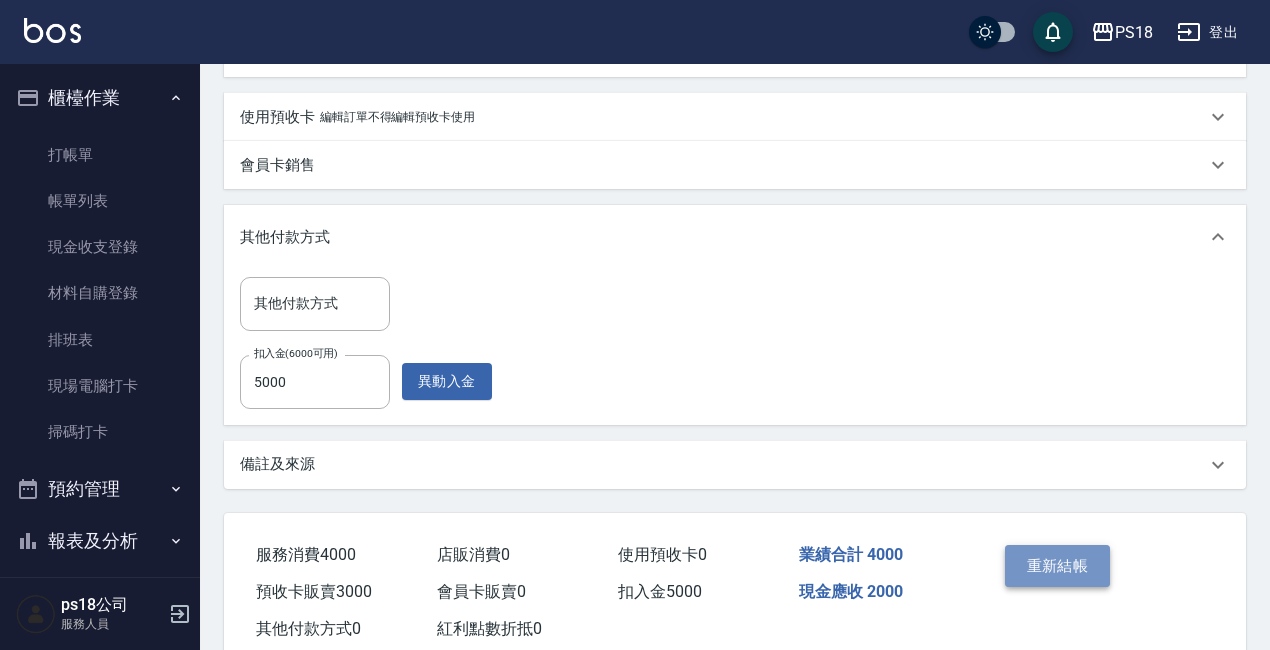 click on "重新結帳" at bounding box center [1058, 566] 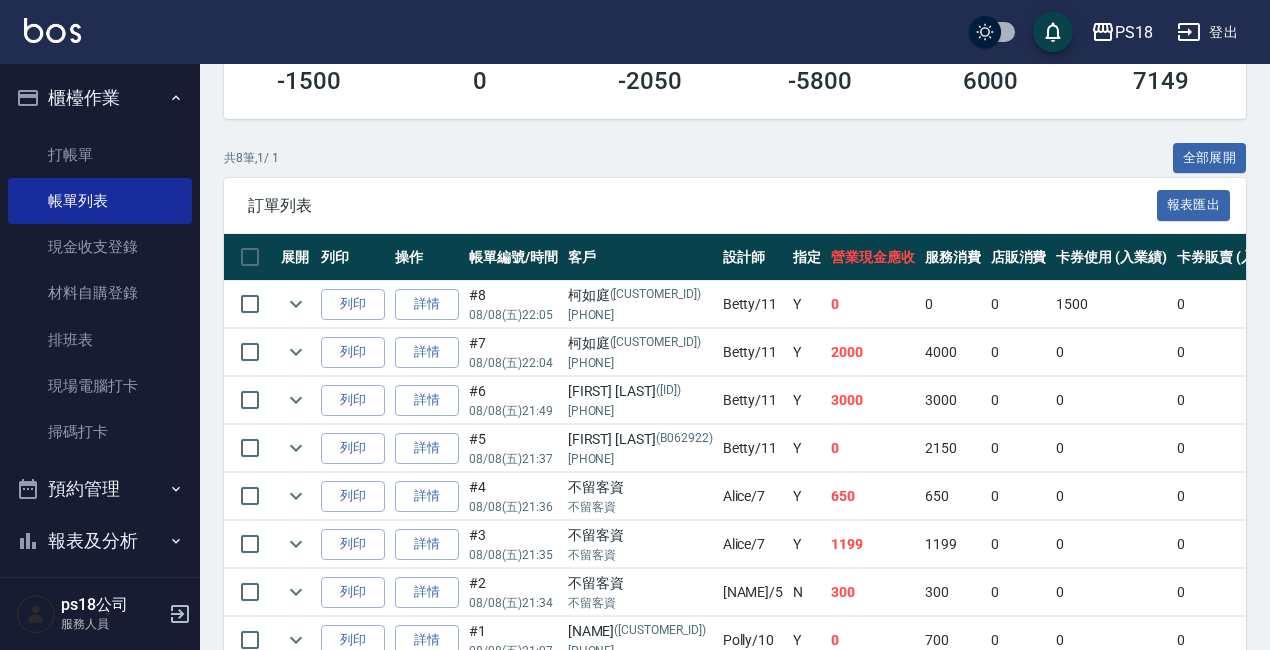 scroll, scrollTop: 400, scrollLeft: 0, axis: vertical 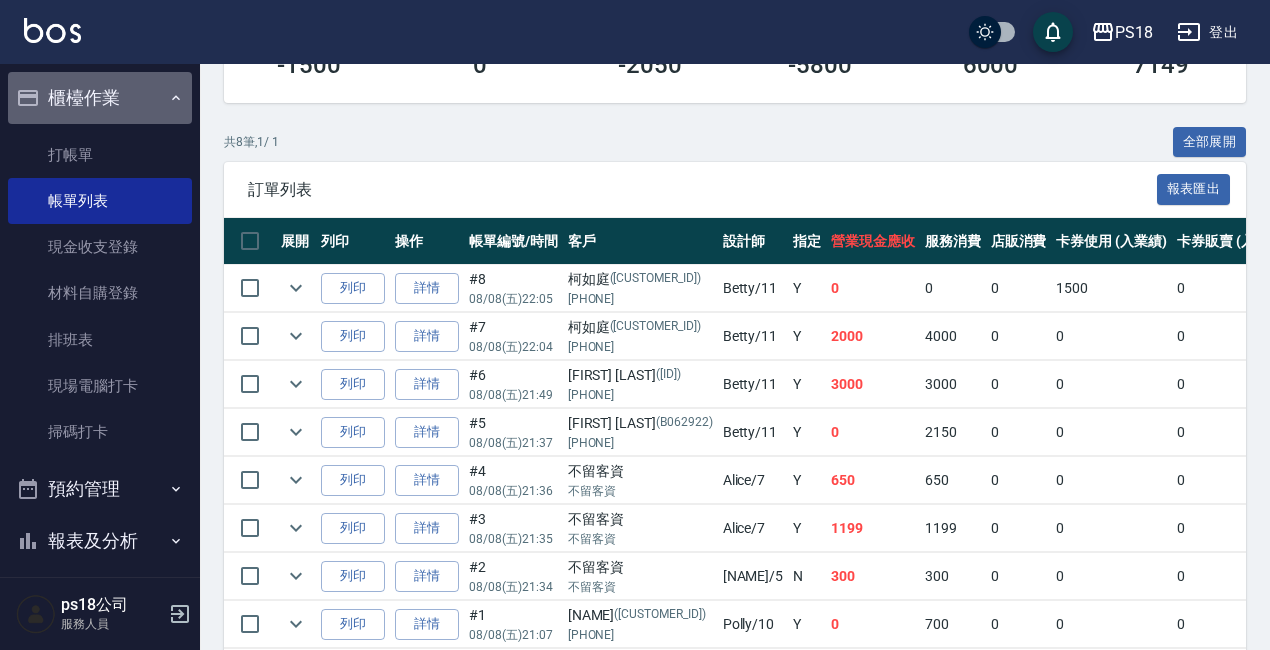 click 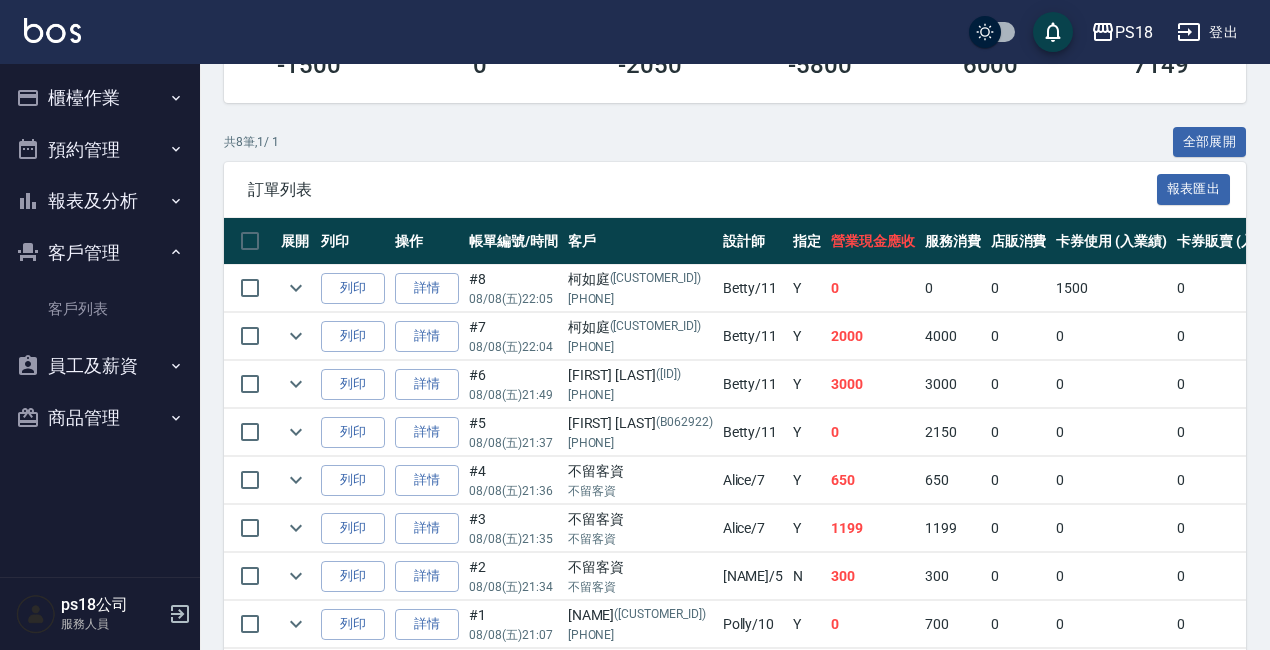 click on "報表及分析" at bounding box center (100, 201) 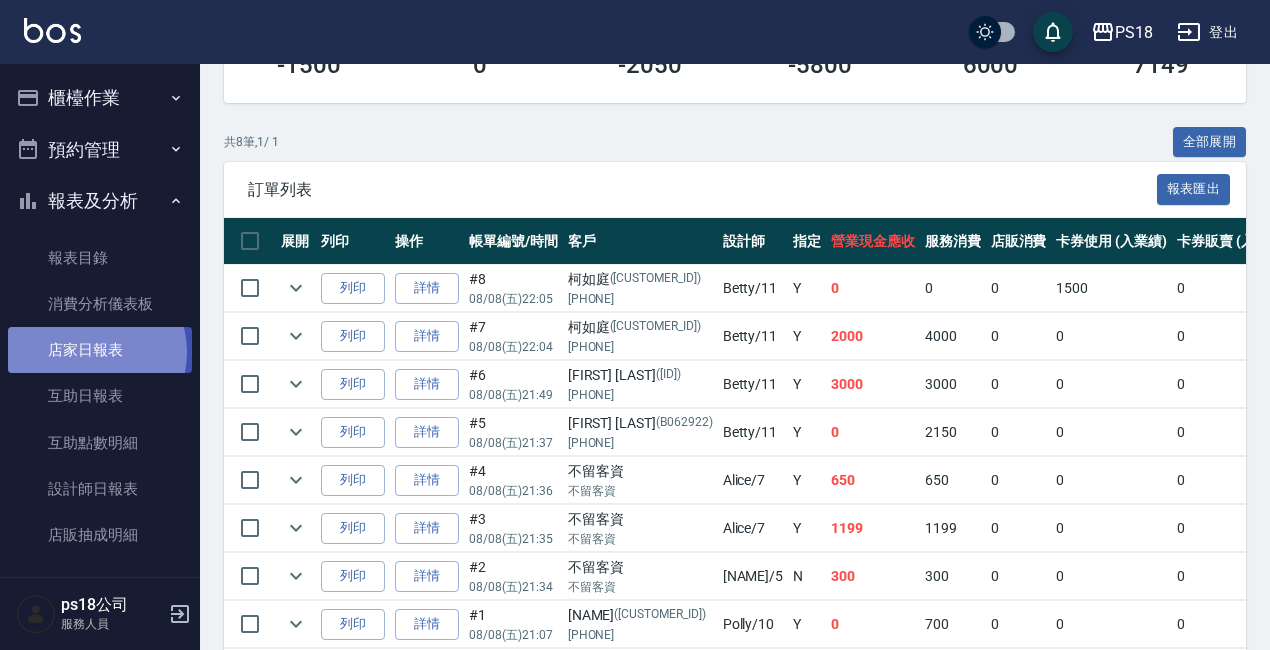 click on "店家日報表" at bounding box center (100, 350) 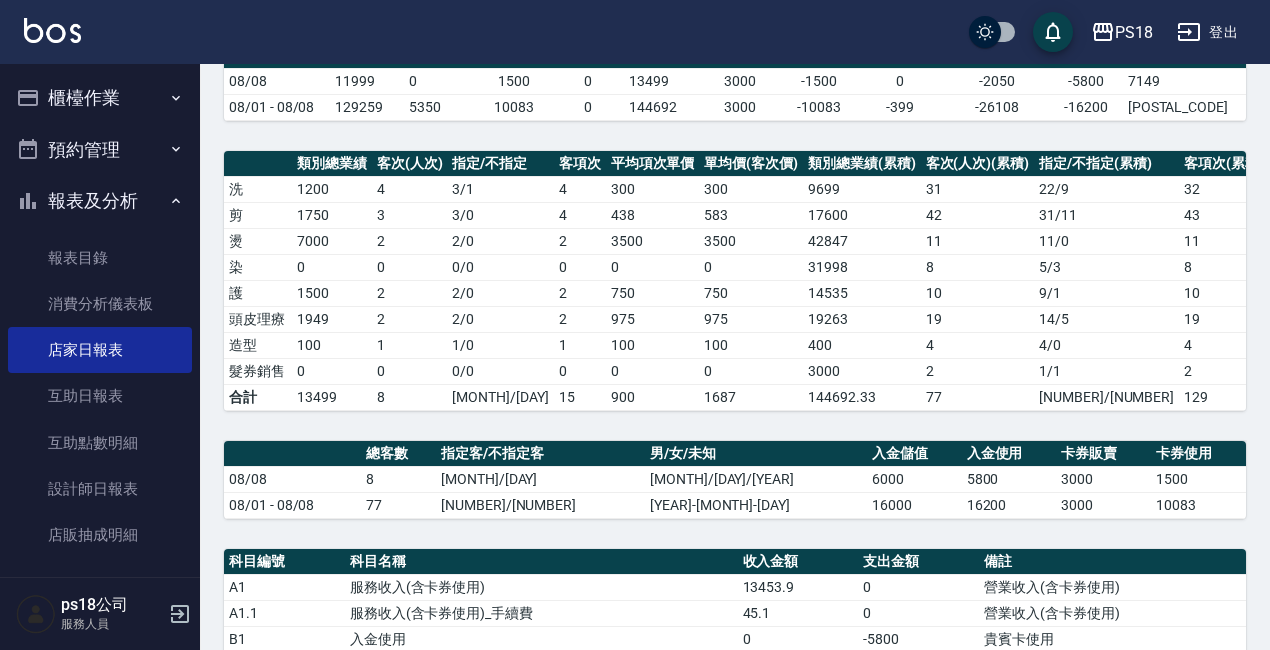 scroll, scrollTop: 500, scrollLeft: 0, axis: vertical 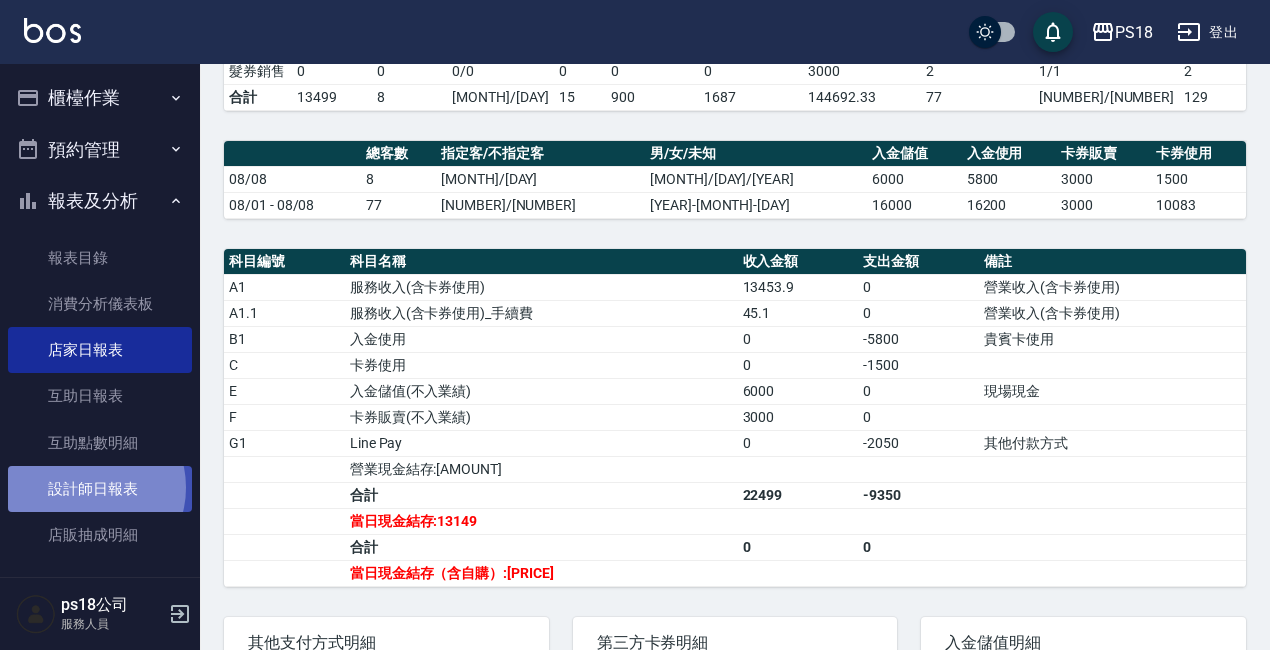 click on "設計師日報表" at bounding box center [100, 489] 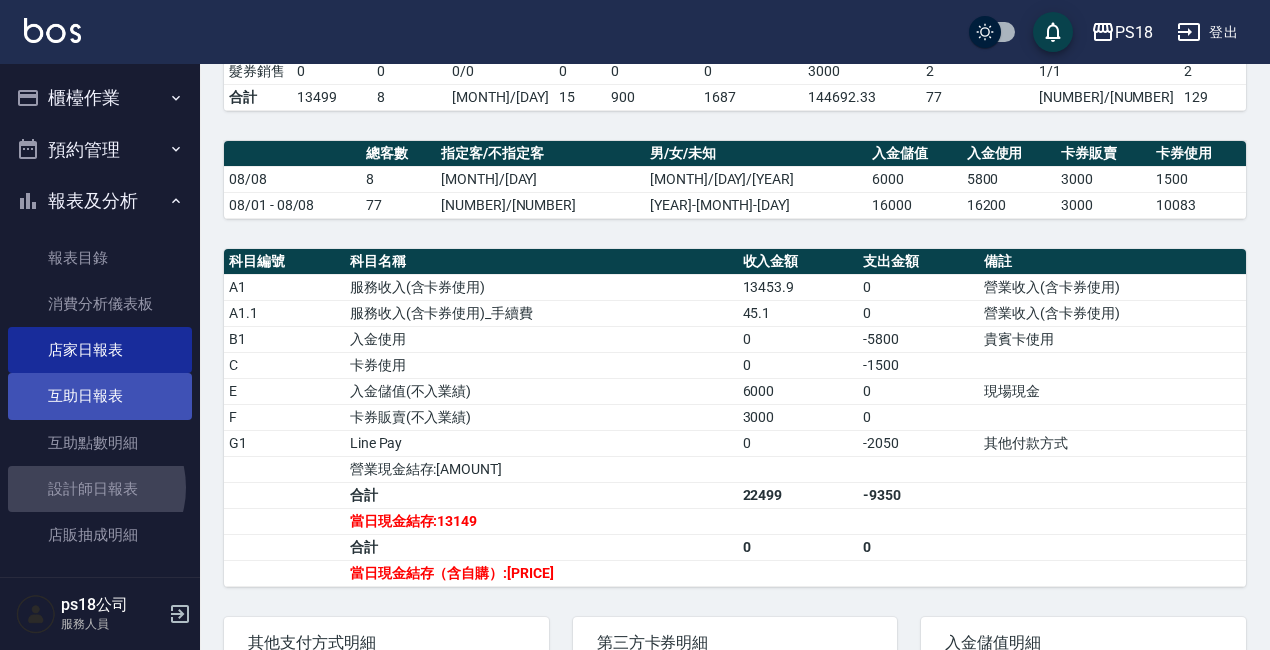 scroll, scrollTop: 0, scrollLeft: 0, axis: both 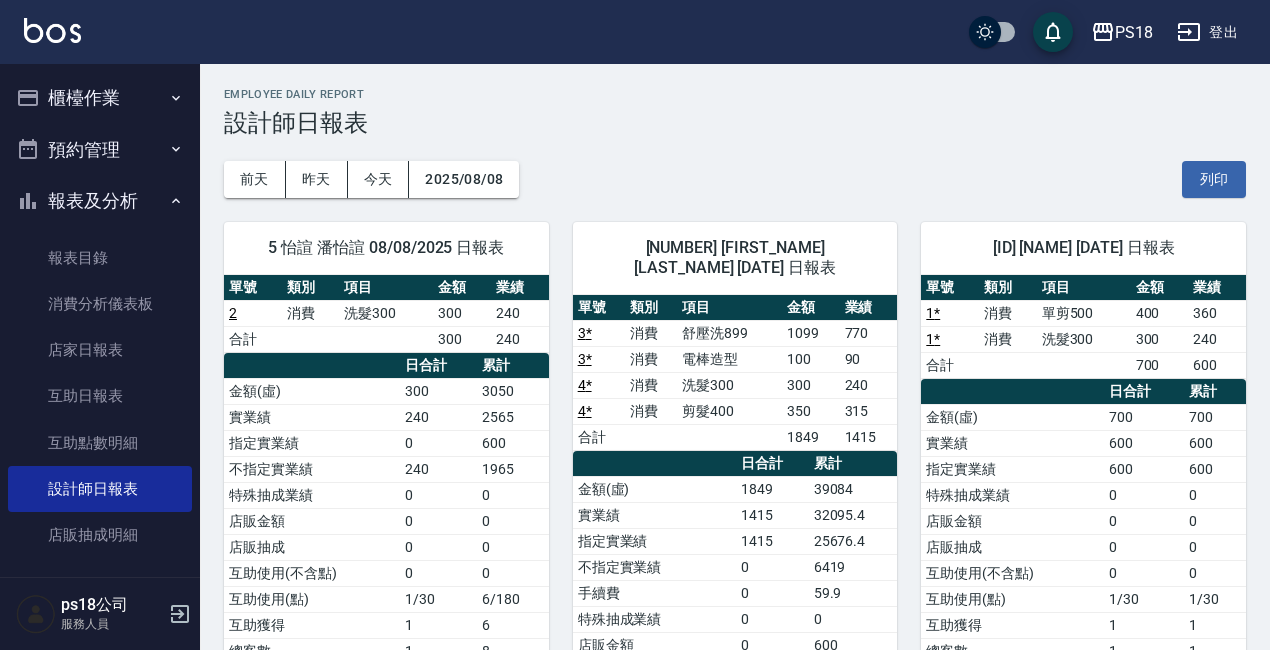 click on "櫃檯作業" at bounding box center [100, 98] 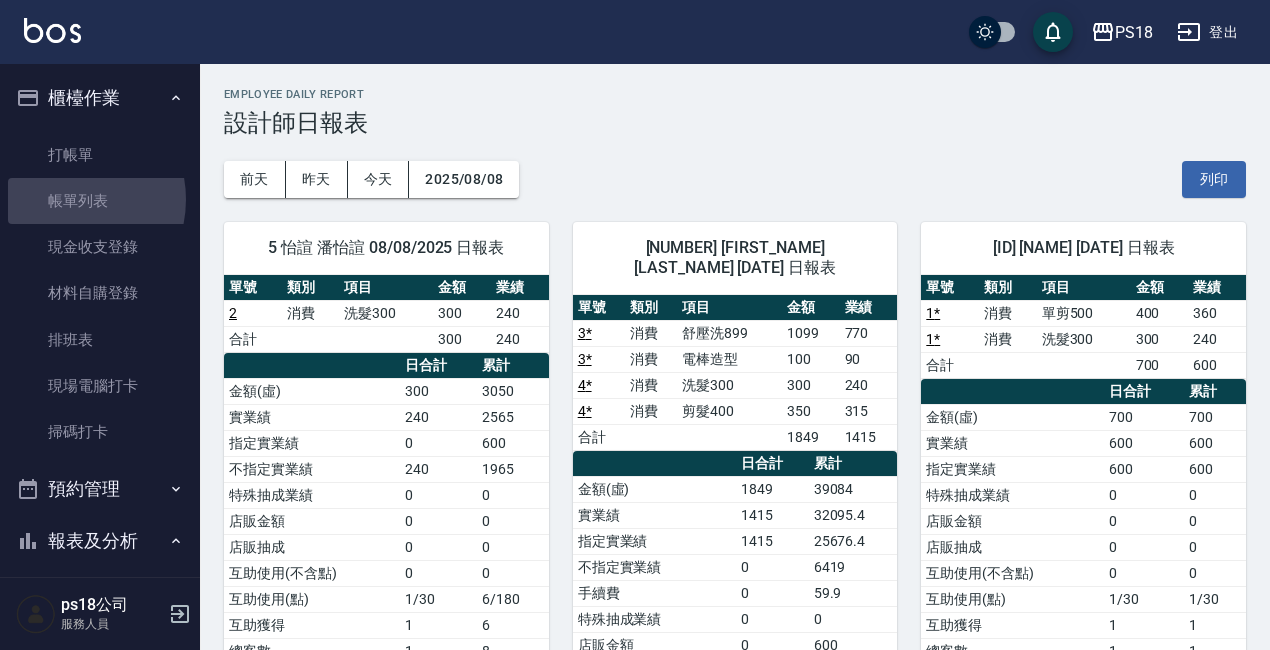 drag, startPoint x: 63, startPoint y: 200, endPoint x: 563, endPoint y: 398, distance: 537.7769 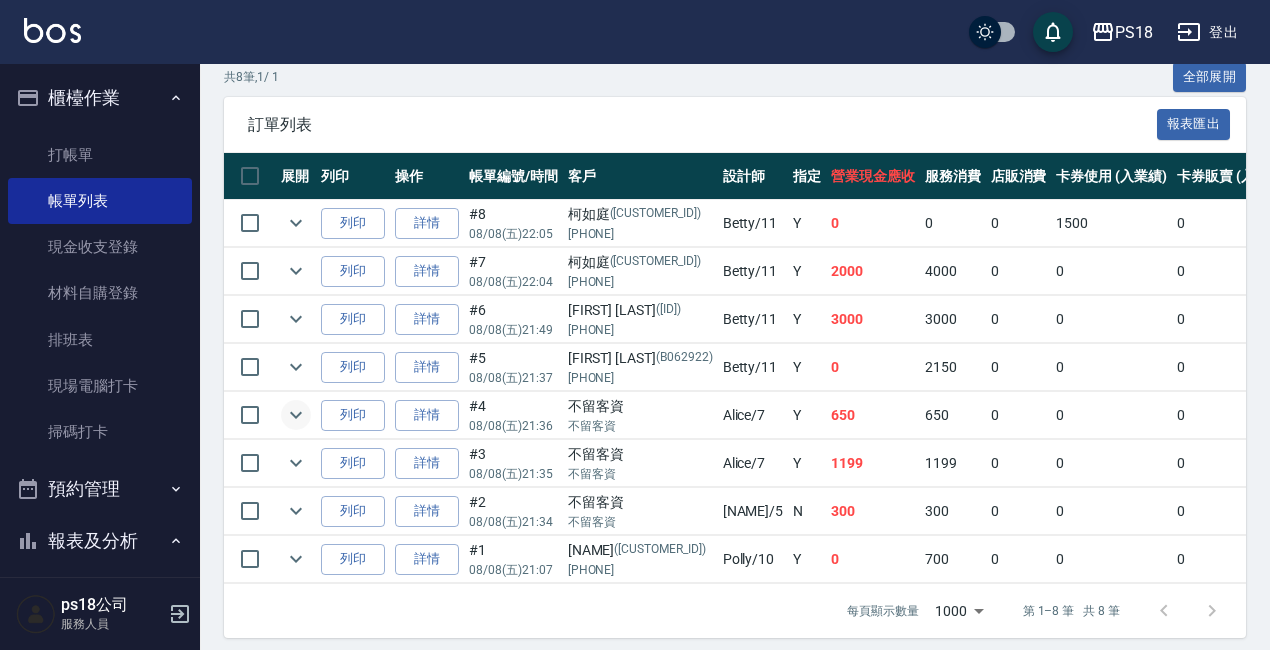 scroll, scrollTop: 494, scrollLeft: 0, axis: vertical 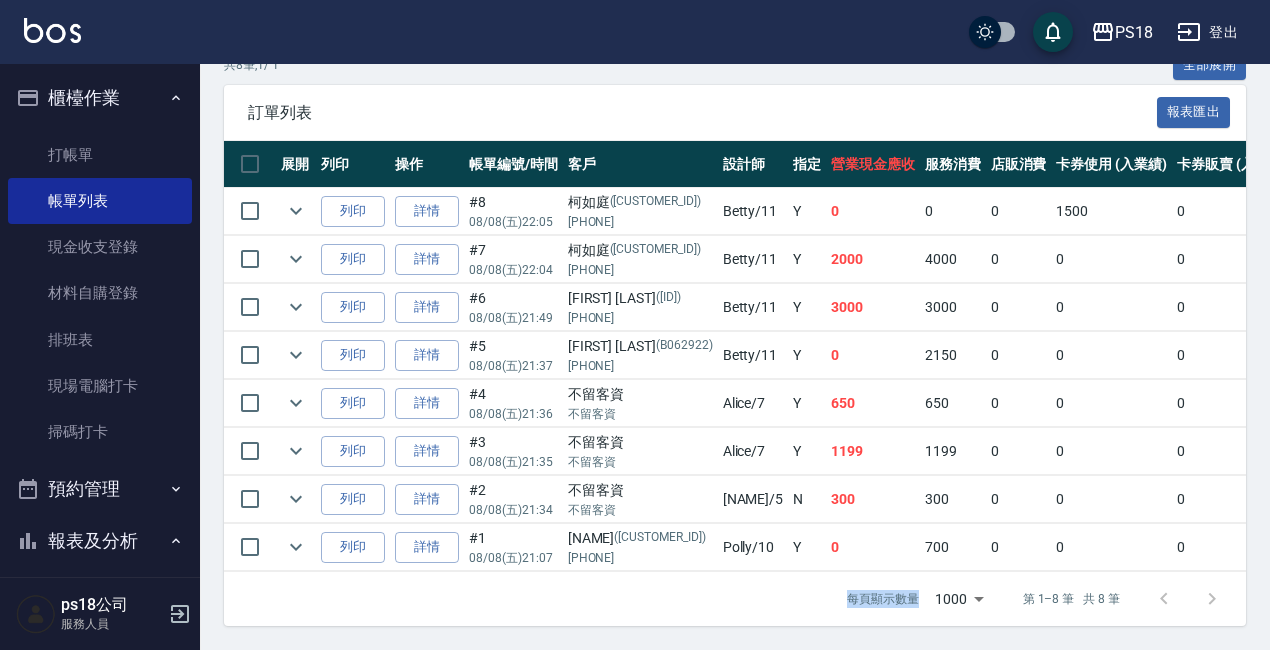 drag, startPoint x: 810, startPoint y: 554, endPoint x: 937, endPoint y: 572, distance: 128.26924 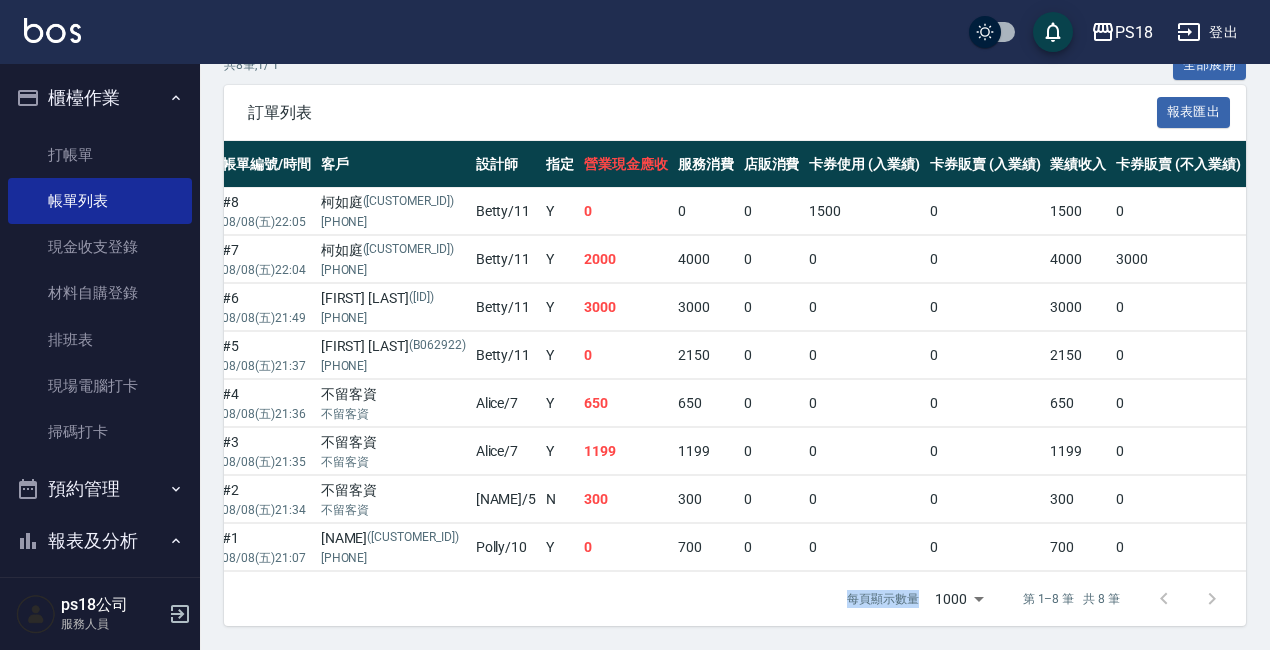 scroll, scrollTop: 0, scrollLeft: 0, axis: both 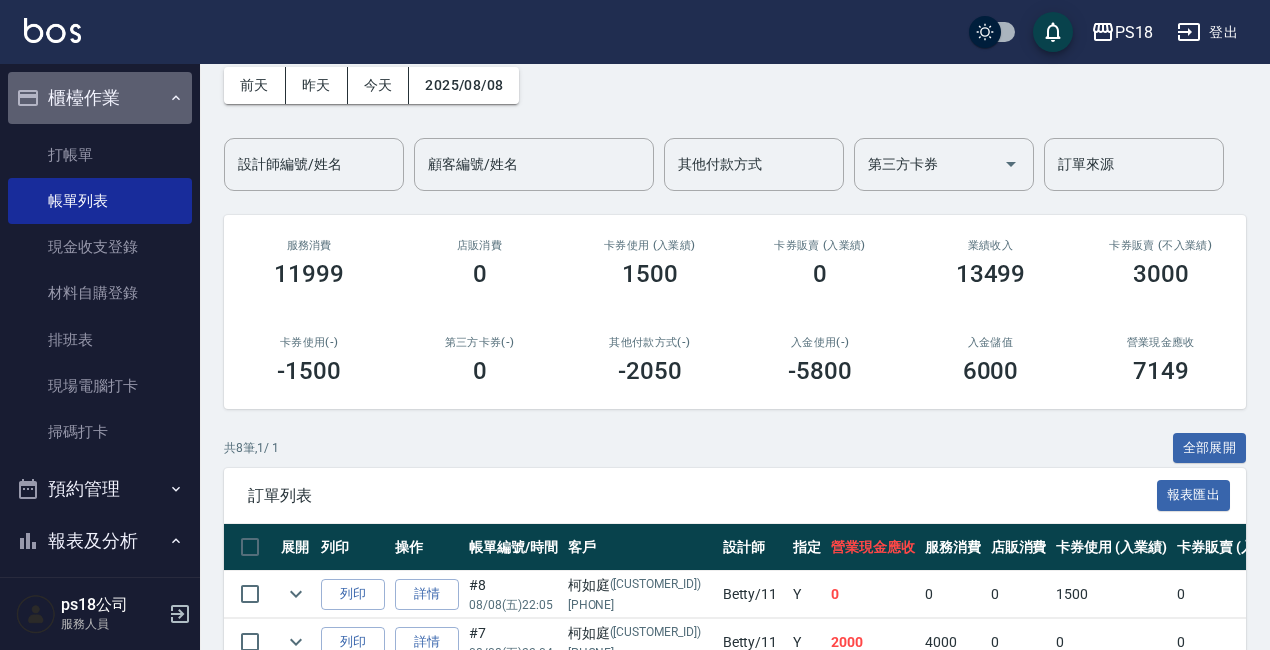 click 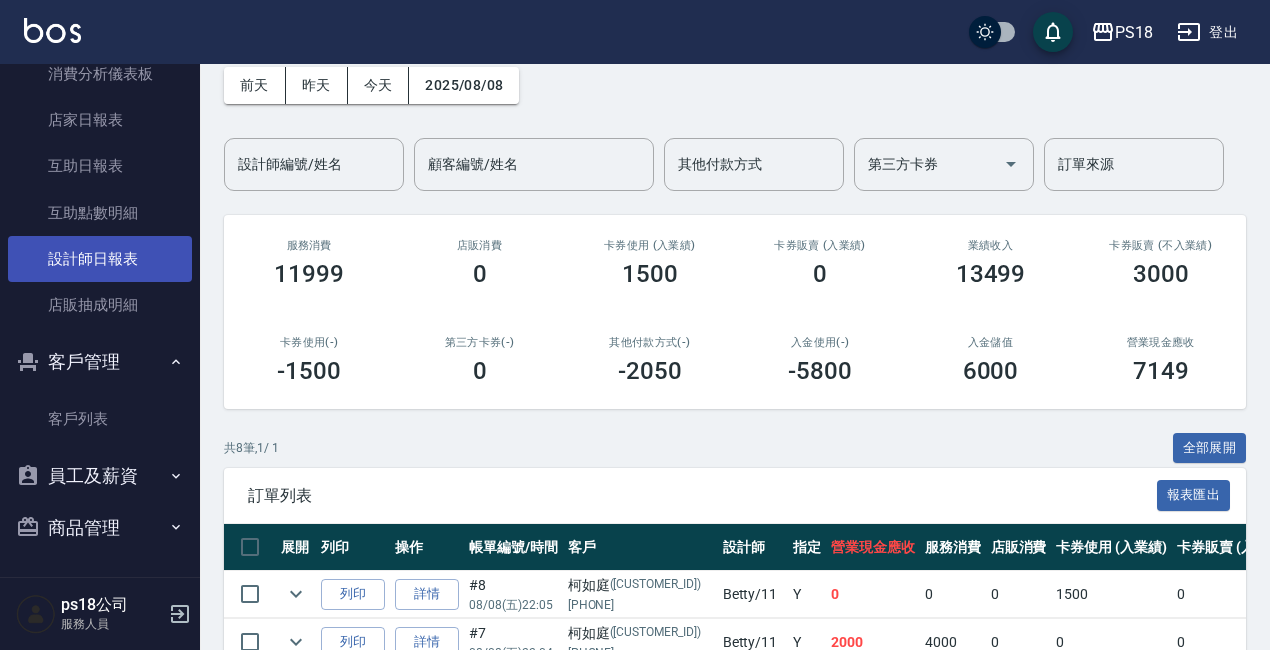 scroll, scrollTop: 0, scrollLeft: 0, axis: both 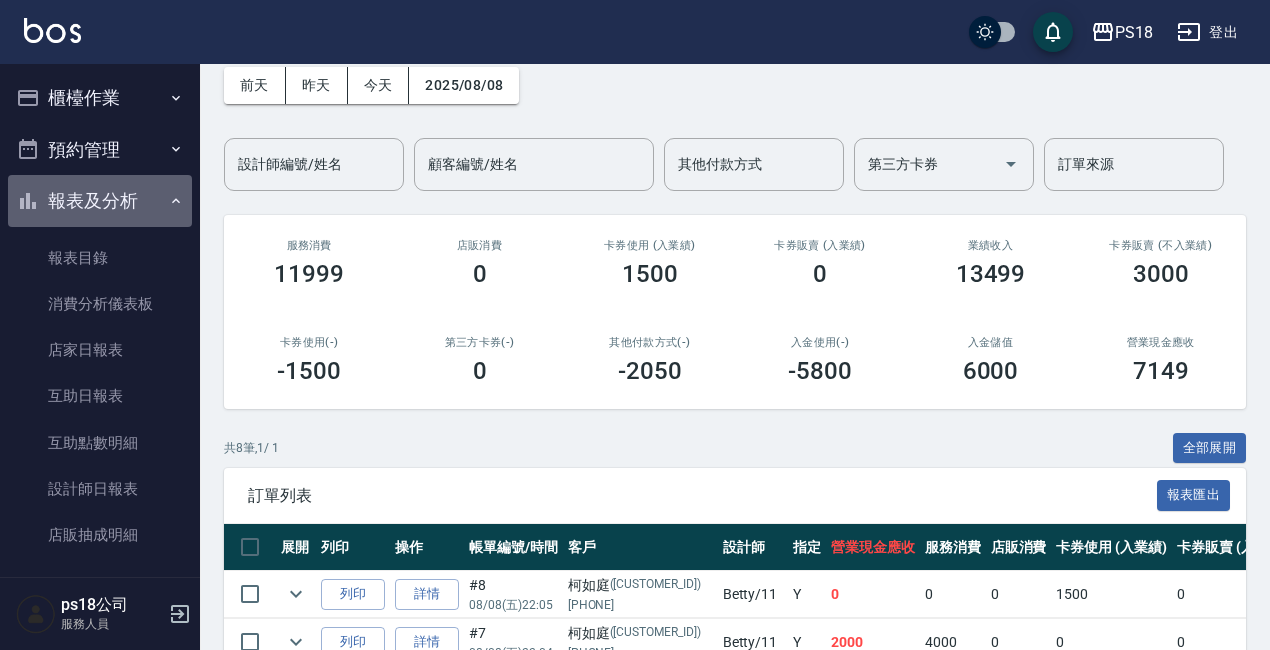 click 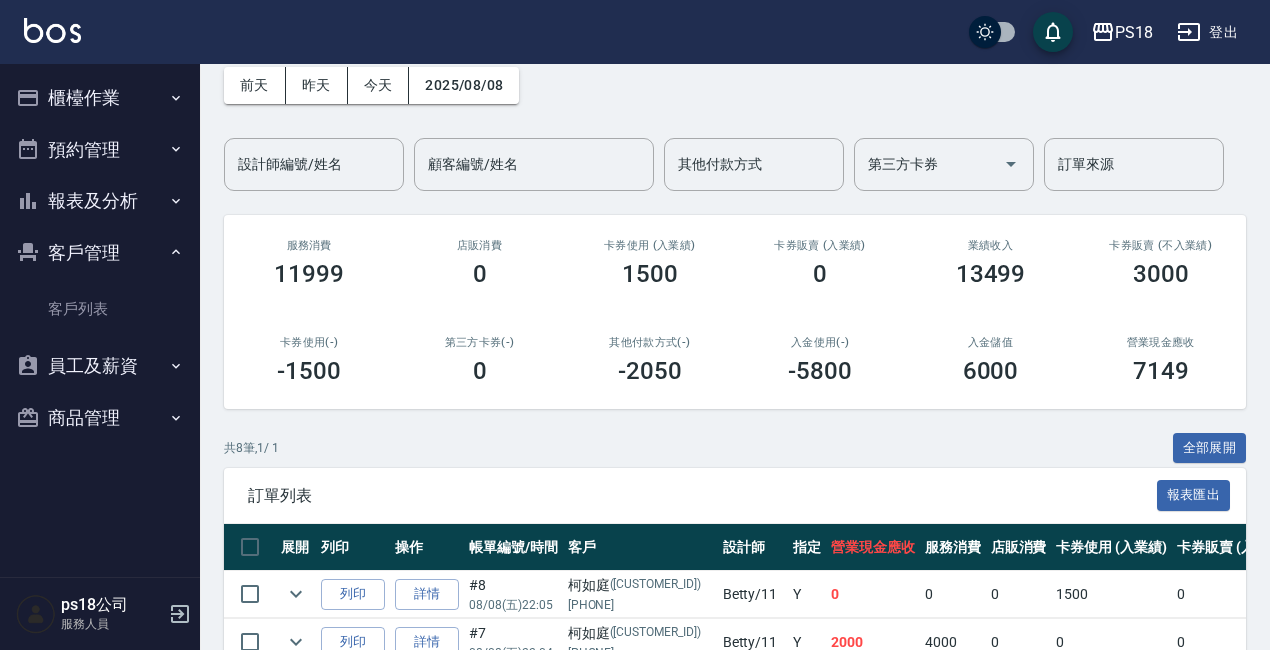 drag, startPoint x: 74, startPoint y: 301, endPoint x: 37, endPoint y: 374, distance: 81.84131 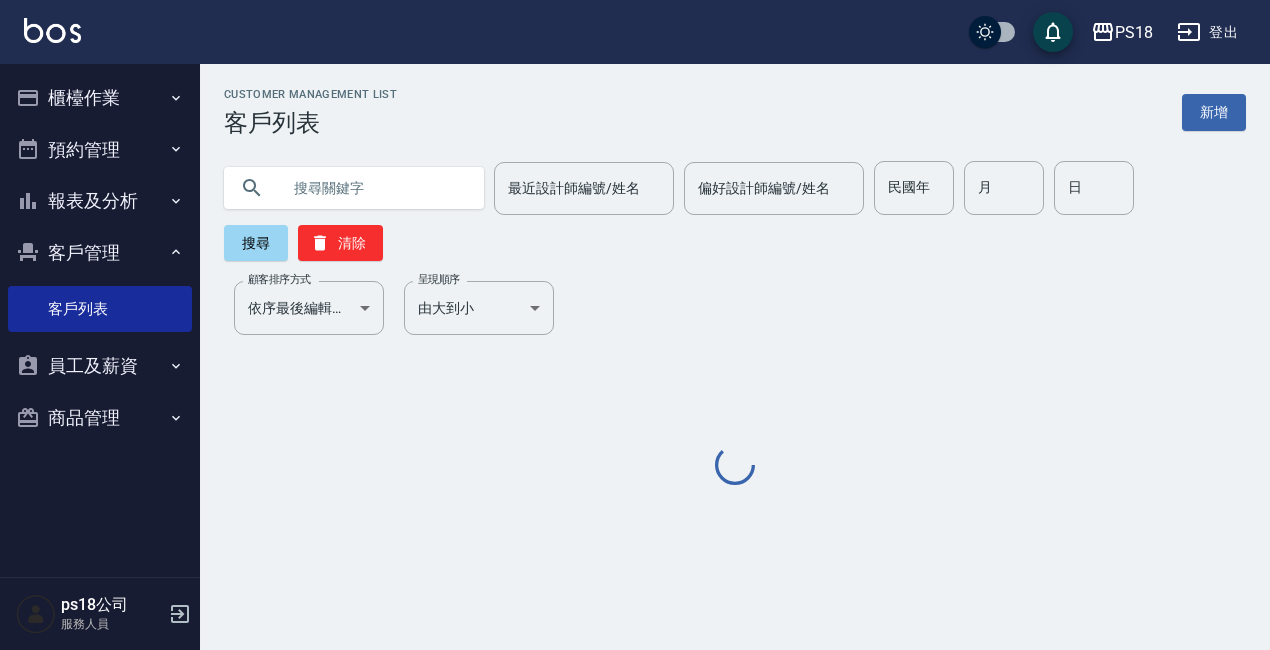 scroll, scrollTop: 0, scrollLeft: 0, axis: both 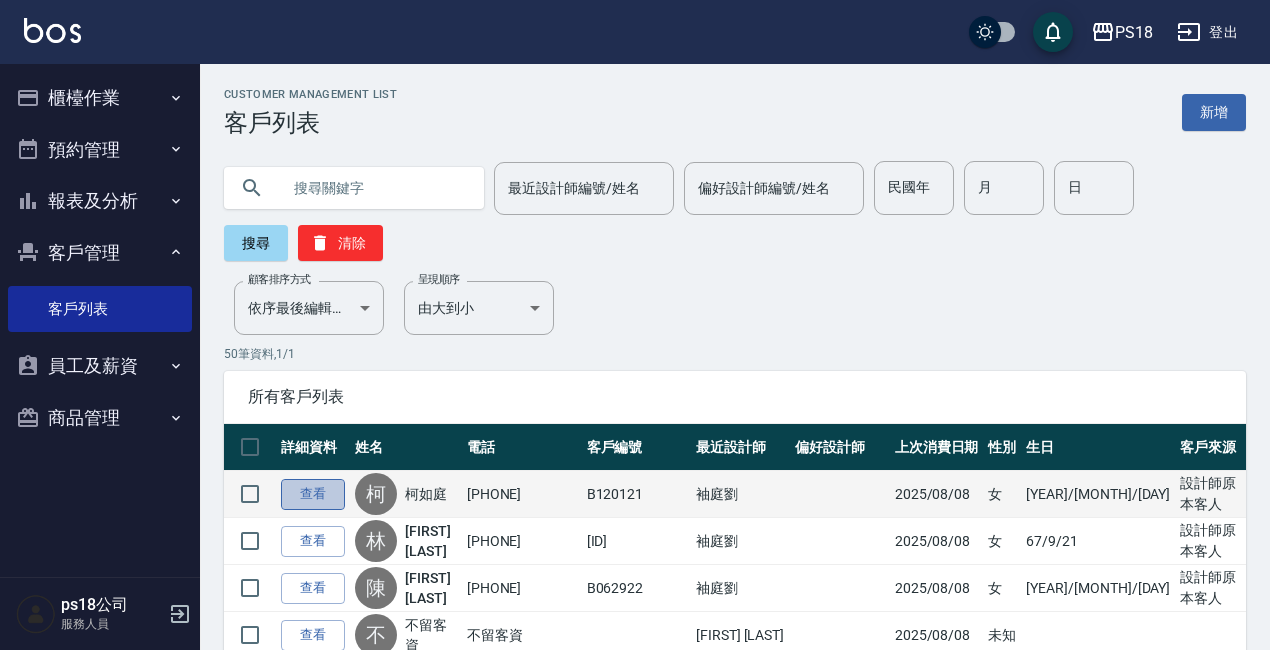 click on "查看" at bounding box center [313, 494] 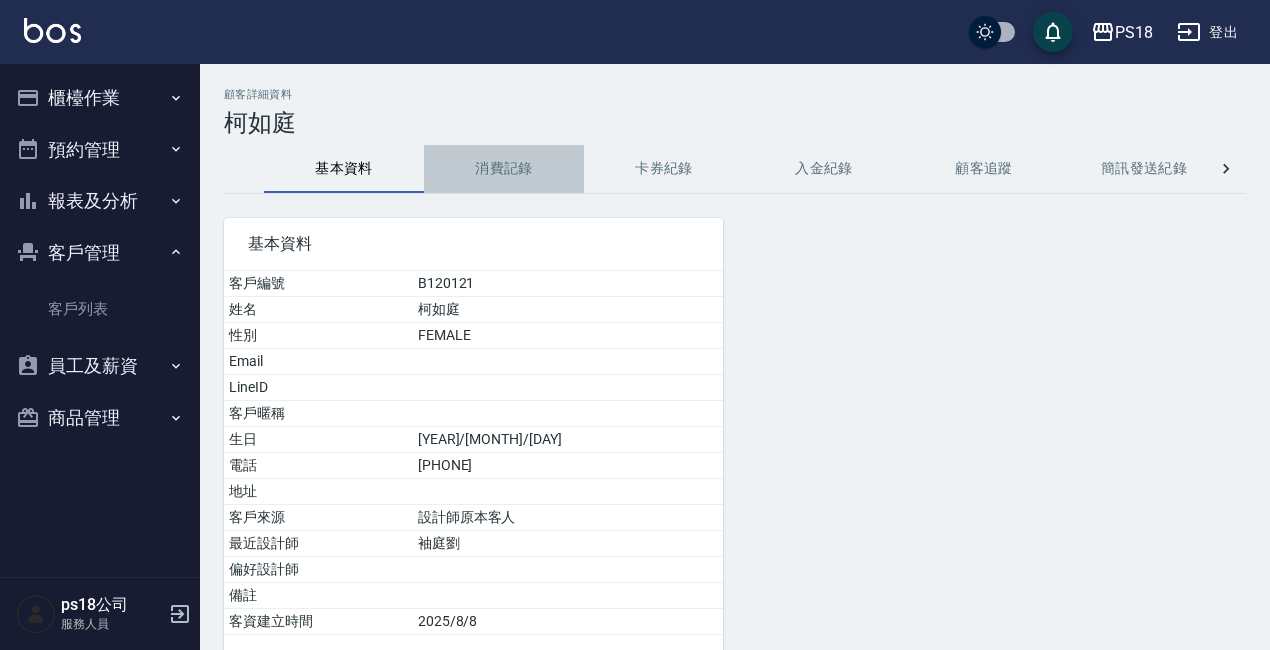 click on "消費記錄" at bounding box center (504, 169) 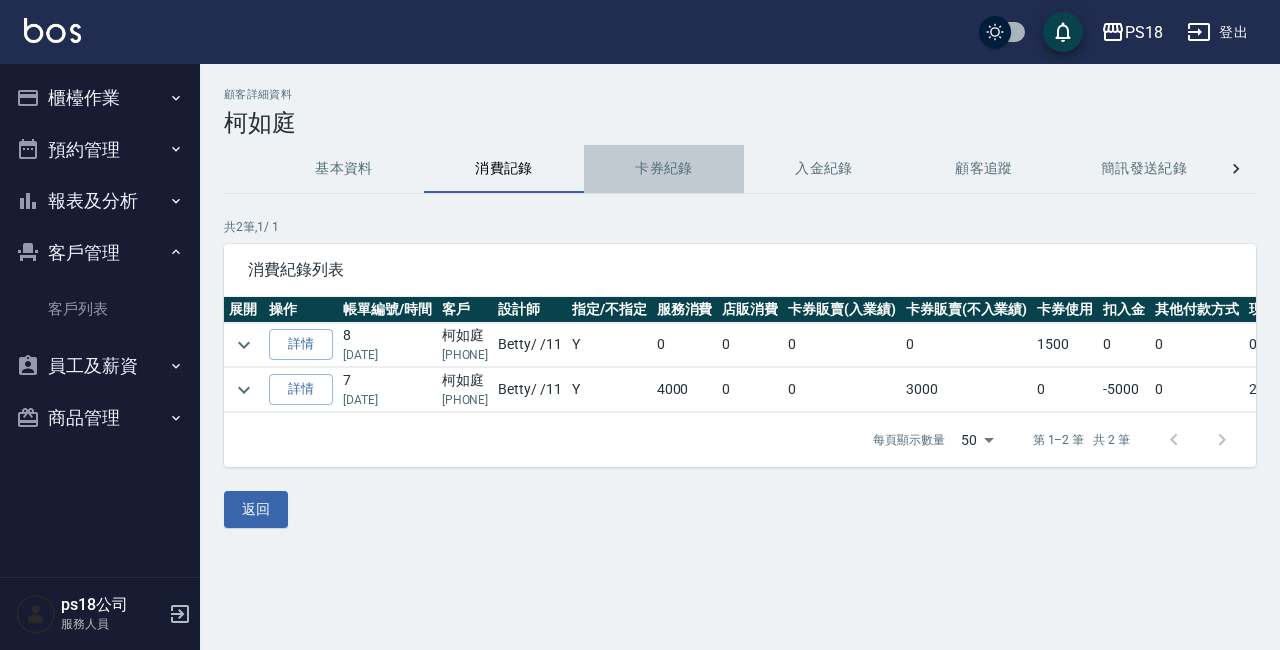 click on "卡券紀錄" at bounding box center [664, 169] 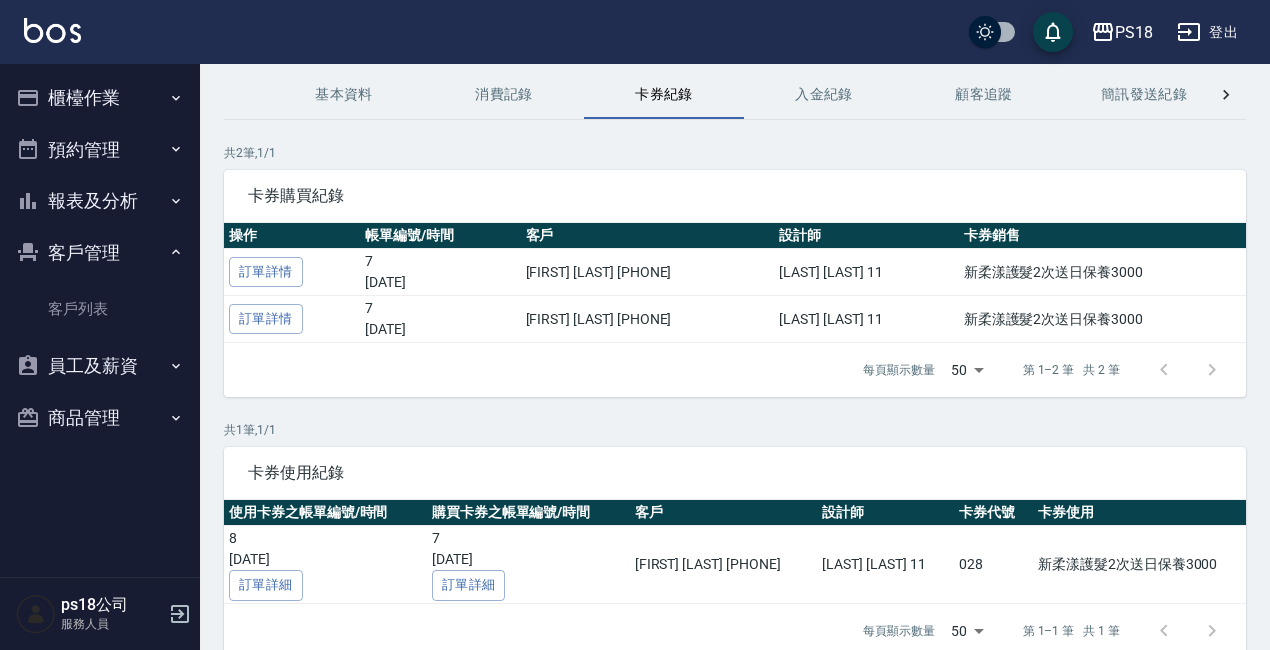 scroll, scrollTop: 0, scrollLeft: 0, axis: both 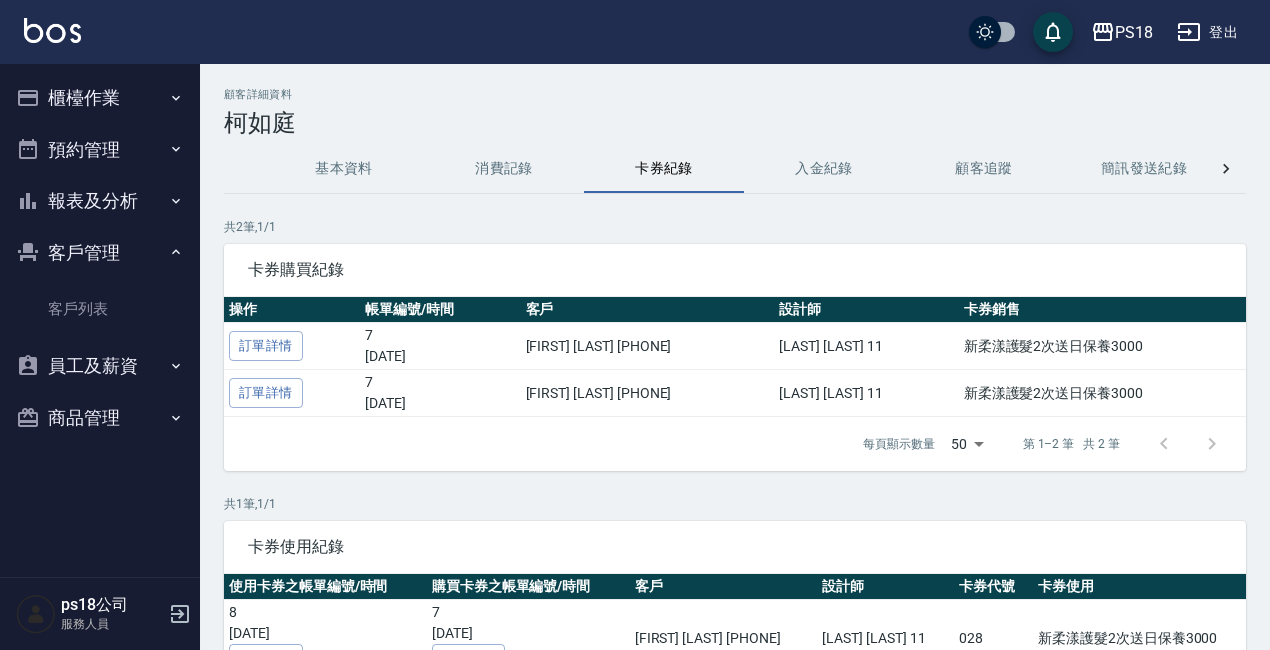 click on "入金紀錄" at bounding box center (824, 169) 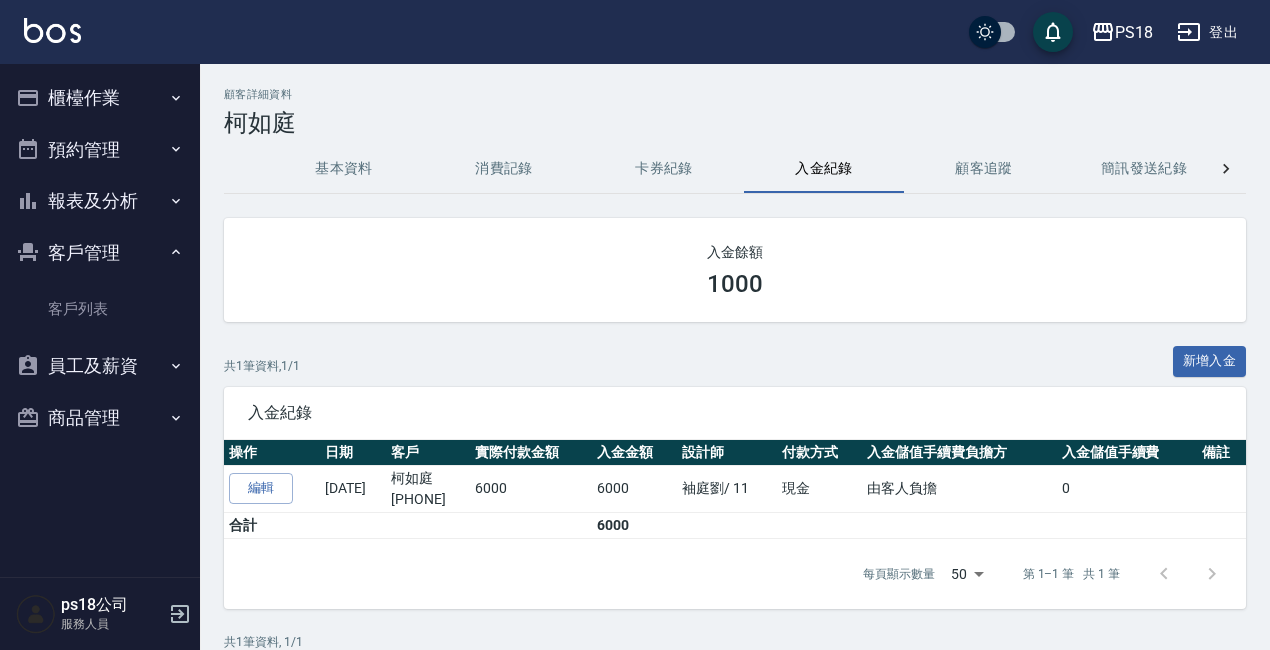 click 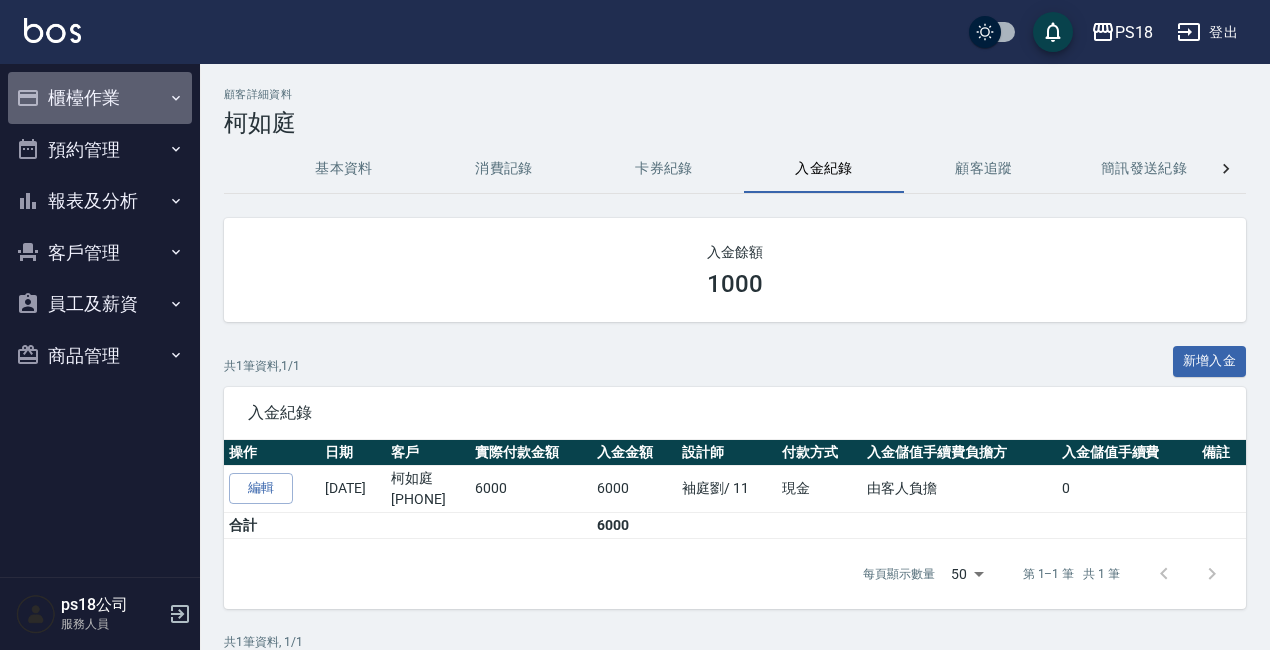 click on "櫃檯作業" at bounding box center [100, 98] 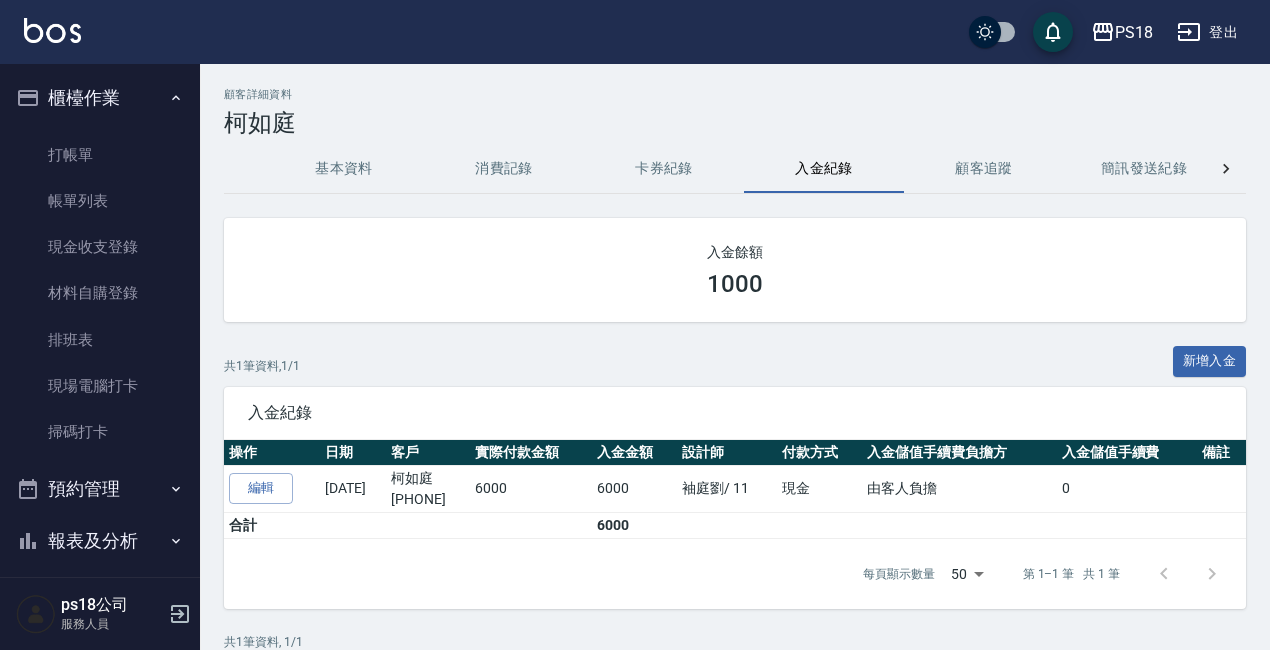 click on "櫃檯作業" at bounding box center [100, 98] 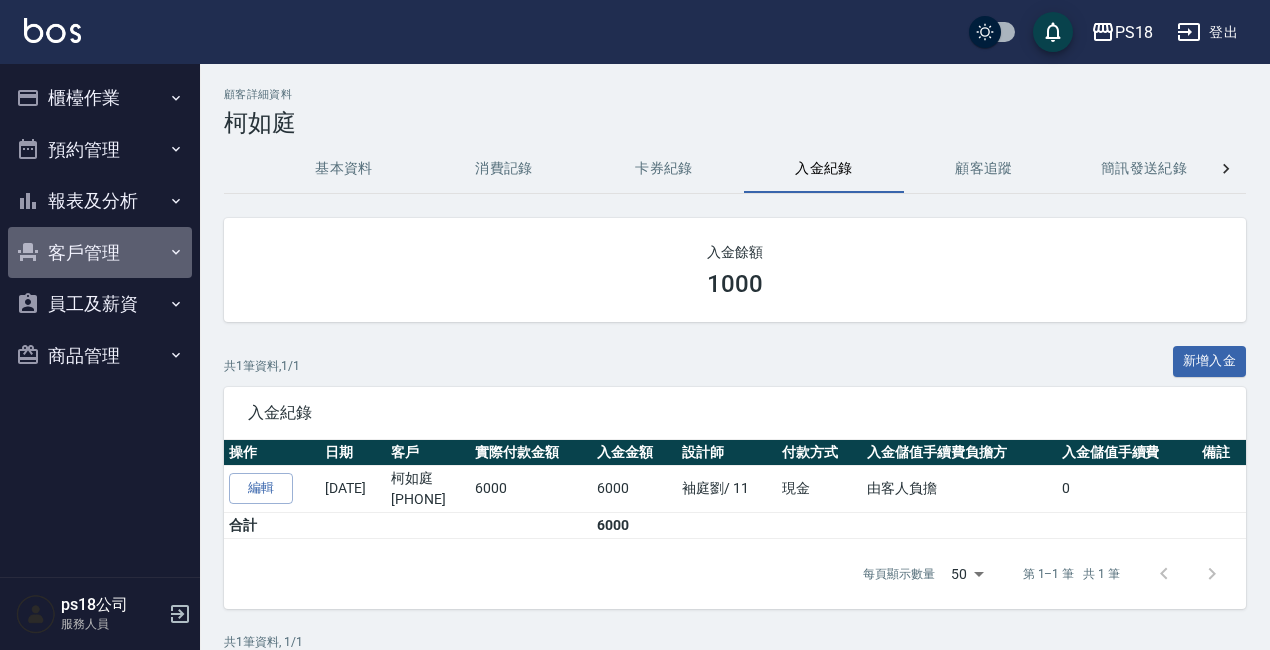 click on "客戶管理" at bounding box center (100, 253) 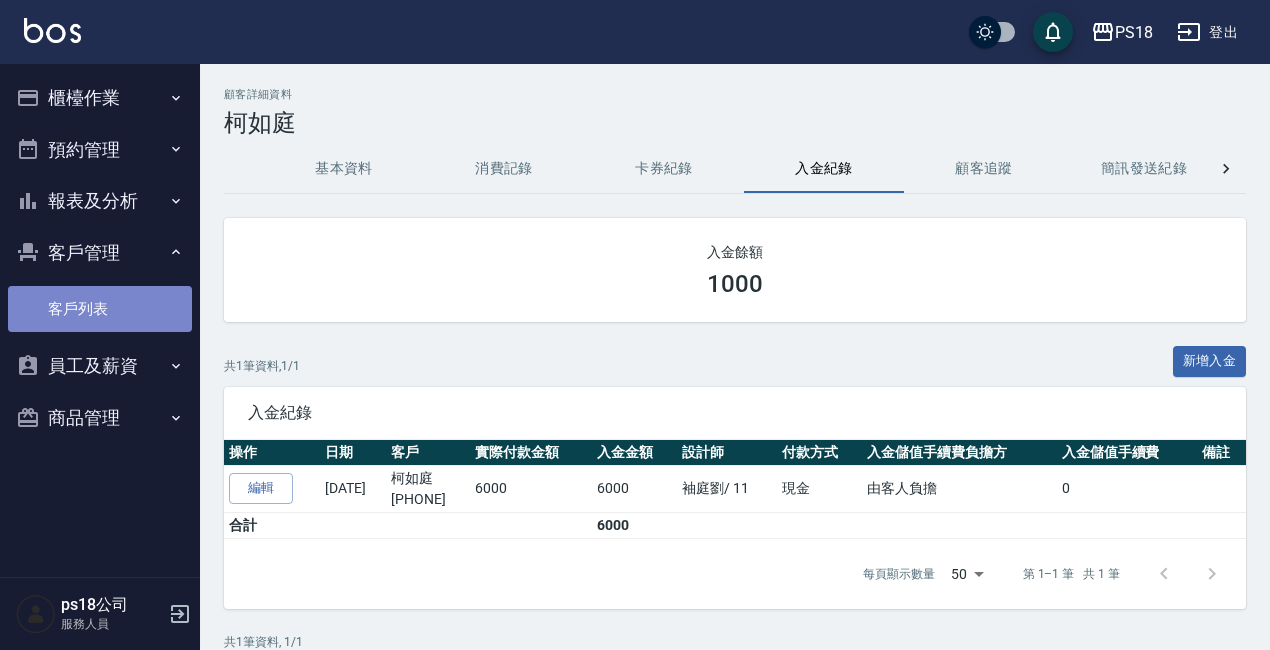 click on "客戶列表" at bounding box center (100, 309) 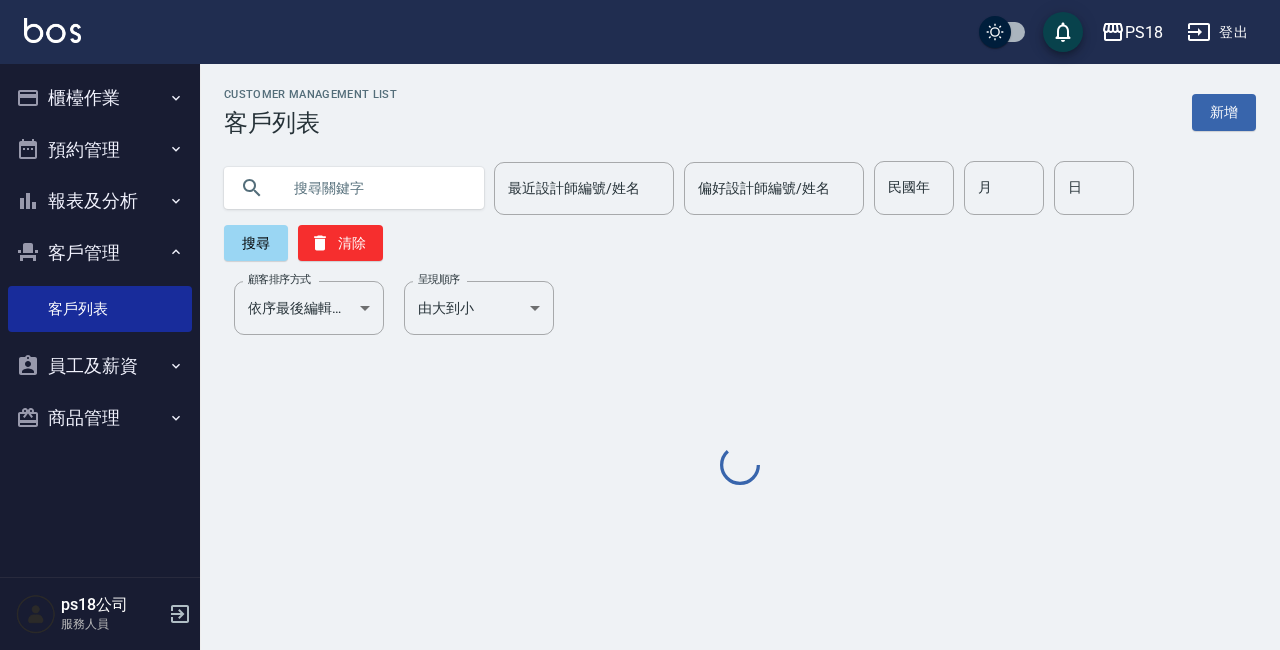 click 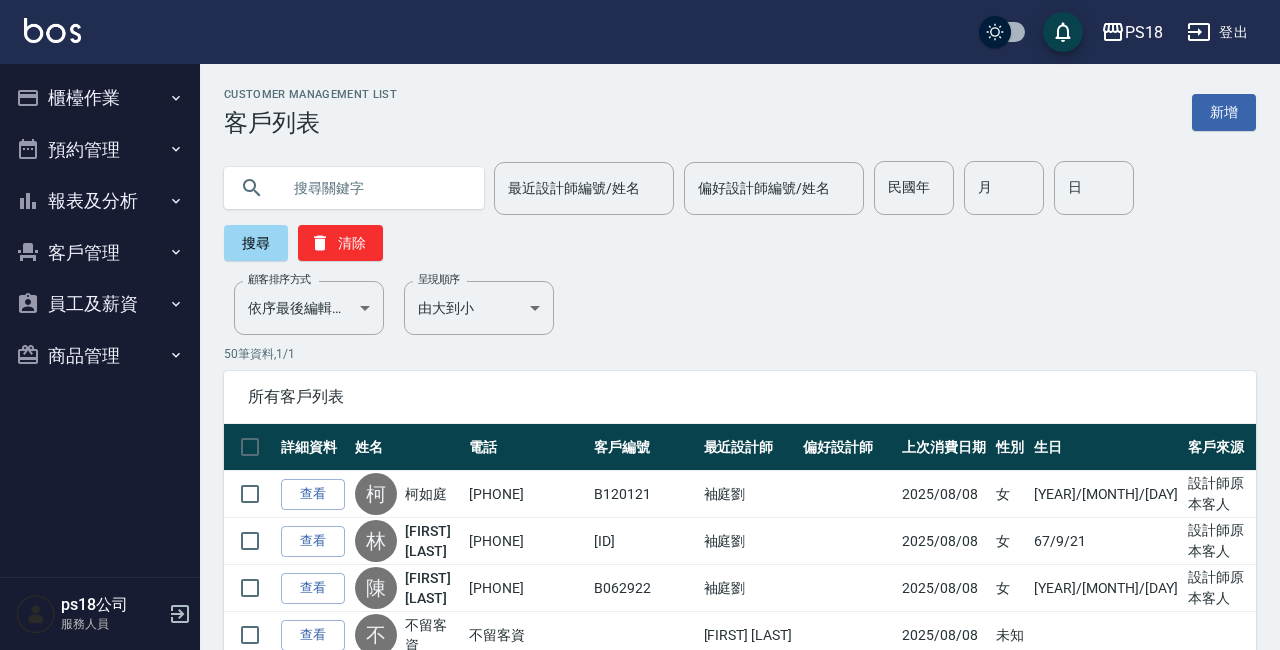 click on "報表及分析" at bounding box center [100, 201] 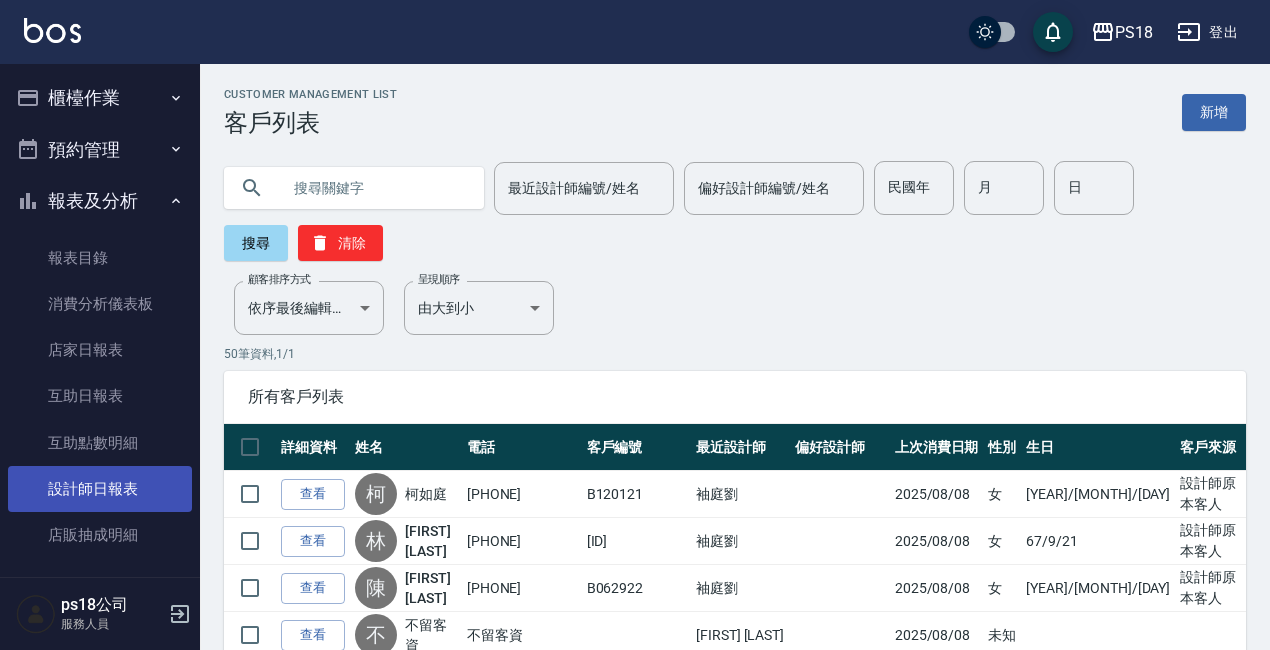 click on "設計師日報表" at bounding box center (100, 489) 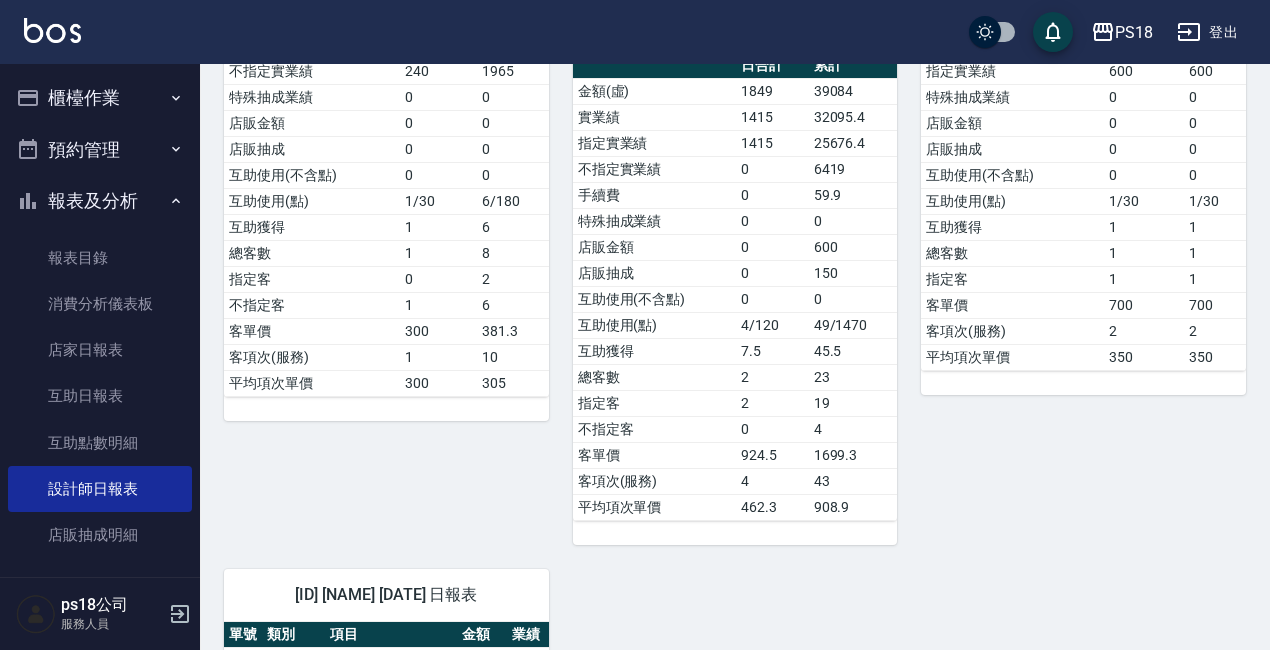 scroll, scrollTop: 342, scrollLeft: 0, axis: vertical 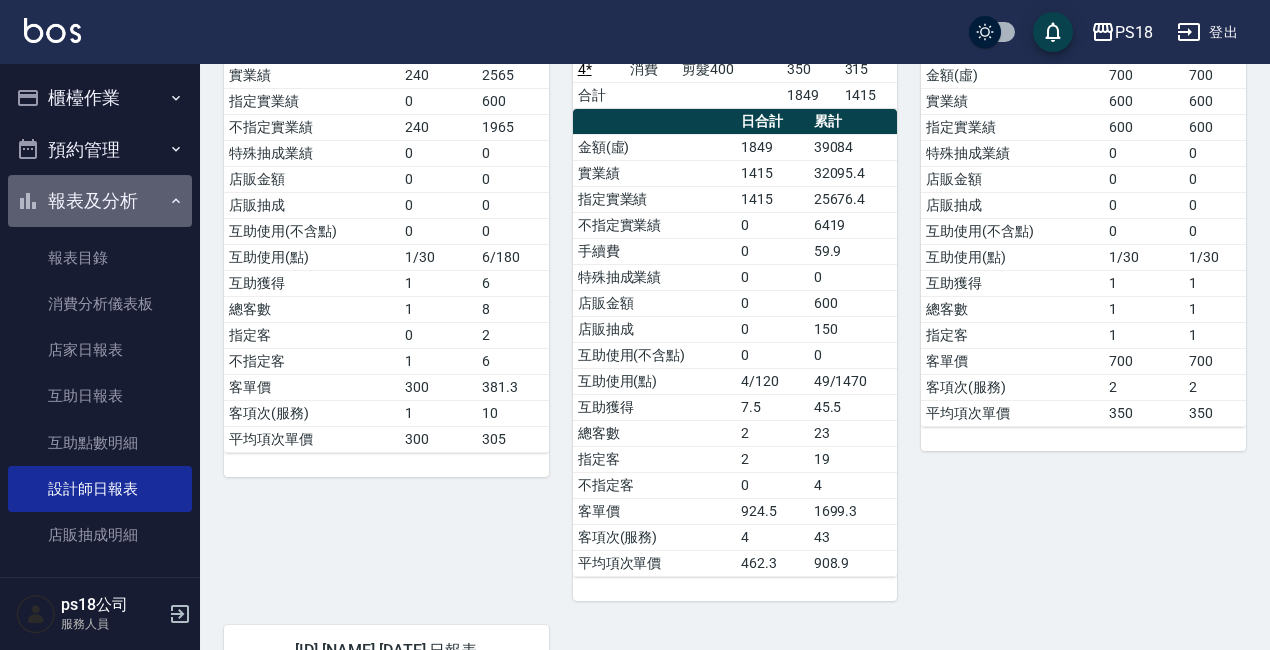 click 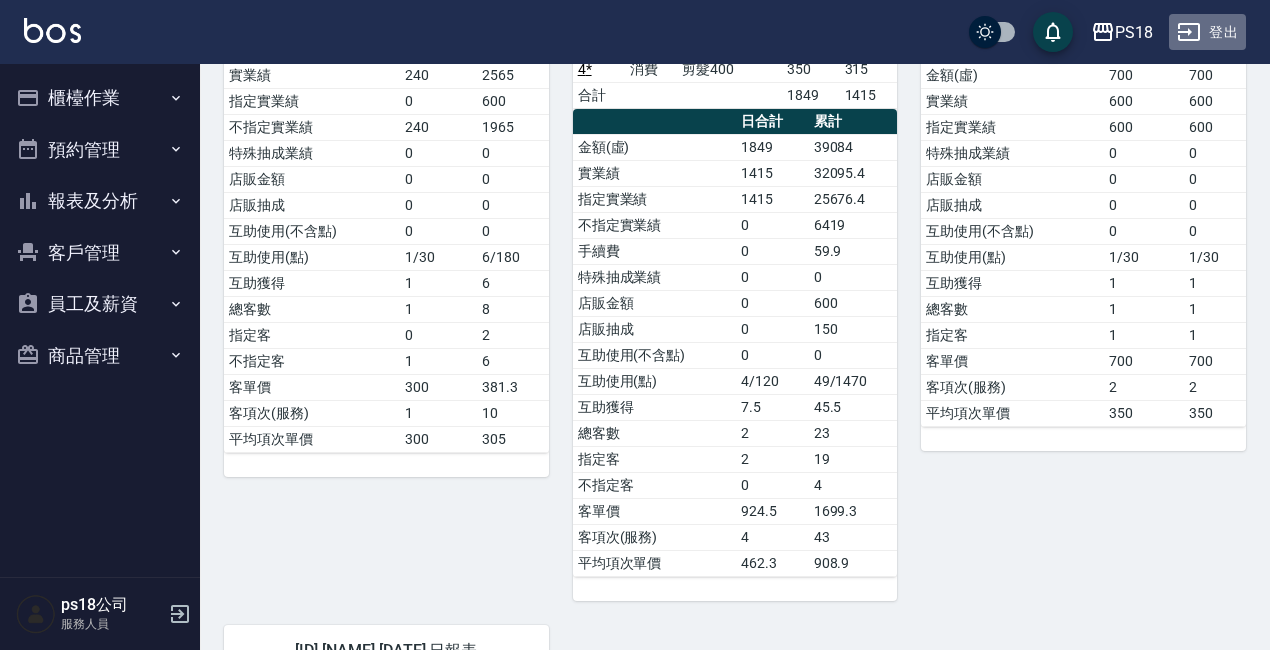click on "登出" at bounding box center [1207, 32] 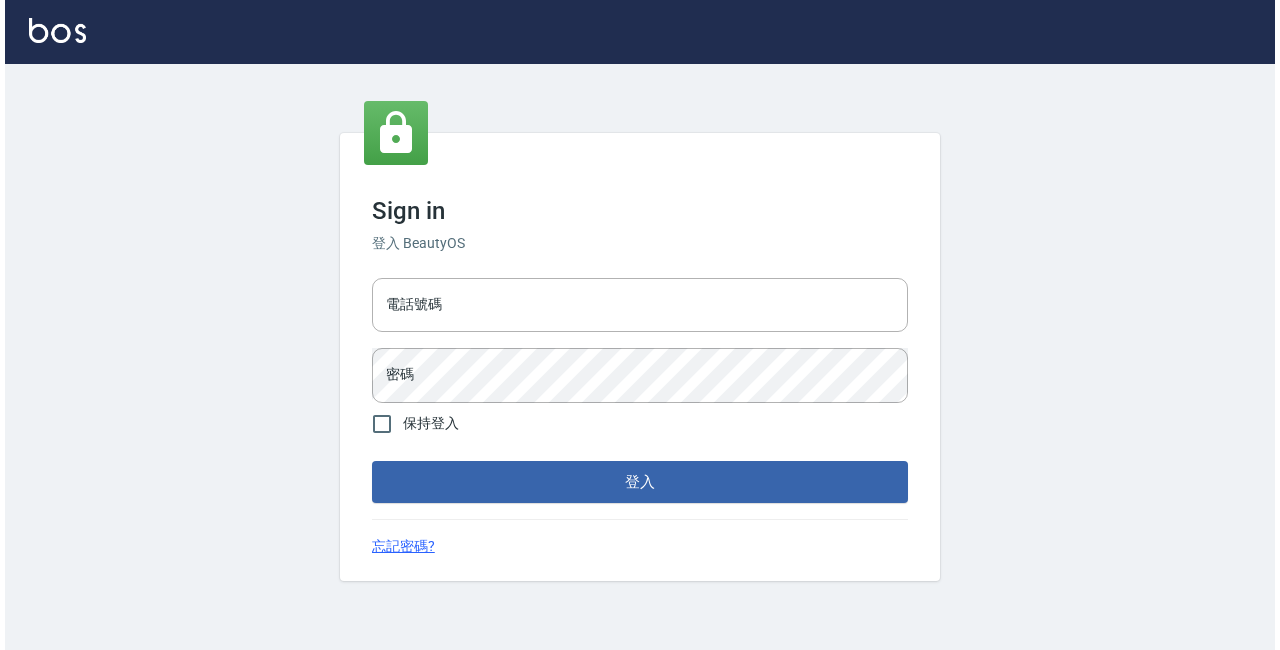scroll, scrollTop: 0, scrollLeft: 0, axis: both 